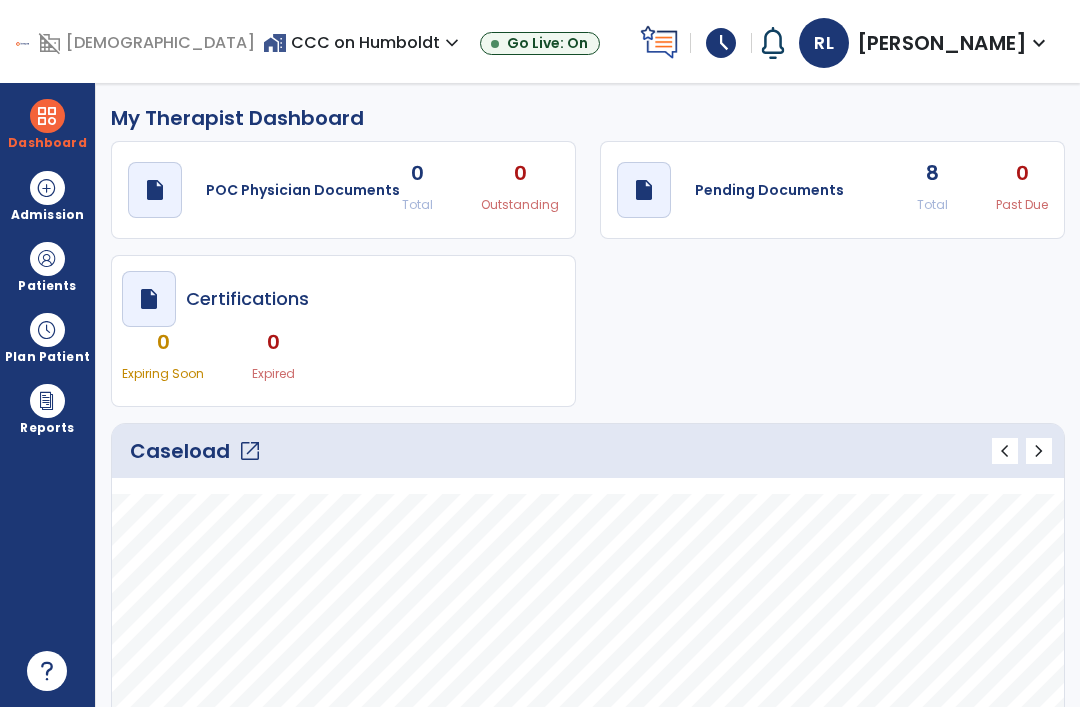 select on "****" 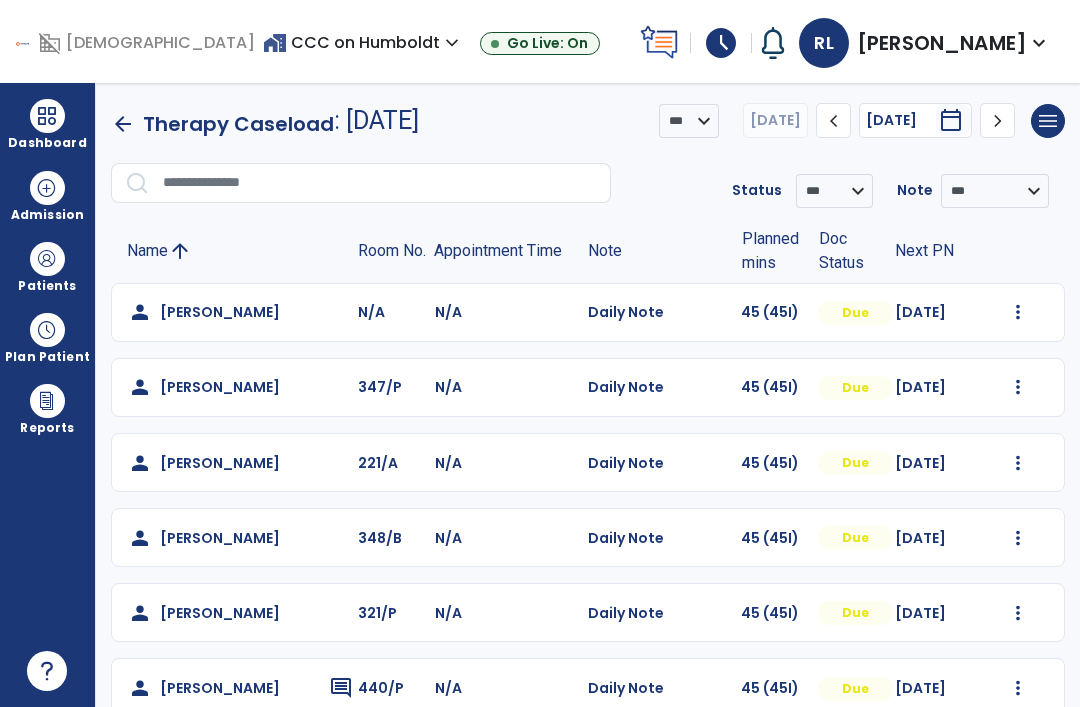 click at bounding box center [1018, 312] 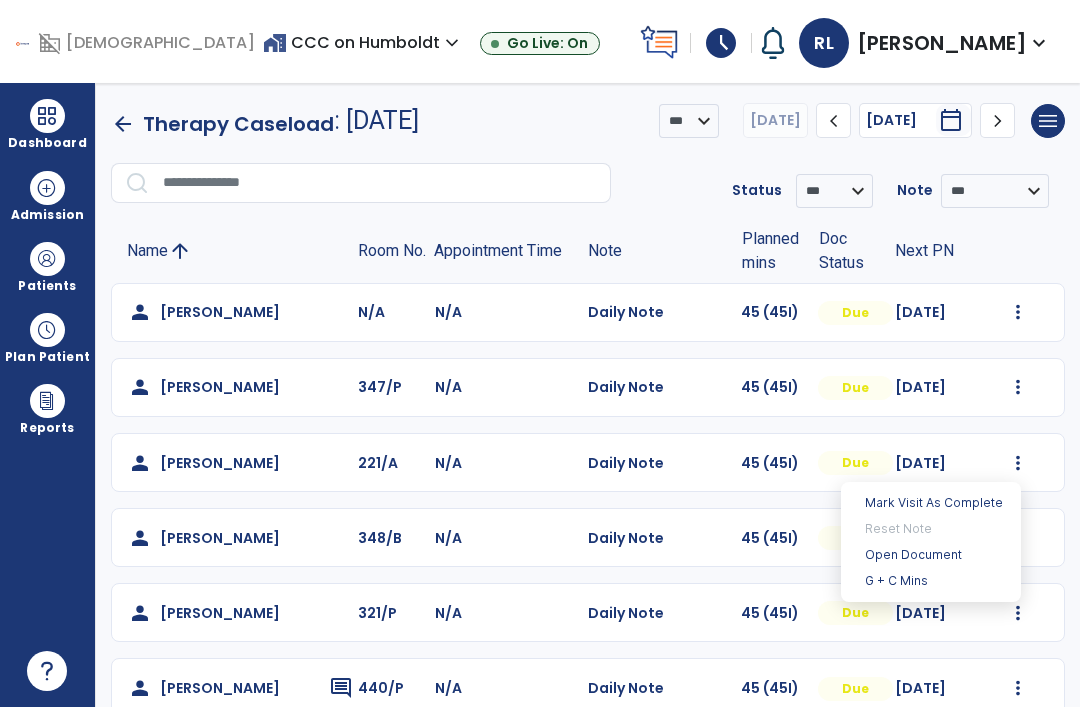 click on "Open Document" at bounding box center (931, 555) 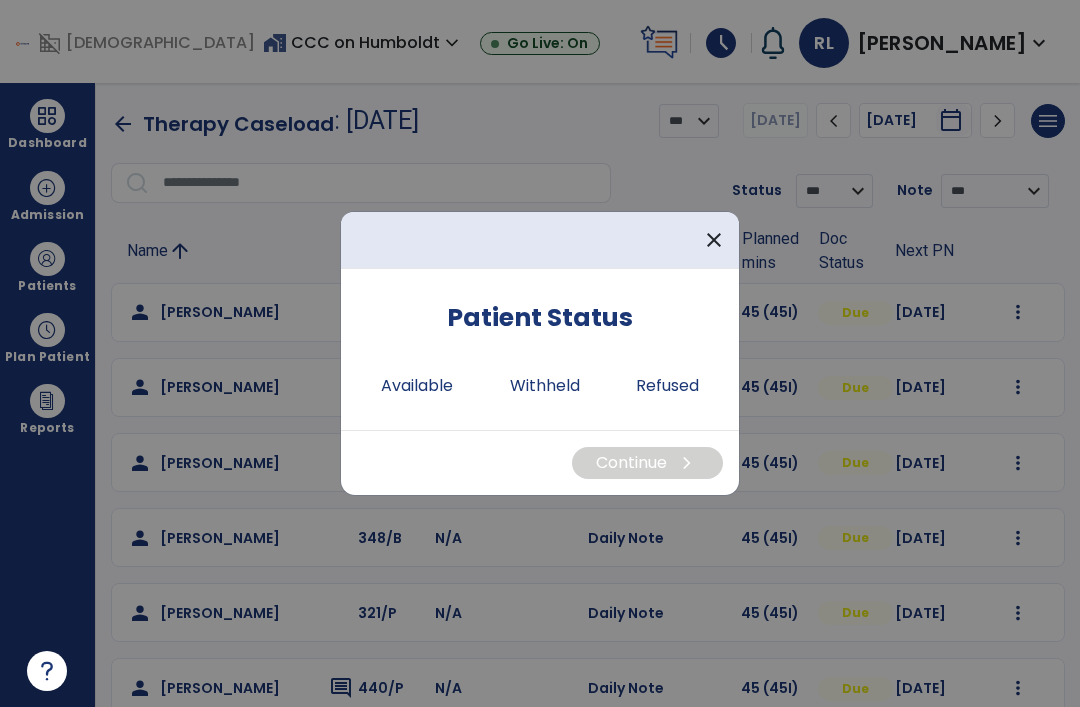 click on "Available" at bounding box center (417, 386) 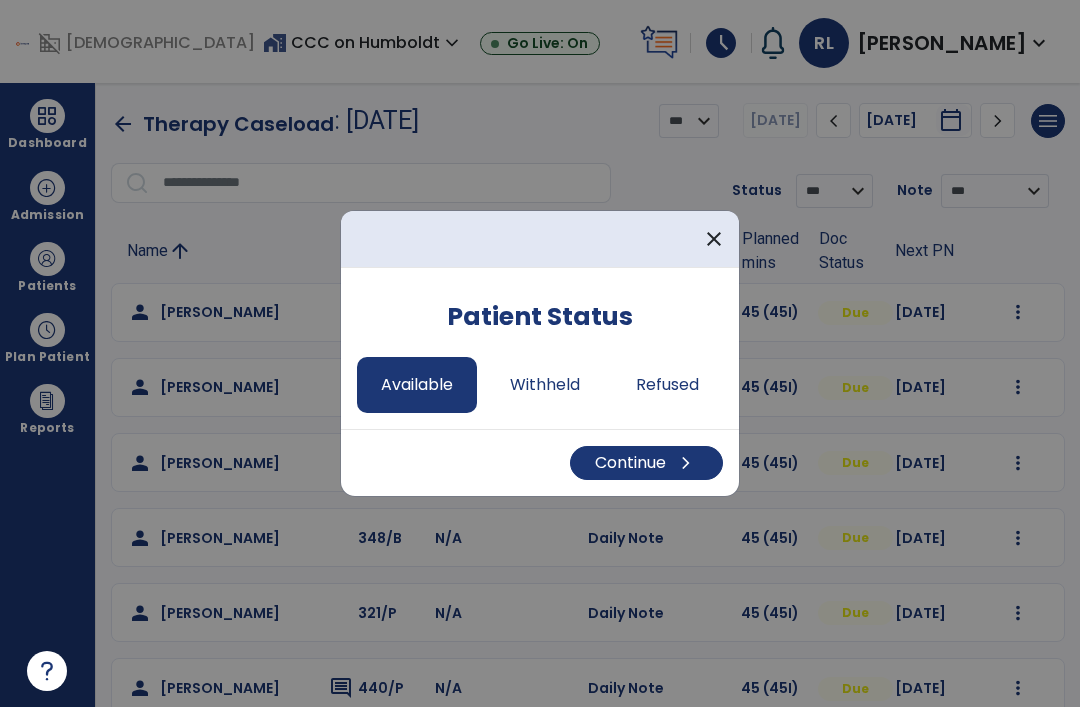 click on "Continue   chevron_right" at bounding box center [646, 463] 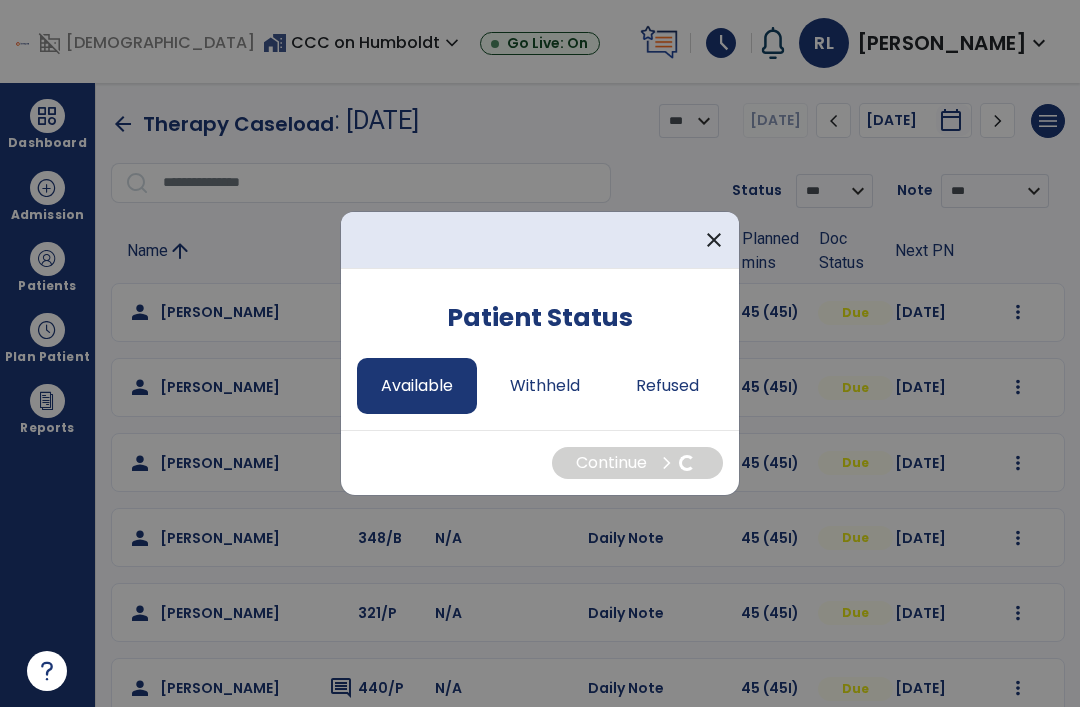 select on "*" 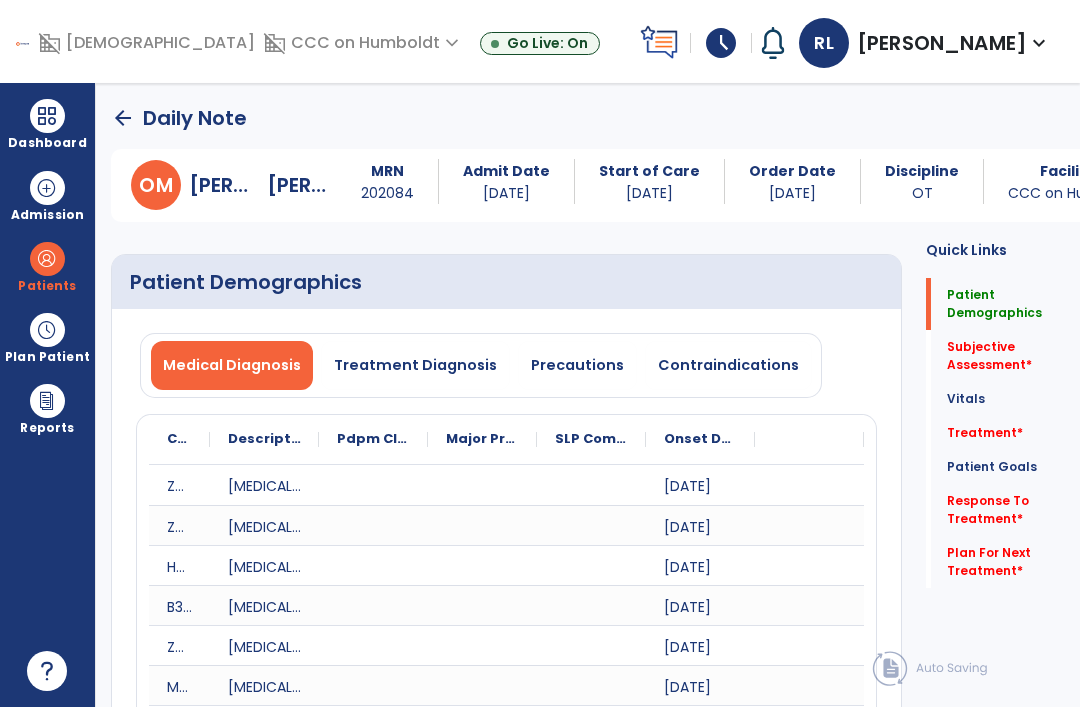 click on "Treatment   *" 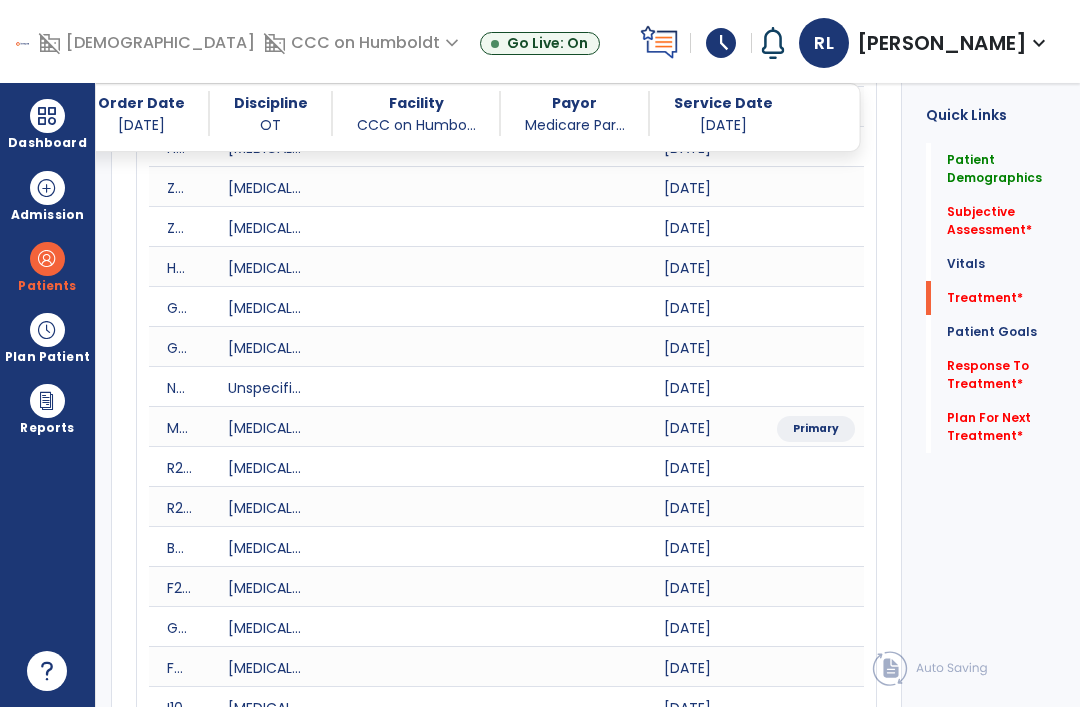 scroll, scrollTop: 58, scrollLeft: 0, axis: vertical 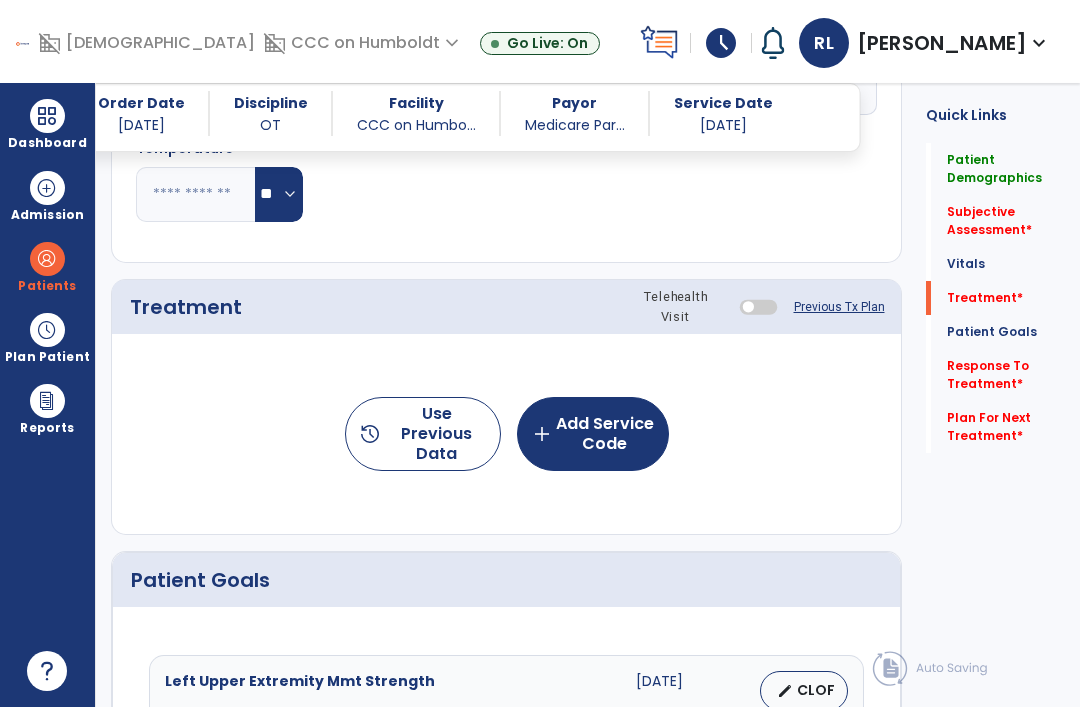 click on "add  Add Service Code" 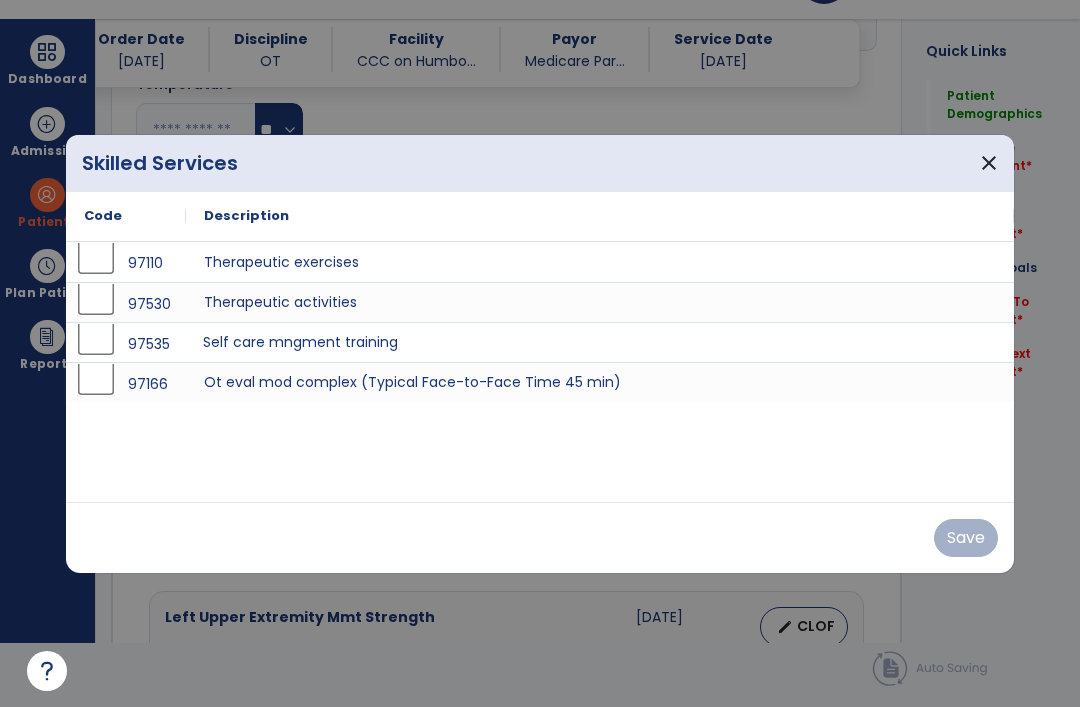 click on "Self care mngment training" at bounding box center [600, 342] 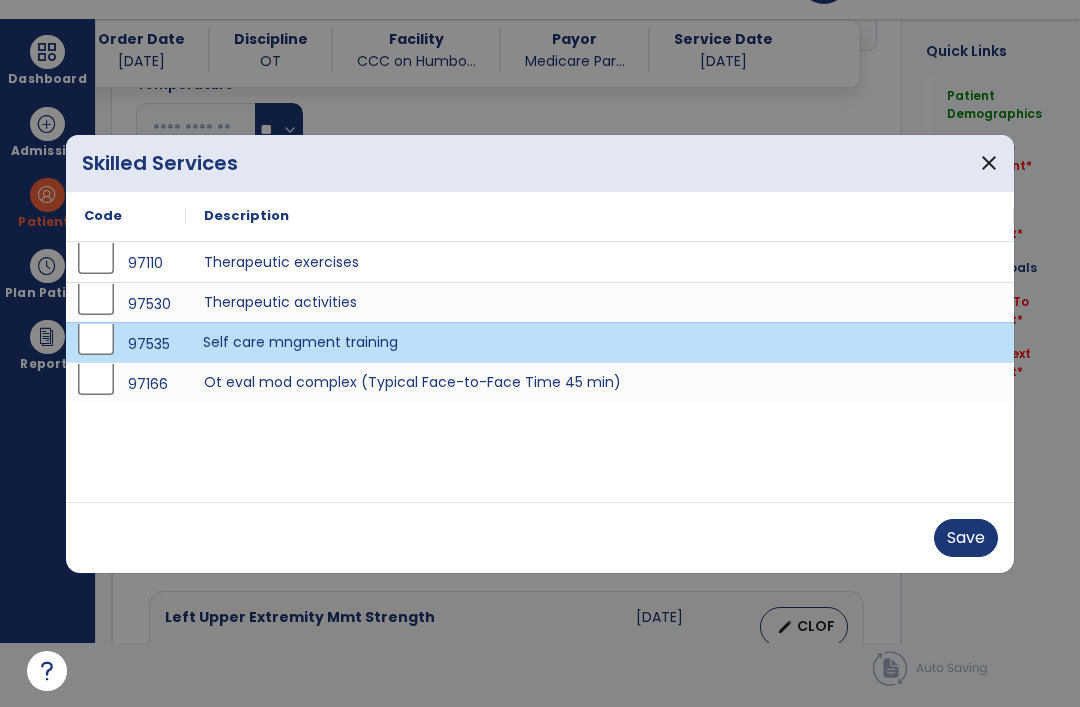 click on "Save" at bounding box center (966, 538) 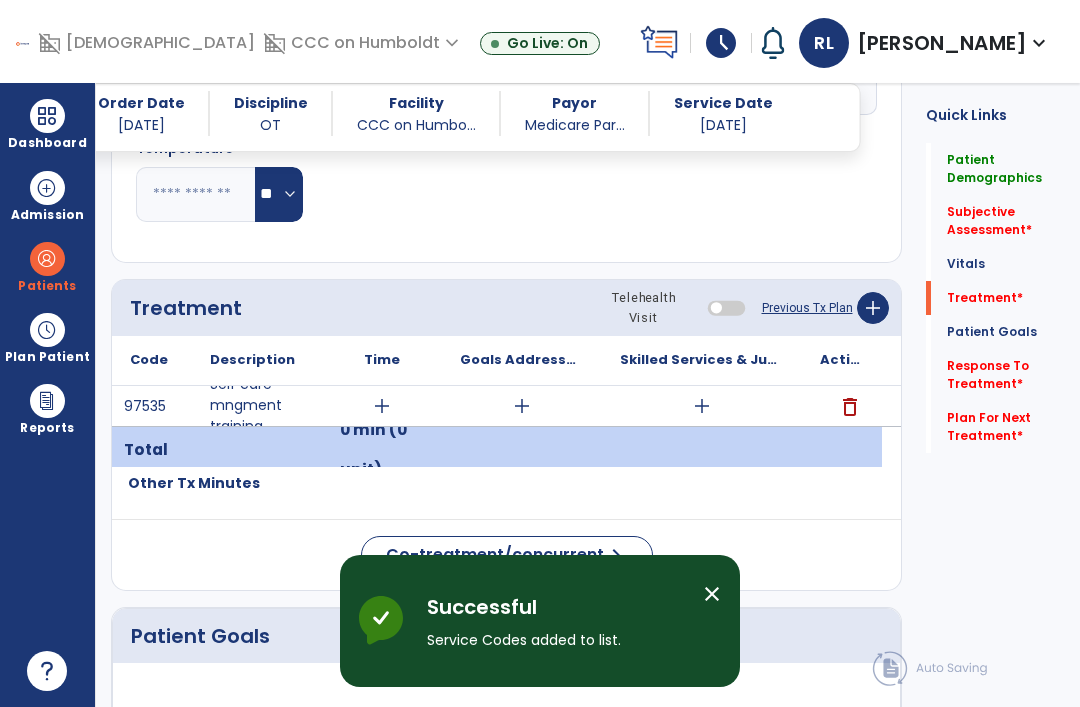scroll, scrollTop: 64, scrollLeft: 0, axis: vertical 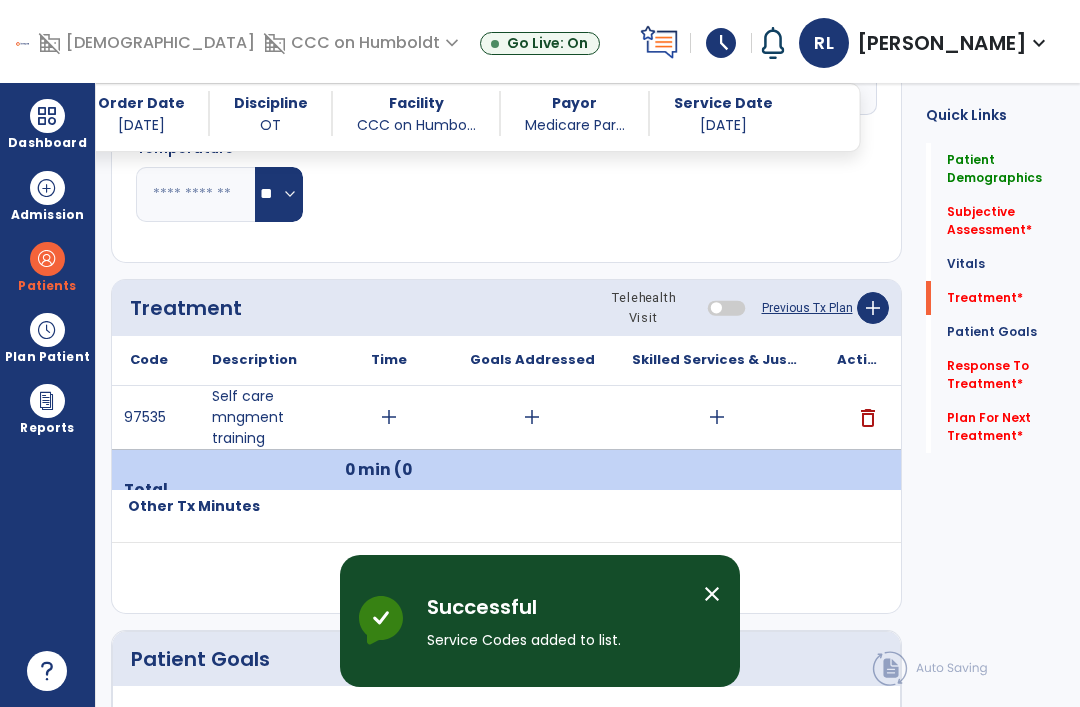 click on "add" at bounding box center (717, 417) 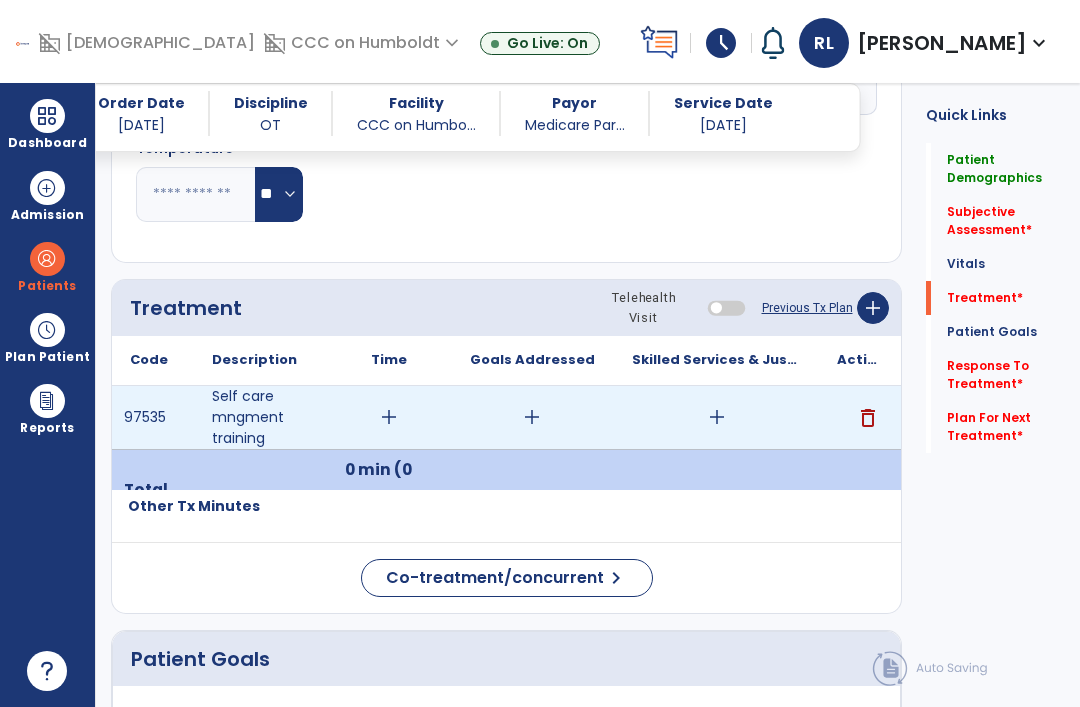 scroll, scrollTop: 0, scrollLeft: 0, axis: both 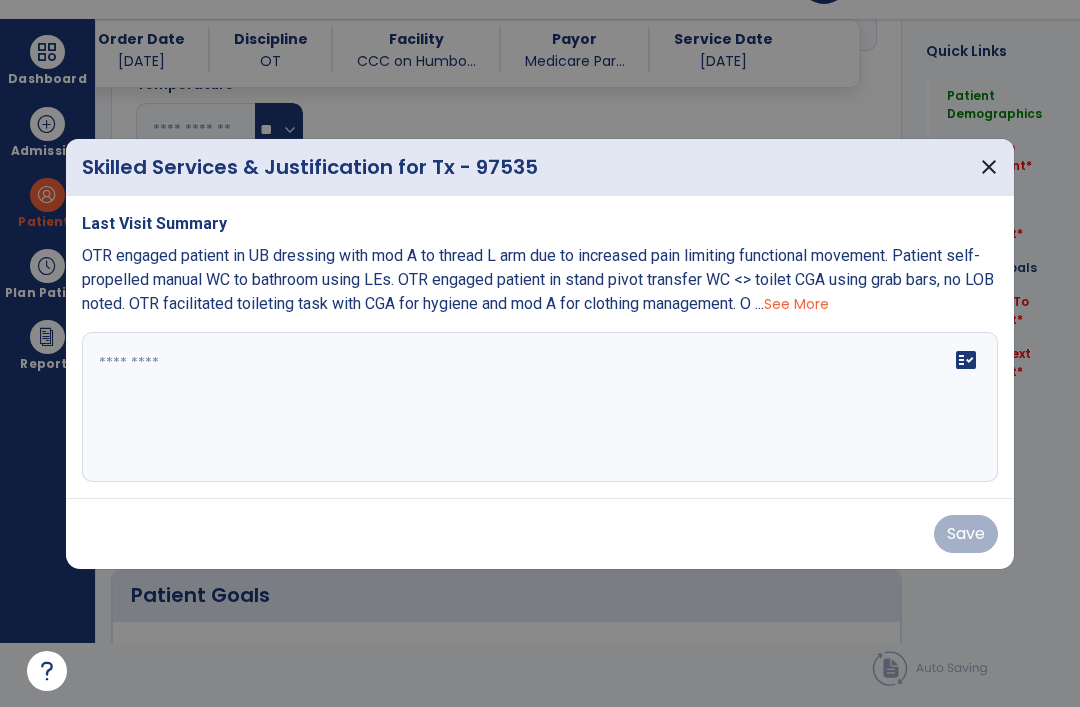 click at bounding box center [540, 407] 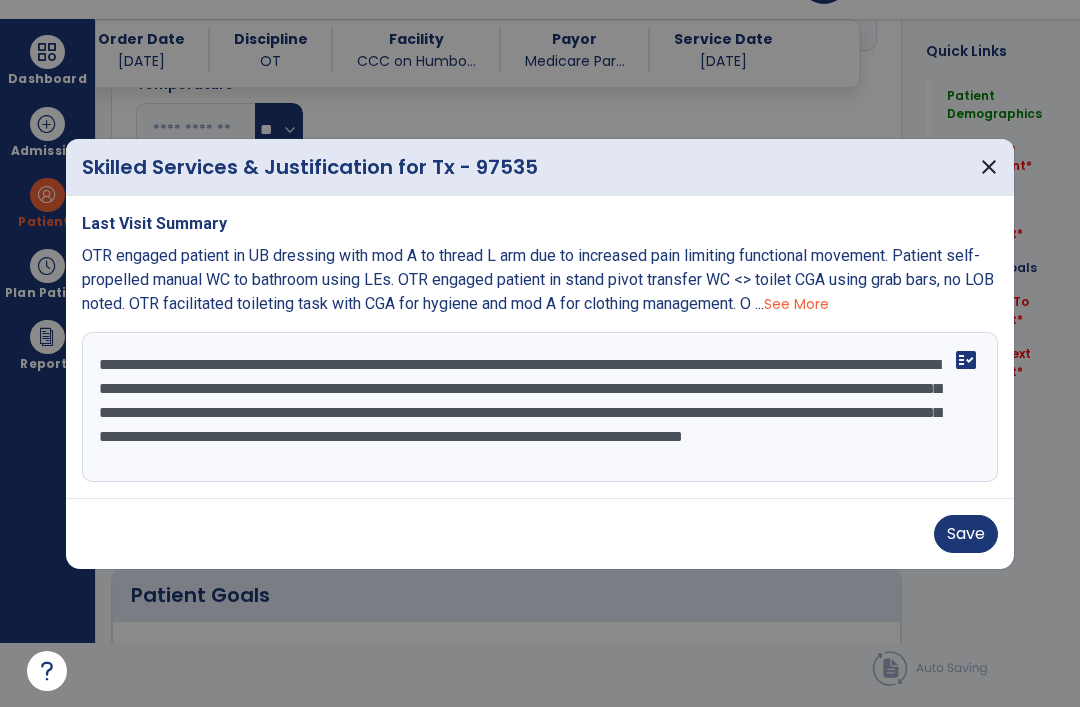 scroll, scrollTop: 16, scrollLeft: 0, axis: vertical 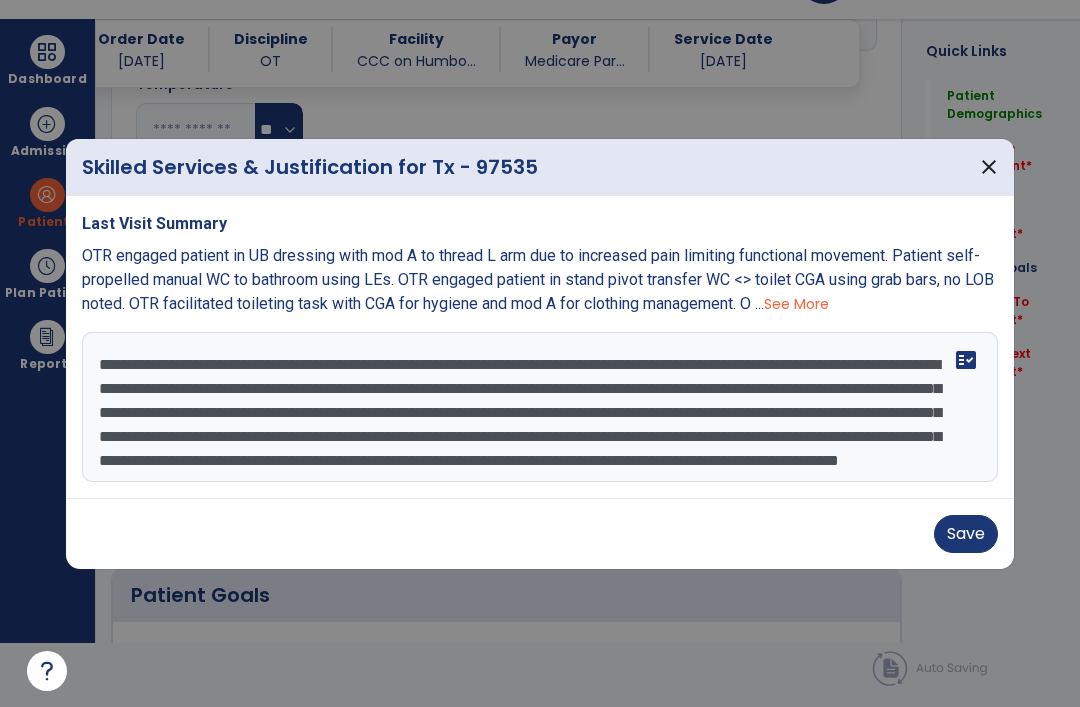 click on "**********" at bounding box center (540, 407) 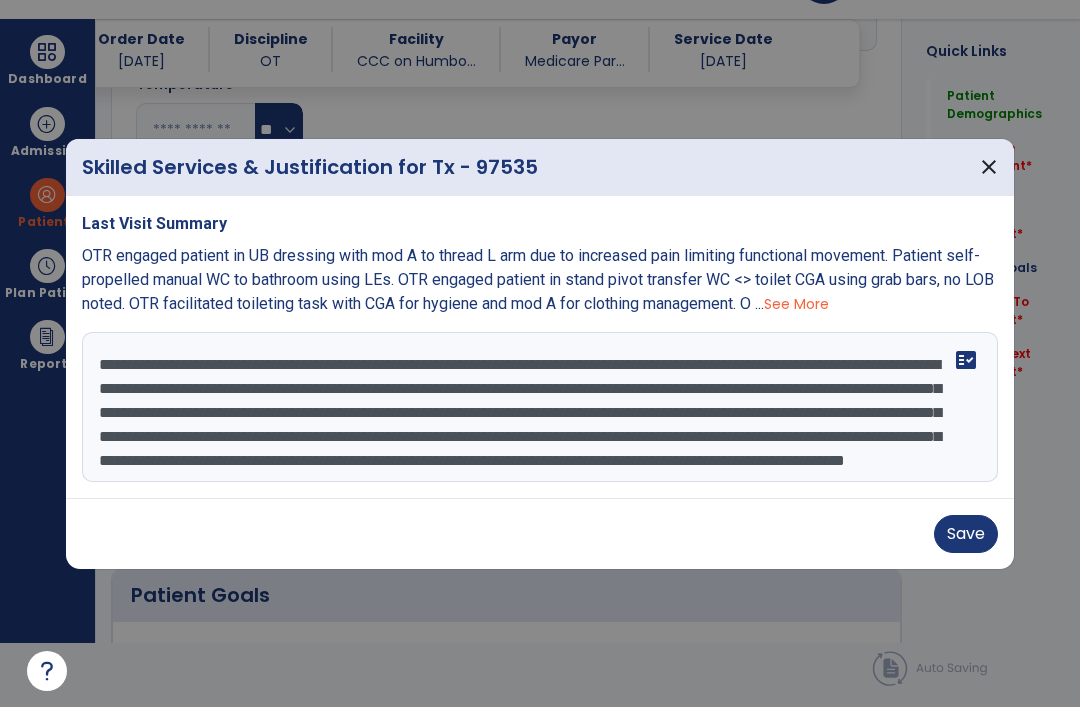 click on "**********" at bounding box center [540, 407] 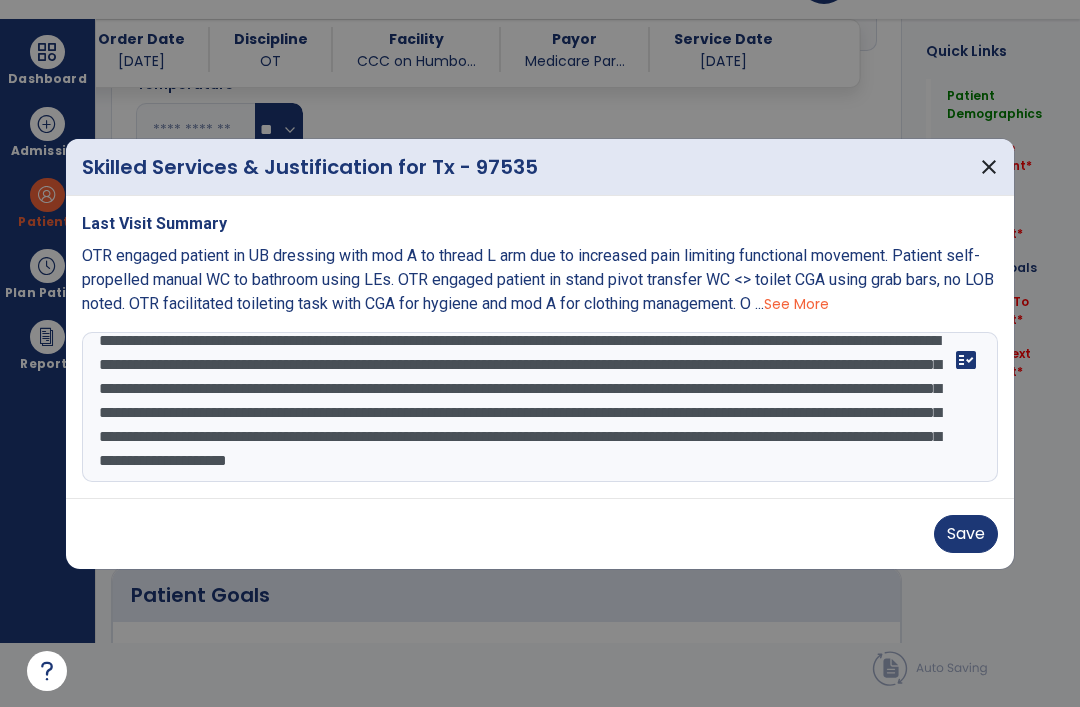 scroll, scrollTop: 64, scrollLeft: 0, axis: vertical 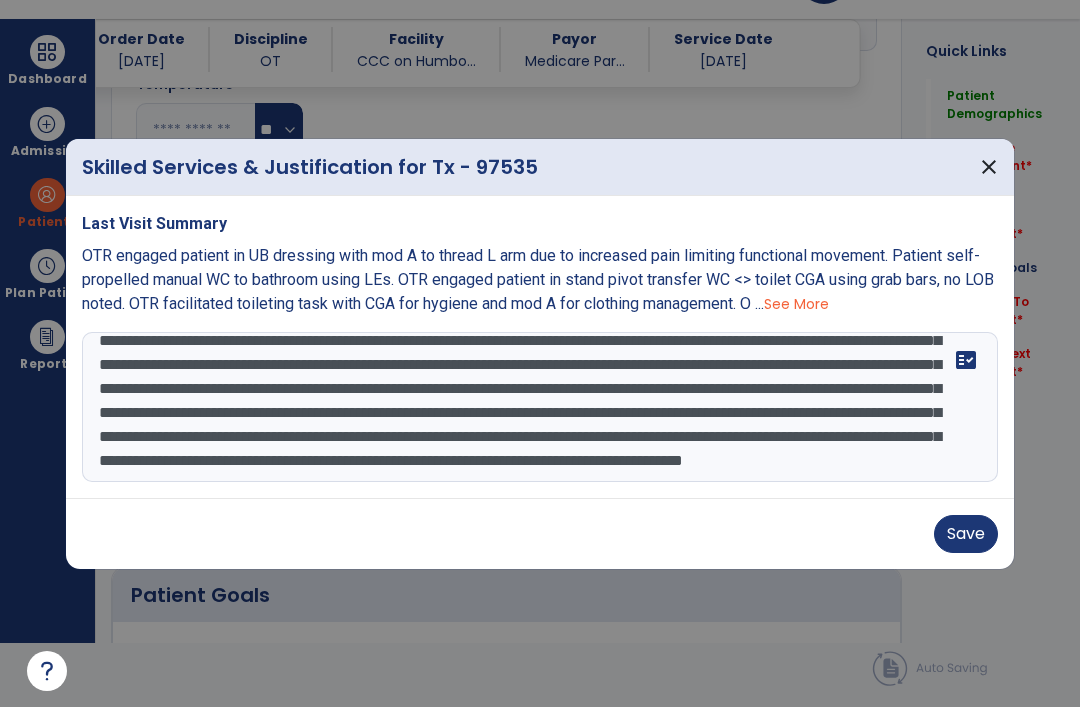 type on "**********" 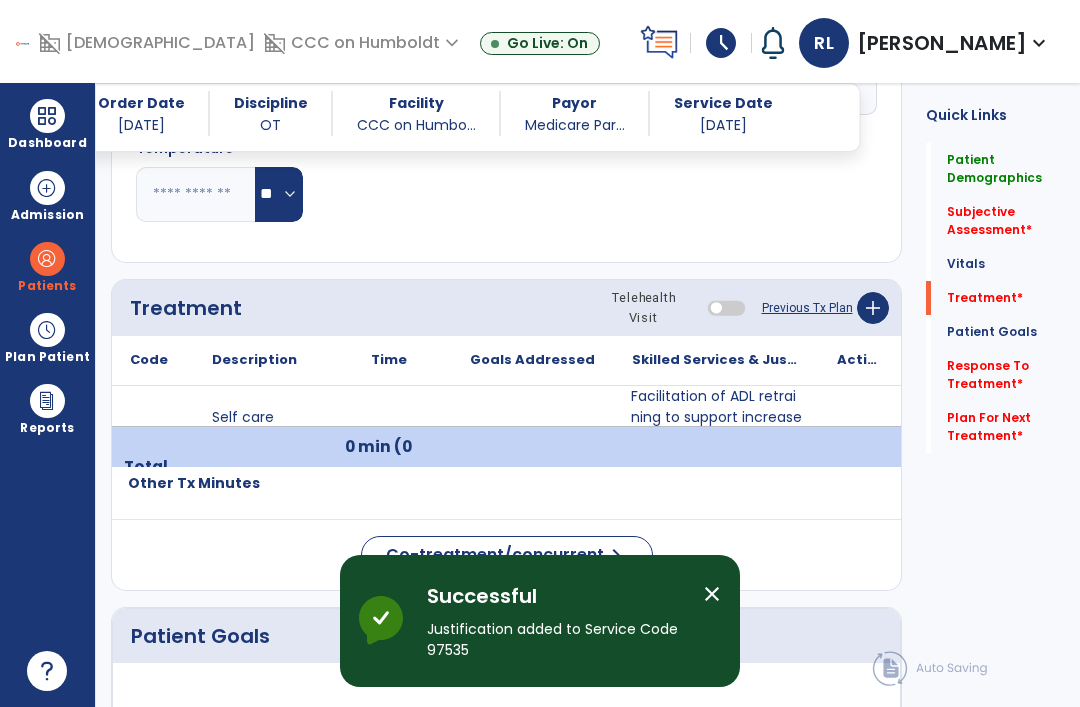 scroll, scrollTop: 64, scrollLeft: 0, axis: vertical 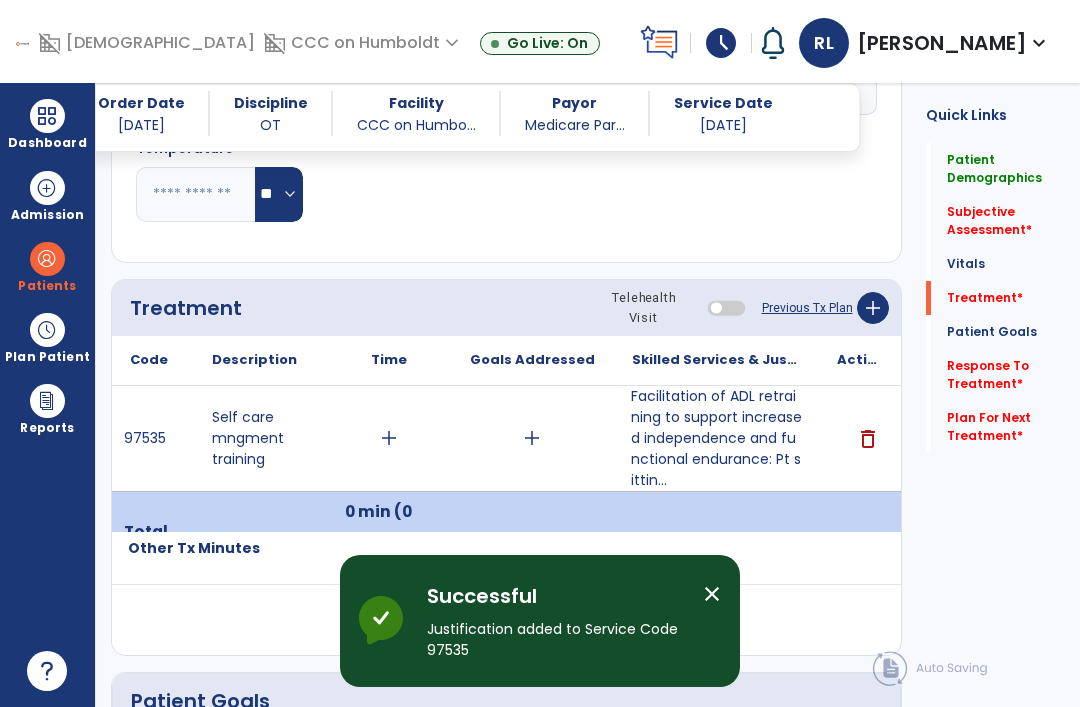 click on "add" at bounding box center (389, 438) 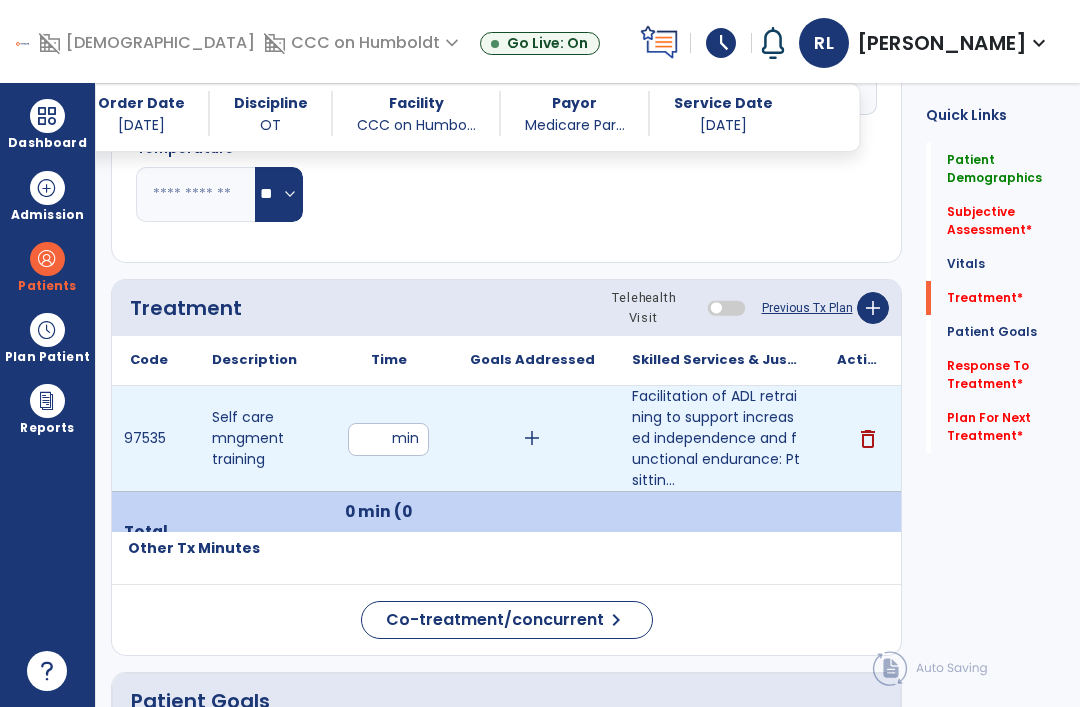 type on "**" 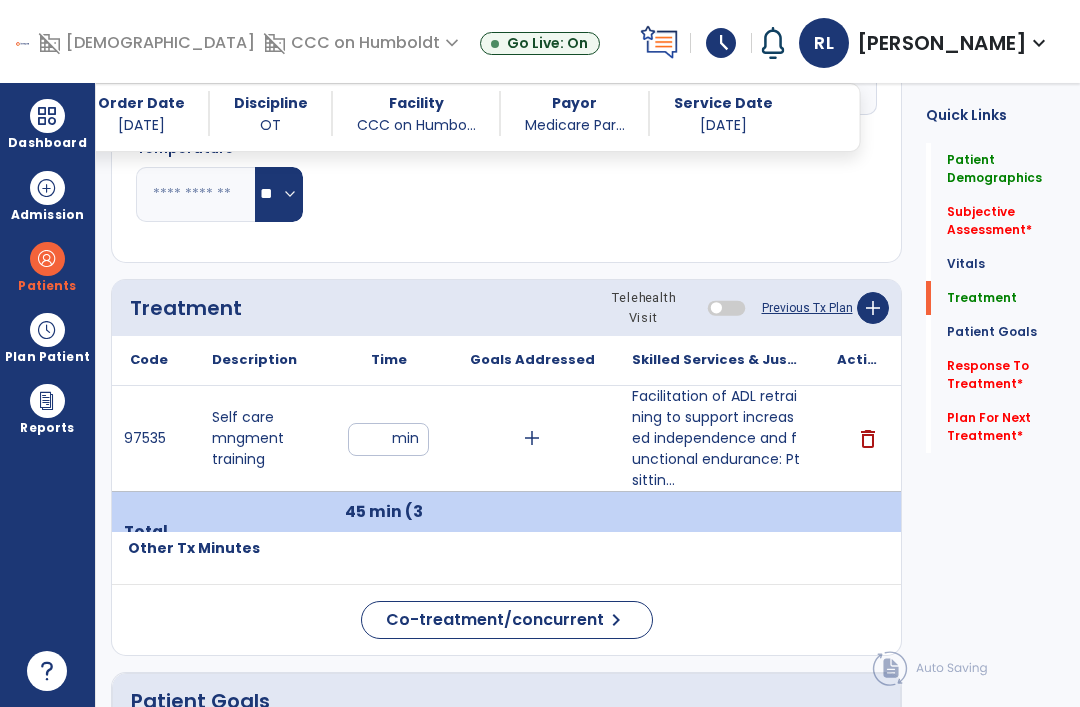 click on "**" at bounding box center (388, 439) 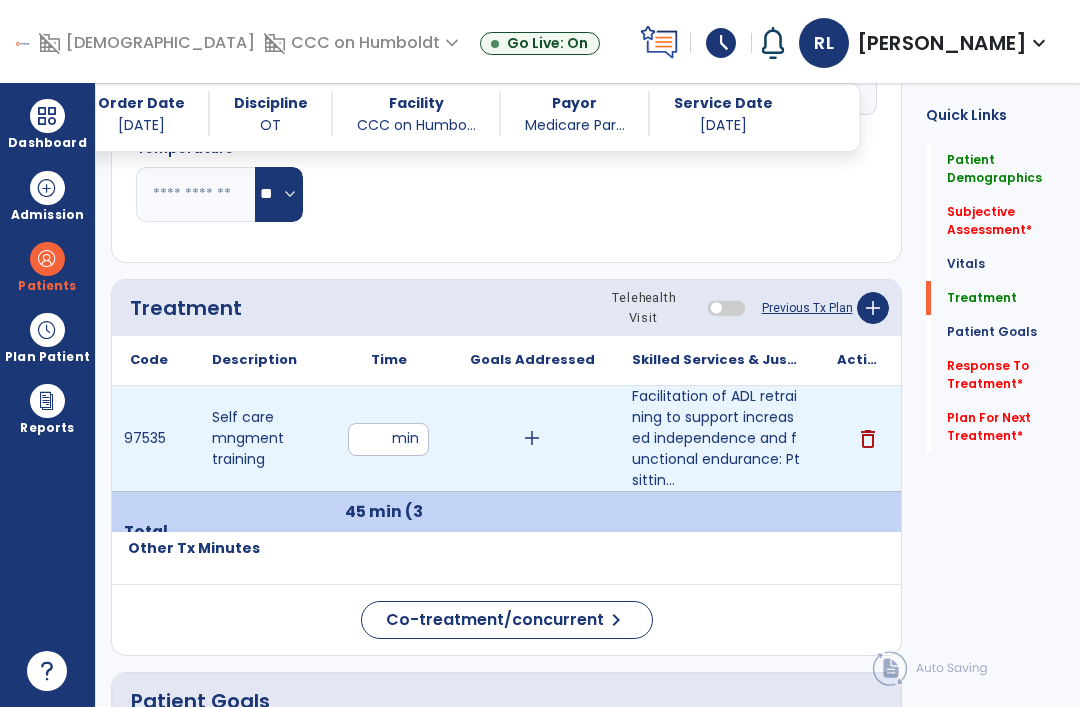 type on "**" 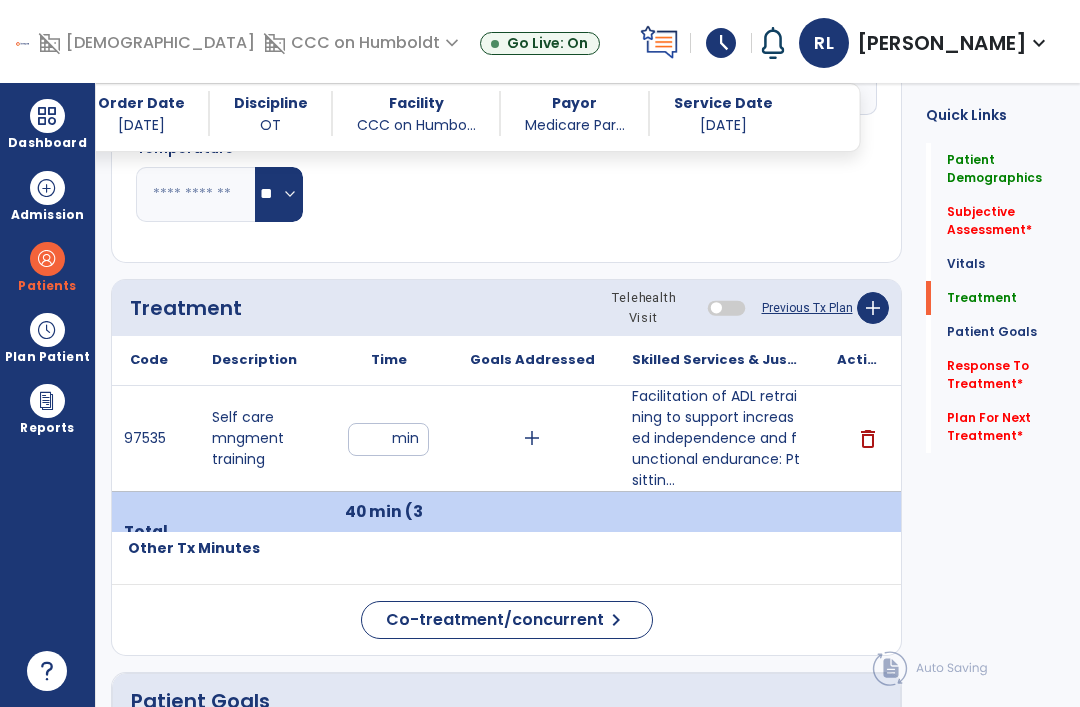 click on "Response To Treatment   *" 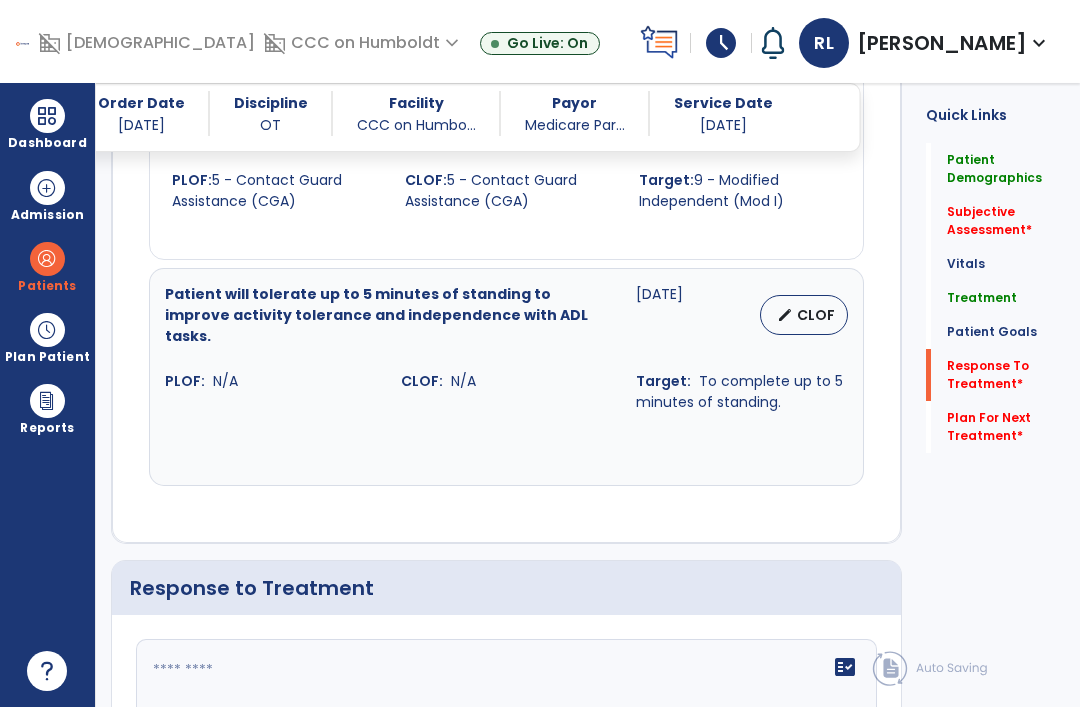 scroll, scrollTop: 3680, scrollLeft: 0, axis: vertical 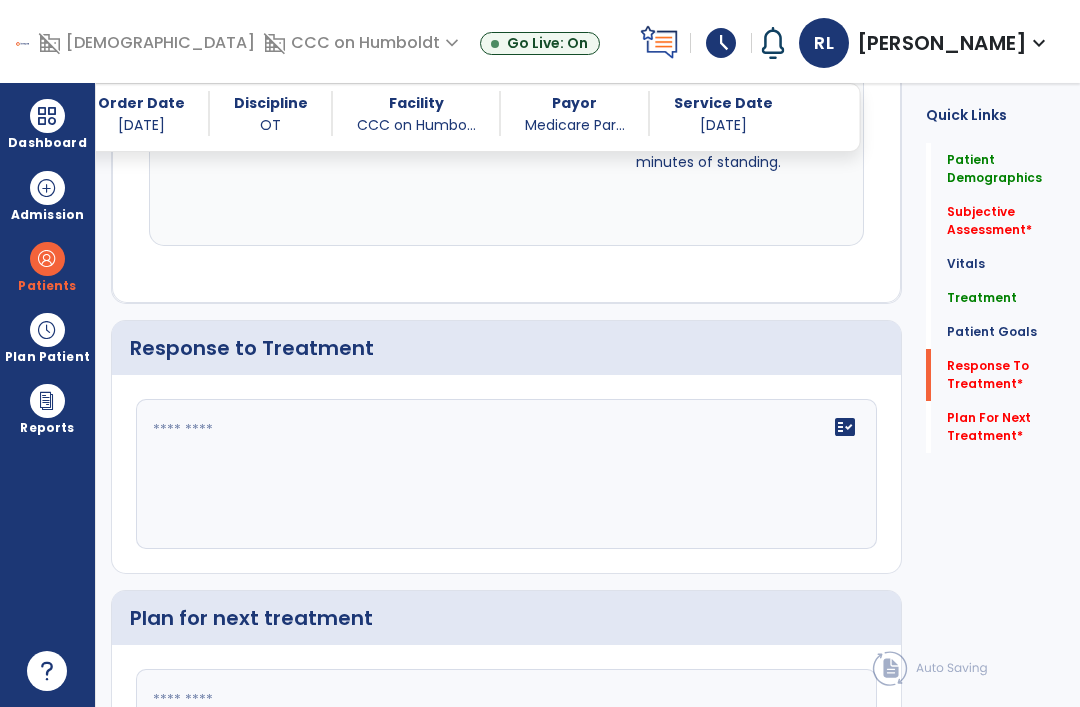 click on "fact_check" 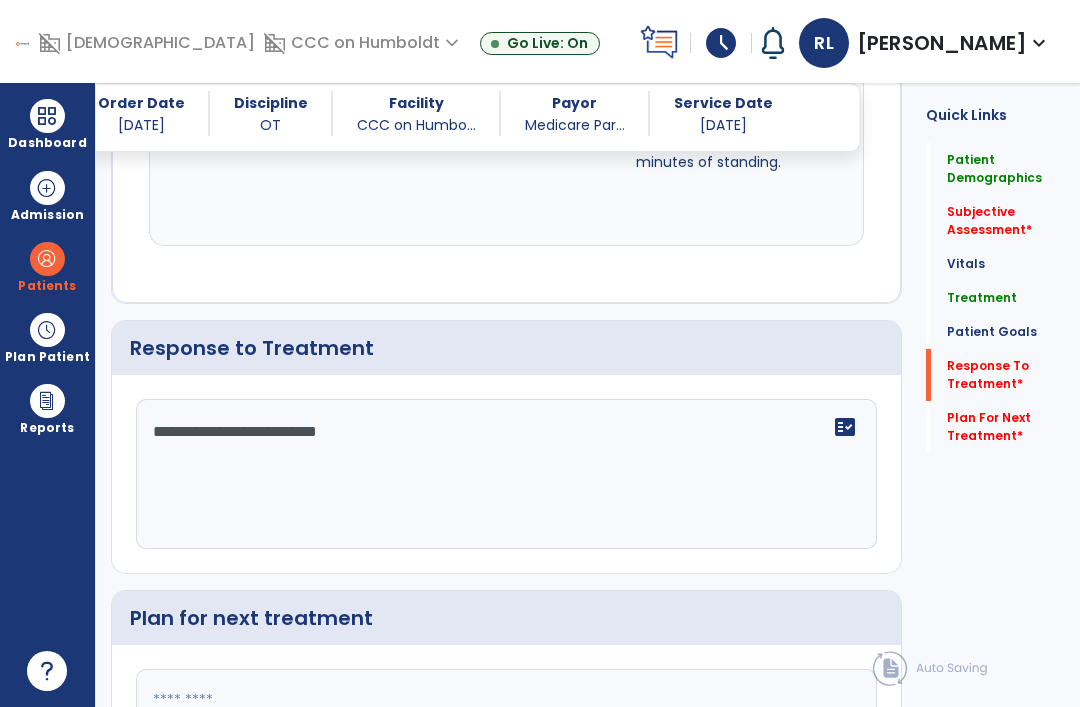 type on "**********" 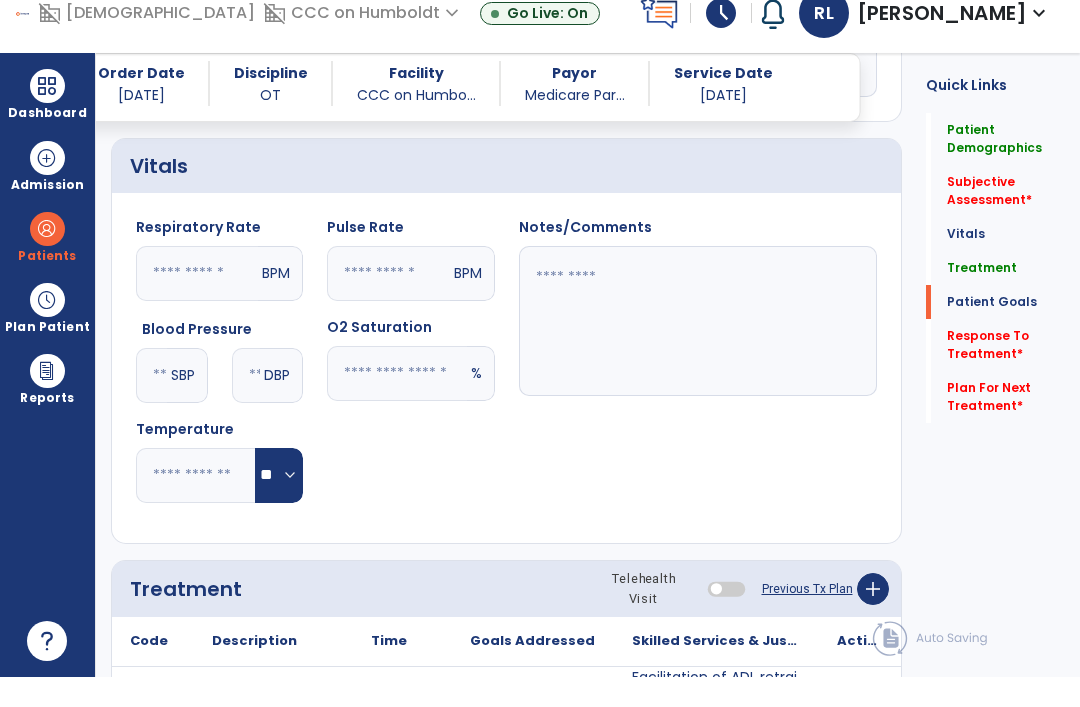 scroll, scrollTop: 1403, scrollLeft: 0, axis: vertical 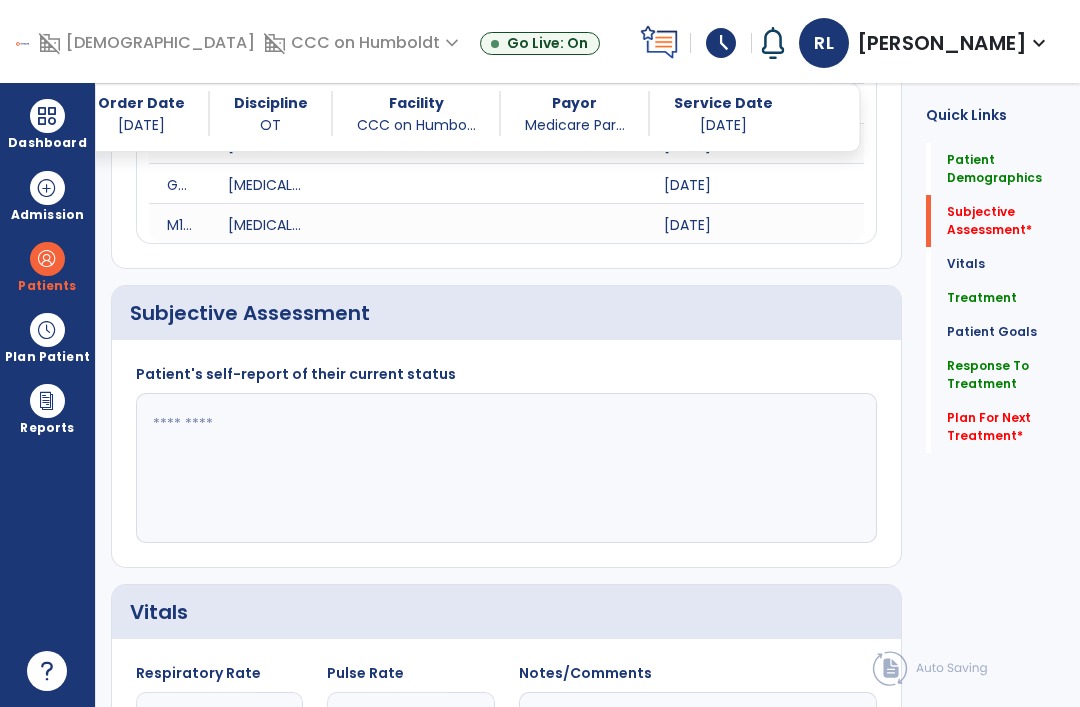 click 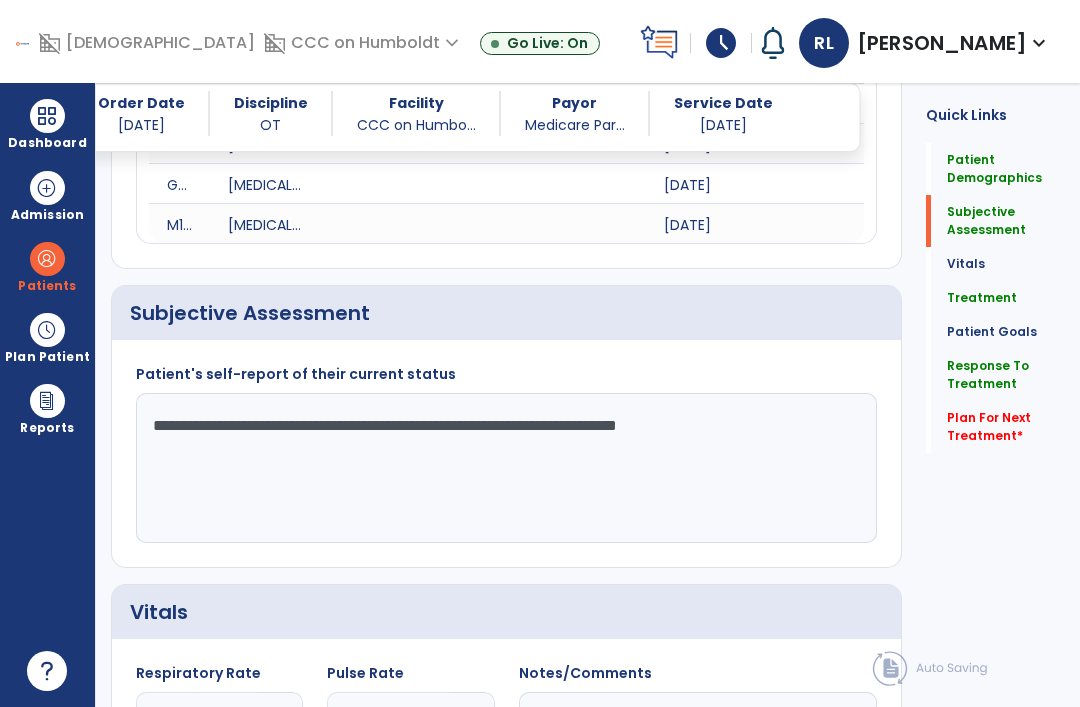 type on "**********" 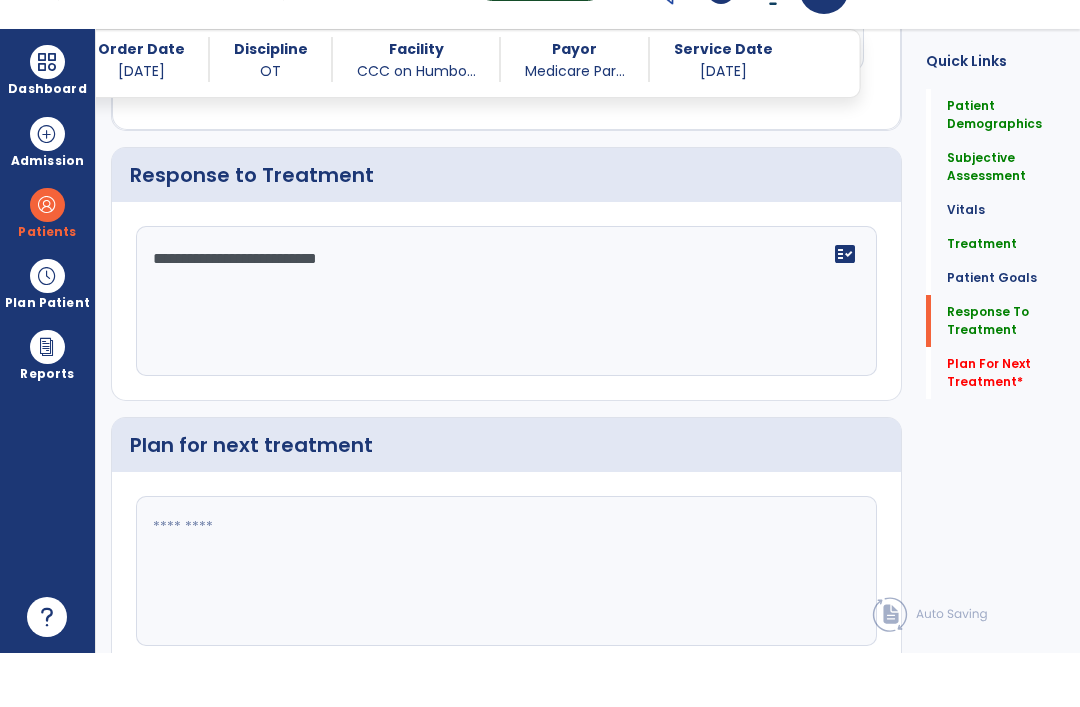 scroll, scrollTop: 3799, scrollLeft: 0, axis: vertical 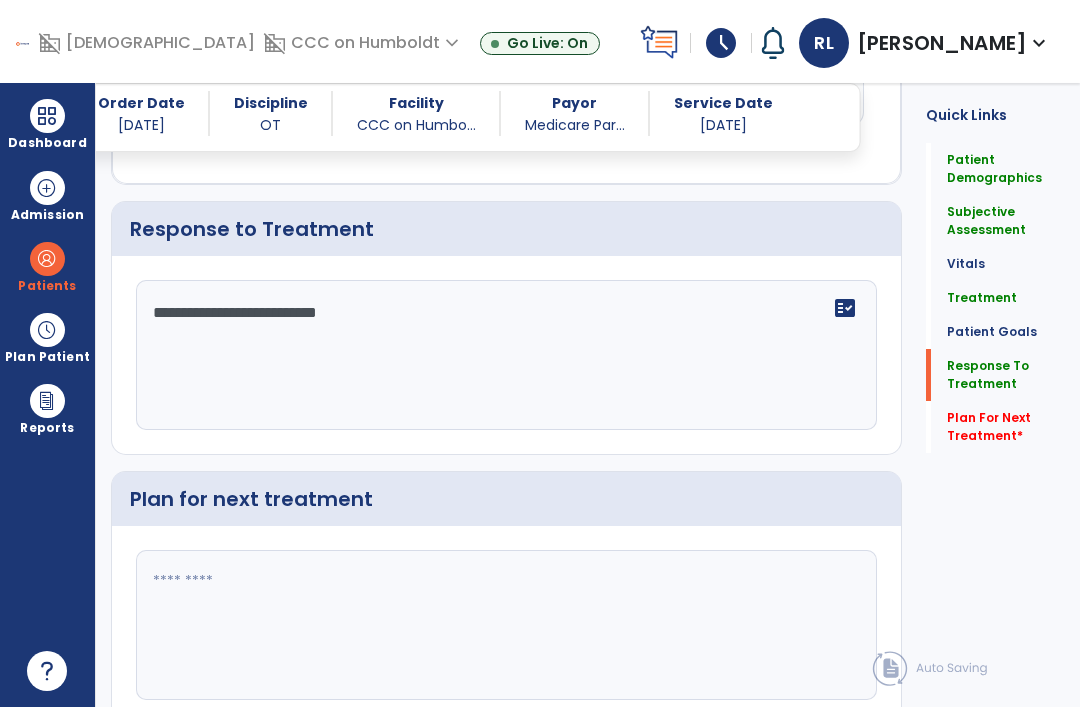 click 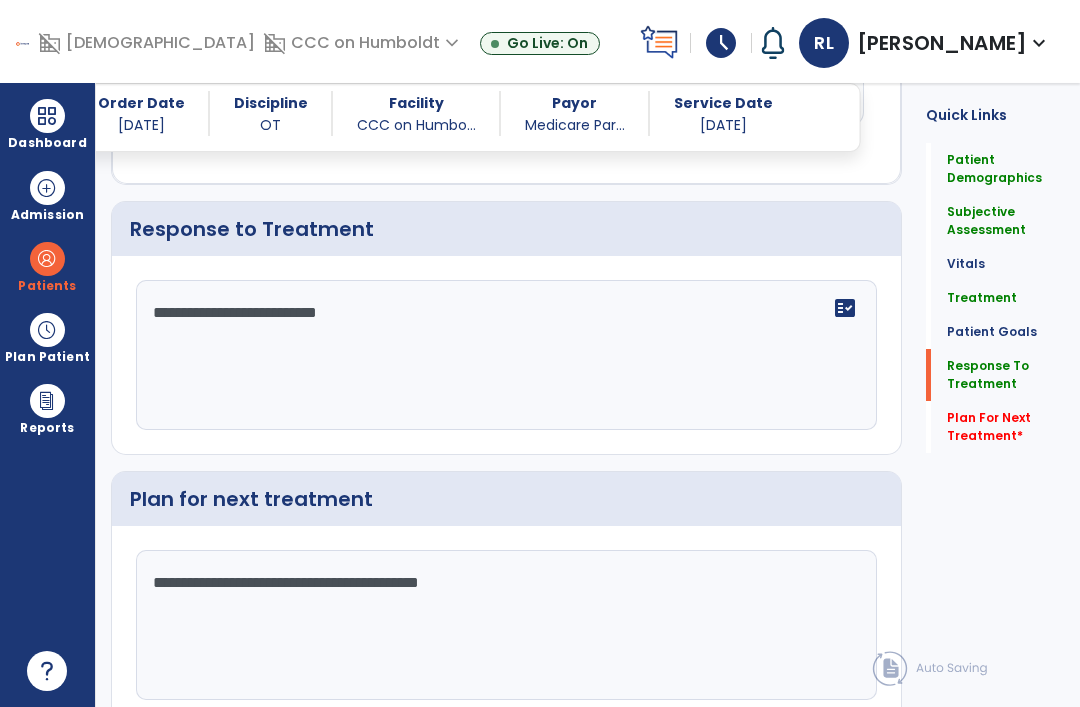 type on "**********" 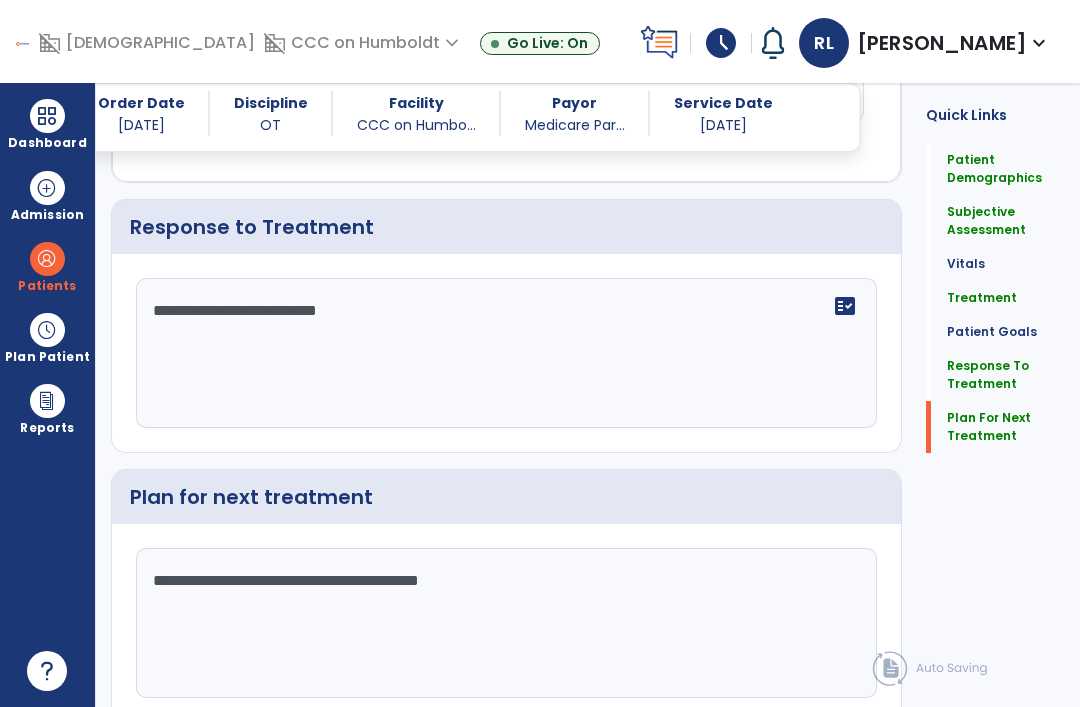 scroll, scrollTop: 3799, scrollLeft: 0, axis: vertical 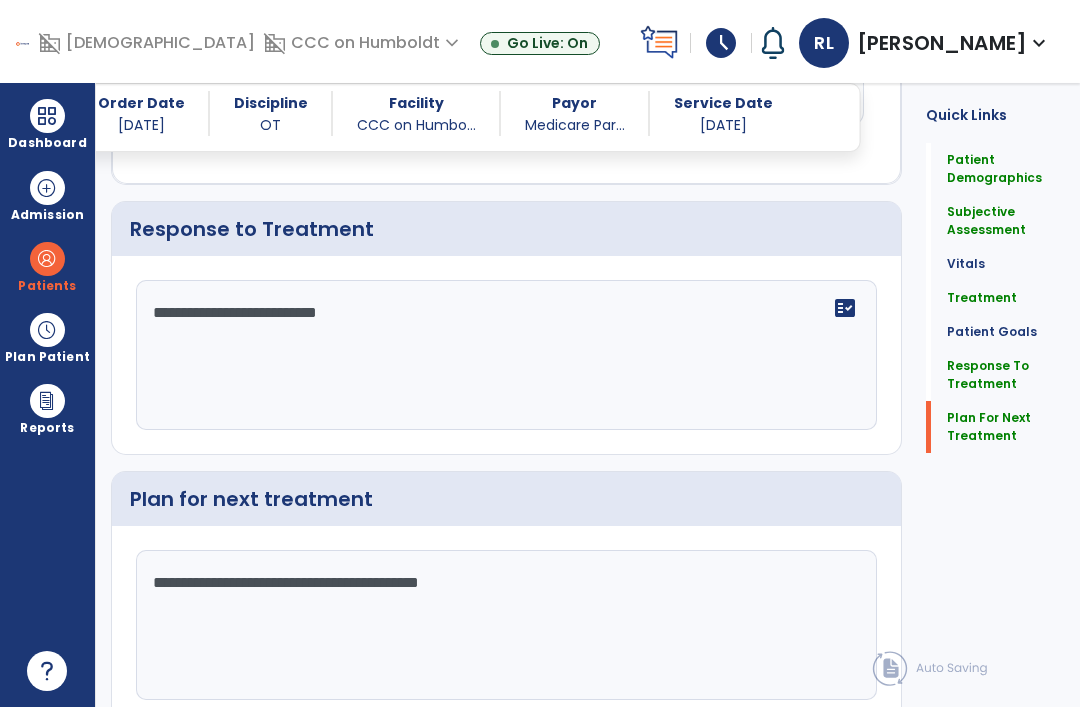 click on "Sign Doc" 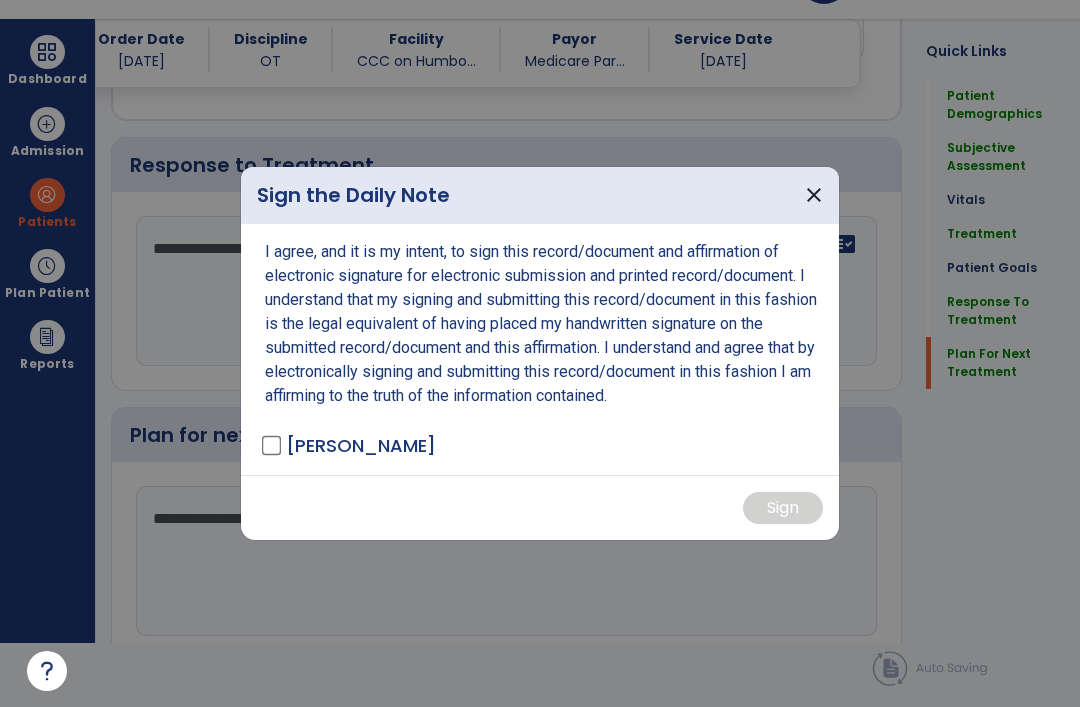 scroll, scrollTop: 0, scrollLeft: 0, axis: both 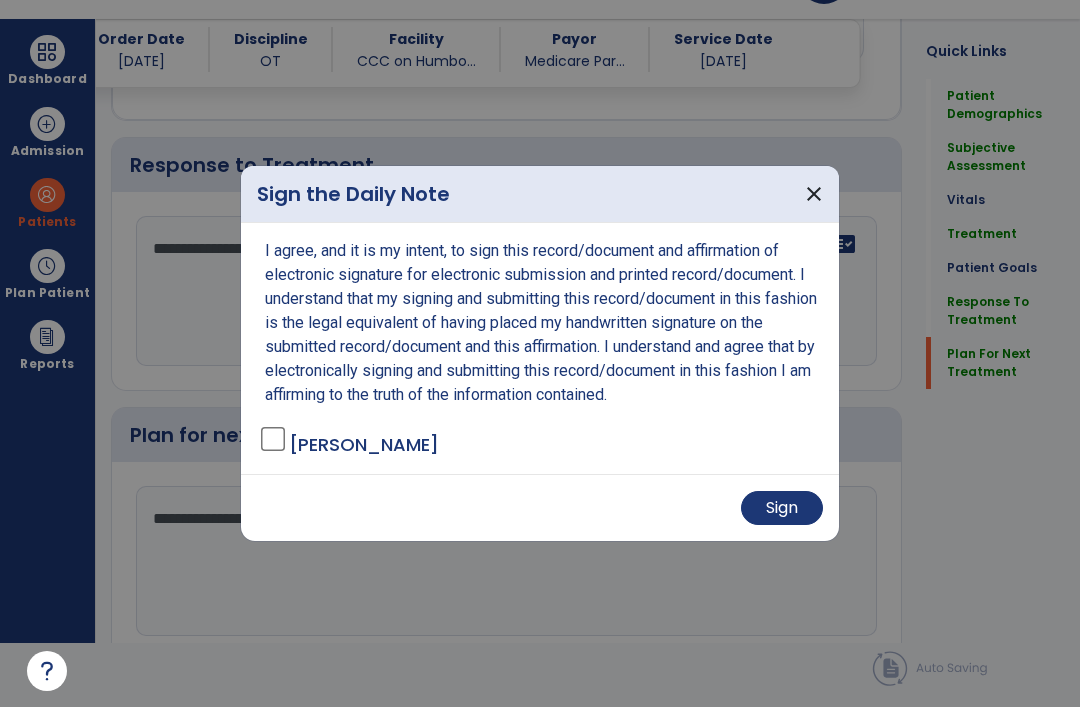 click on "Sign" at bounding box center (782, 508) 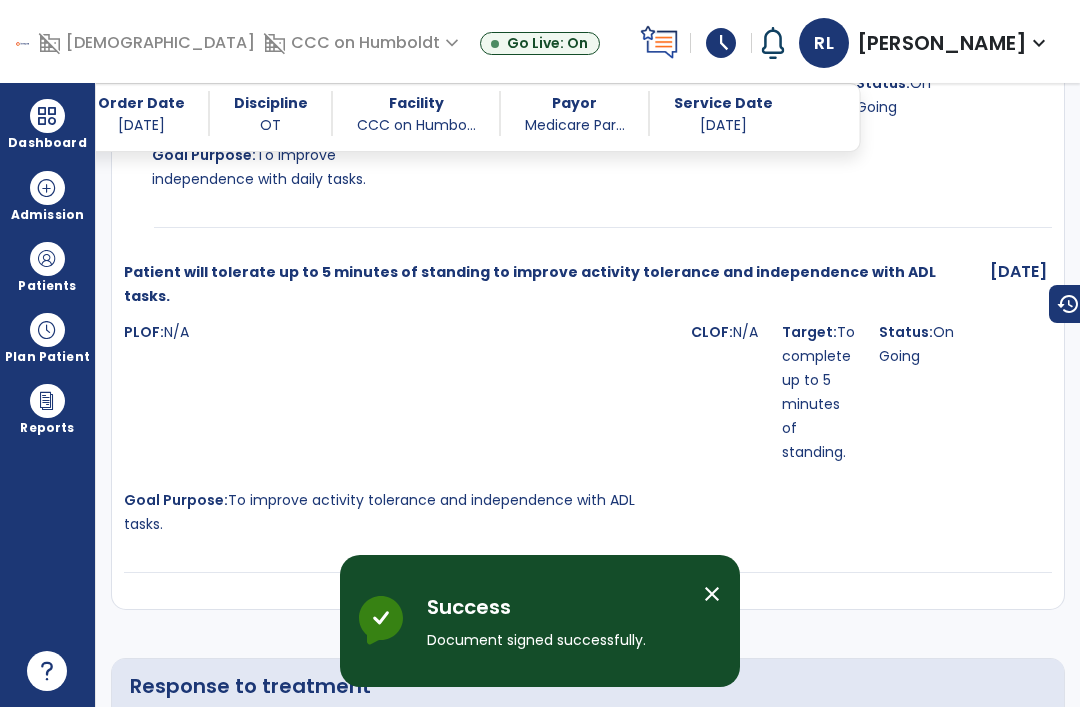 scroll, scrollTop: 64, scrollLeft: 0, axis: vertical 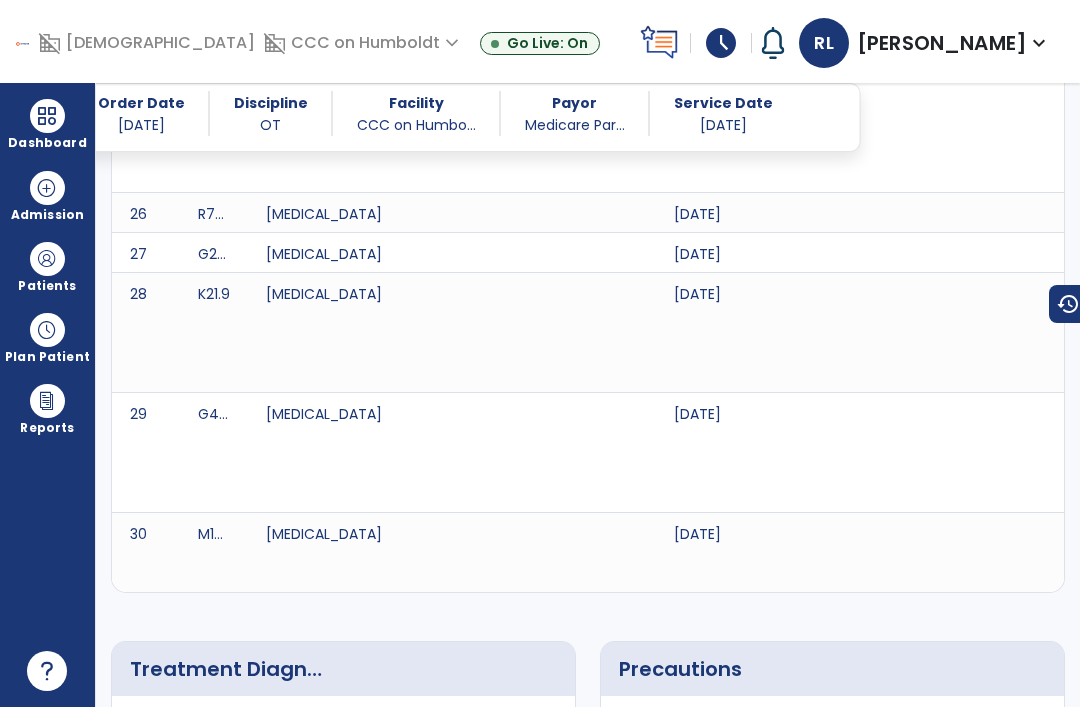 click on "Dashboard" at bounding box center (47, 124) 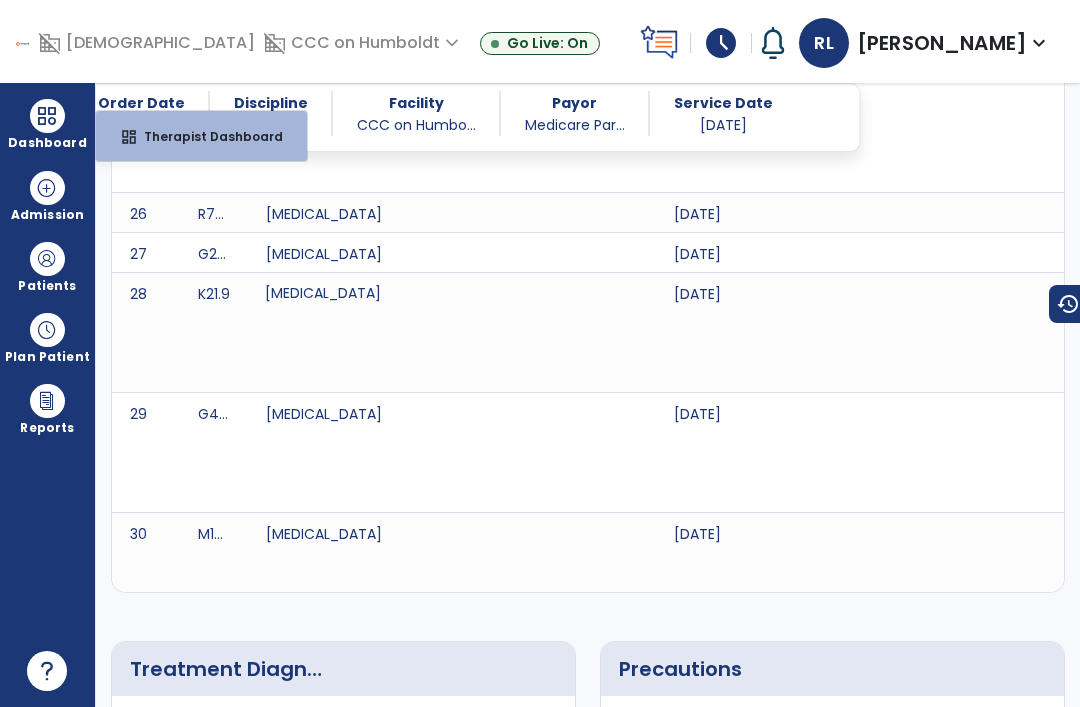 click on "Gastro-esophageal reflux disease without esophagitis" at bounding box center (350, 293) 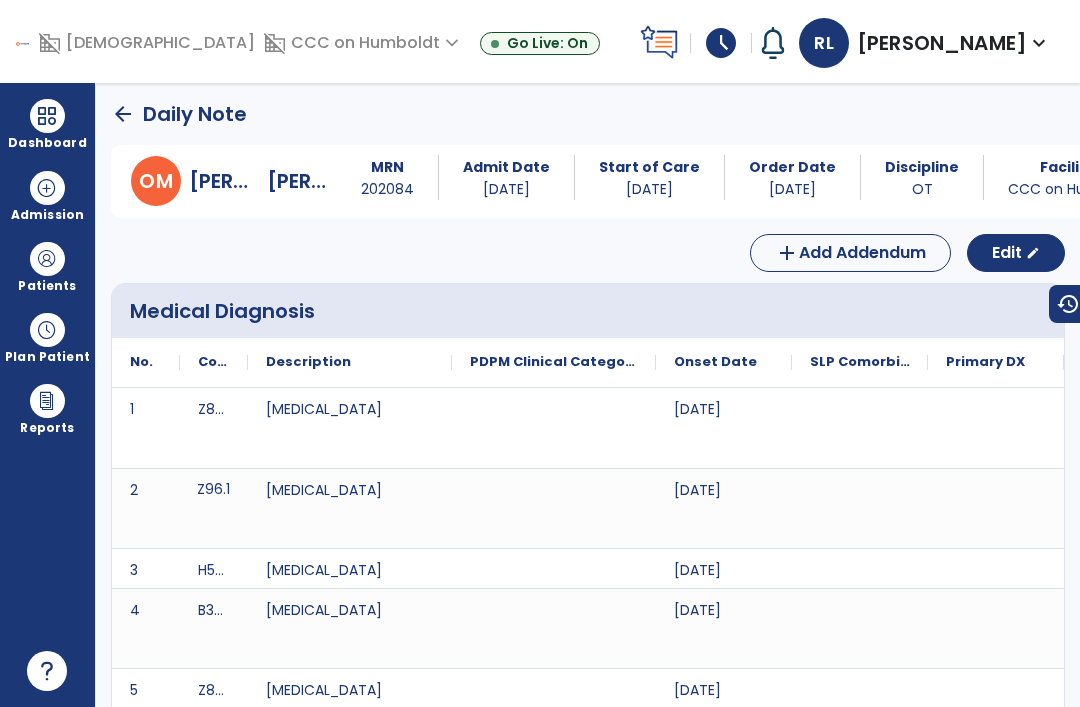 scroll, scrollTop: 5, scrollLeft: 0, axis: vertical 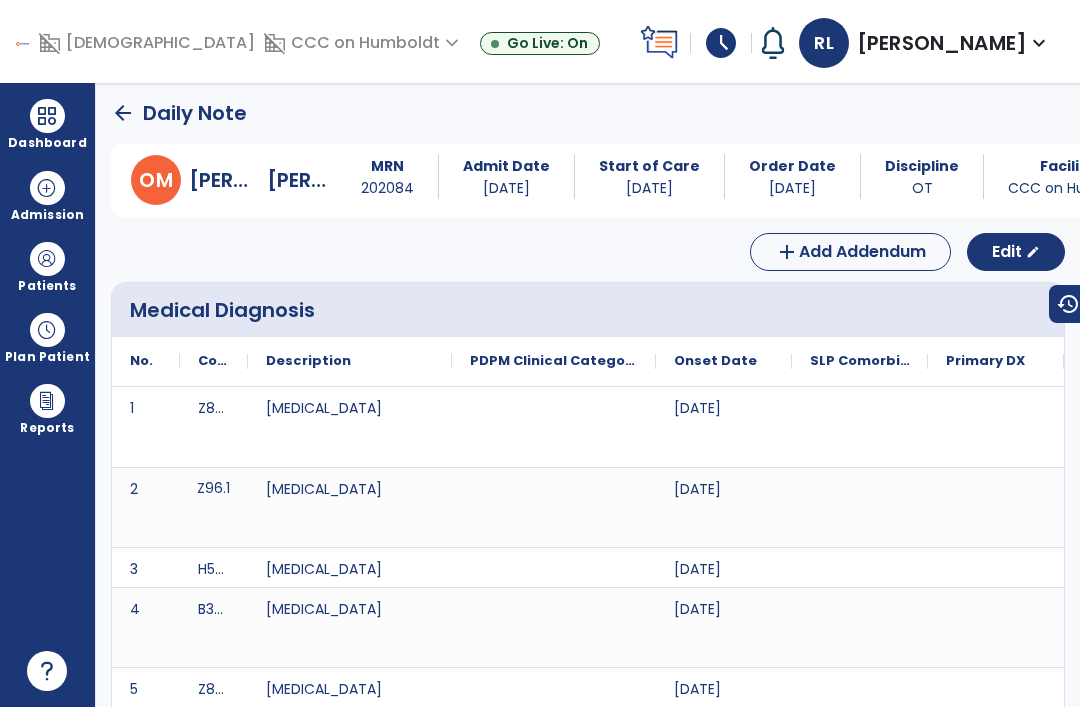 click at bounding box center [47, 116] 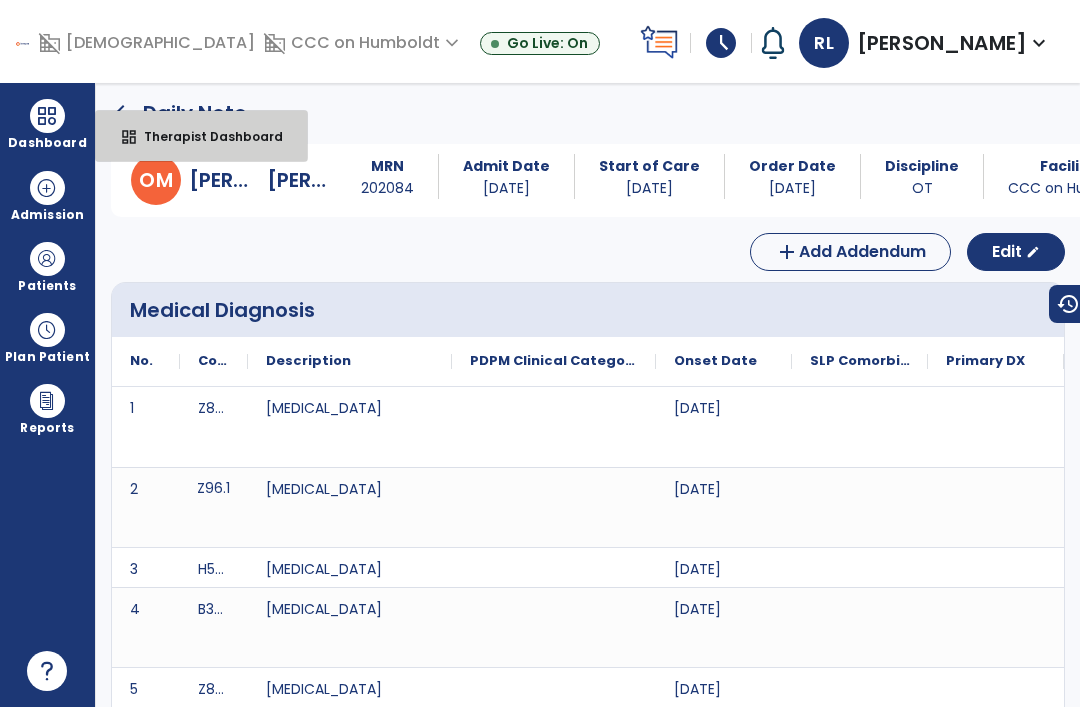 click on "dashboard  Therapist Dashboard" at bounding box center [201, 136] 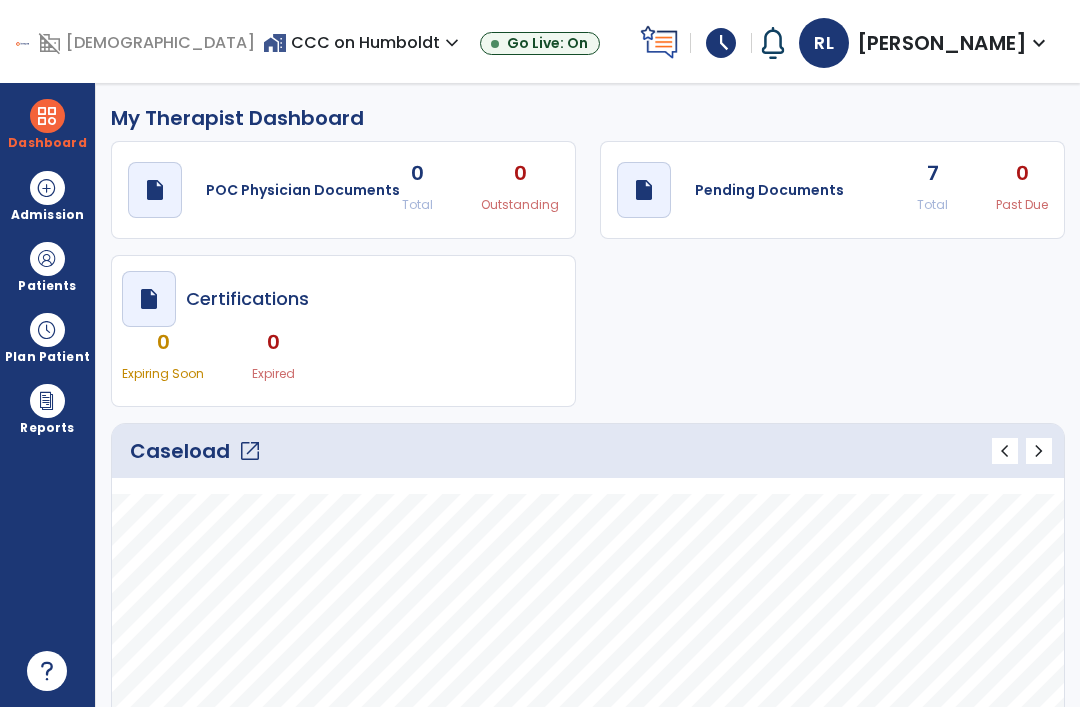 scroll, scrollTop: 0, scrollLeft: 0, axis: both 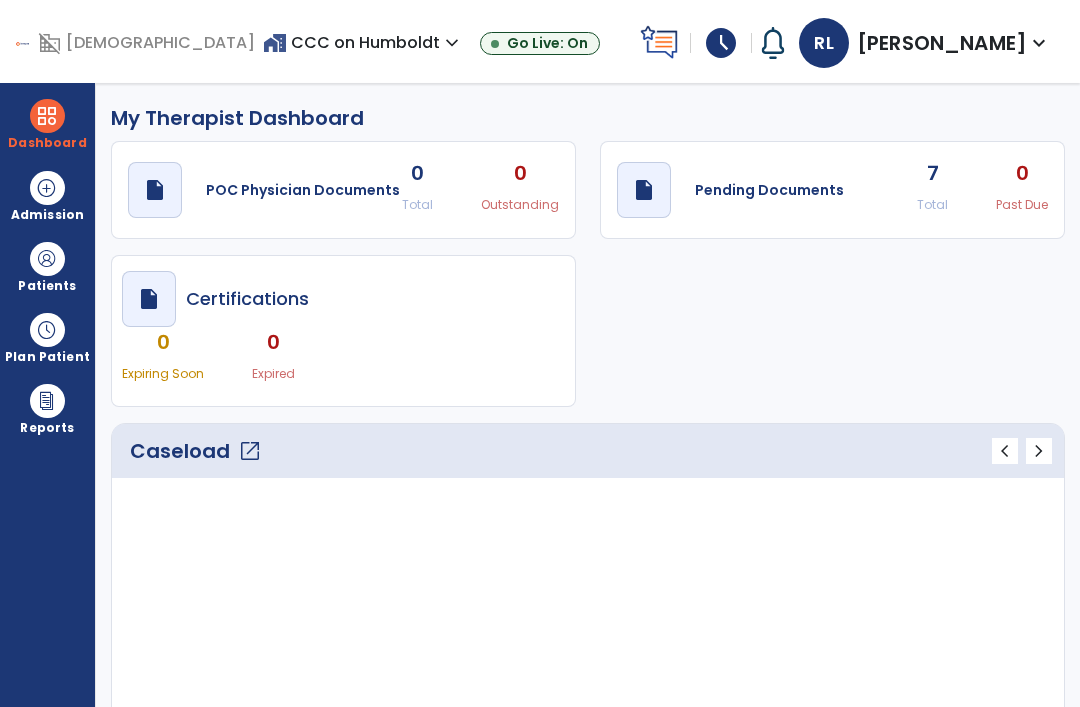 select on "****" 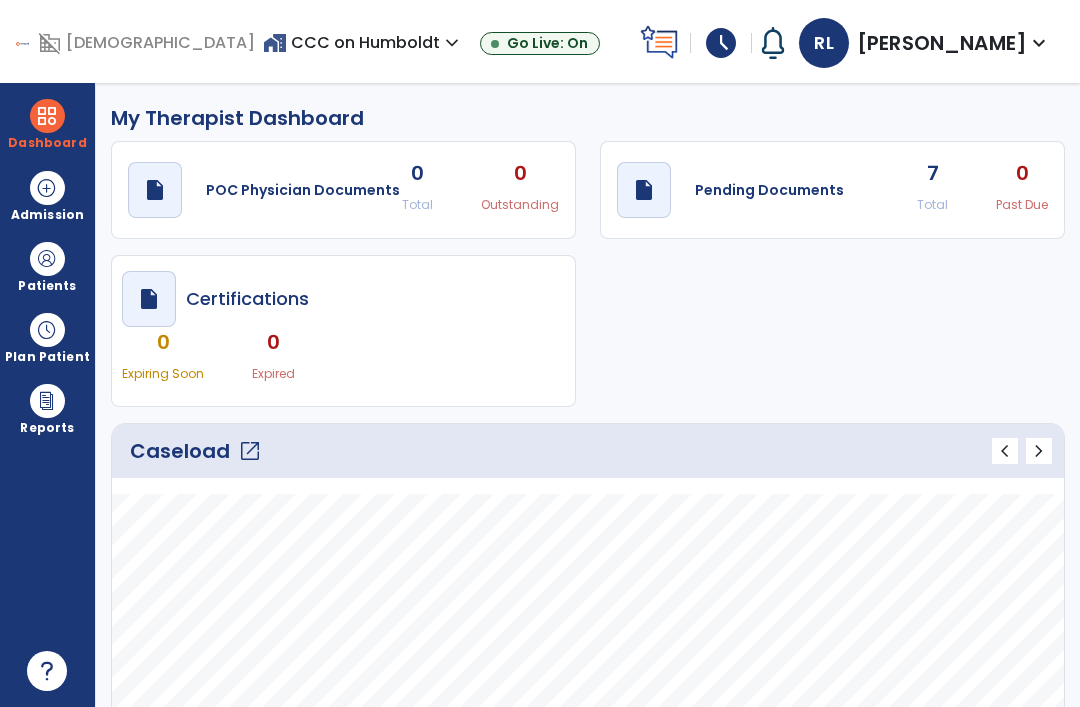 click on "home_work   CCC on Humboldt   expand_more" at bounding box center [363, 42] 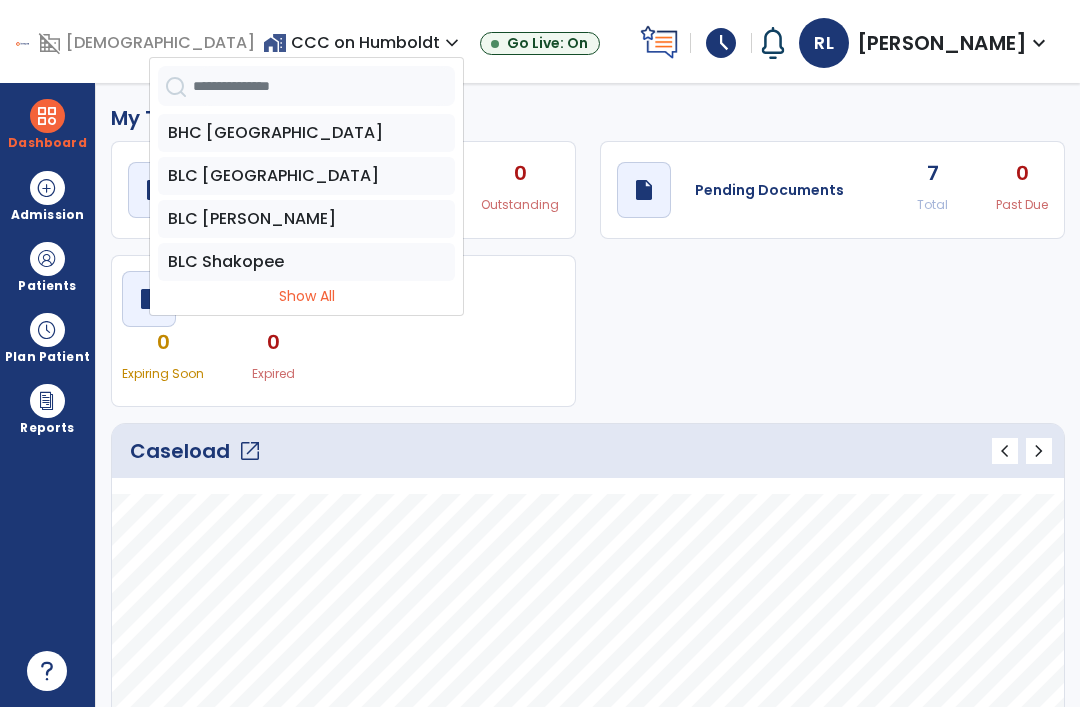 click at bounding box center [324, 86] 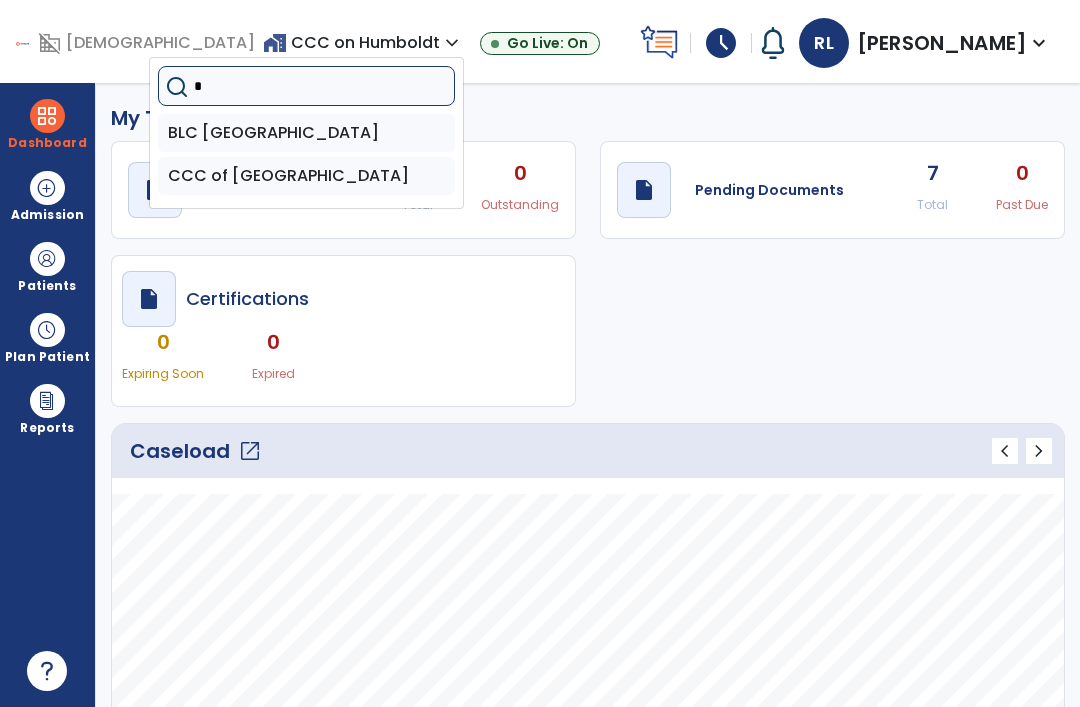 type on "**" 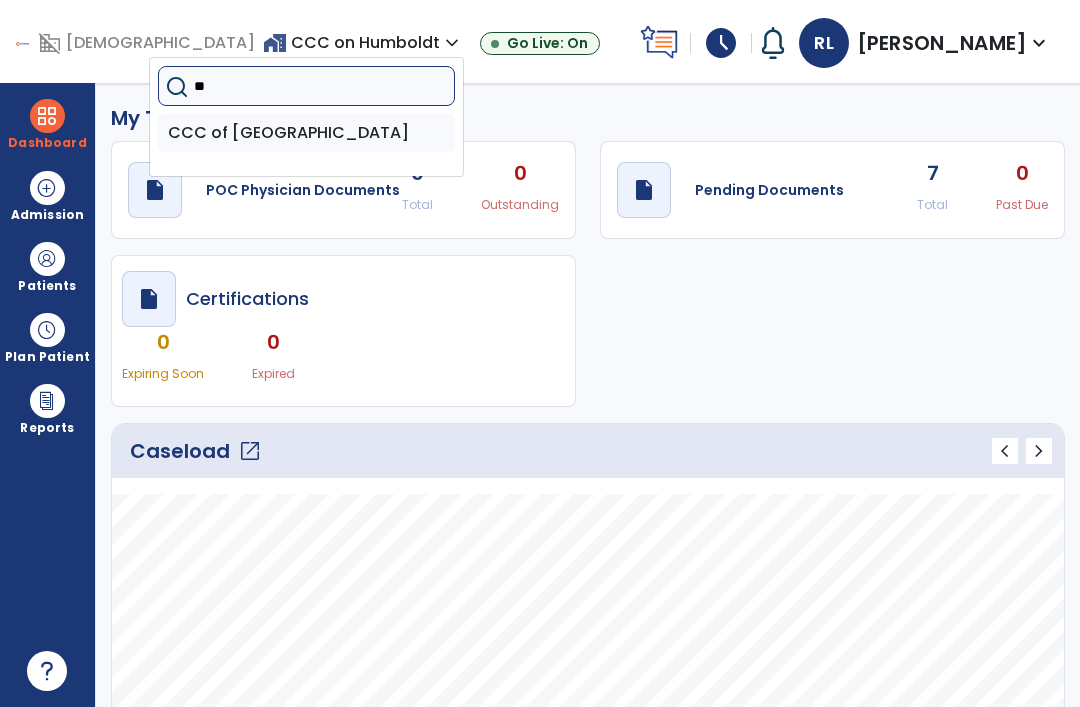 click on "CCC of [GEOGRAPHIC_DATA]" at bounding box center [306, 133] 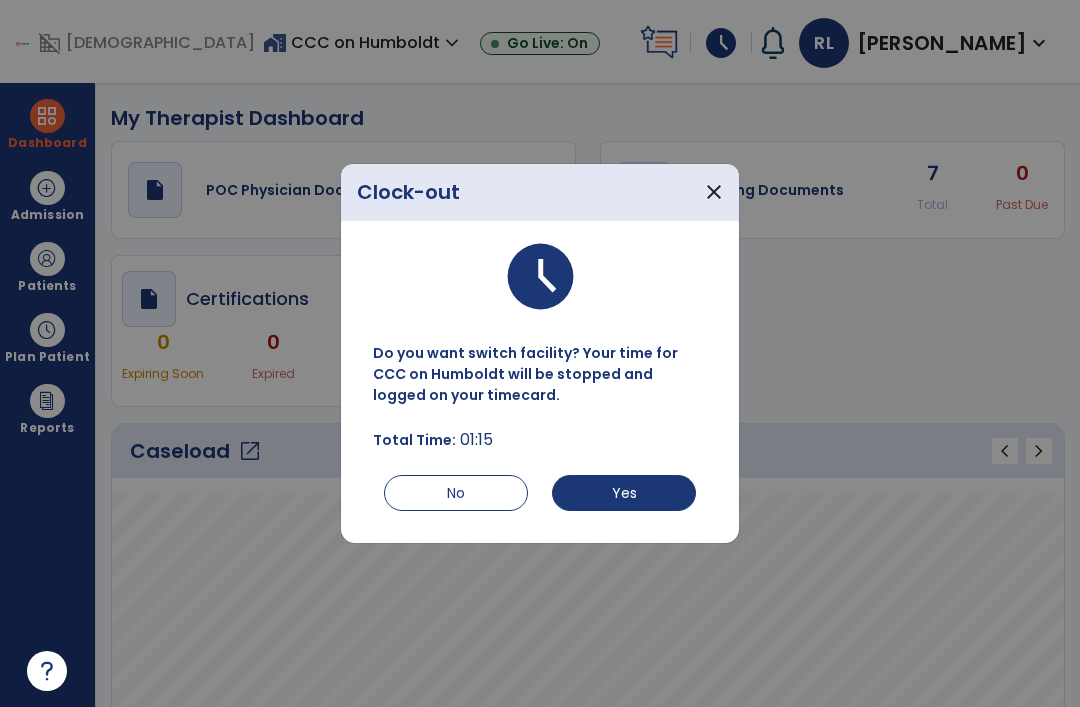 click on "close" at bounding box center (714, 192) 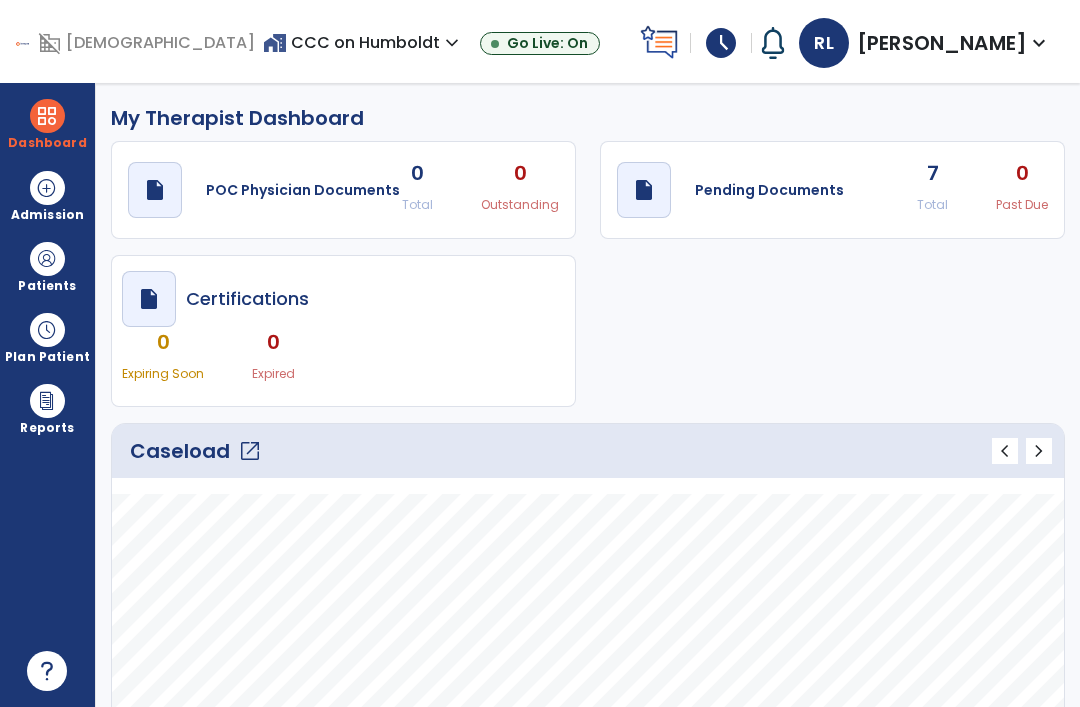 scroll, scrollTop: 0, scrollLeft: 0, axis: both 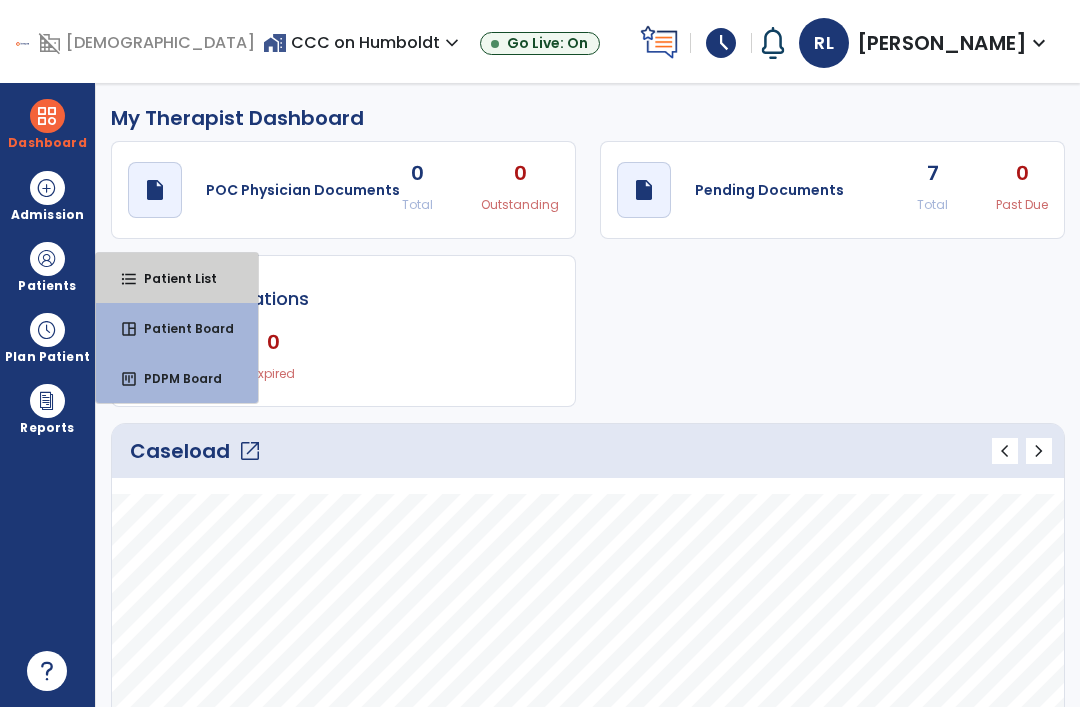 click on "Patient List" at bounding box center (172, 278) 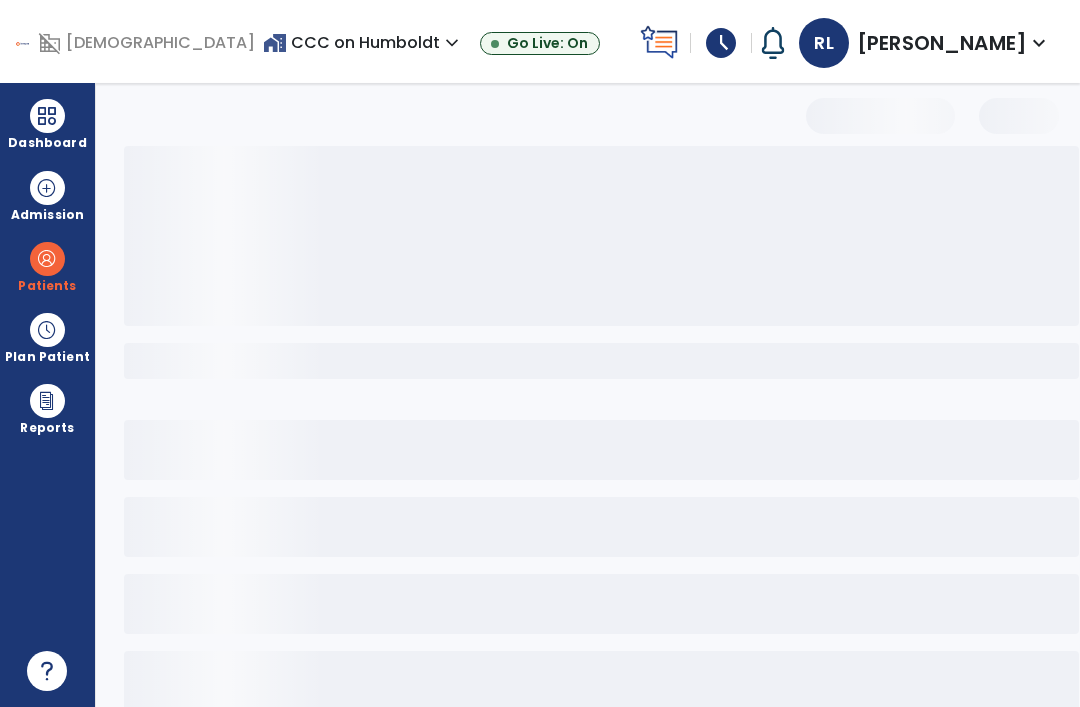 select on "***" 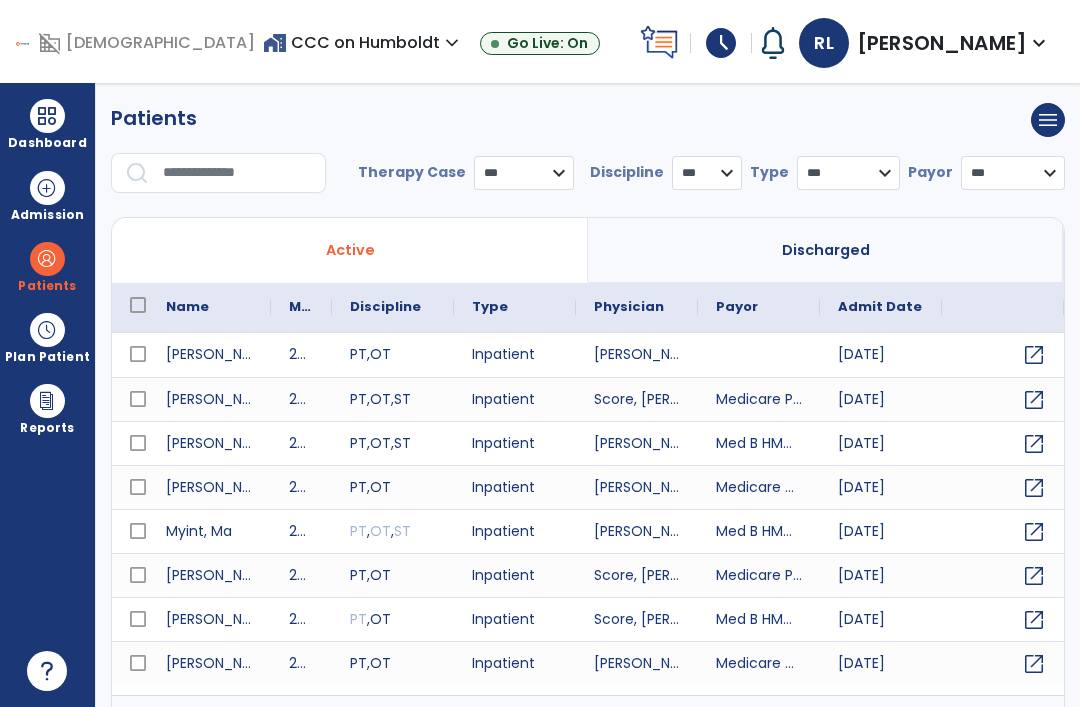 click at bounding box center (237, 173) 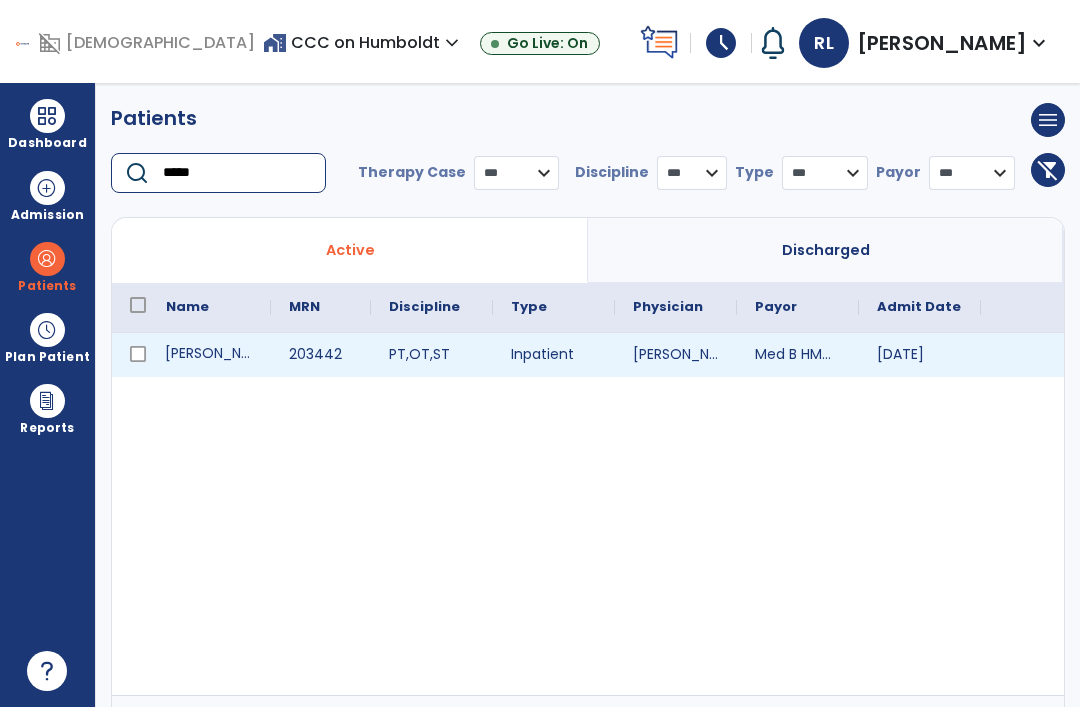 type on "*****" 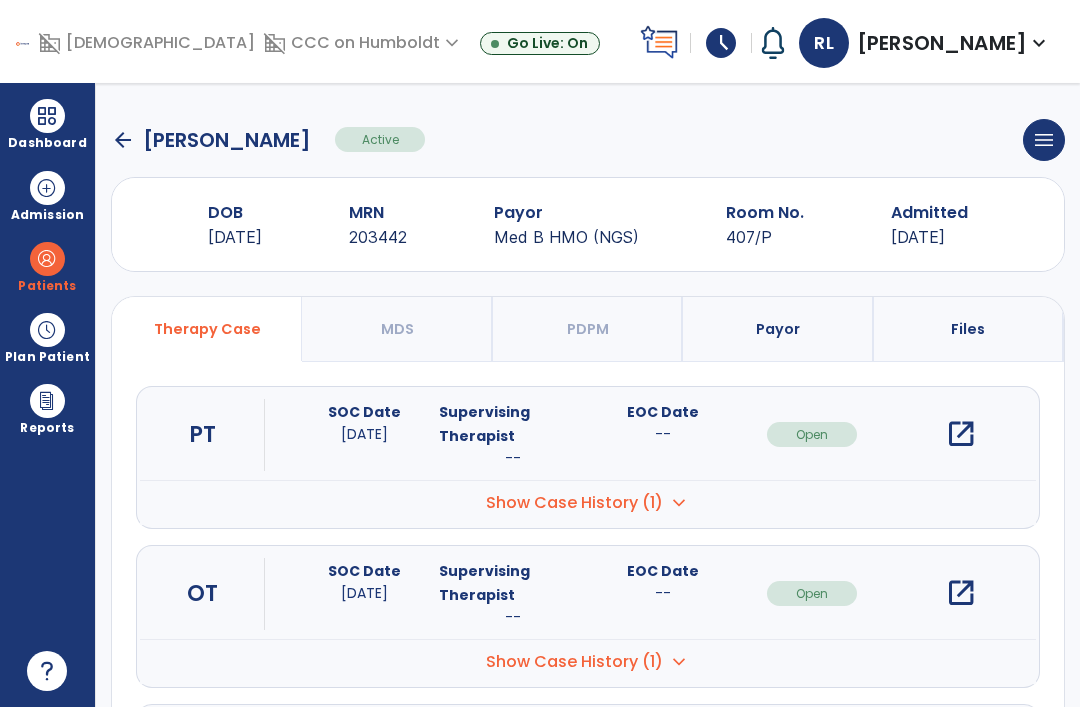 click on "open_in_new" at bounding box center (961, 434) 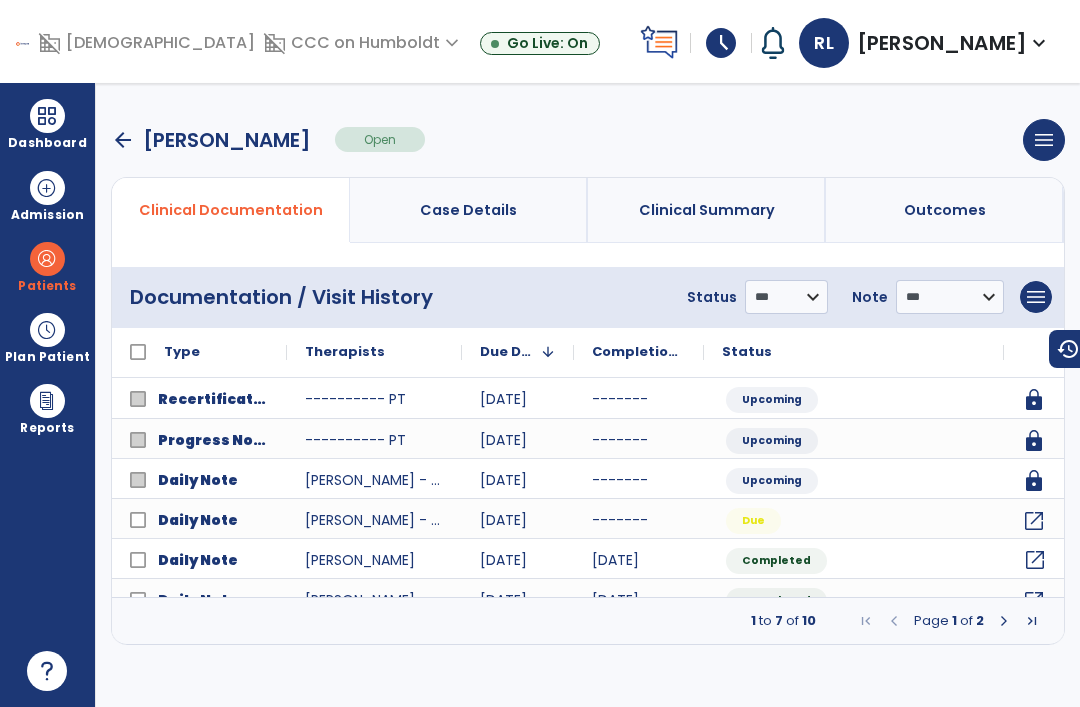 click on "open_in_new" 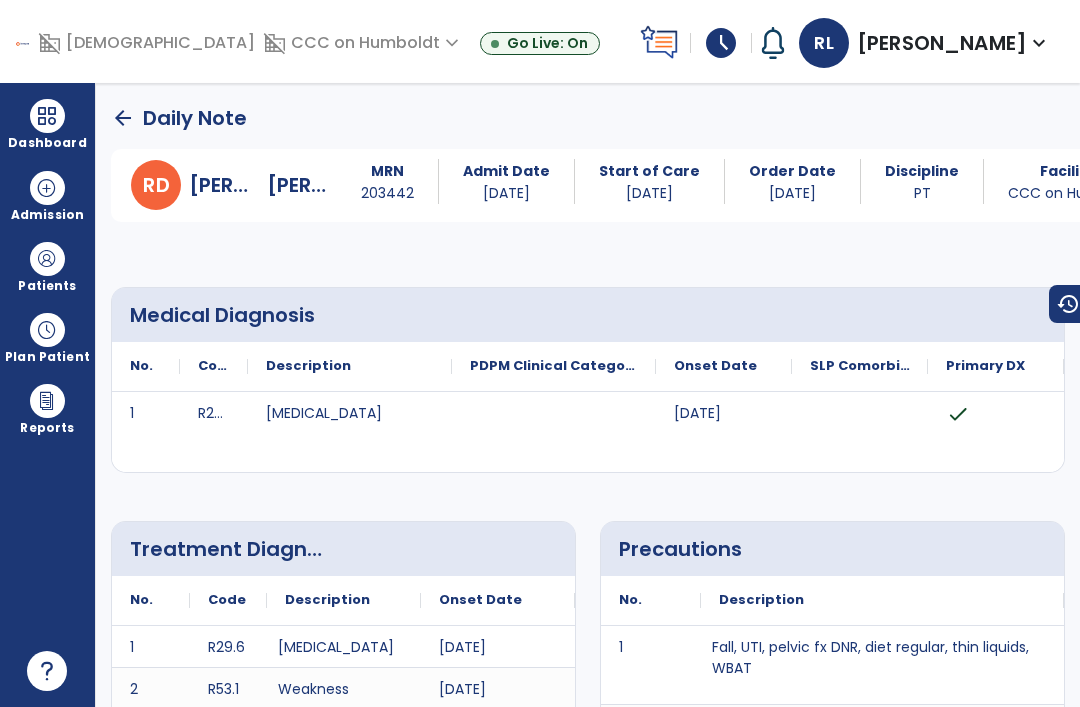 scroll, scrollTop: 0, scrollLeft: 0, axis: both 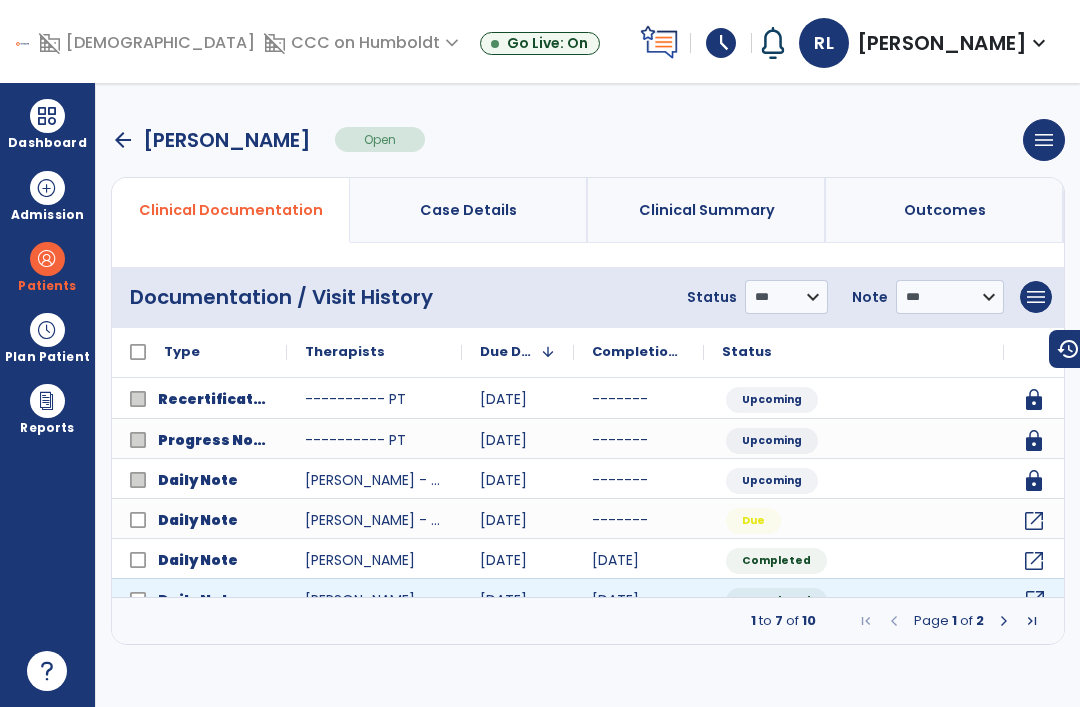 click on "open_in_new" 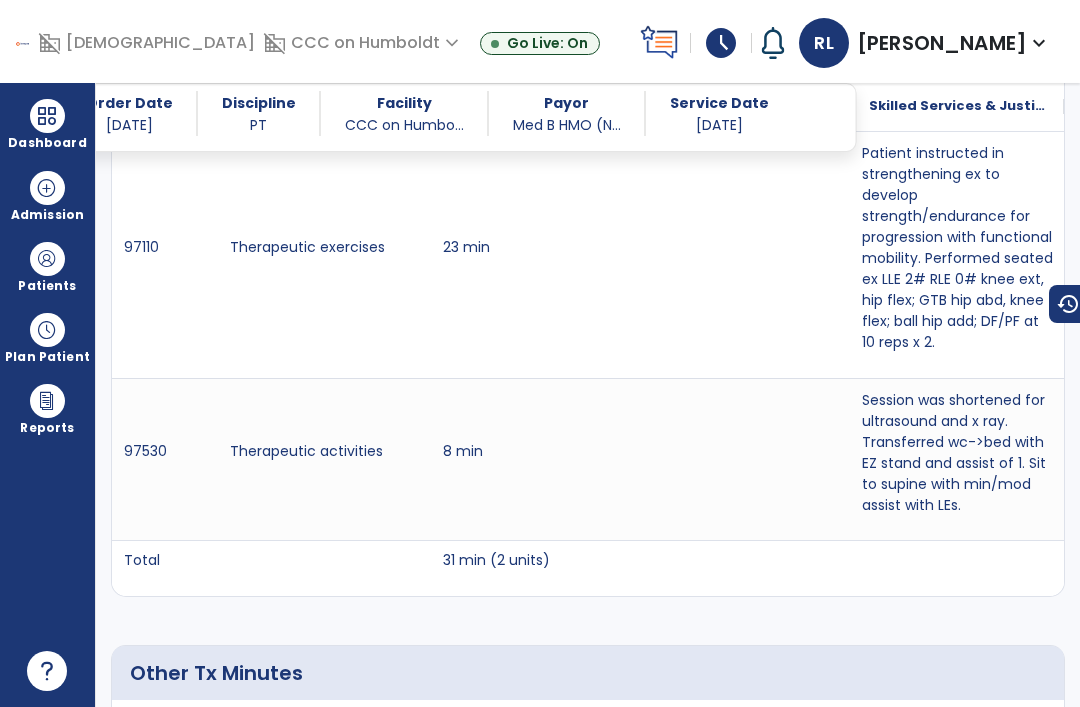 scroll, scrollTop: 1339, scrollLeft: 0, axis: vertical 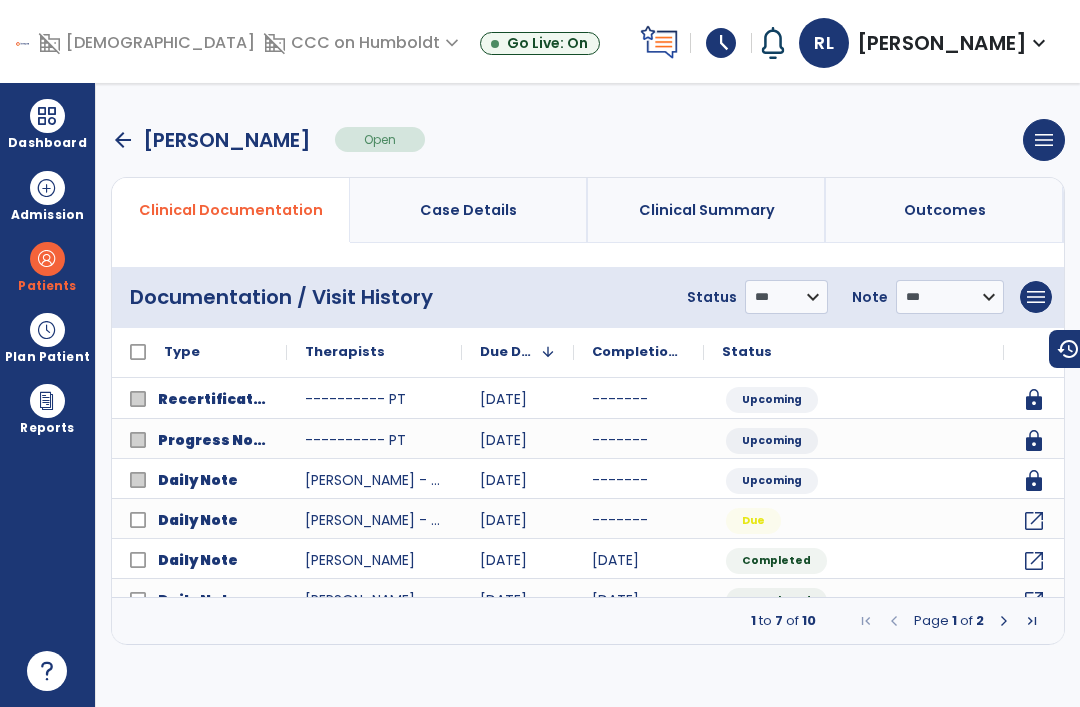 click on "open_in_new" 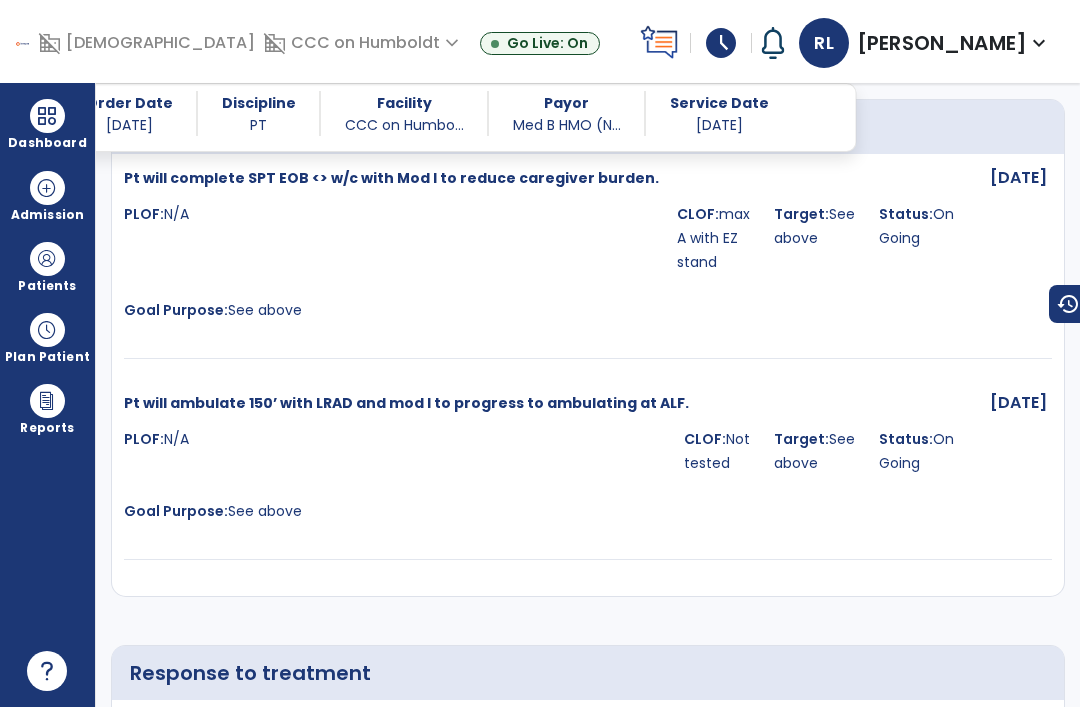 scroll, scrollTop: 2445, scrollLeft: 0, axis: vertical 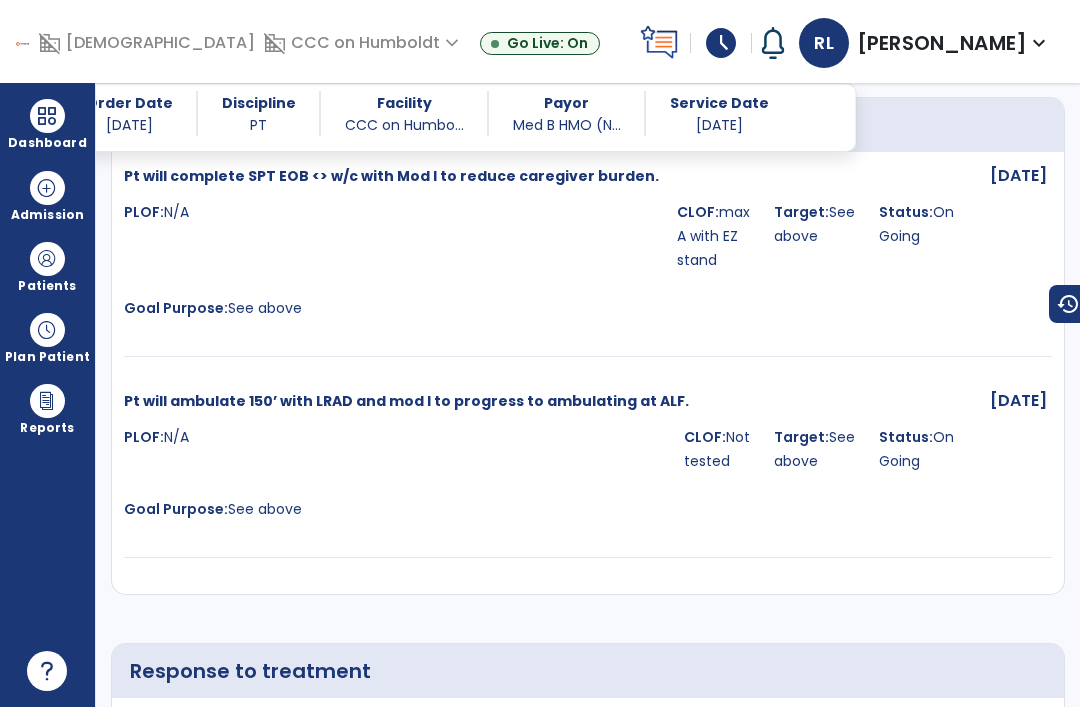 click on "Pt will ambulate 150’ with LRAD and mod I to progress to ambulating at ALF." at bounding box center [406, 401] 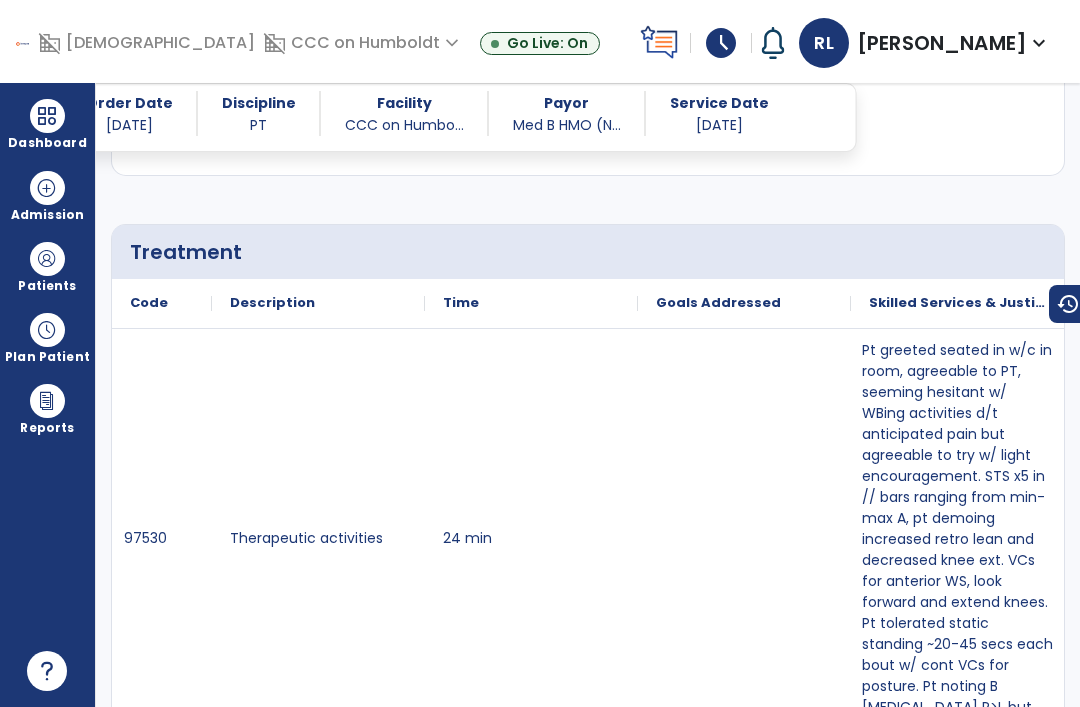 scroll, scrollTop: 1148, scrollLeft: 0, axis: vertical 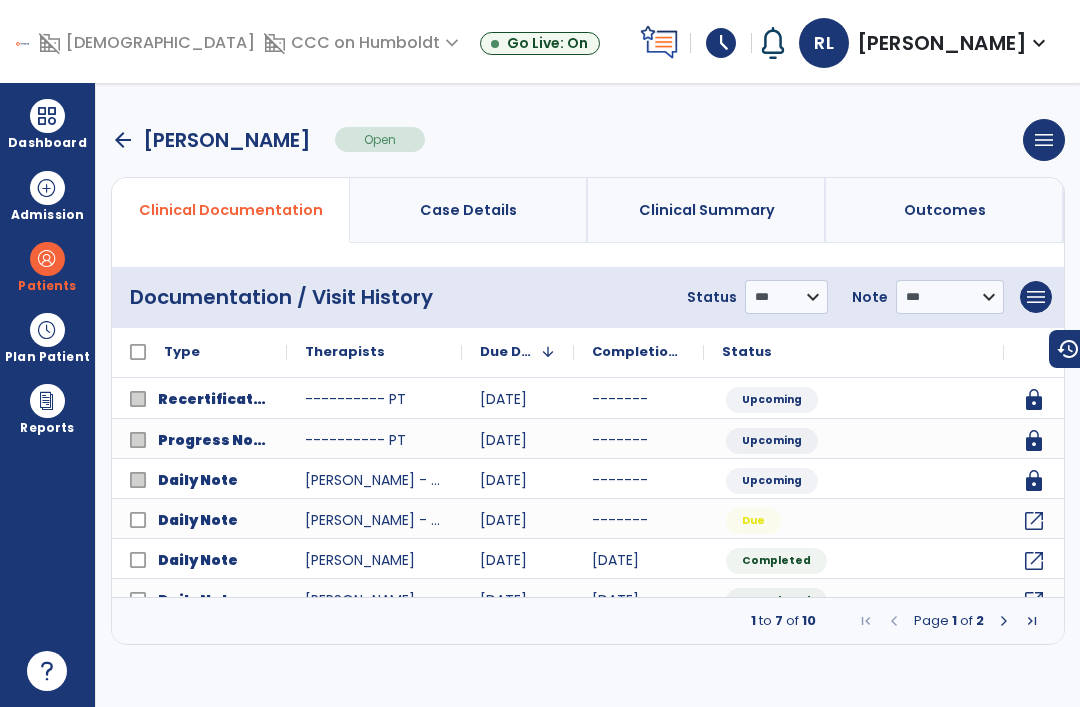 click at bounding box center (47, 116) 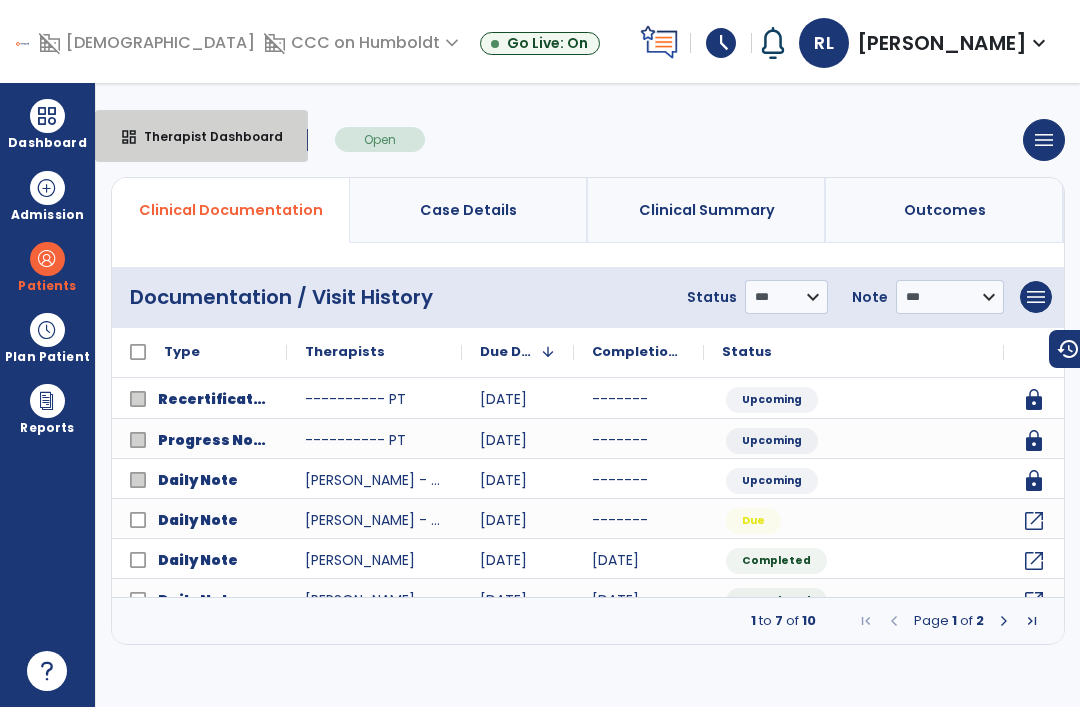 click on "dashboard" at bounding box center (129, 137) 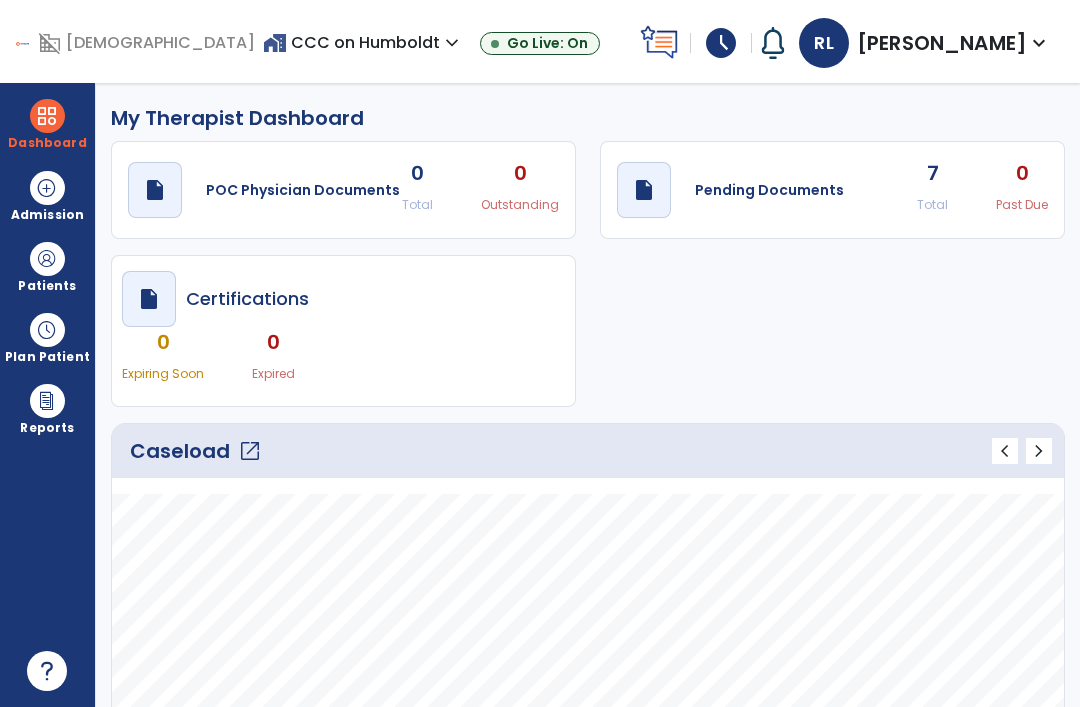 click on "open_in_new" 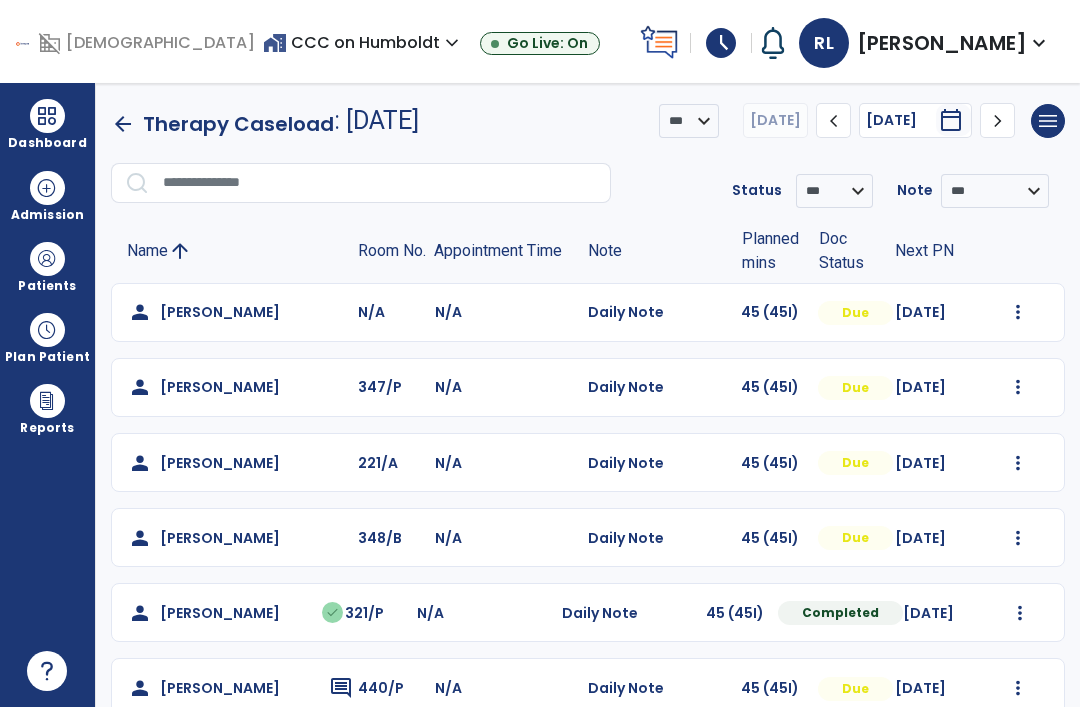 scroll, scrollTop: 0, scrollLeft: 0, axis: both 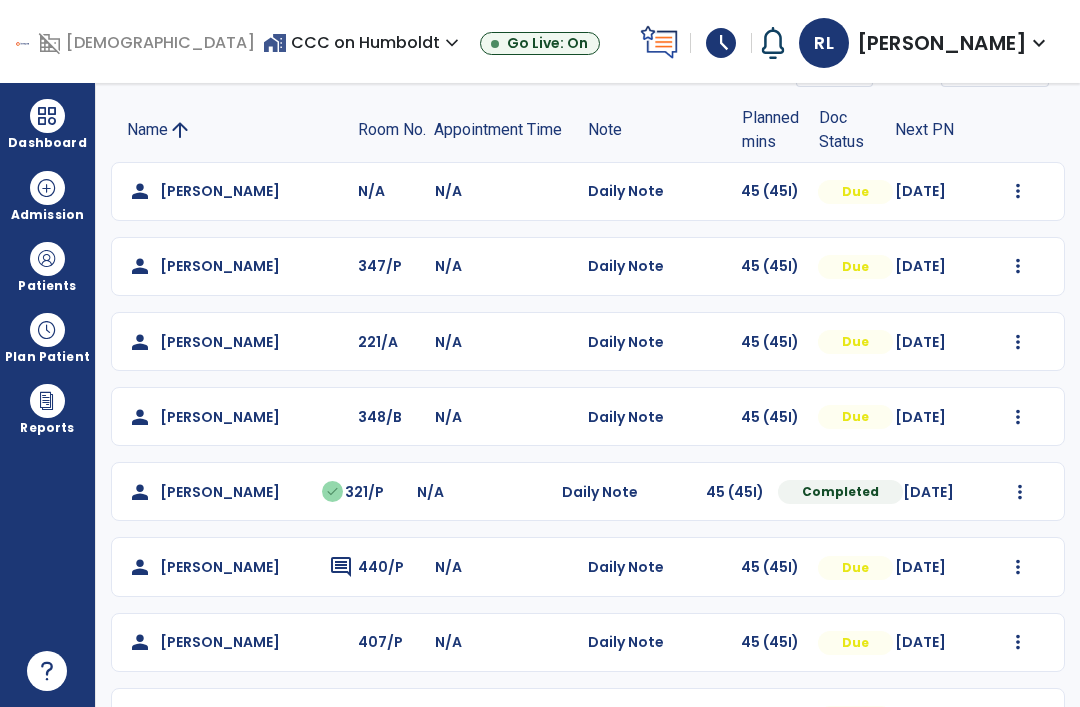 click on "person   [PERSON_NAME]  N/A N/A  Daily Note   45 (45I)  Due [DATE]  Mark Visit As Complete   Reset Note   Open Document   G + C Mins" 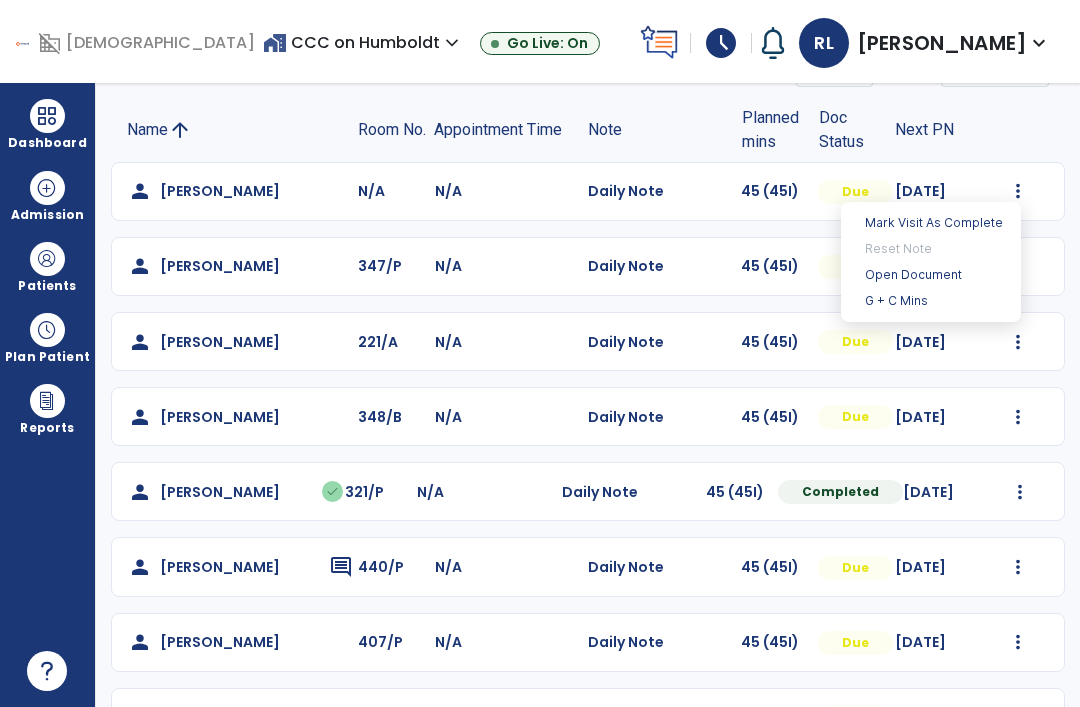 click on "Open Document" at bounding box center (931, 275) 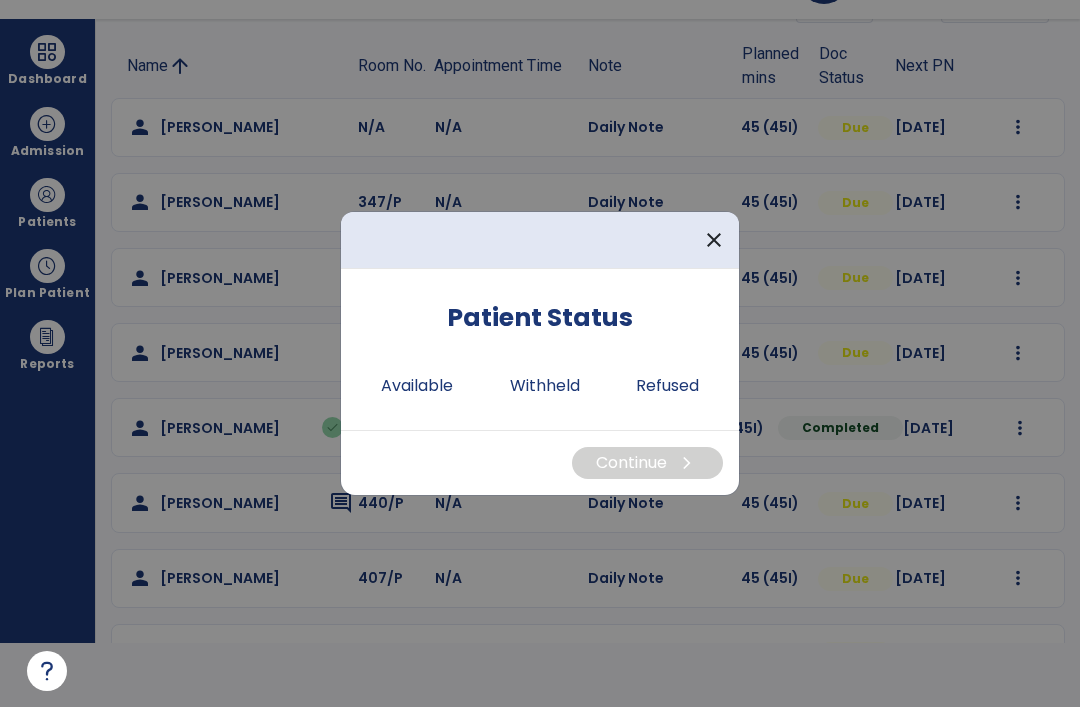 scroll, scrollTop: 0, scrollLeft: 0, axis: both 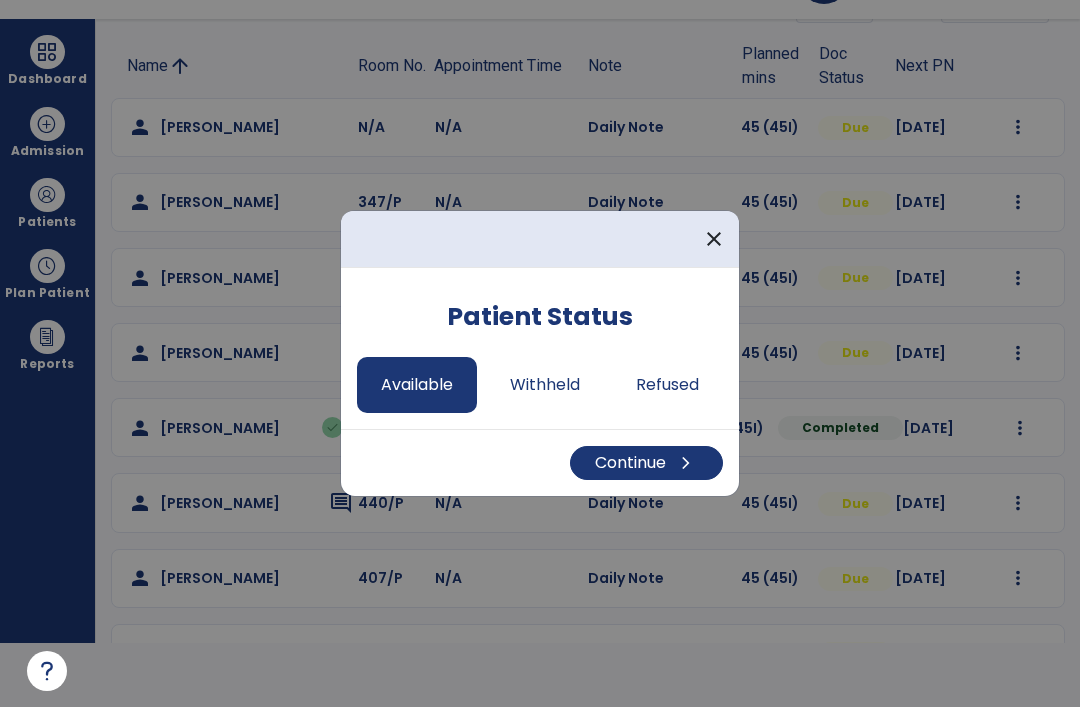 click on "Continue   chevron_right" at bounding box center (646, 463) 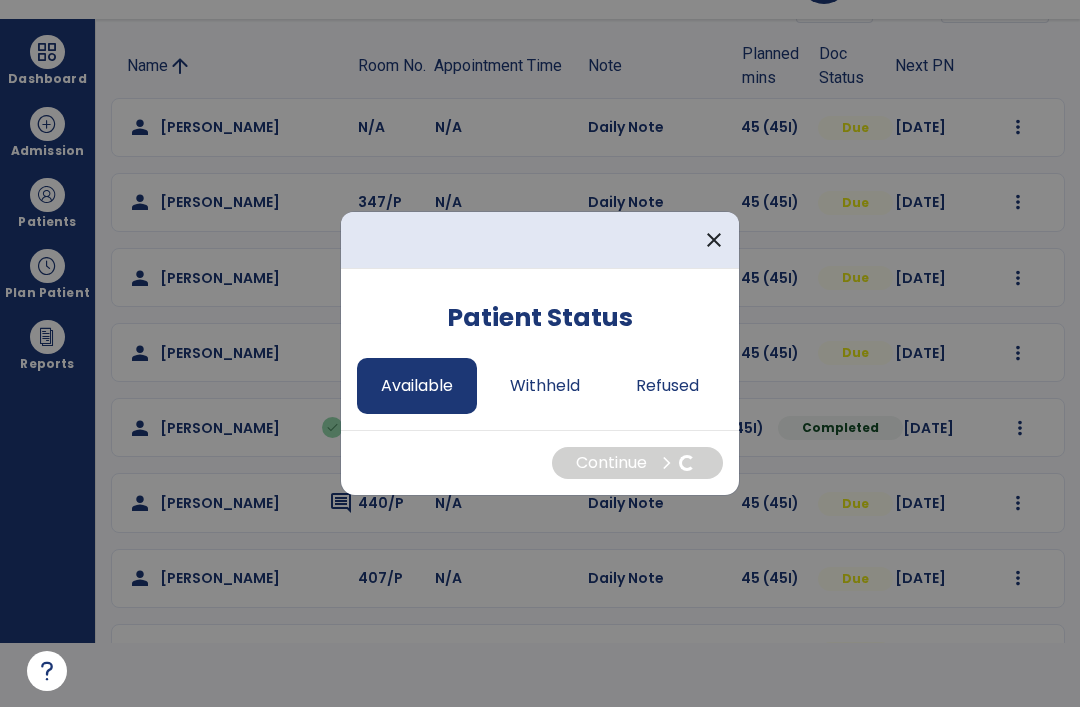 select on "*" 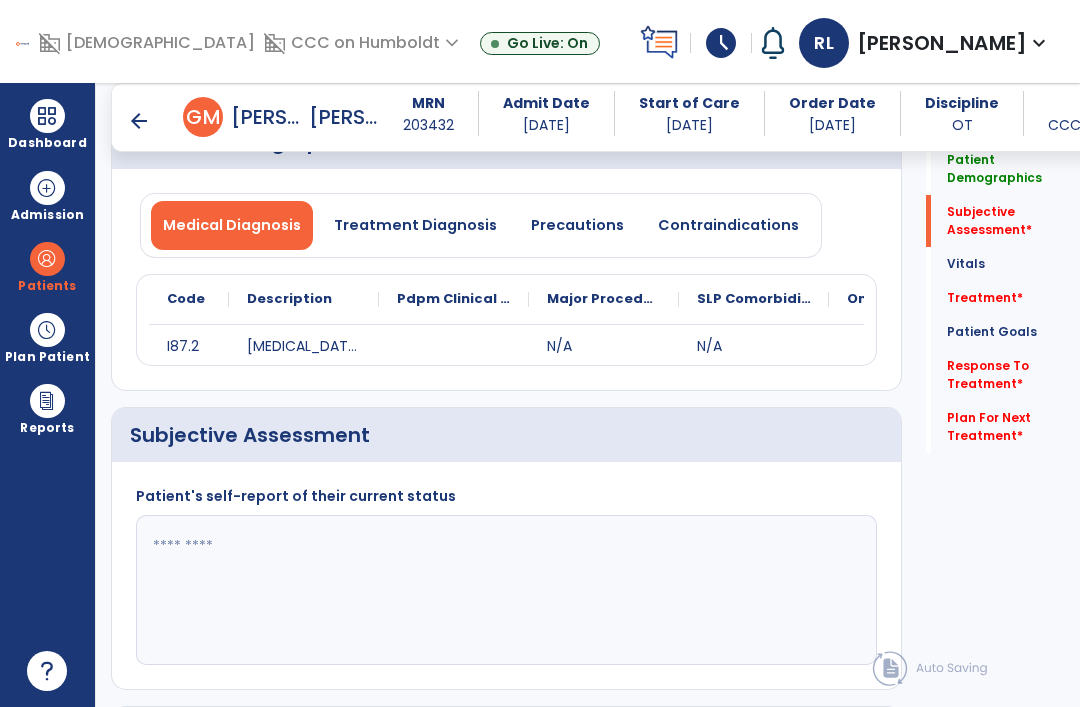 scroll, scrollTop: 64, scrollLeft: 0, axis: vertical 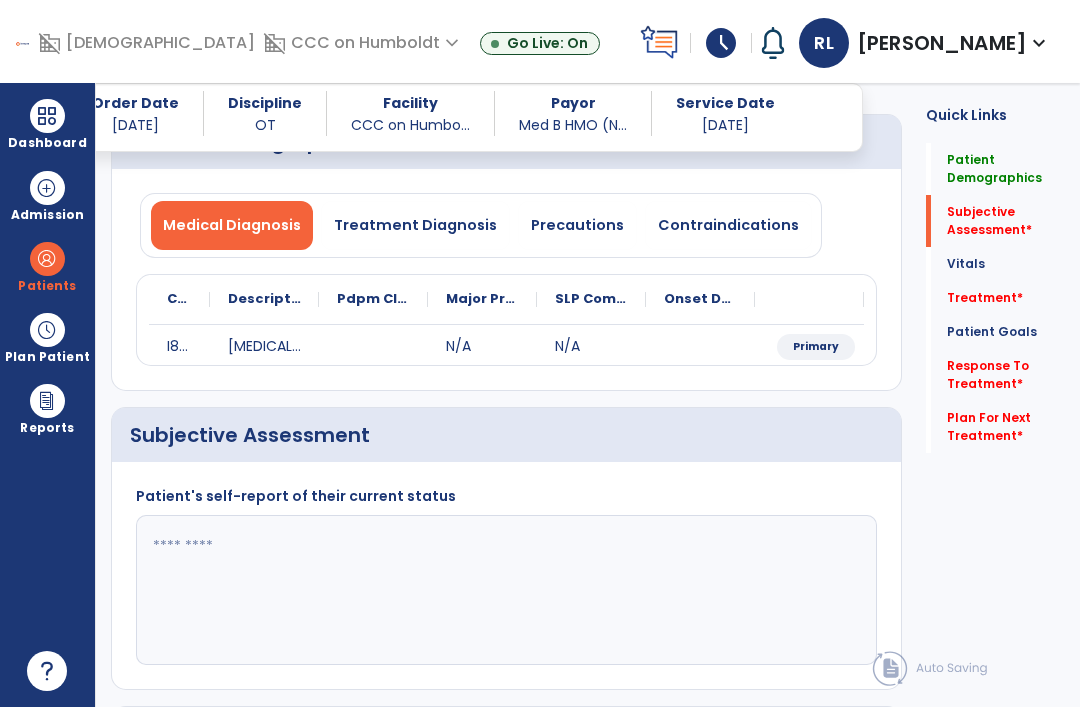 click on "Treatment   *" 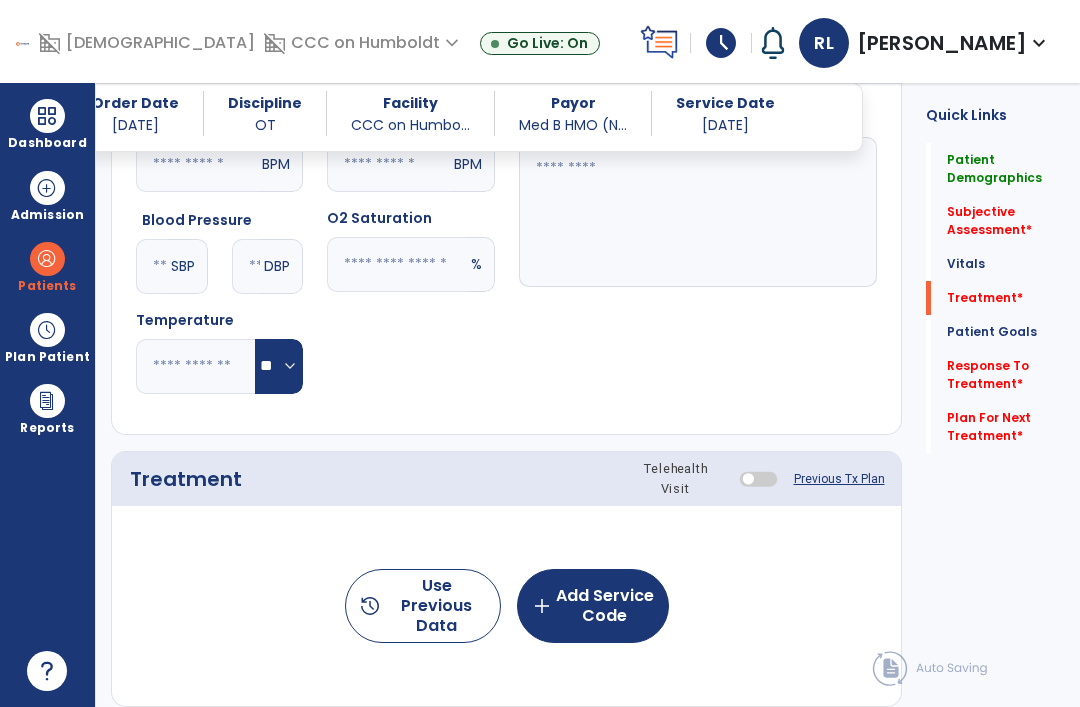scroll, scrollTop: 951, scrollLeft: 0, axis: vertical 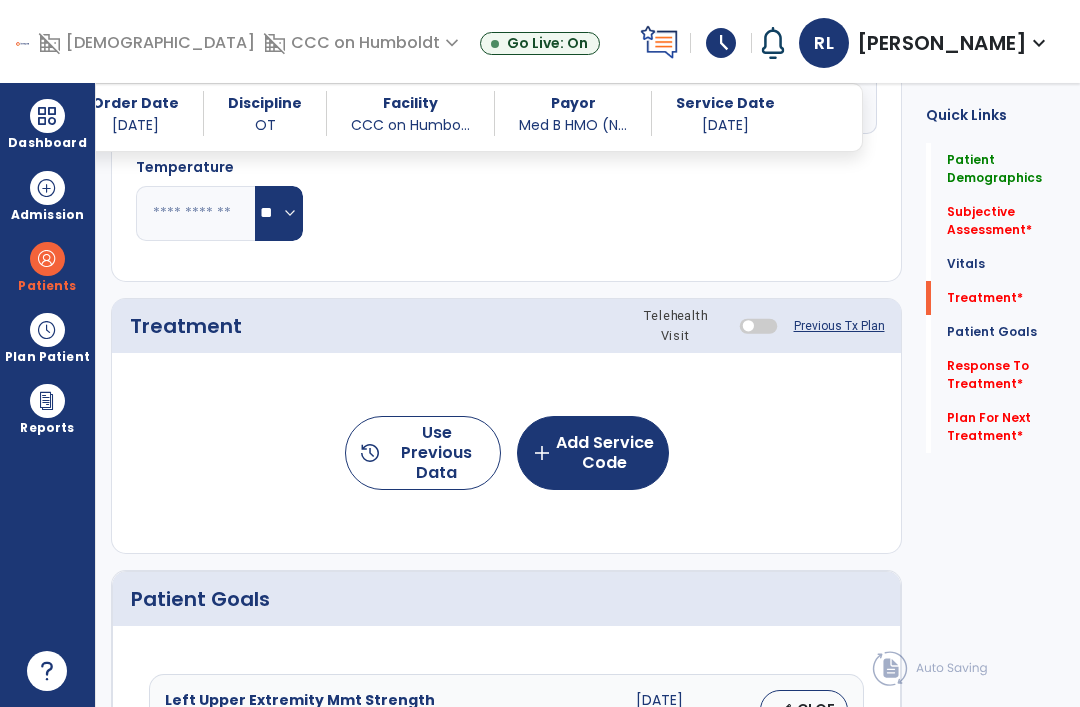 click on "add  Add Service Code" 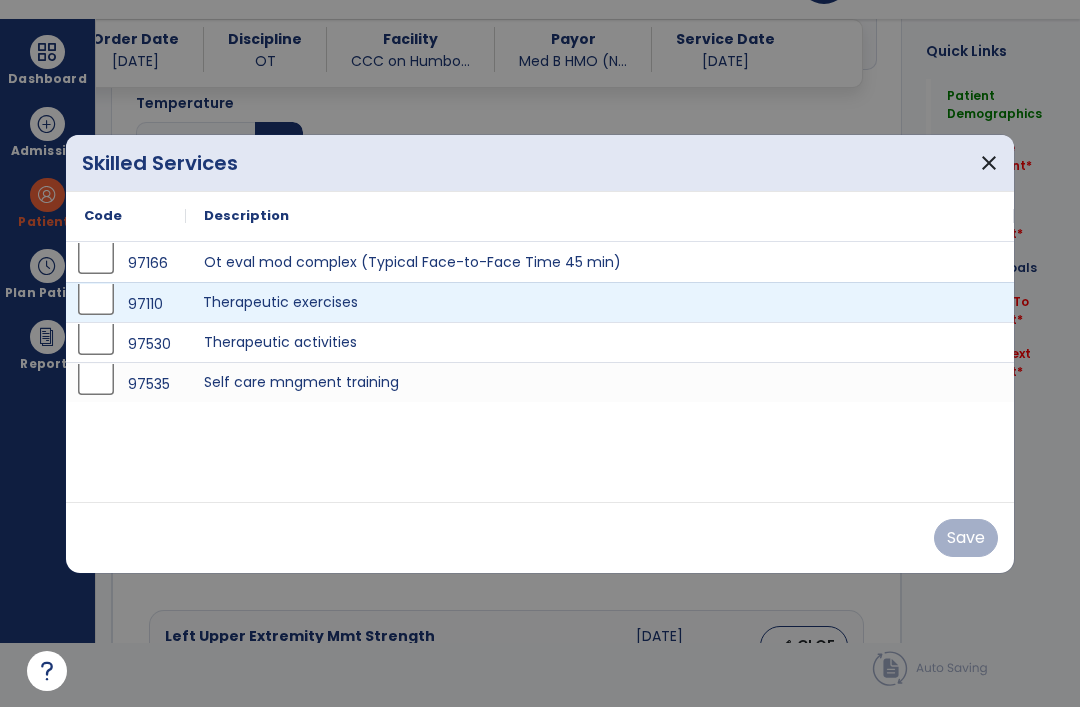 click on "Therapeutic exercises" at bounding box center (600, 302) 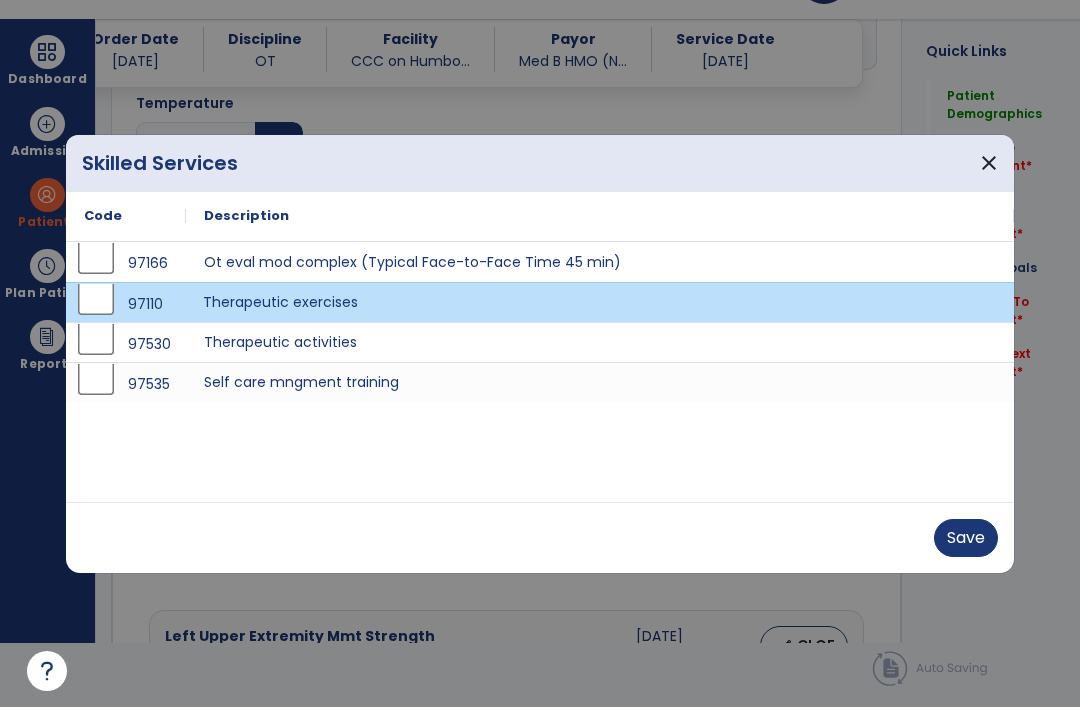 click on "Save" at bounding box center (966, 538) 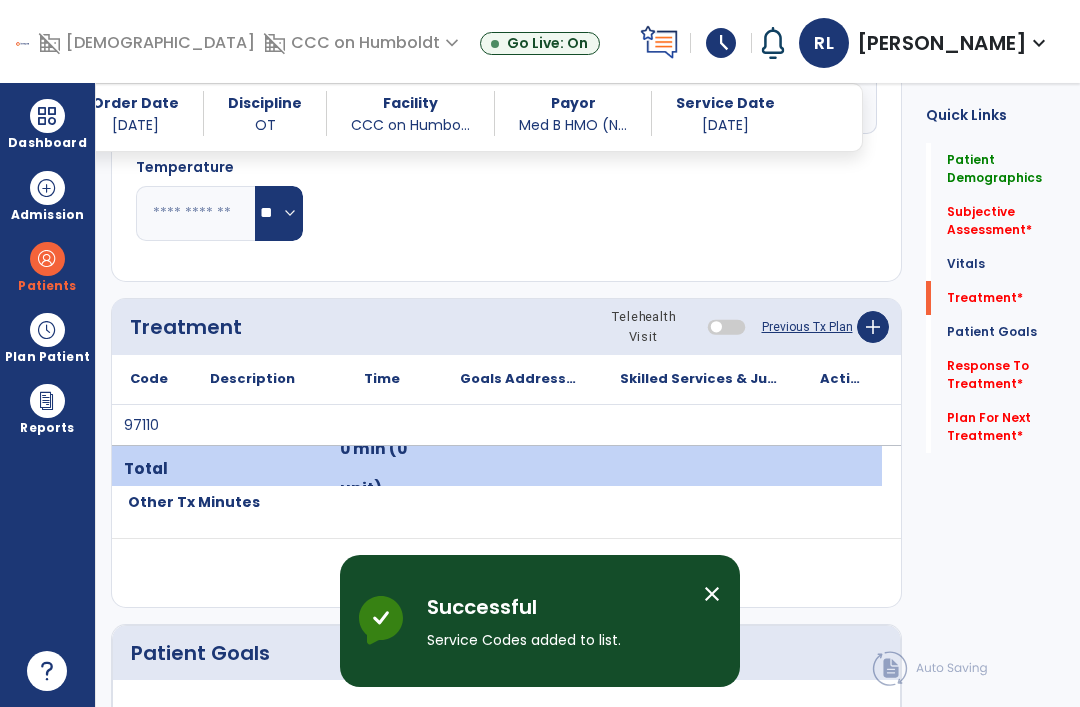 scroll, scrollTop: 64, scrollLeft: 0, axis: vertical 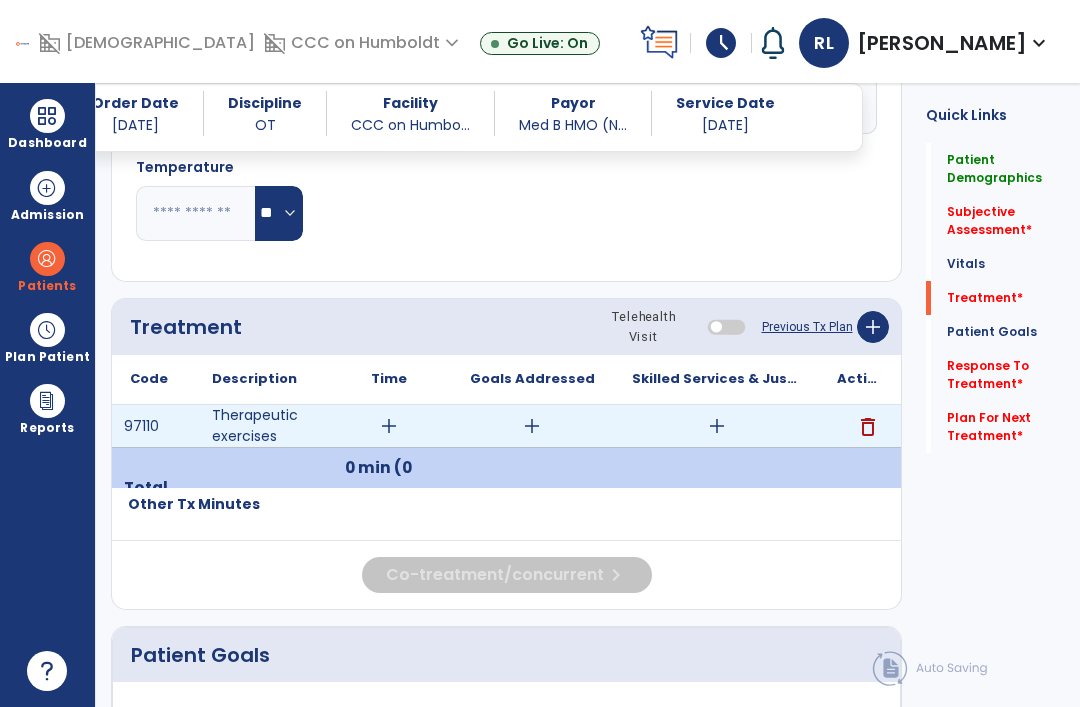 click on "add" at bounding box center (716, 426) 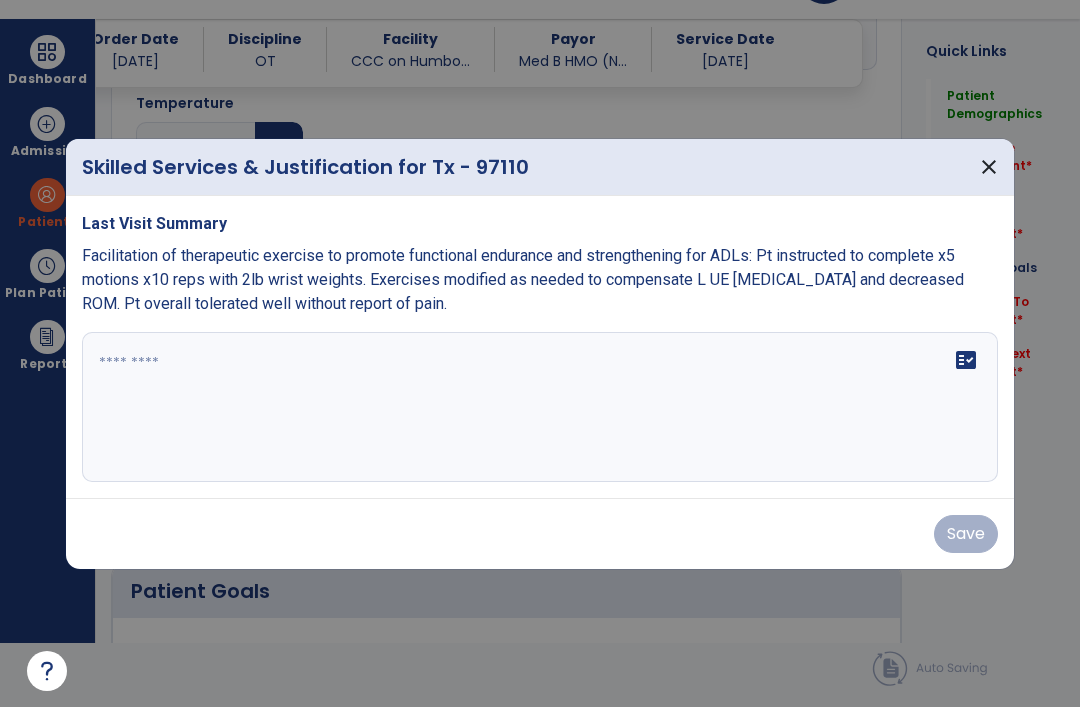 scroll, scrollTop: 0, scrollLeft: 0, axis: both 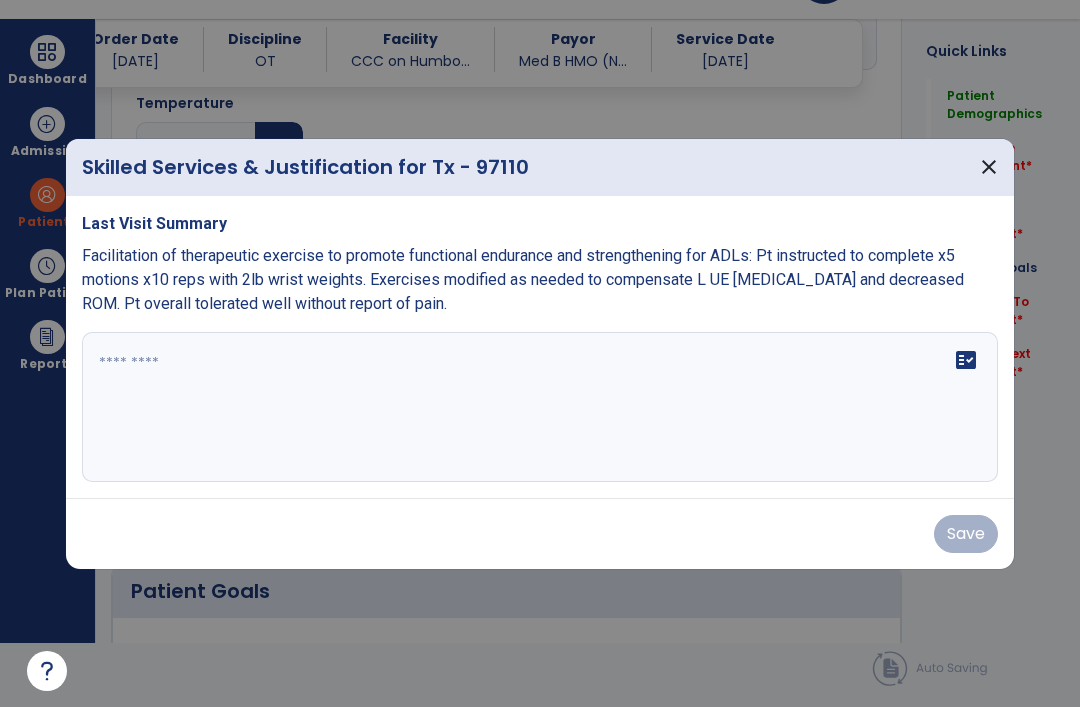 click at bounding box center (540, 407) 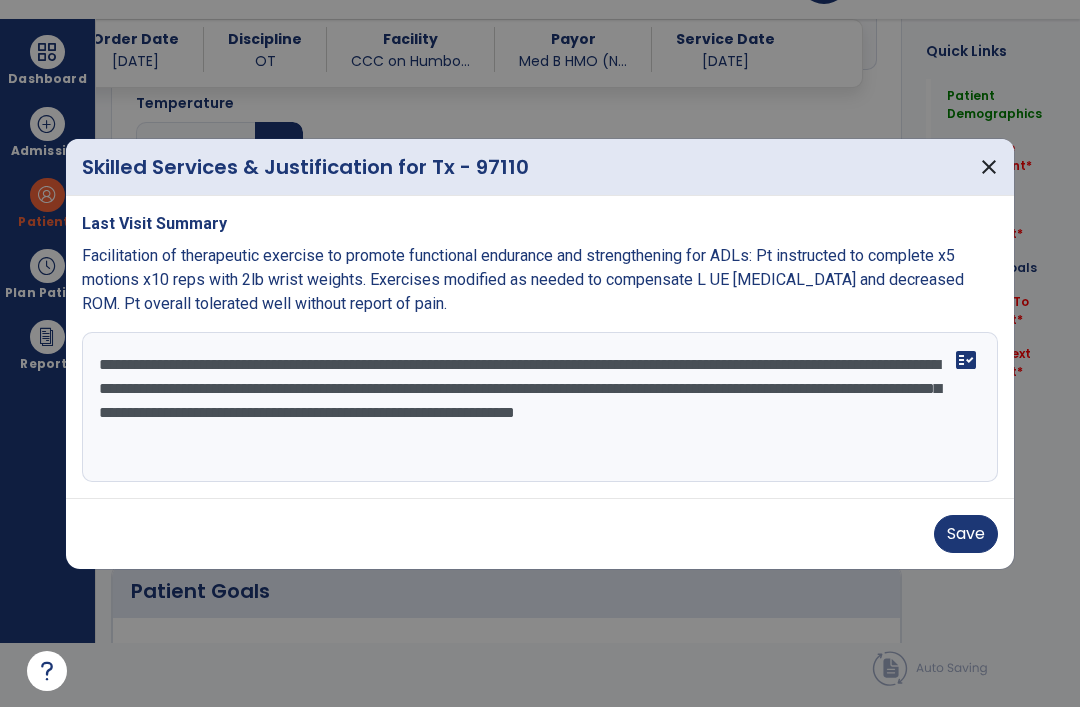 type on "**********" 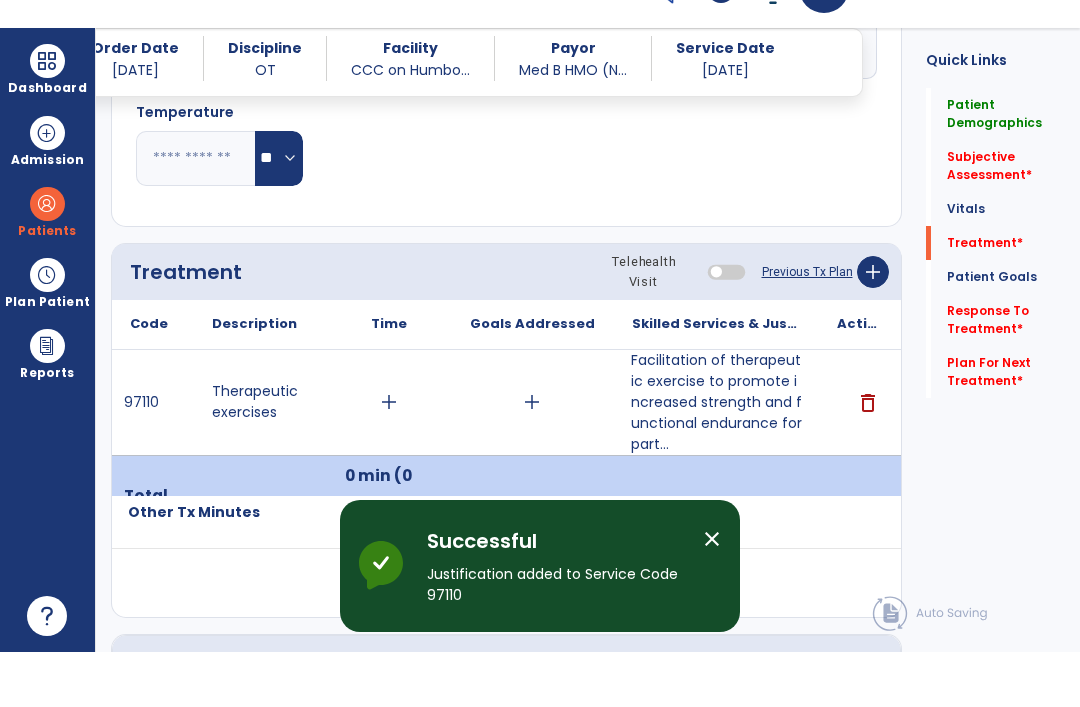 scroll, scrollTop: 64, scrollLeft: 0, axis: vertical 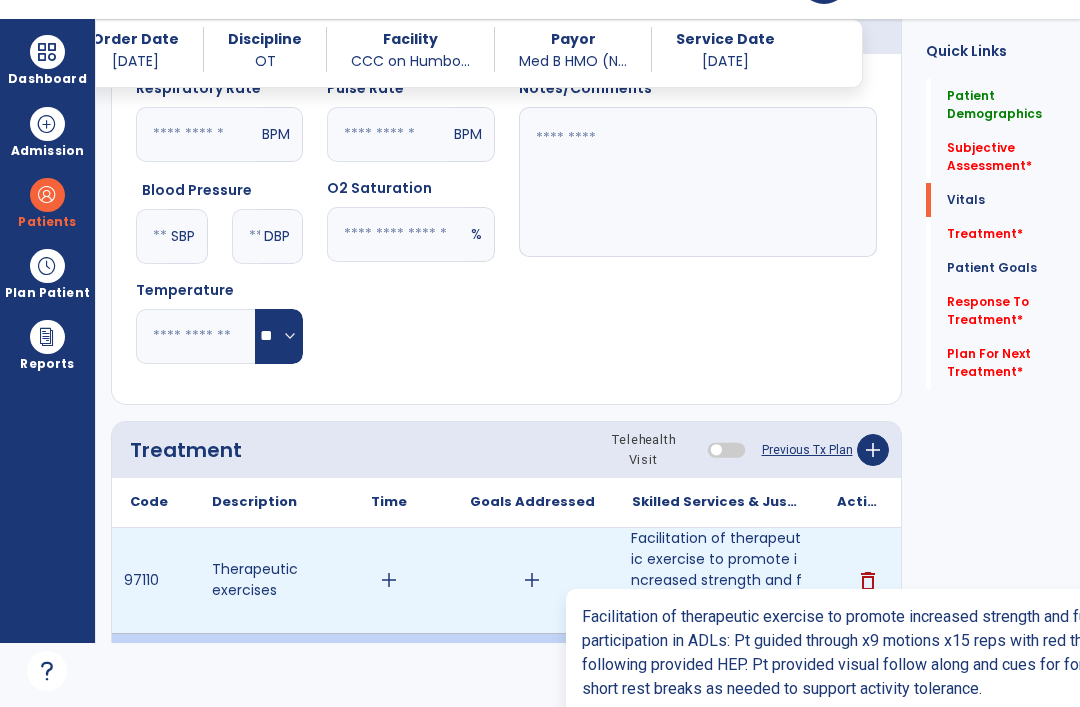 click on "Facilitation of therapeutic exercise to promote increased strength and functional endurance for part..." at bounding box center [716, 580] 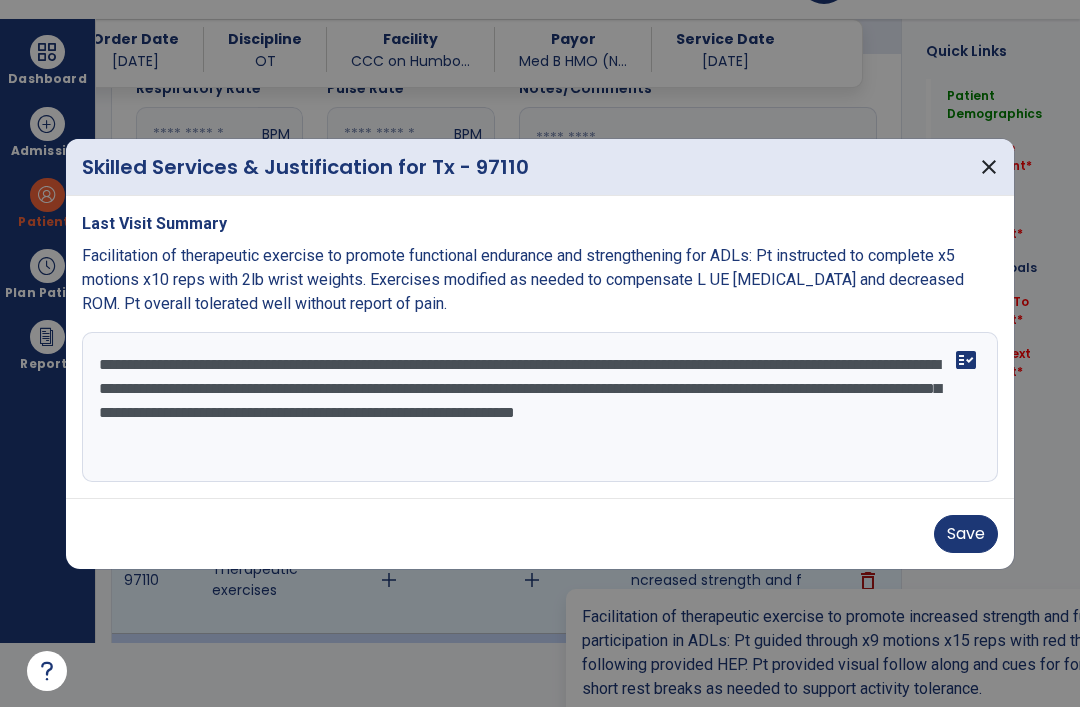 click on "**********" at bounding box center (540, 407) 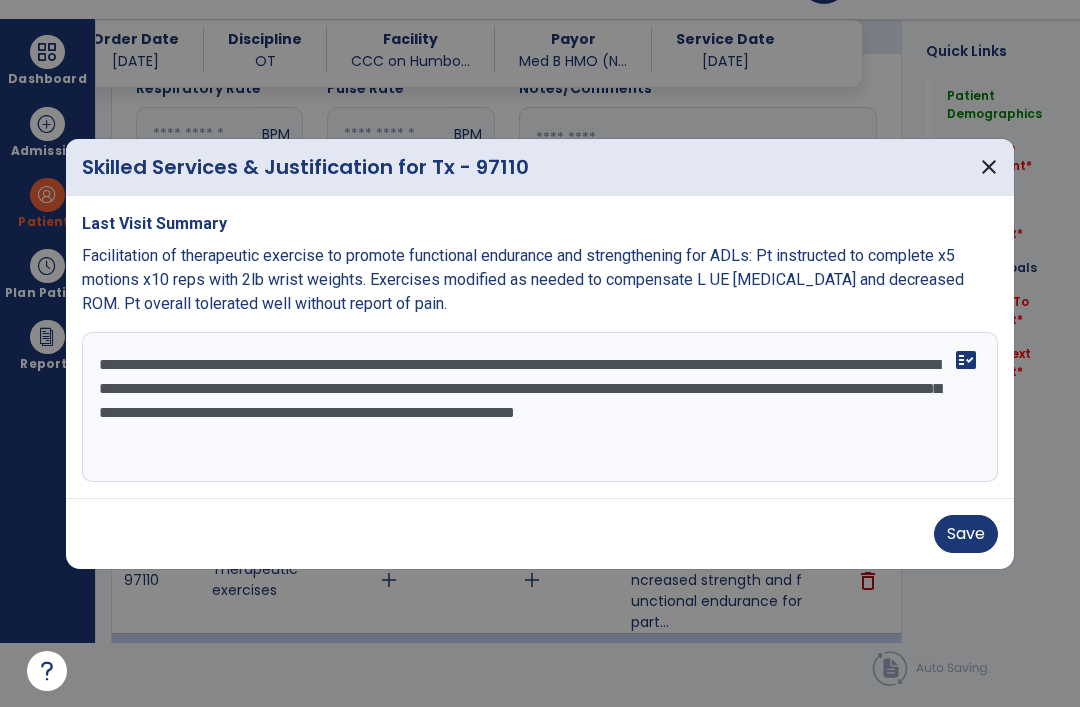click on "Save" at bounding box center [966, 534] 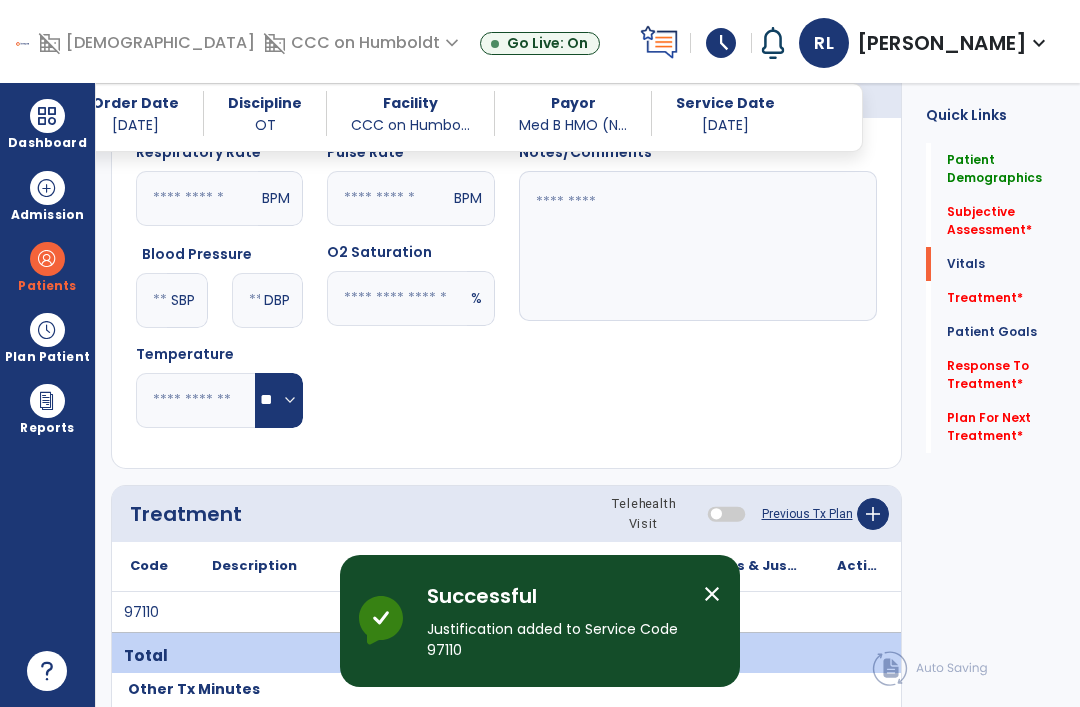 scroll, scrollTop: 64, scrollLeft: 0, axis: vertical 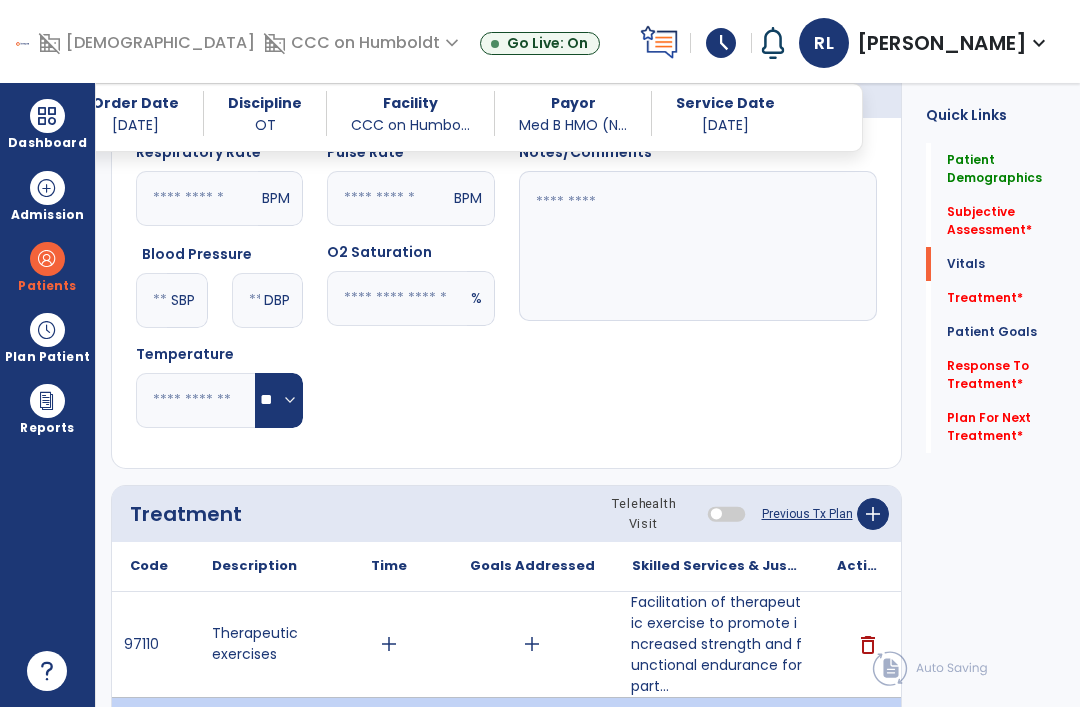 click on "Subjective Assessment   *" 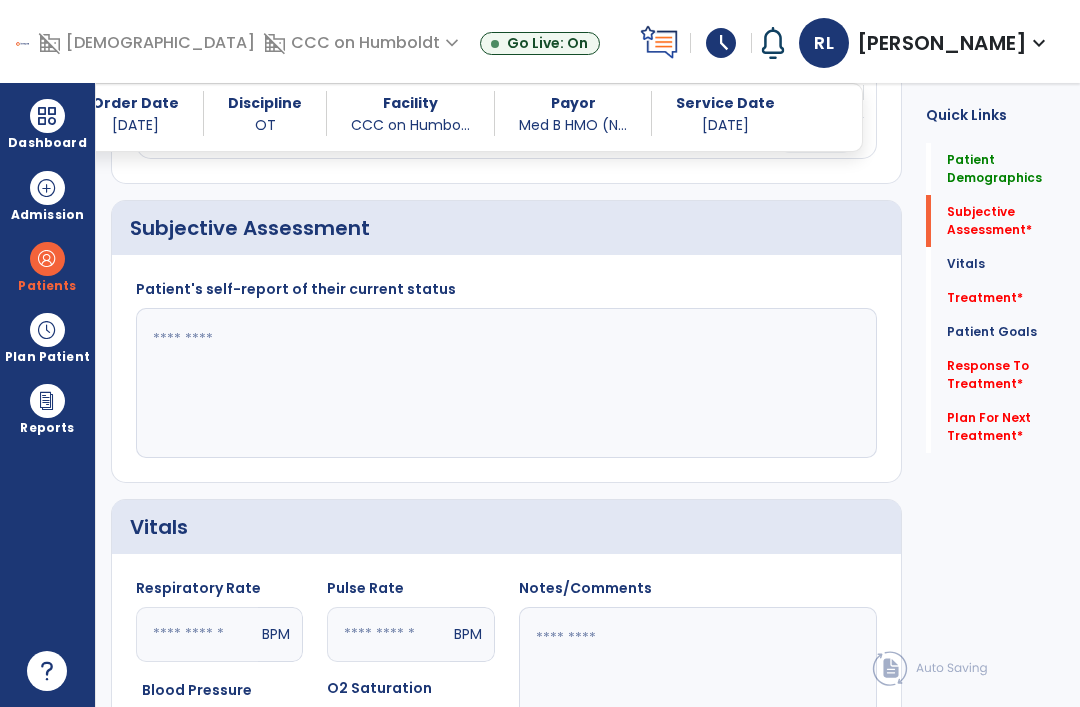 scroll, scrollTop: 243, scrollLeft: 0, axis: vertical 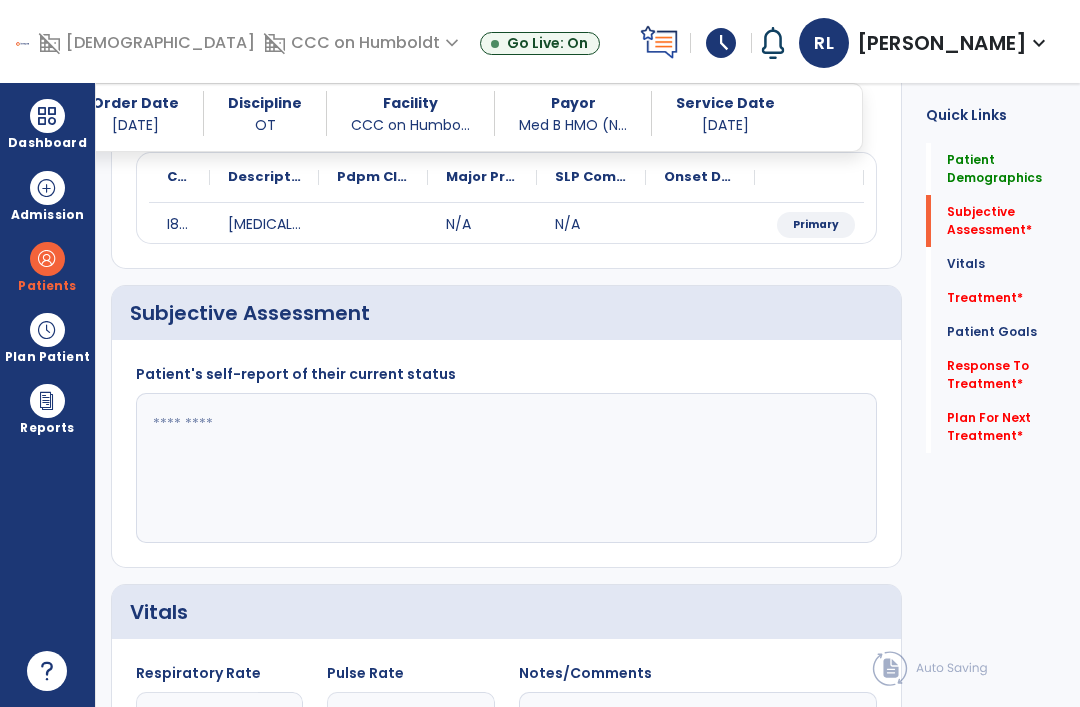 click 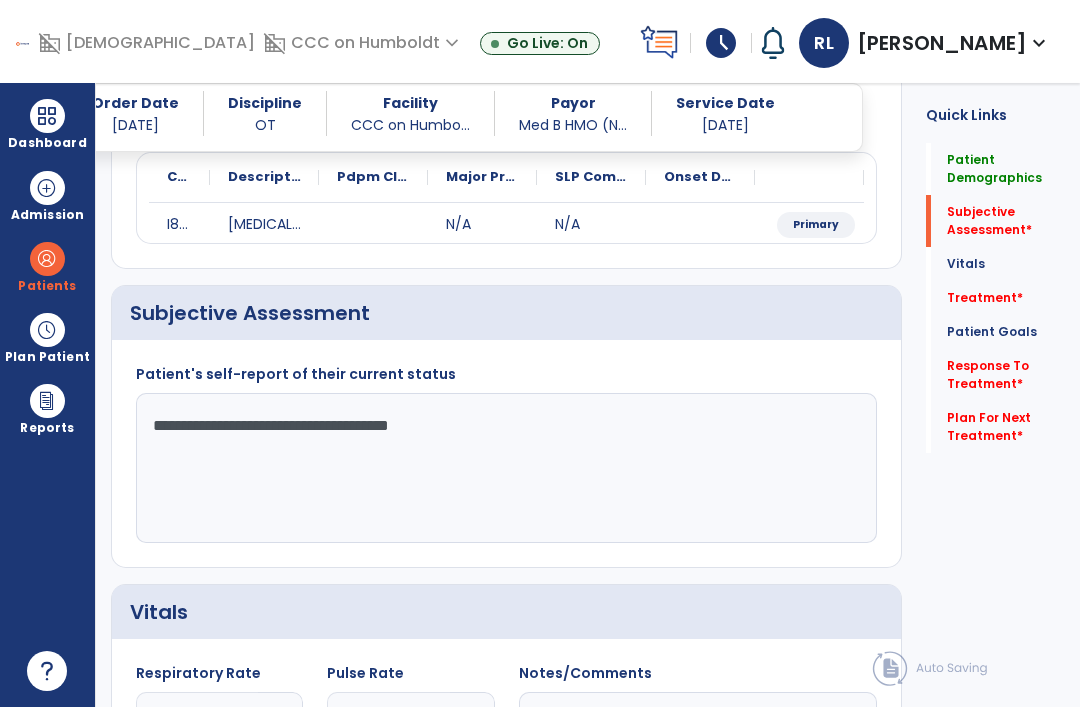 type on "**********" 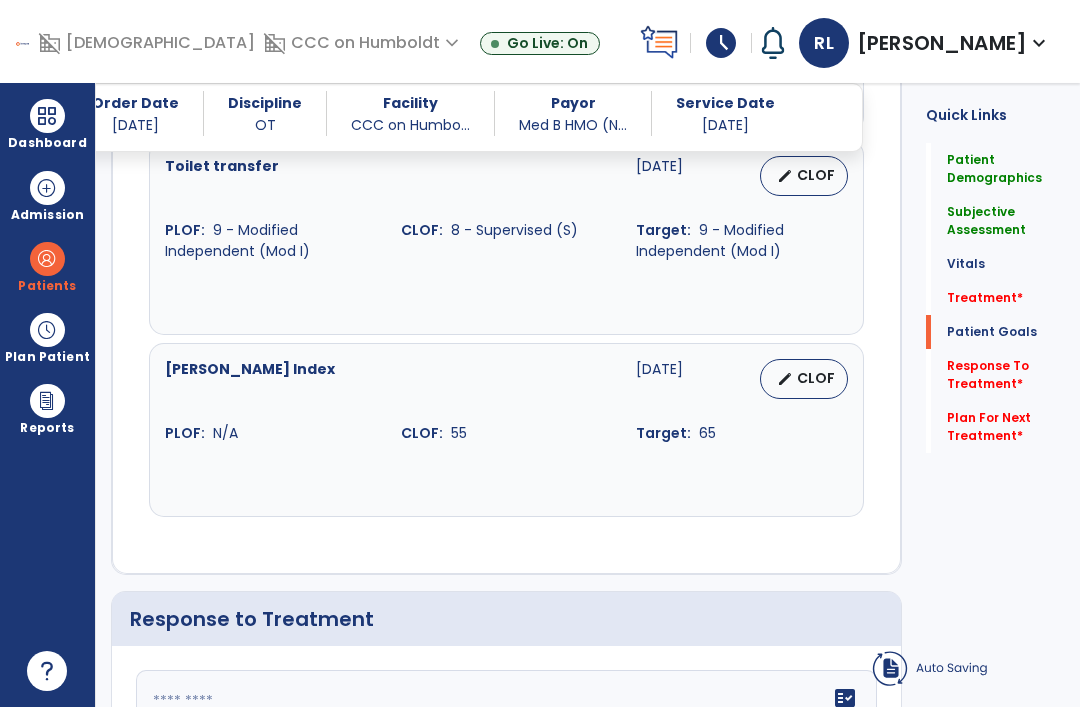 scroll, scrollTop: 2666, scrollLeft: 0, axis: vertical 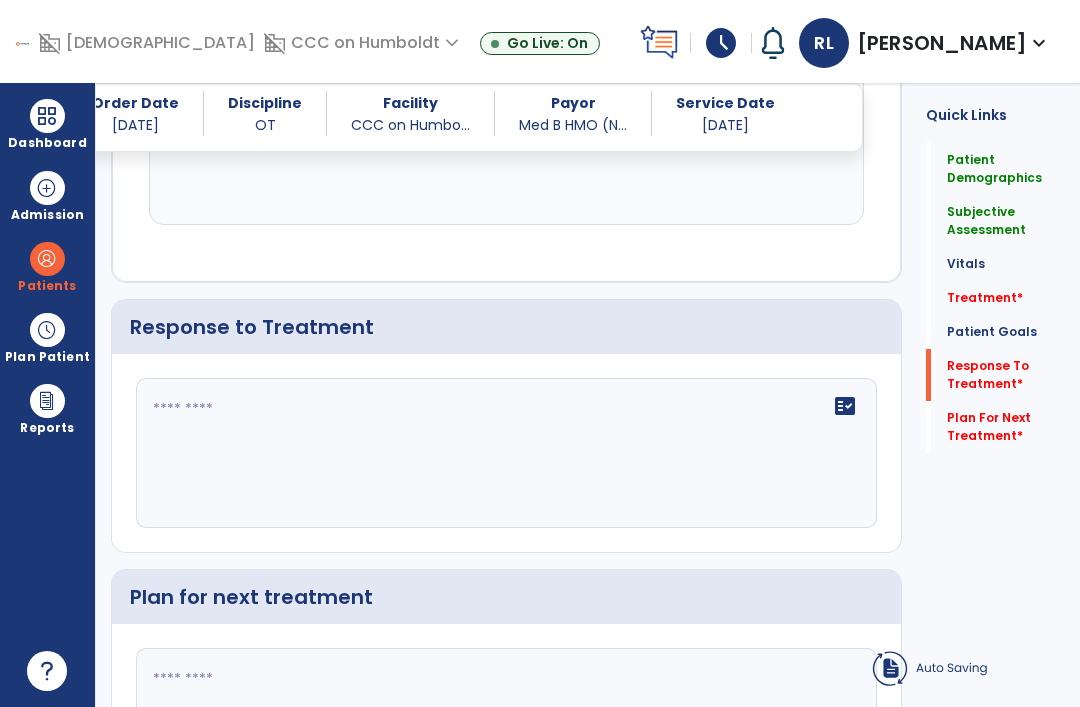 click on "fact_check" 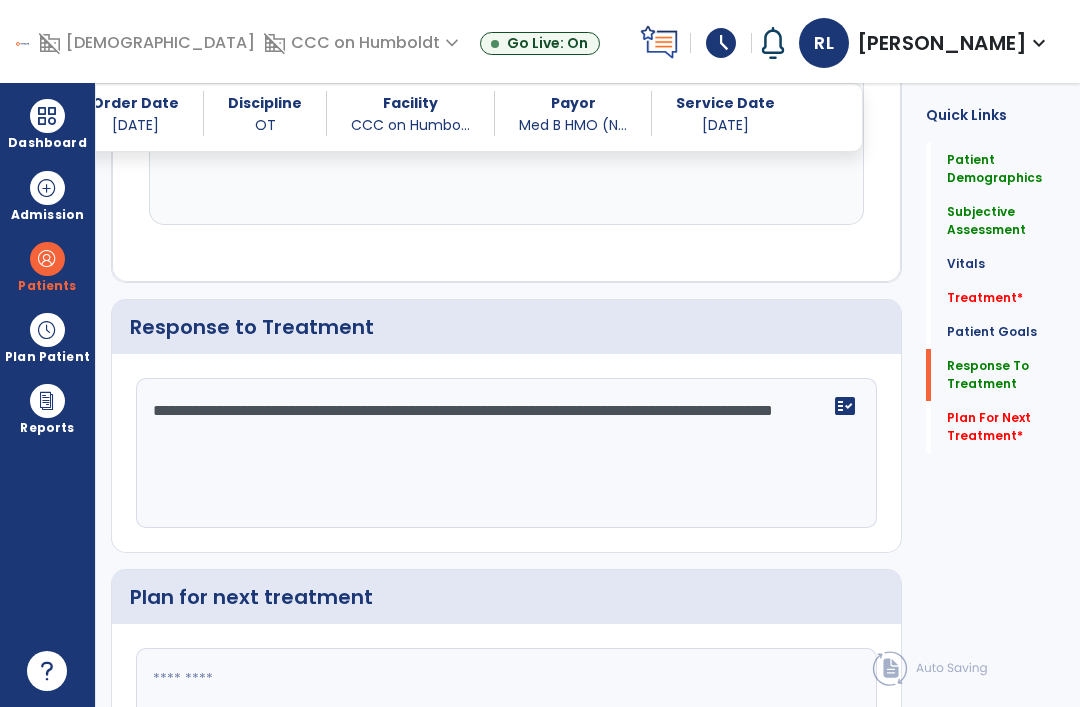 click on "**********" 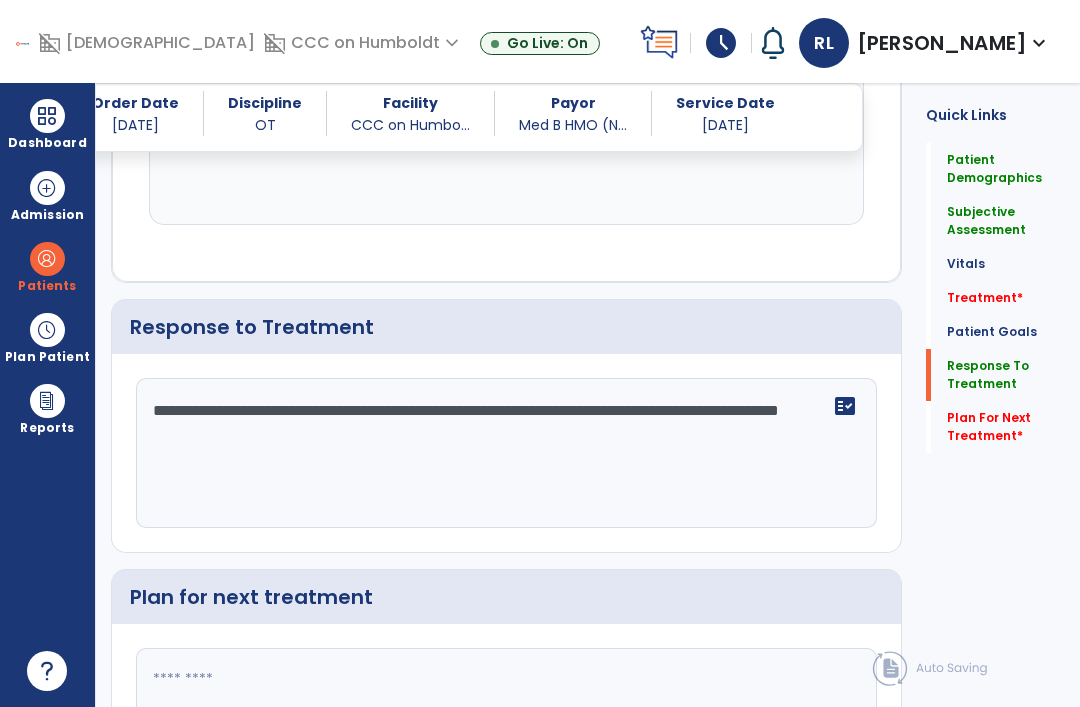 type on "**********" 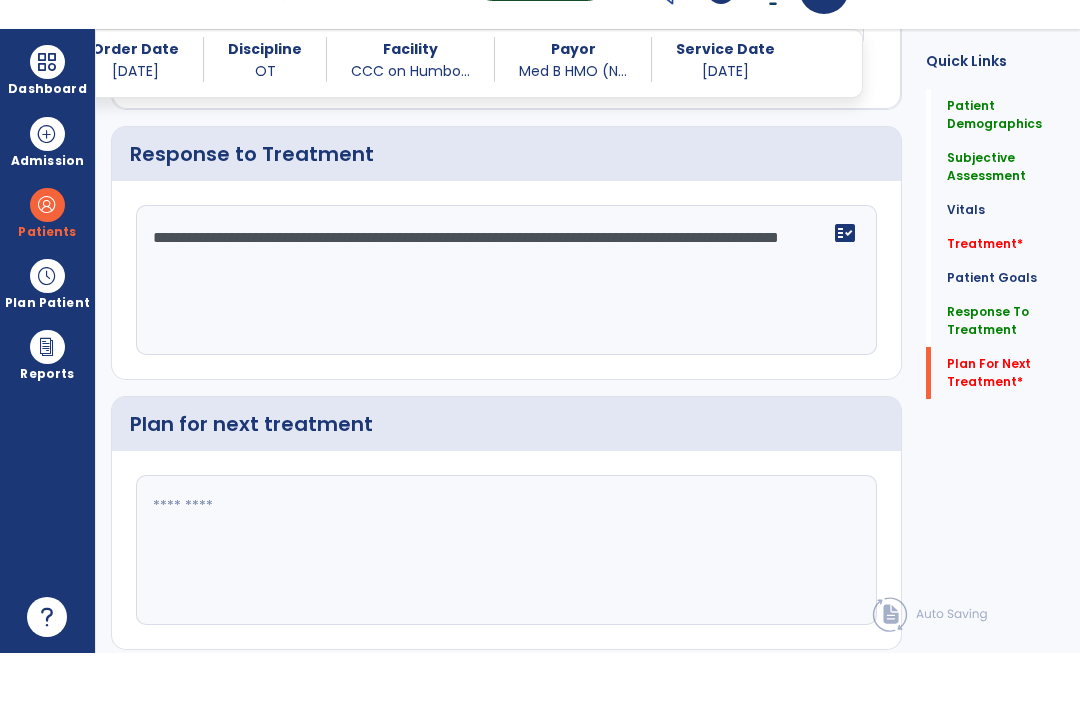 scroll, scrollTop: 2785, scrollLeft: 0, axis: vertical 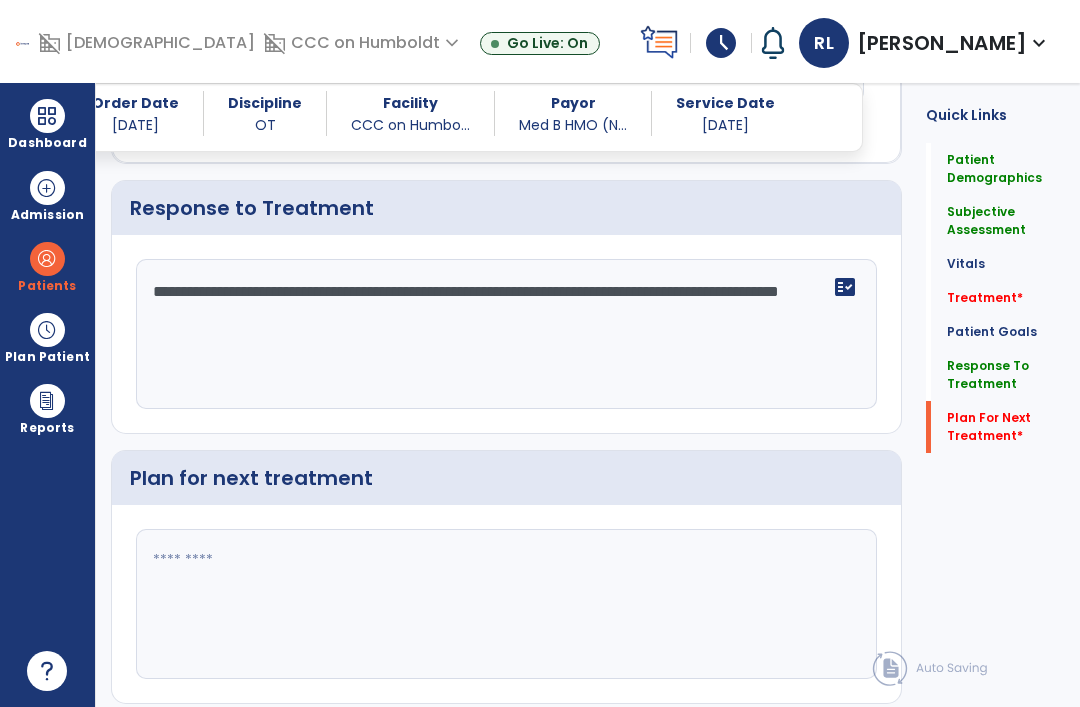 click 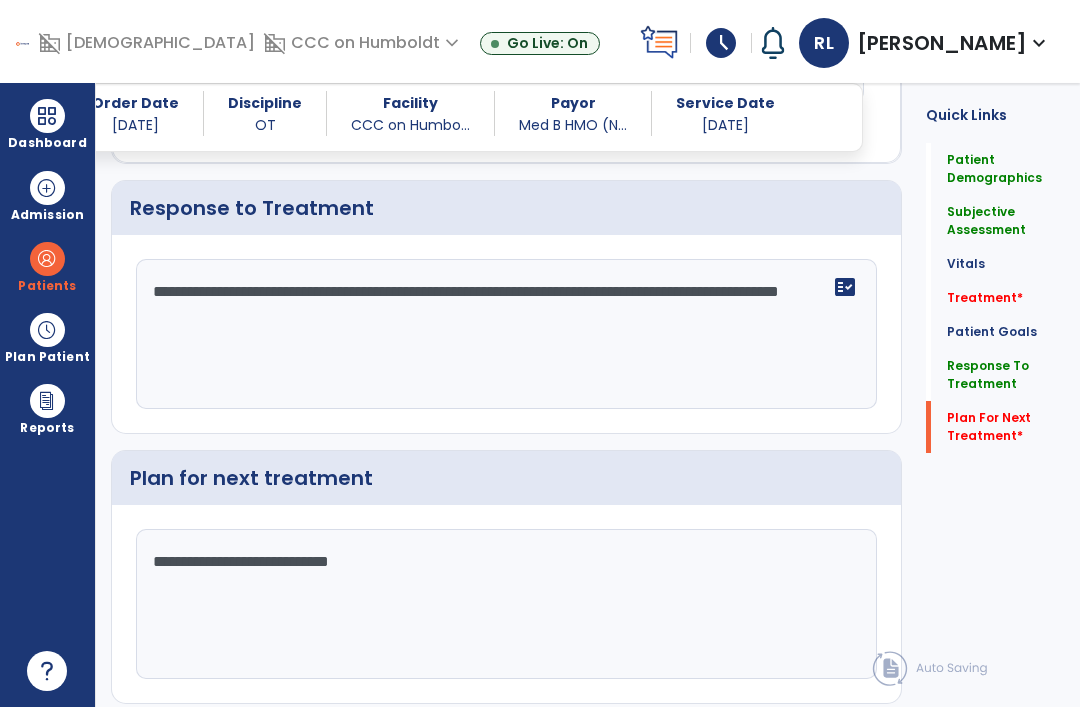 type on "**********" 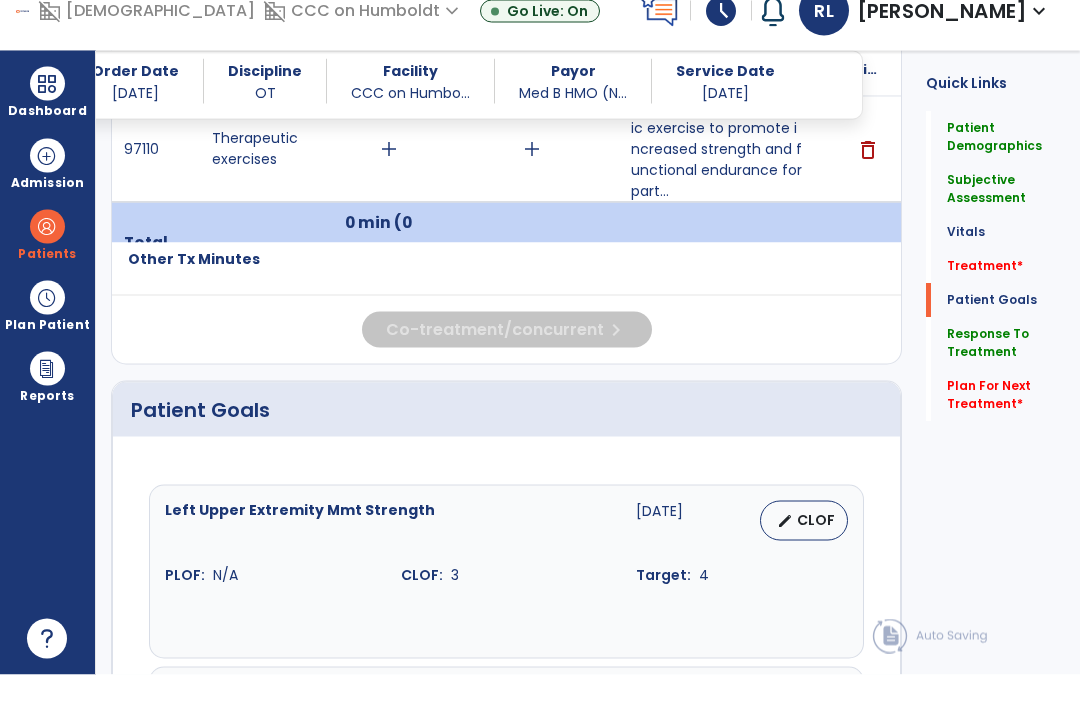 scroll, scrollTop: 1011, scrollLeft: 0, axis: vertical 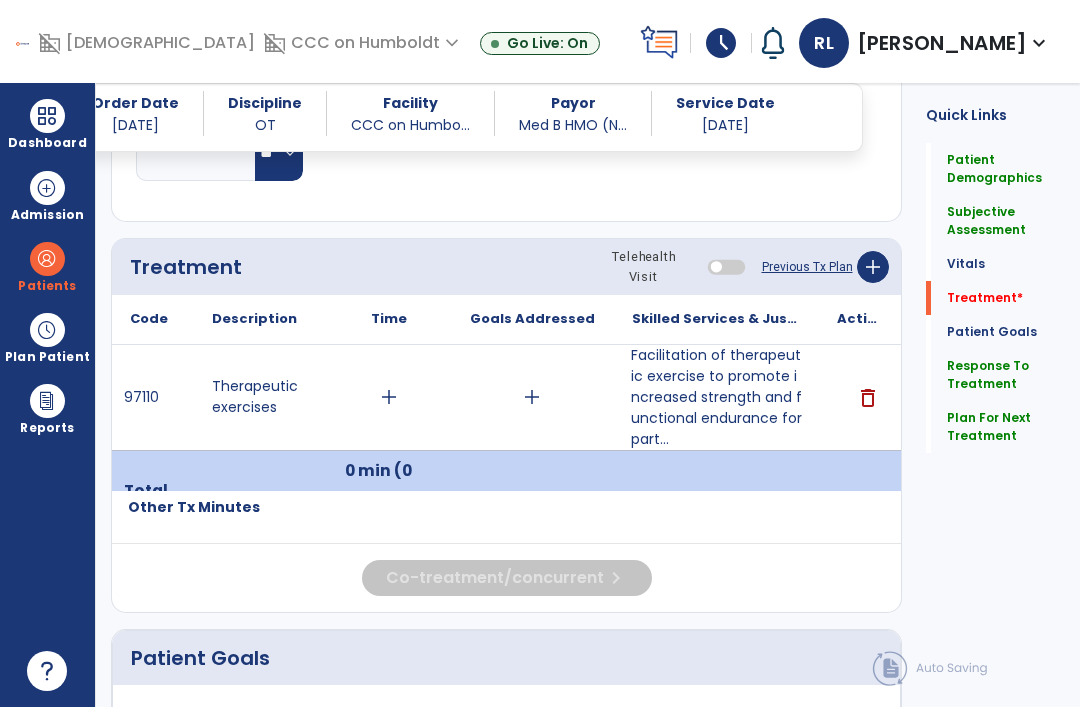 click on "Facilitation of therapeutic exercise to promote increased strength and functional endurance for part..." at bounding box center (716, 397) 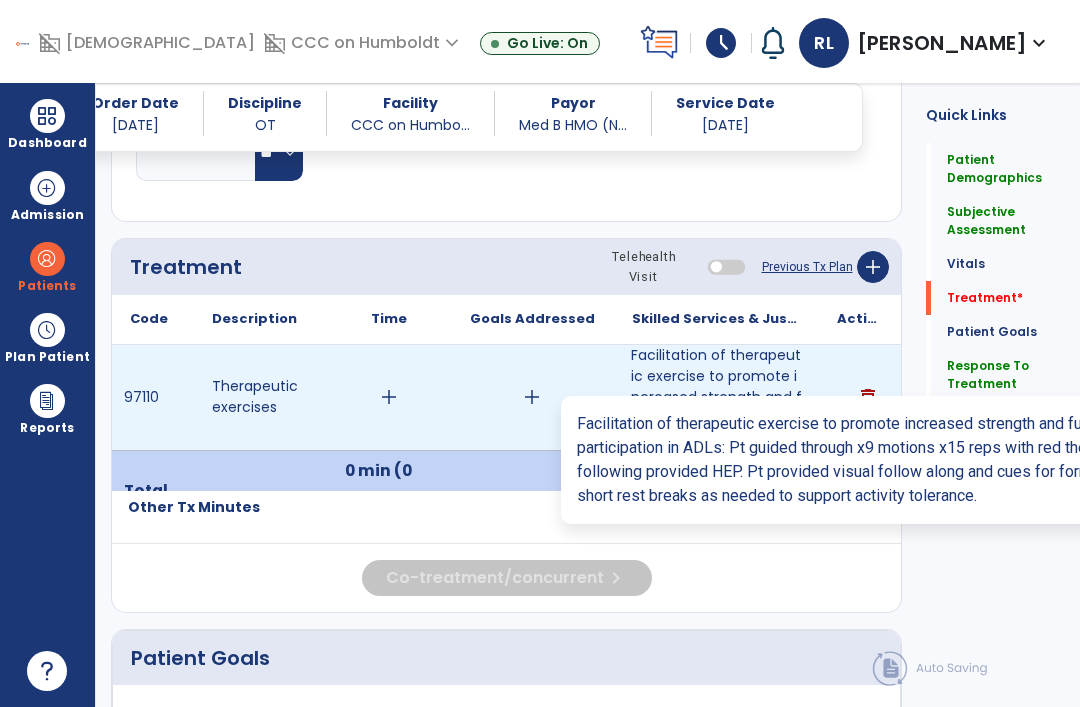scroll, scrollTop: 0, scrollLeft: 0, axis: both 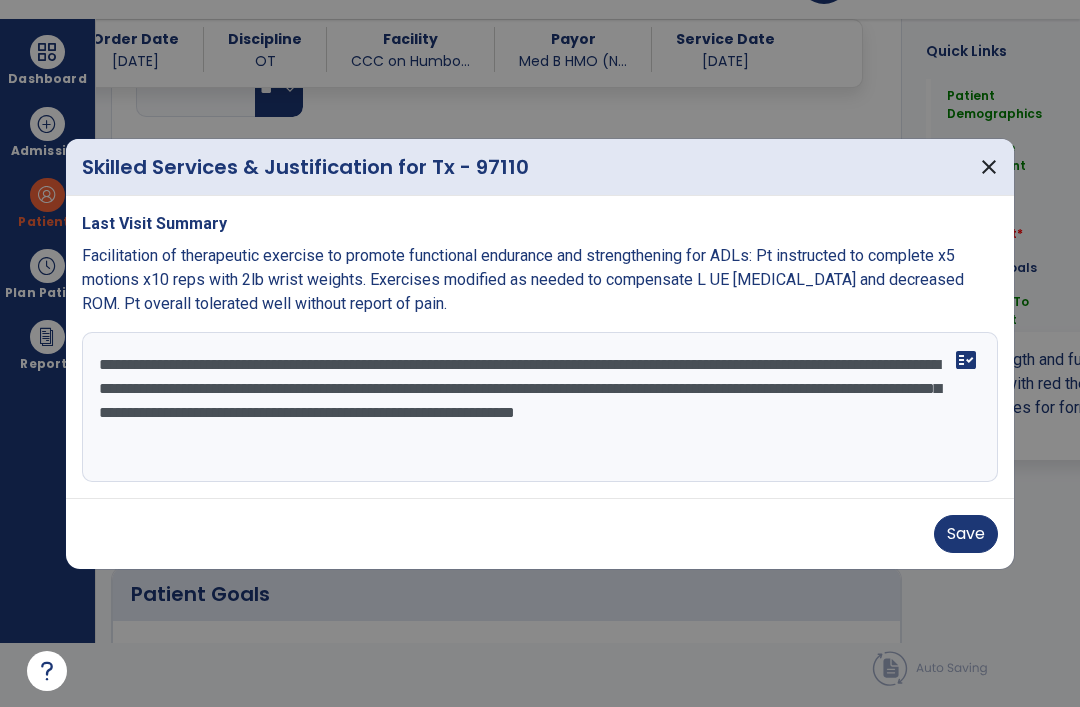 click on "**********" at bounding box center [540, 407] 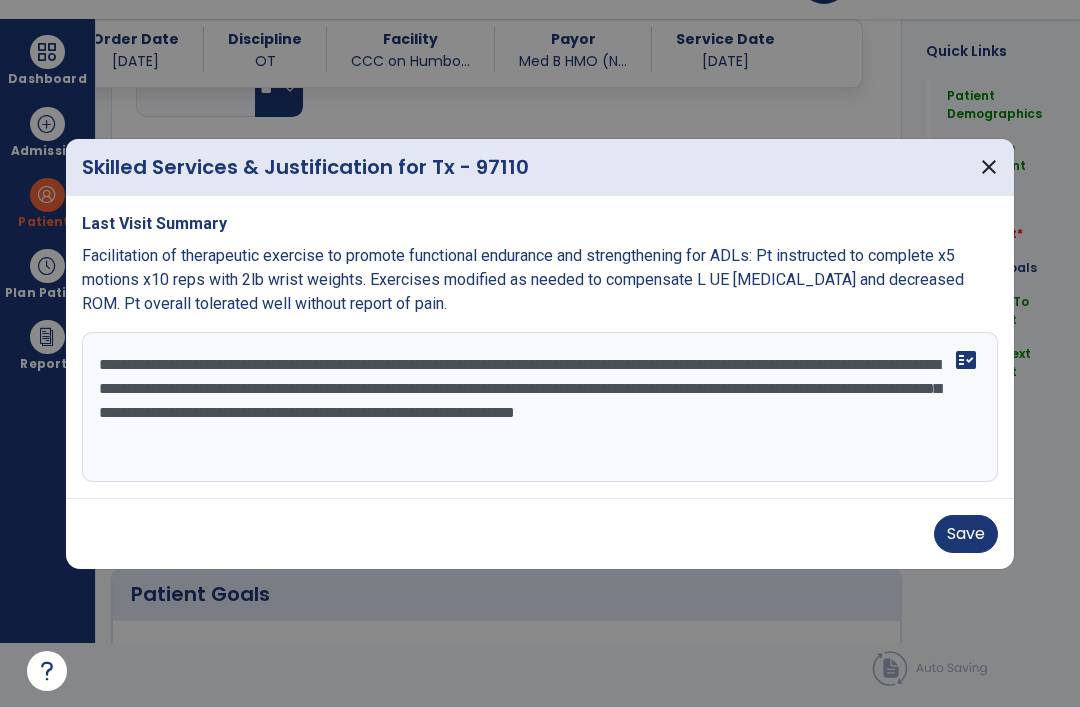click on "Save" at bounding box center (966, 534) 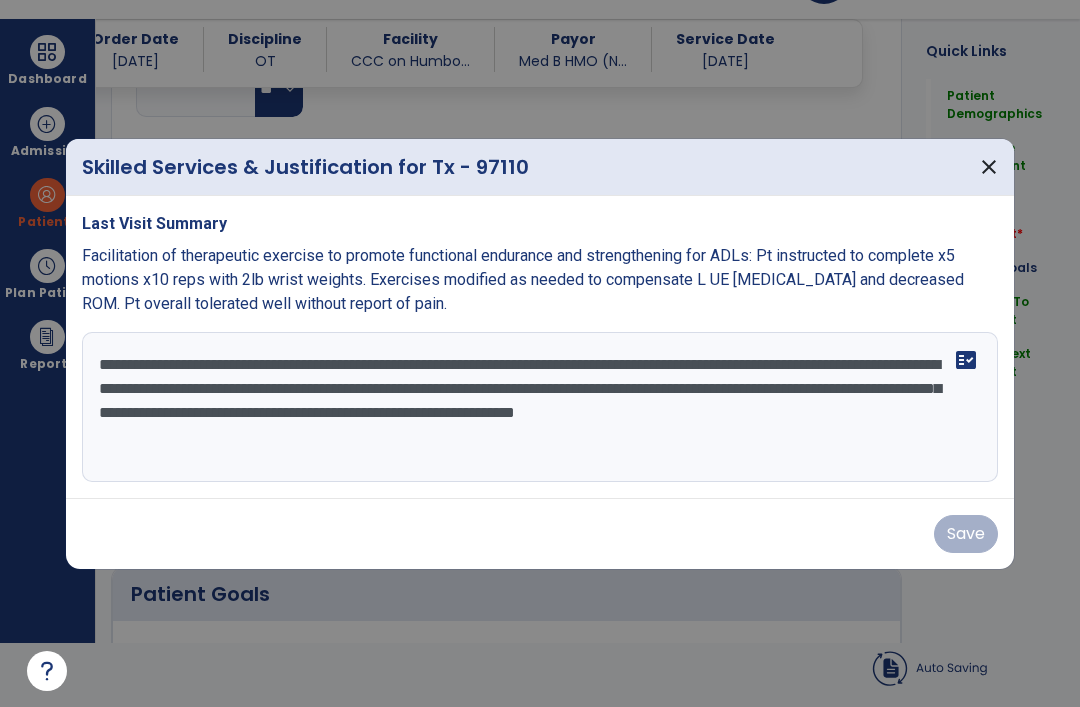 scroll, scrollTop: 64, scrollLeft: 0, axis: vertical 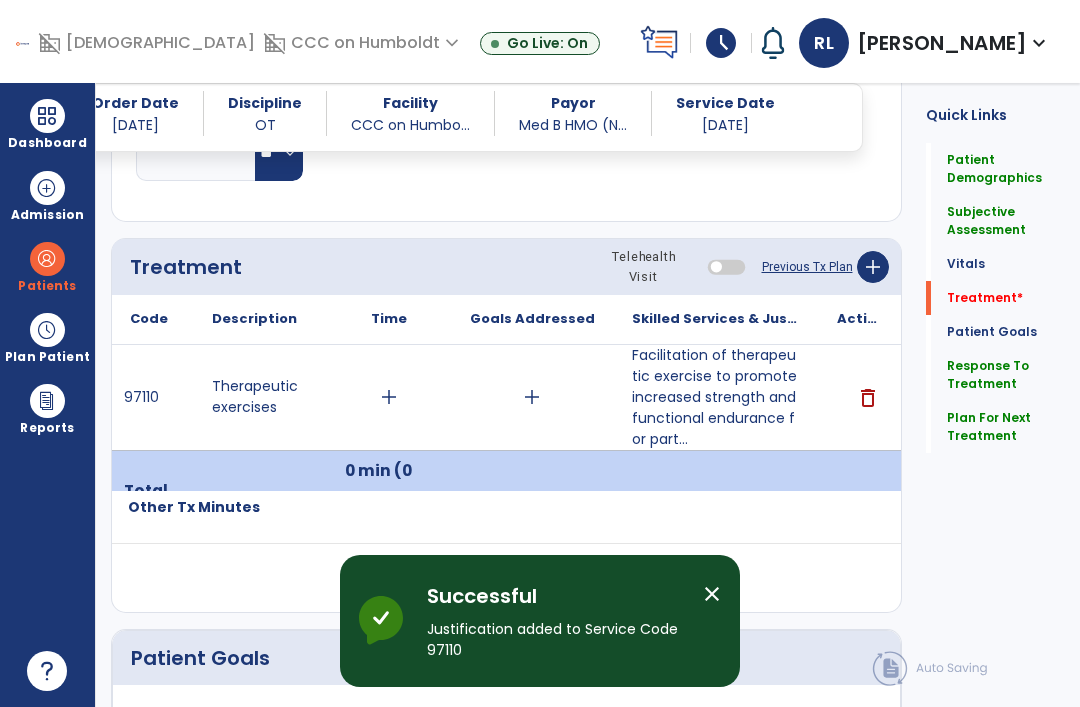 click on "add" at bounding box center (388, 397) 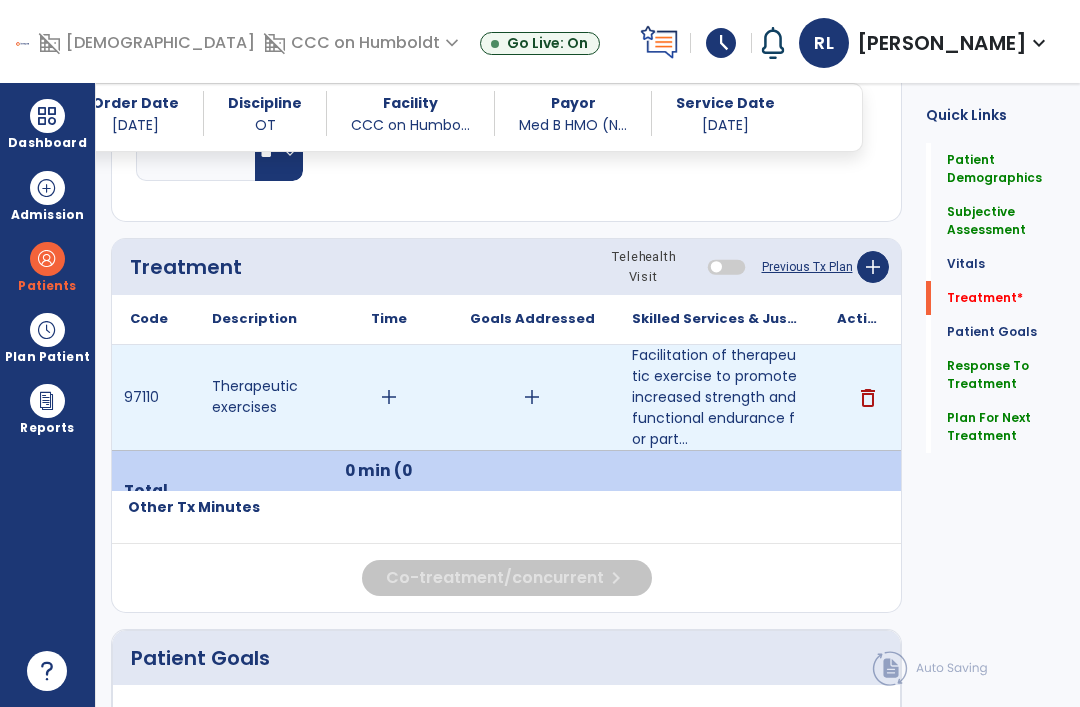 click on "add" at bounding box center (388, 397) 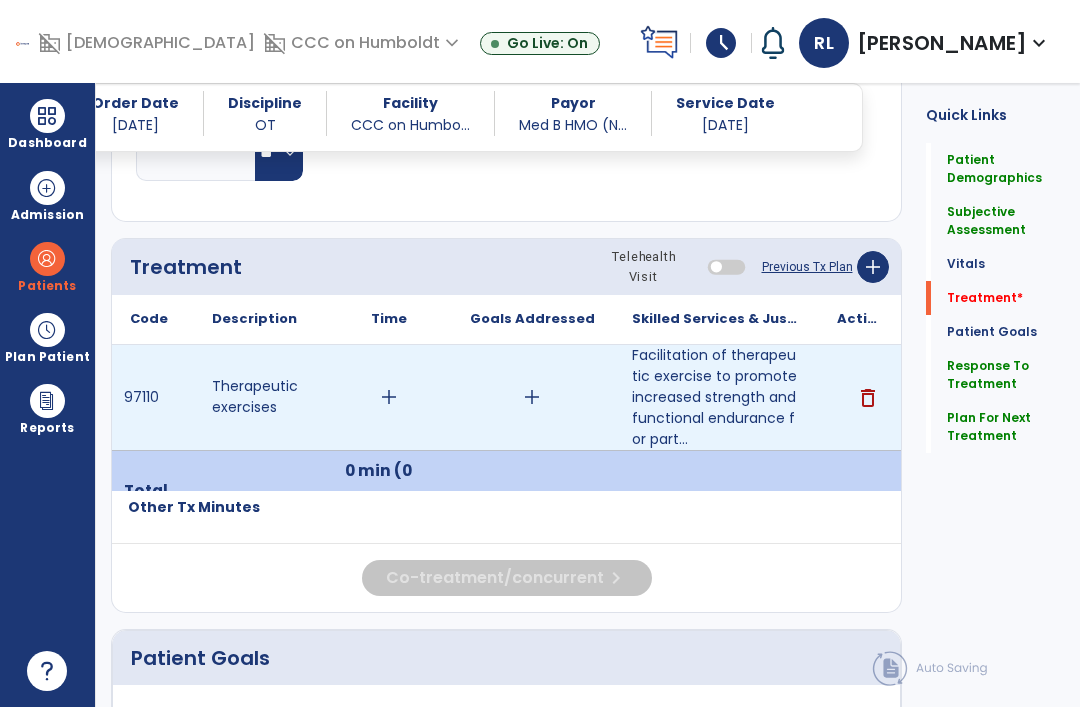 click on "add" at bounding box center [389, 397] 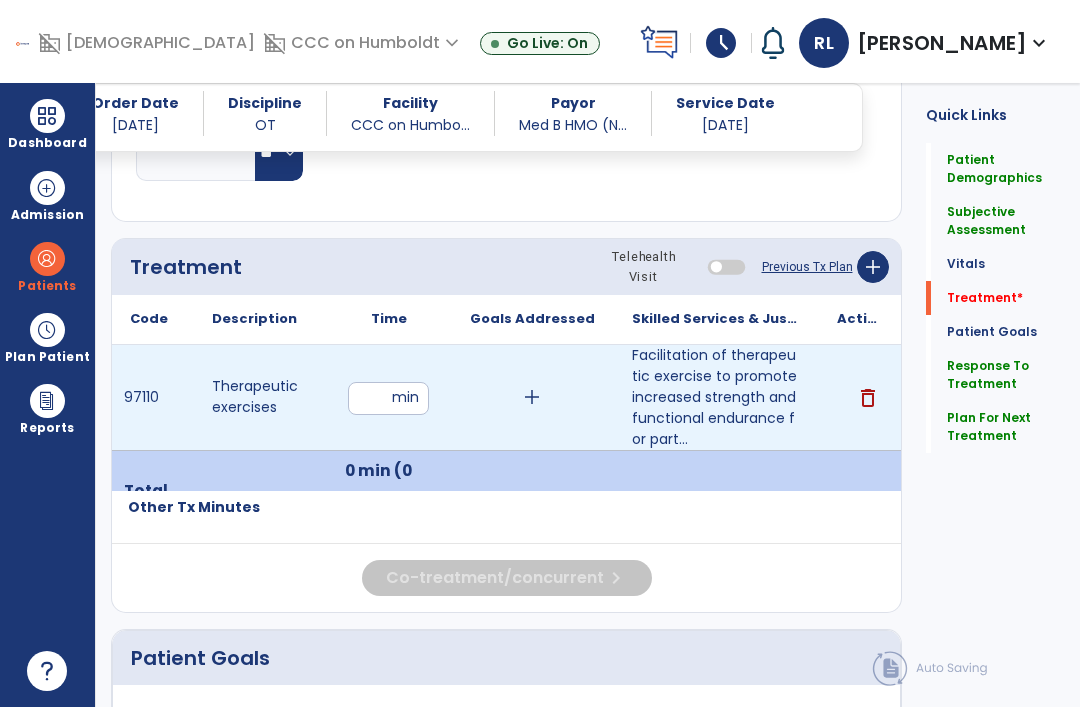 click at bounding box center (388, 398) 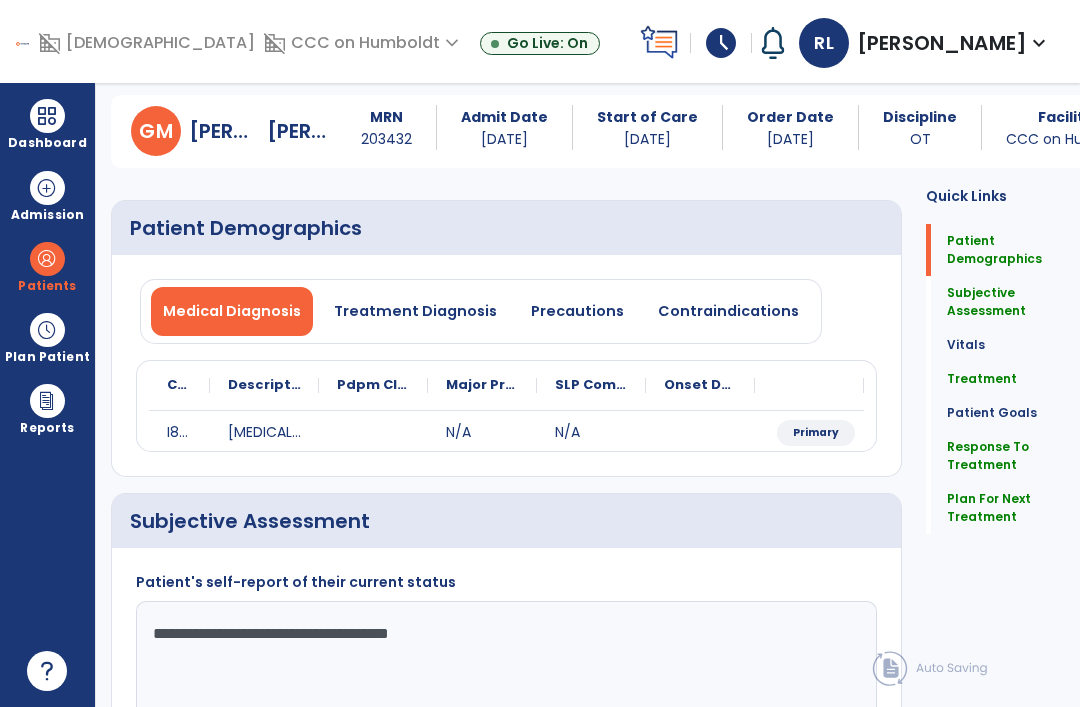 scroll, scrollTop: 57, scrollLeft: 0, axis: vertical 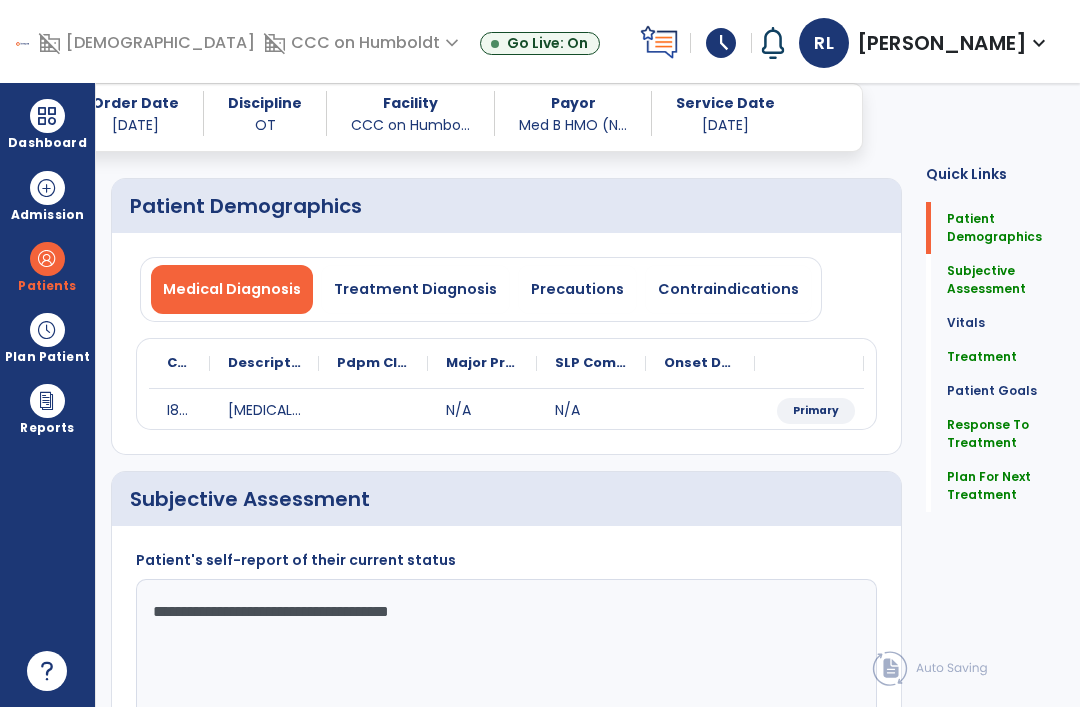 click on "Contraindications" at bounding box center (728, 289) 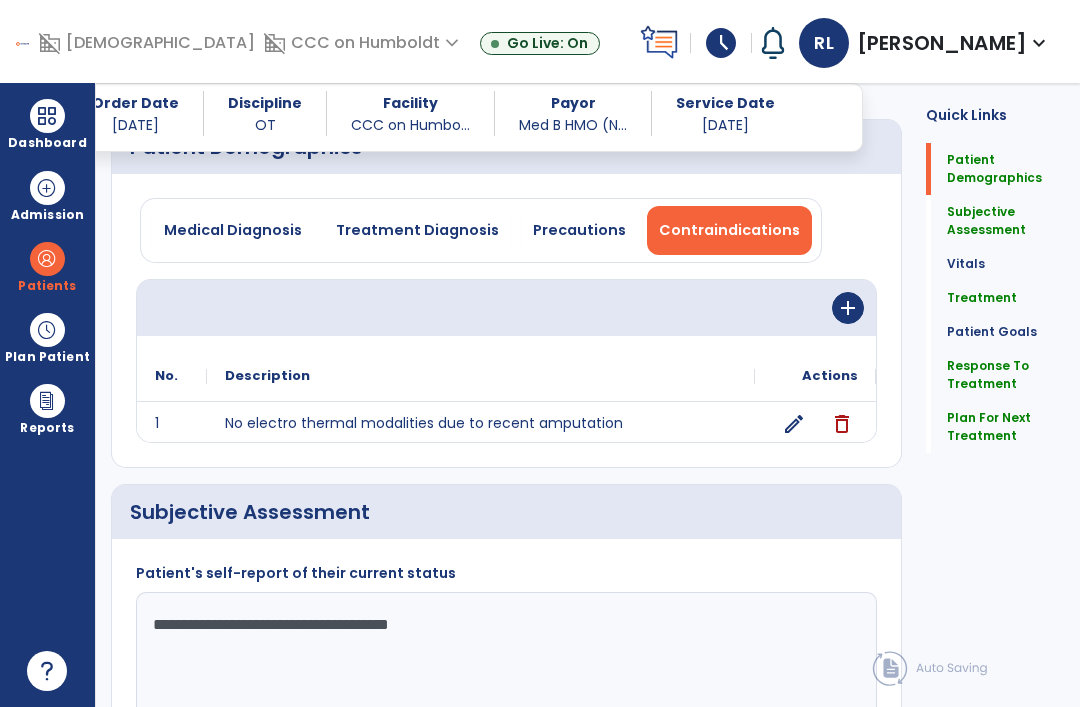 scroll, scrollTop: 95, scrollLeft: 0, axis: vertical 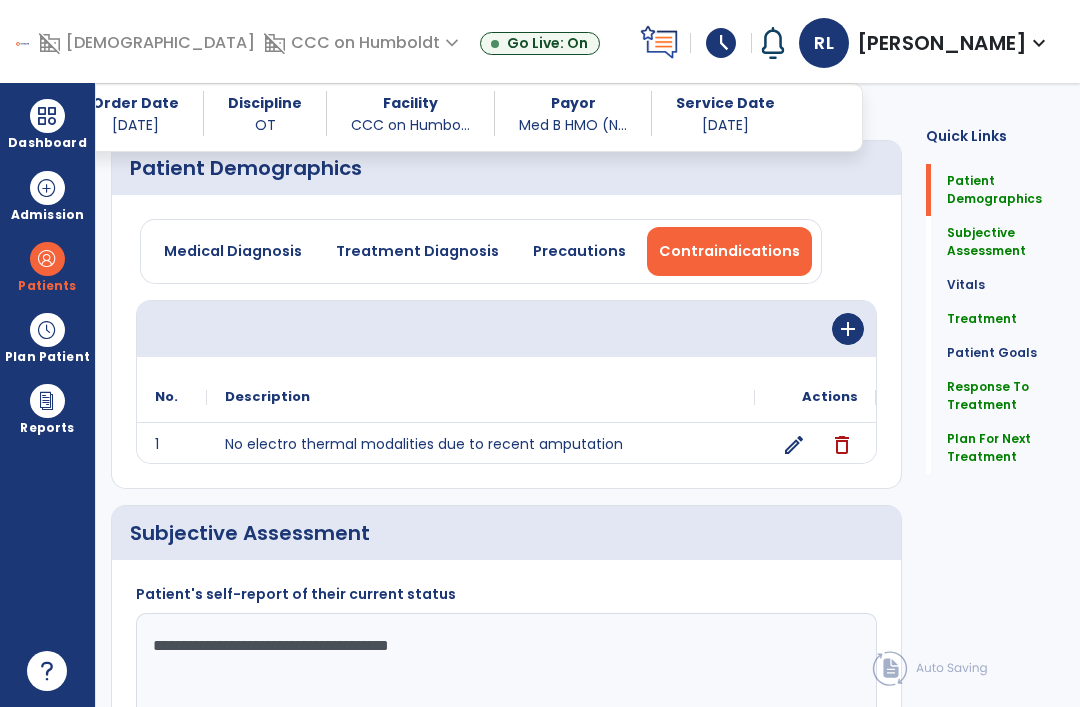 click on "Precautions" at bounding box center [579, 251] 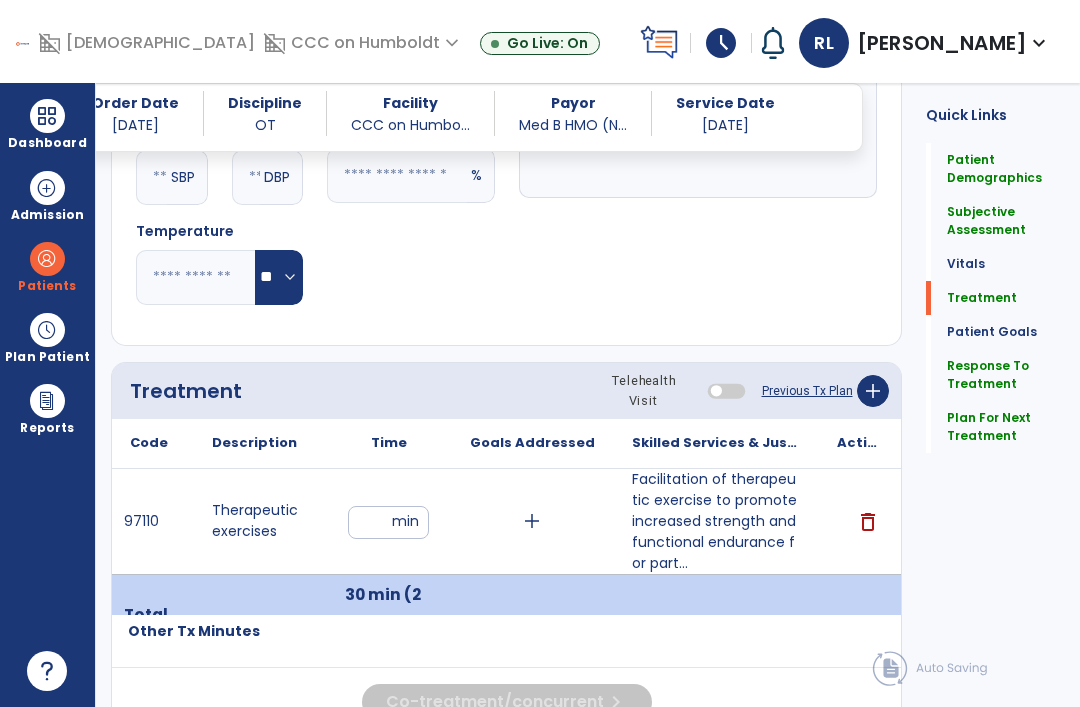 scroll, scrollTop: 1033, scrollLeft: 0, axis: vertical 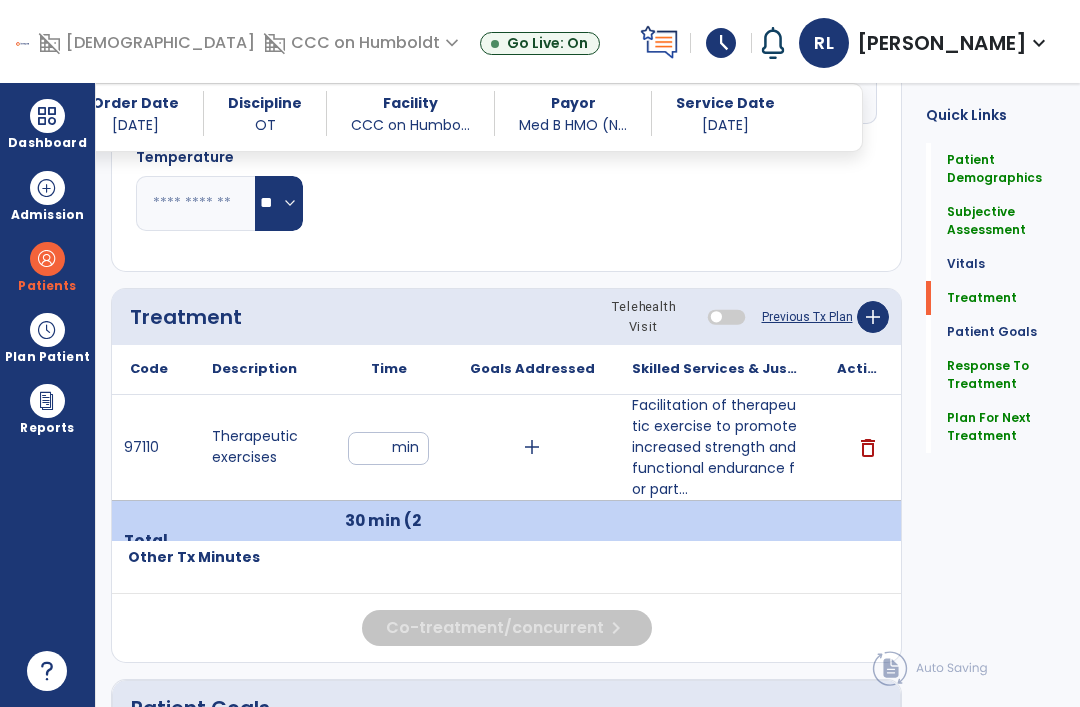 click on "add" 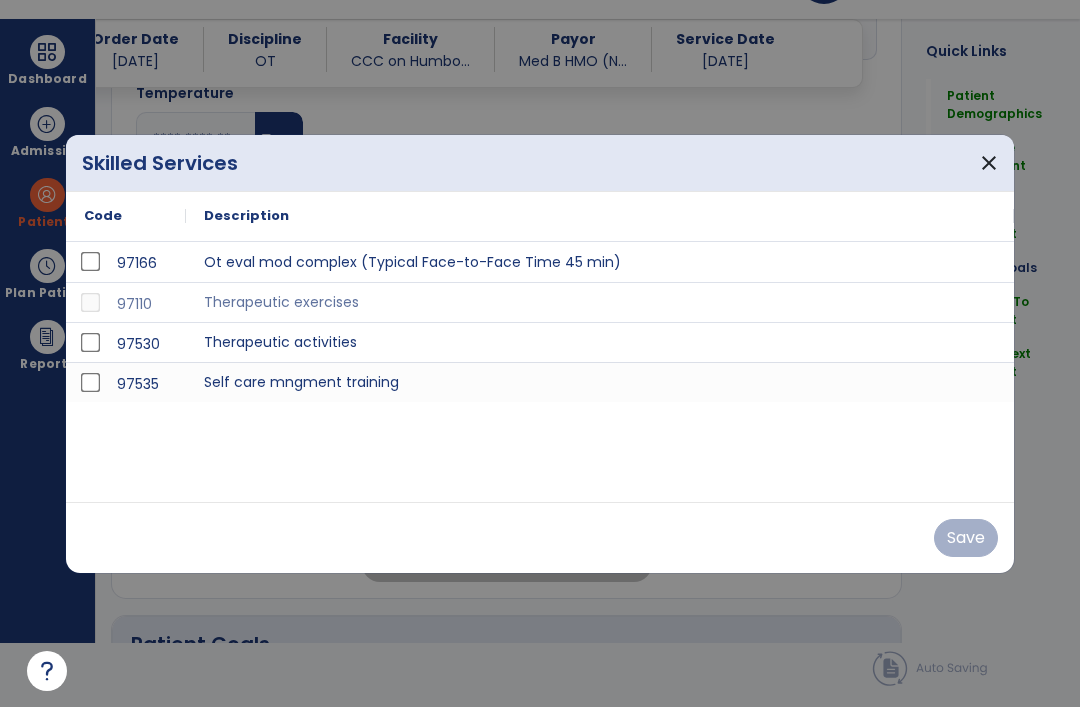 scroll, scrollTop: 0, scrollLeft: 0, axis: both 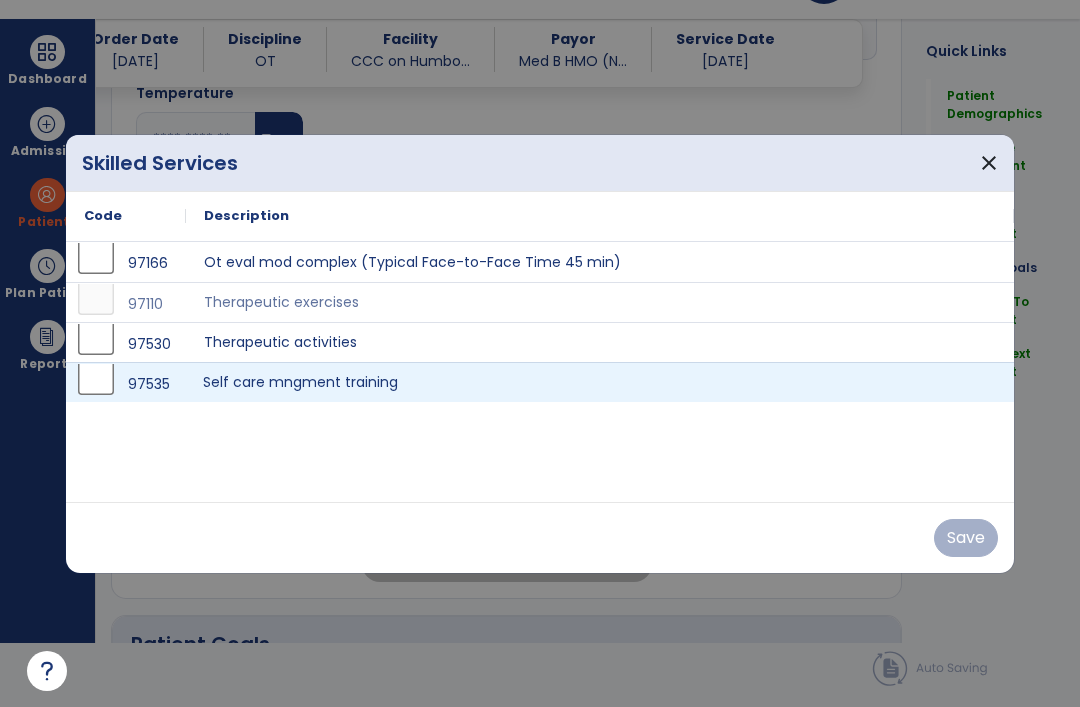 click on "Self care mngment training" at bounding box center [600, 382] 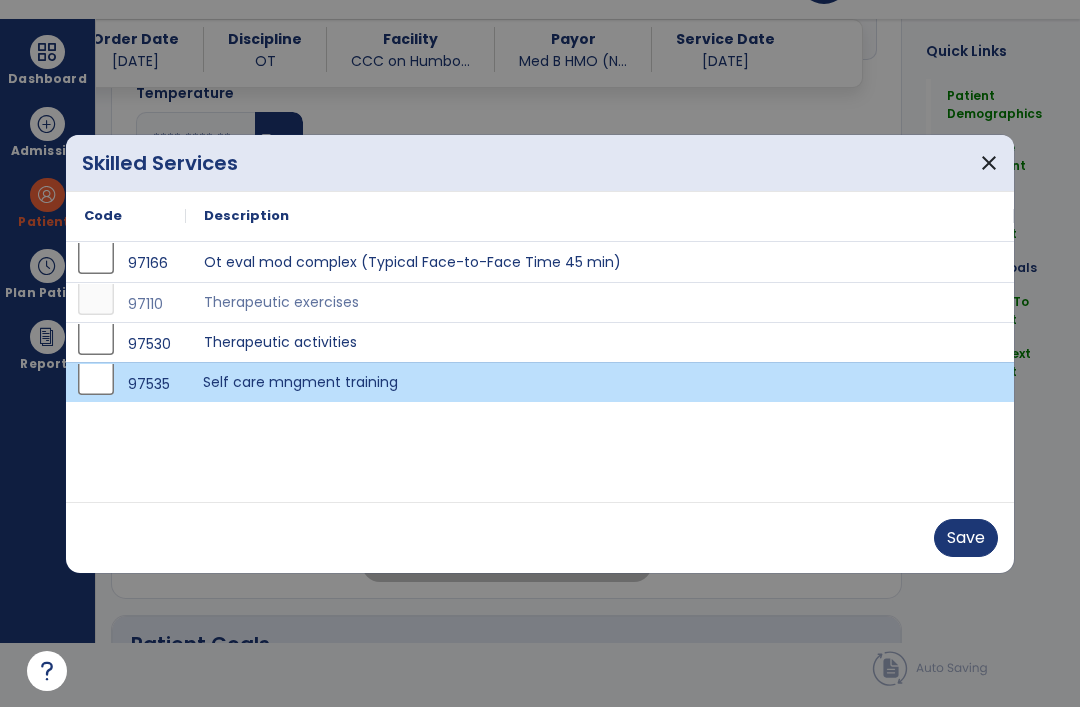 click on "Save" at bounding box center (966, 538) 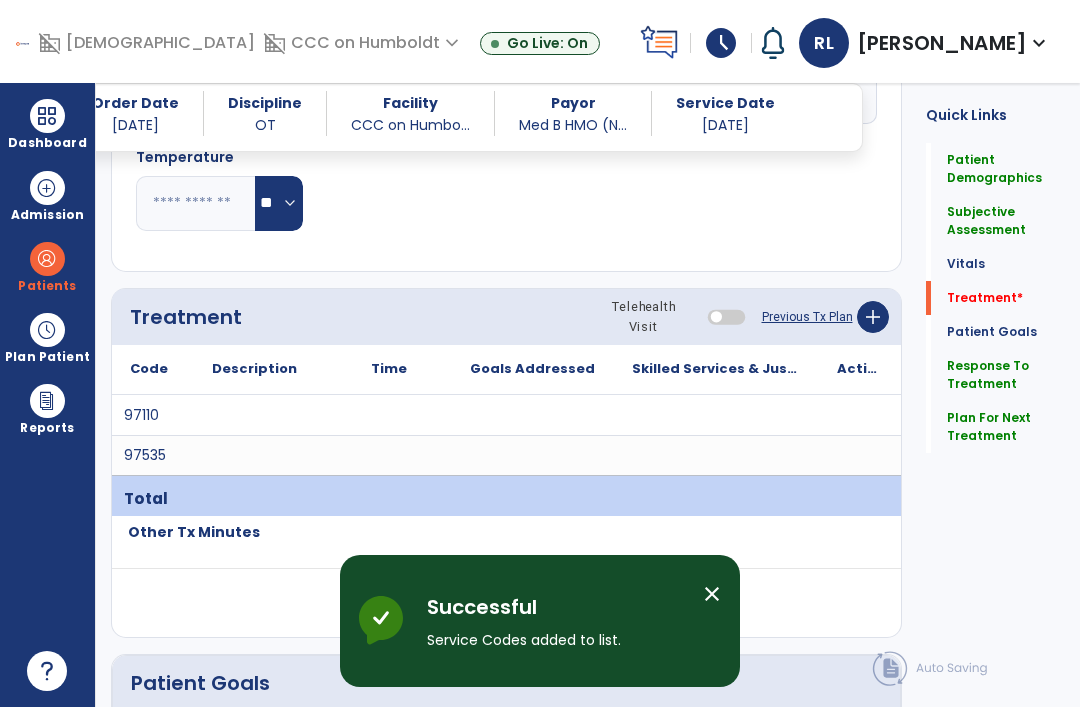 scroll, scrollTop: 64, scrollLeft: 0, axis: vertical 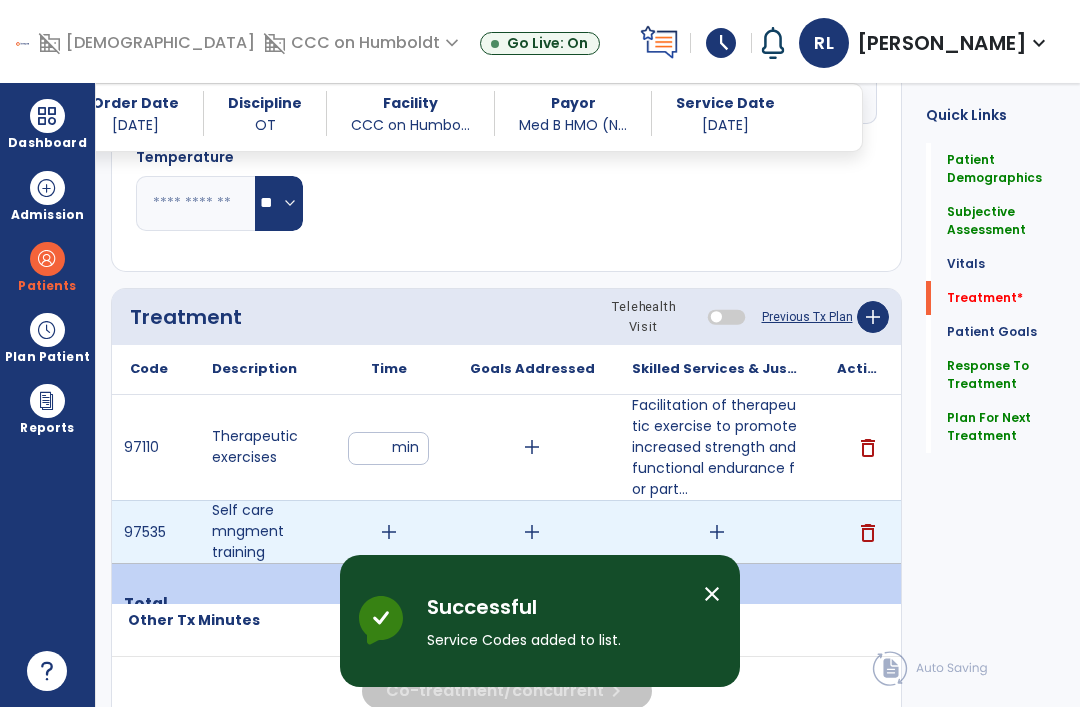 click on "add" at bounding box center (717, 532) 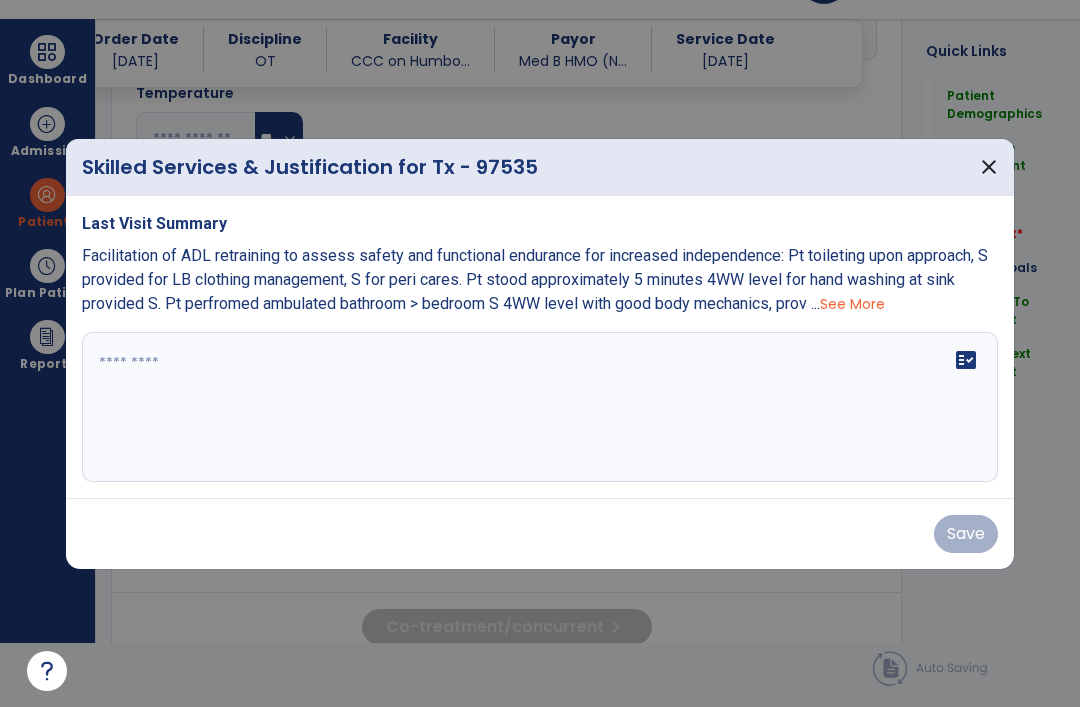 click on "fact_check" at bounding box center [540, 407] 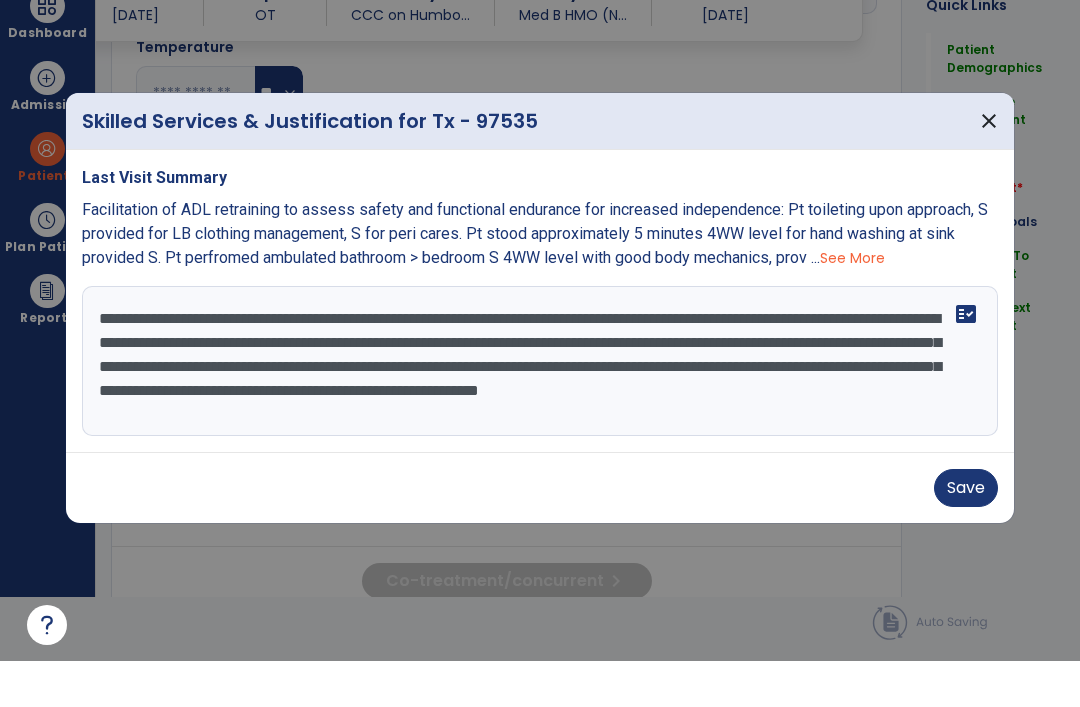 click on "**********" at bounding box center (540, 407) 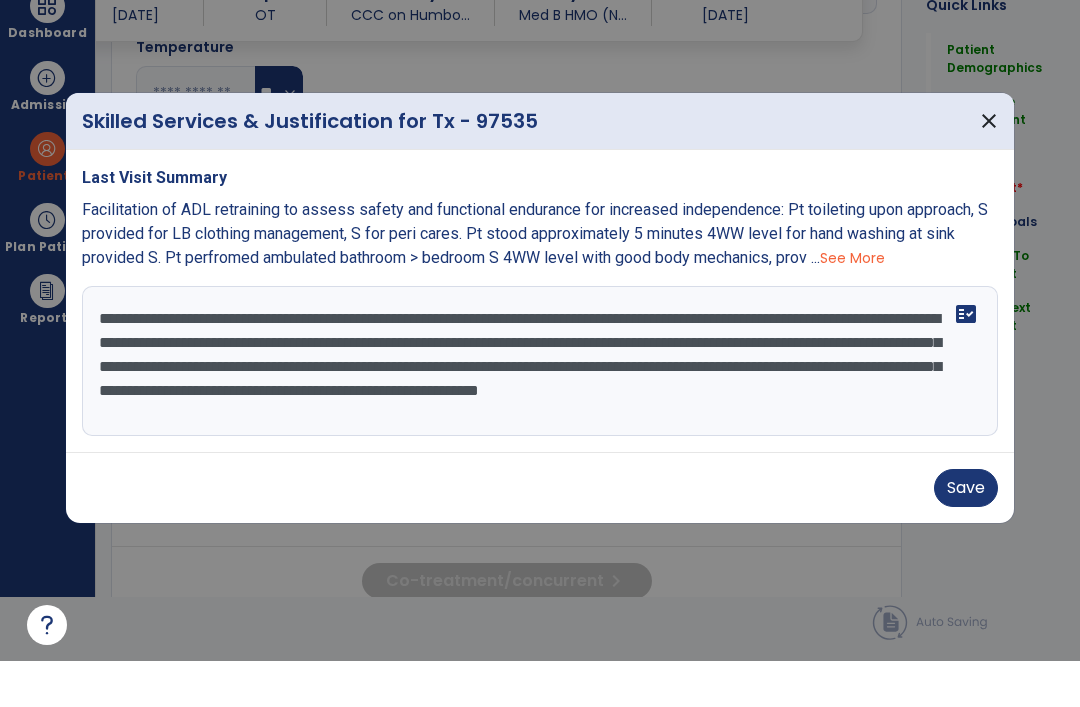 type on "**********" 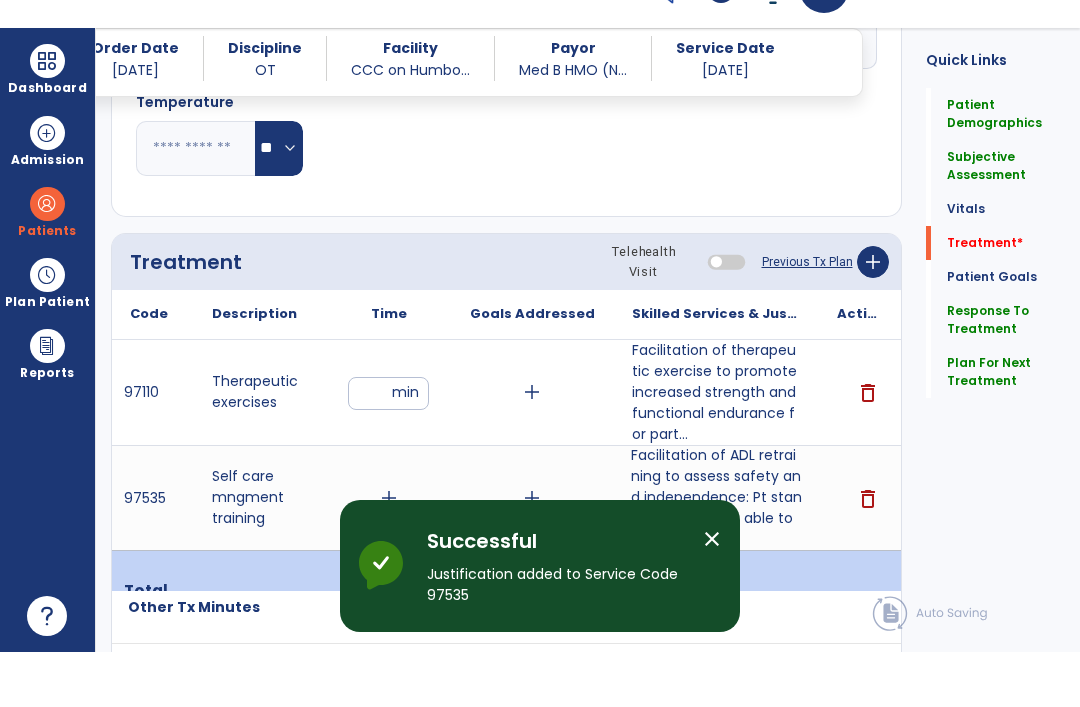 scroll, scrollTop: 64, scrollLeft: 0, axis: vertical 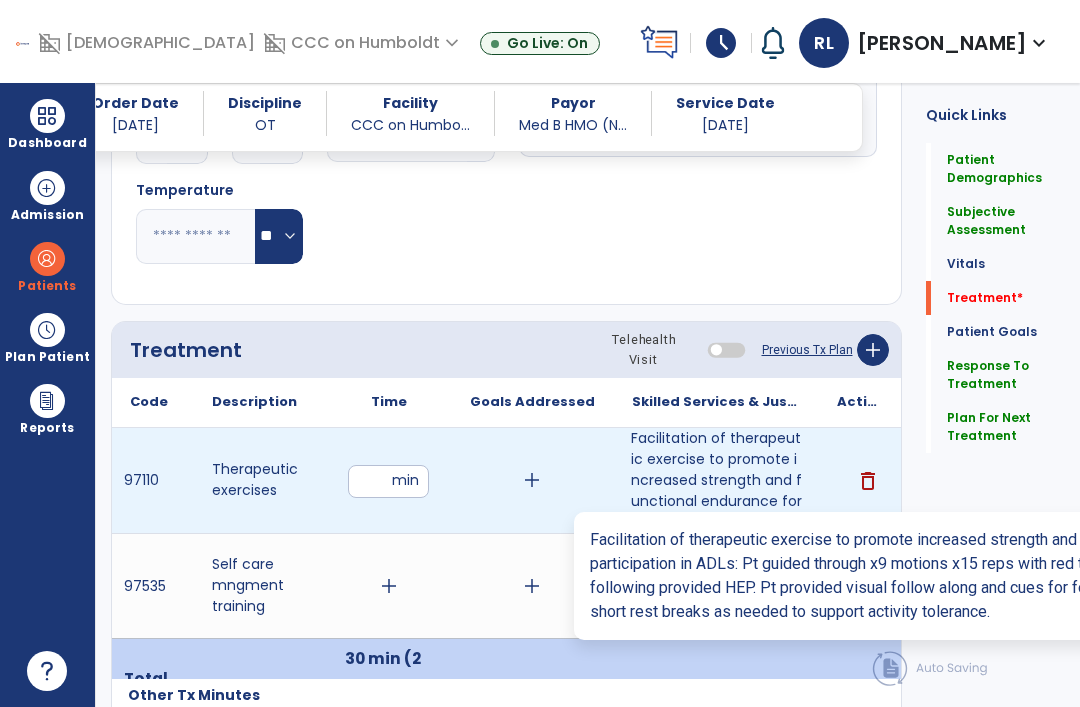 click on "Facilitation of therapeutic exercise to promote increased strength and functional endurance for part..." at bounding box center [716, 480] 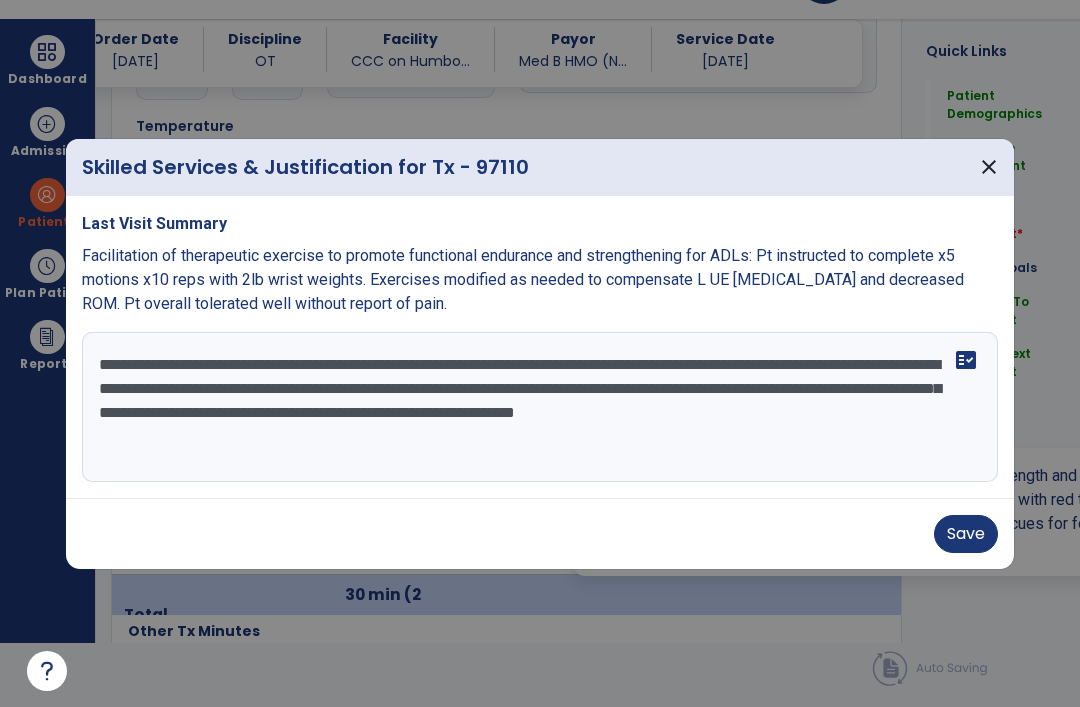 scroll, scrollTop: 0, scrollLeft: 0, axis: both 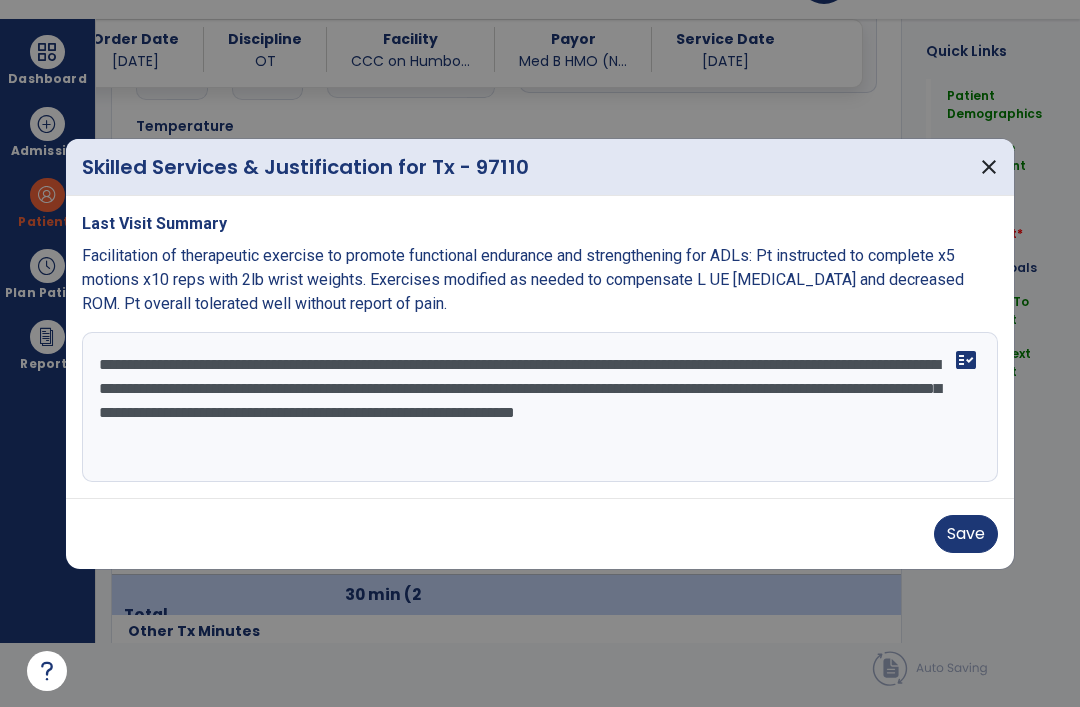 click on "Save" at bounding box center (966, 534) 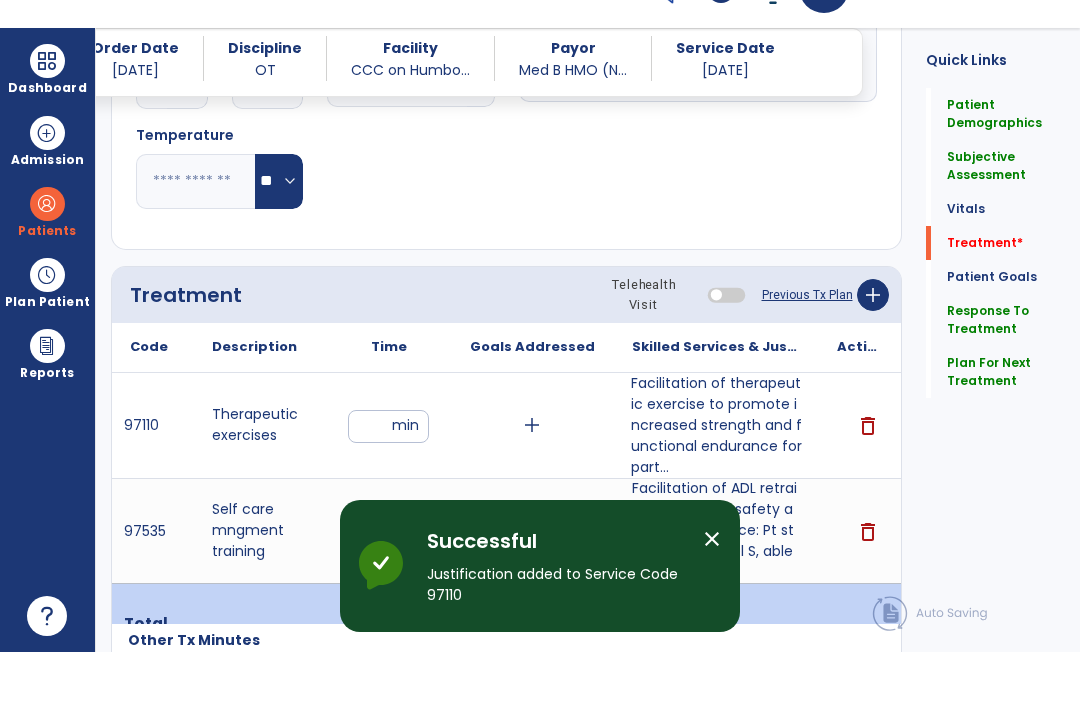 scroll, scrollTop: 64, scrollLeft: 0, axis: vertical 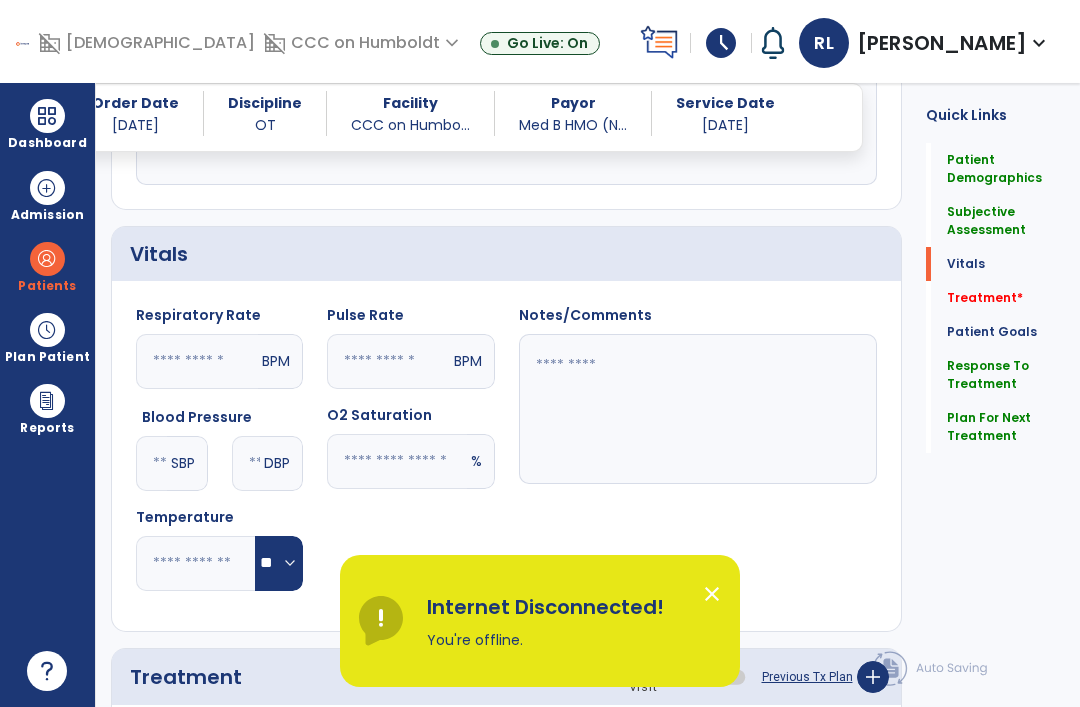 click on "Treatment   *" 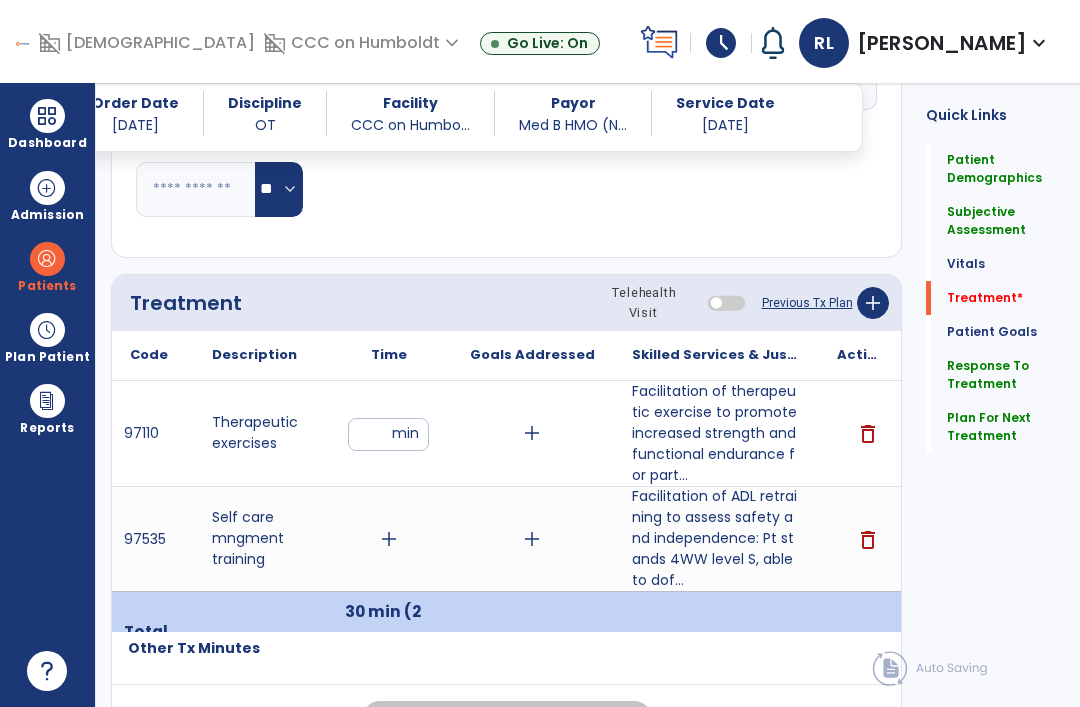 scroll, scrollTop: 1135, scrollLeft: 0, axis: vertical 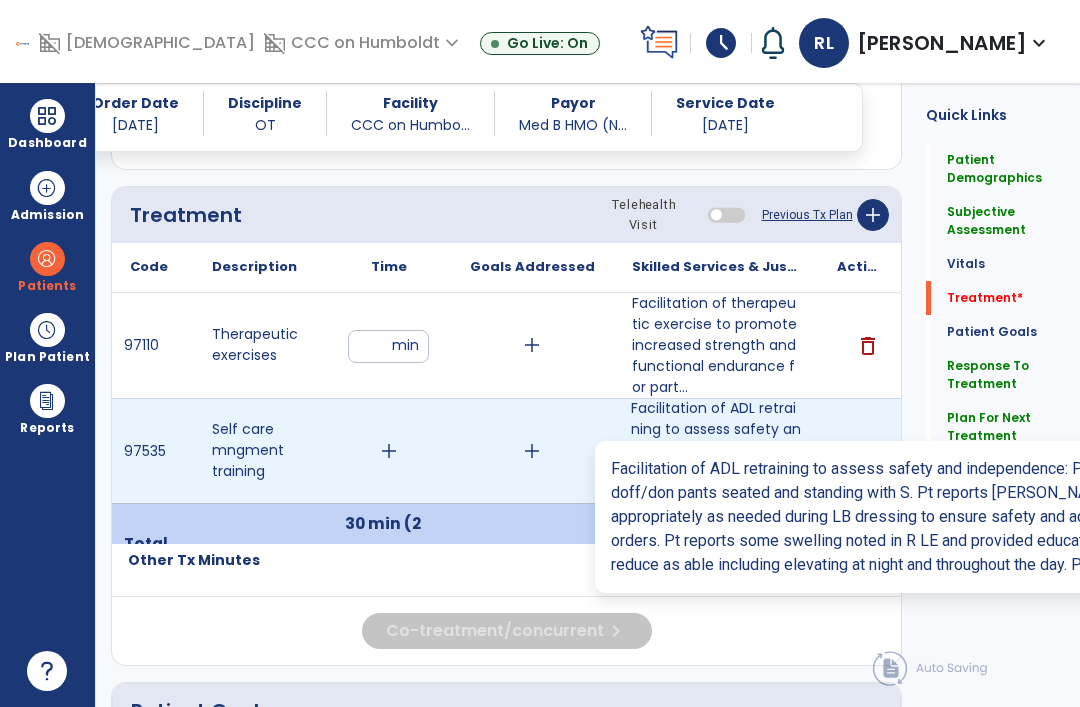click on "Facilitation of ADL retraining to assess safety and independence: Pt stands 4WW level S, able to dof..." at bounding box center (716, 450) 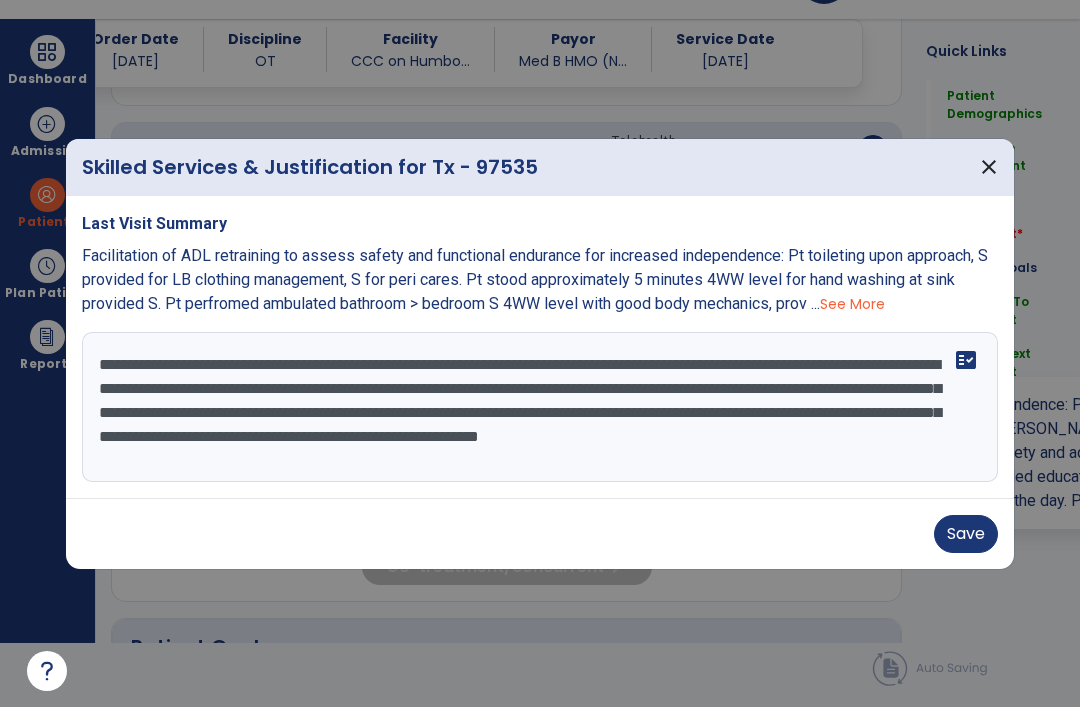 scroll, scrollTop: 0, scrollLeft: 0, axis: both 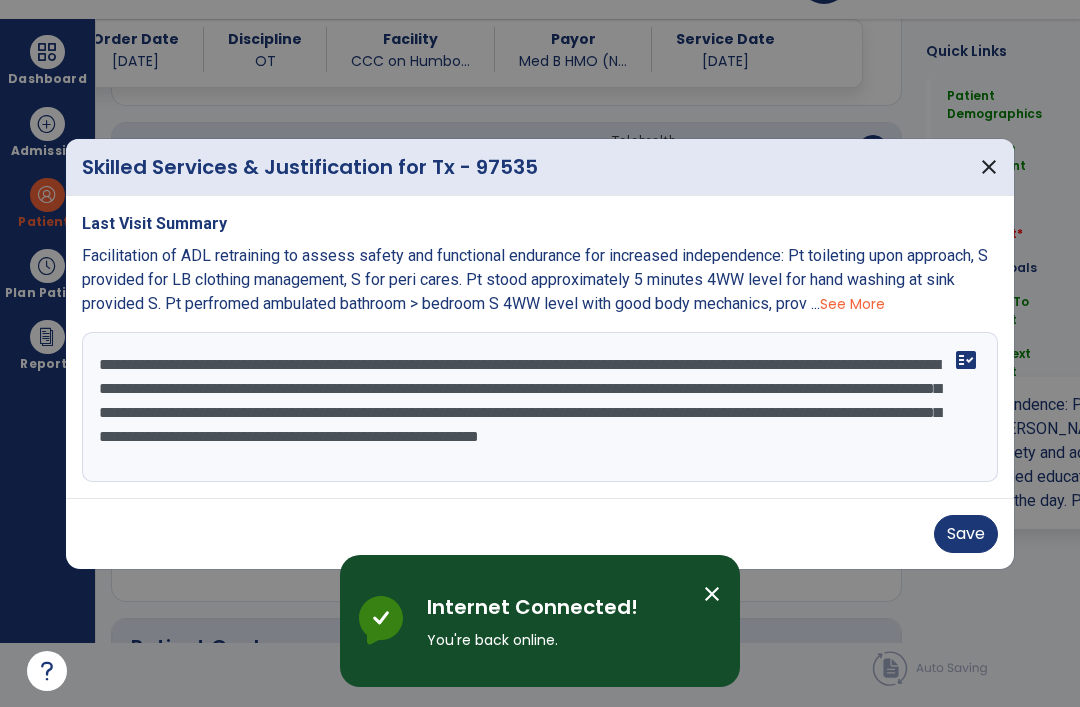 click on "**********" at bounding box center (540, 407) 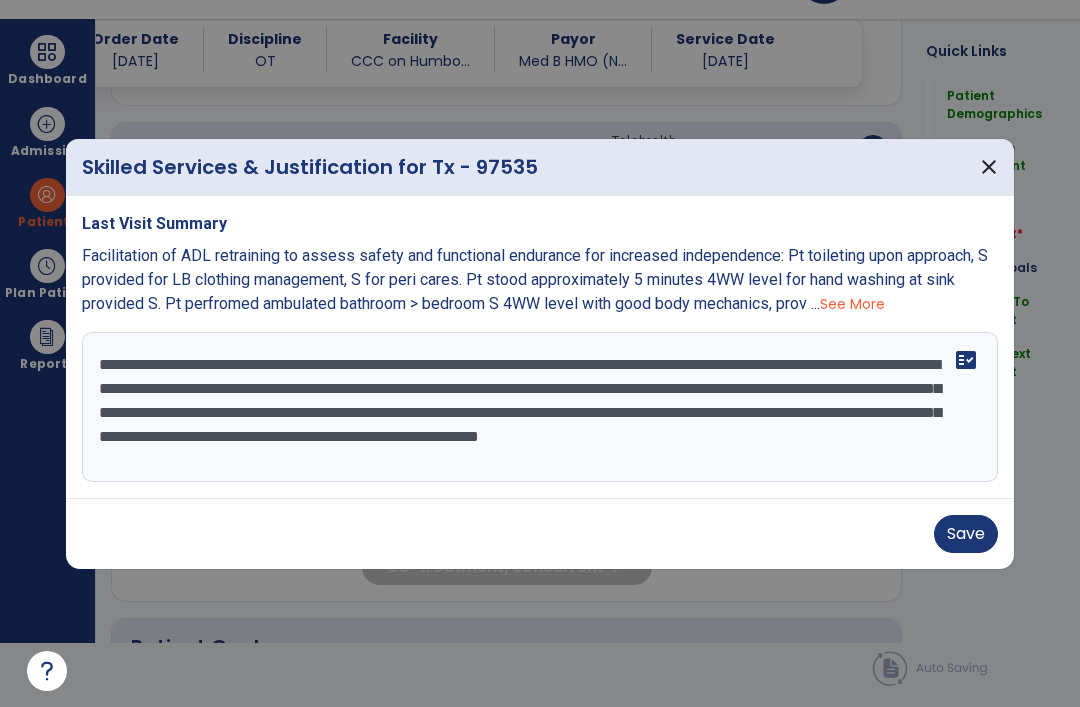 click on "Save" at bounding box center (966, 534) 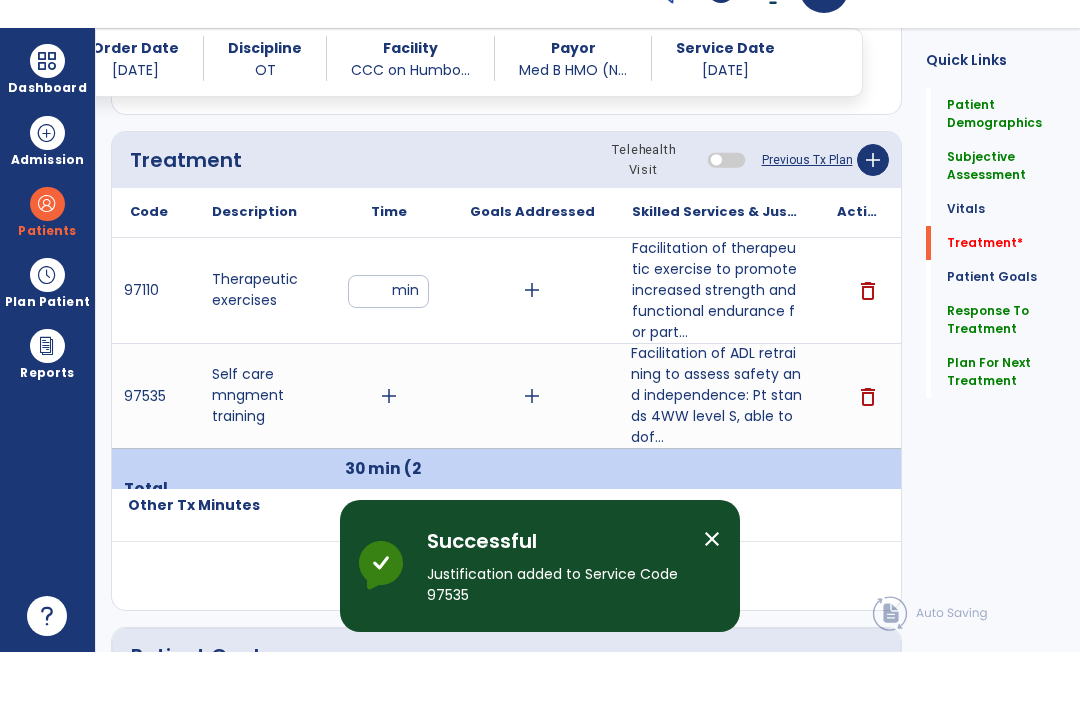 scroll, scrollTop: 64, scrollLeft: 0, axis: vertical 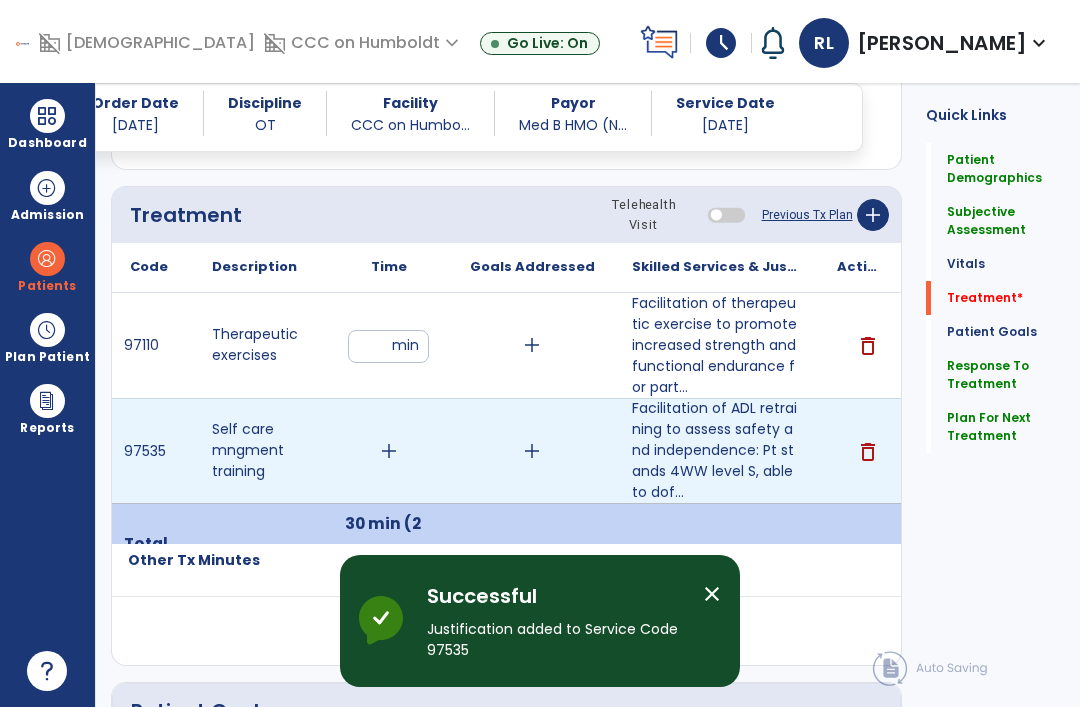 click on "add" at bounding box center (389, 451) 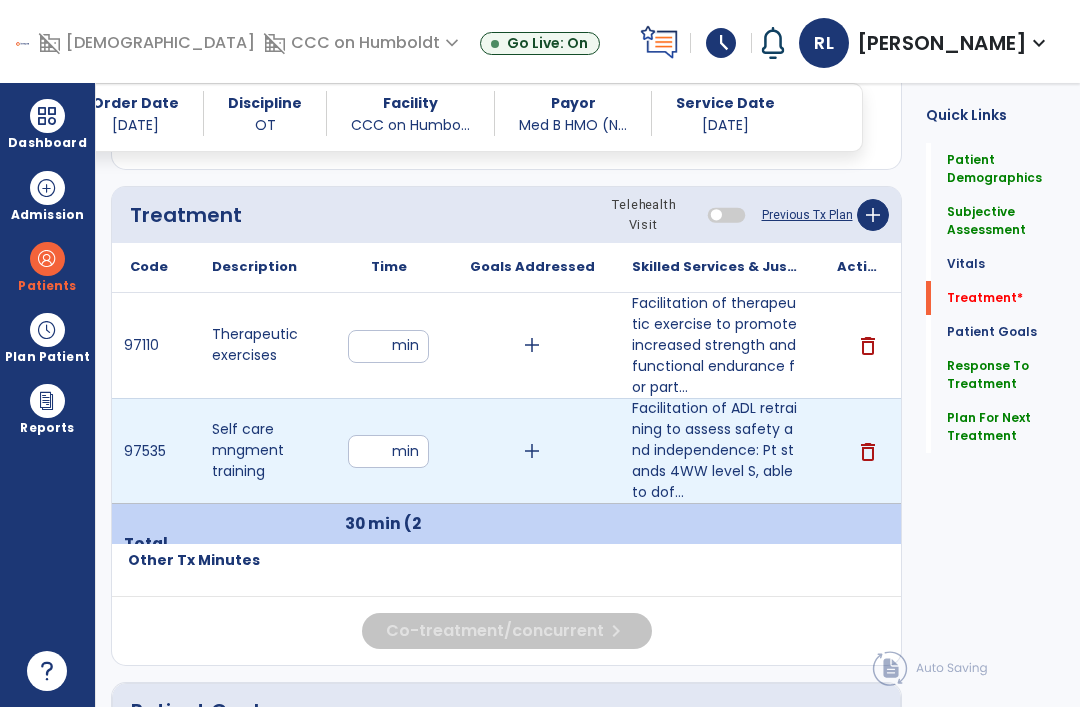 type on "**" 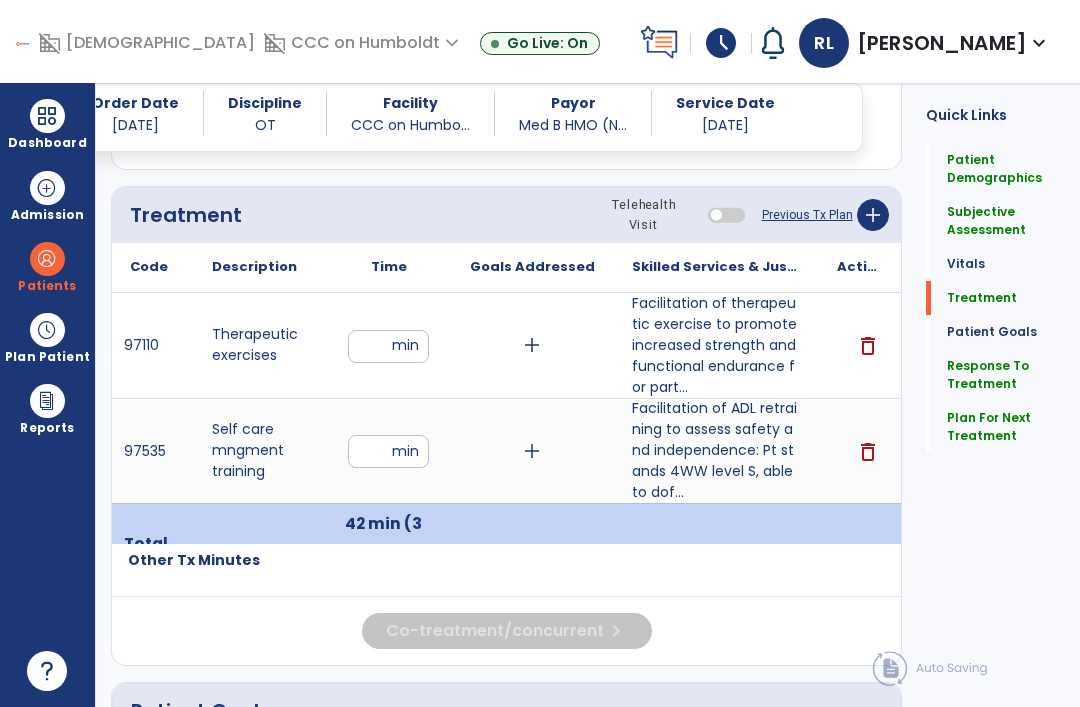 click on "**" at bounding box center [388, 346] 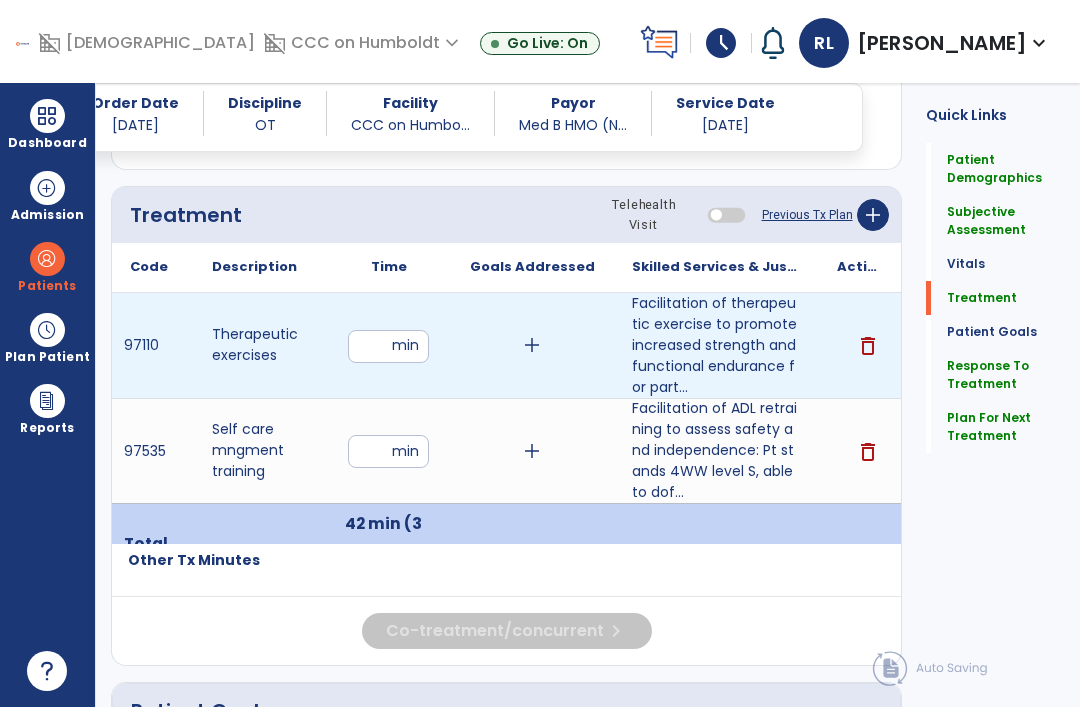 type on "**" 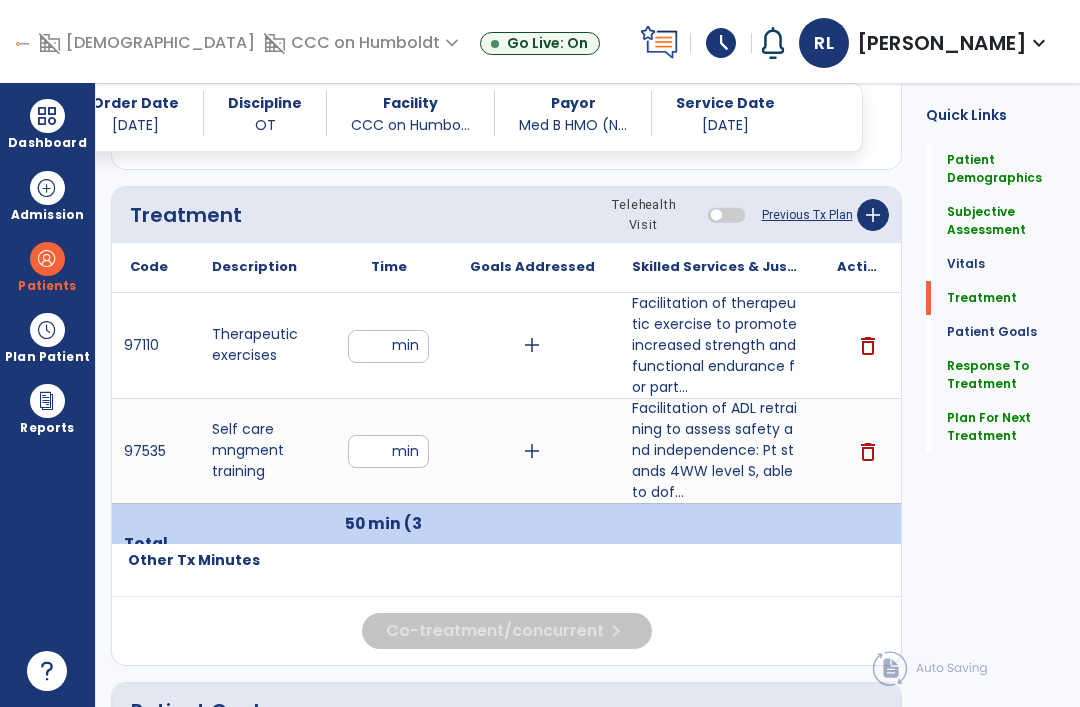 click on "**" at bounding box center [388, 346] 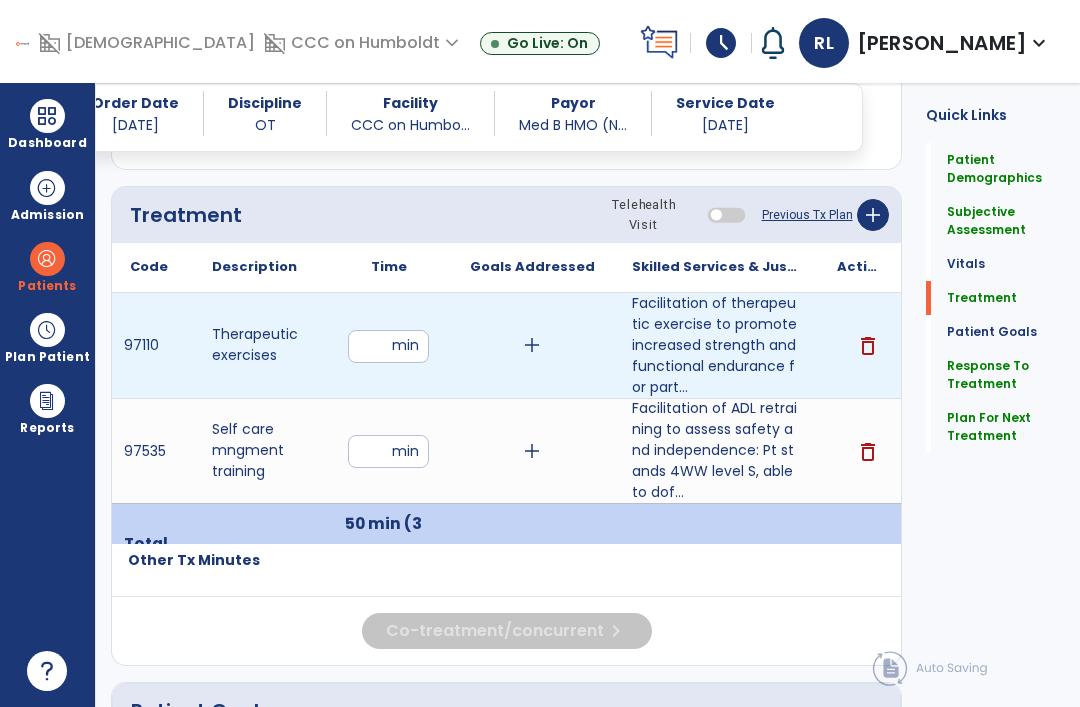 click on "**" at bounding box center (388, 346) 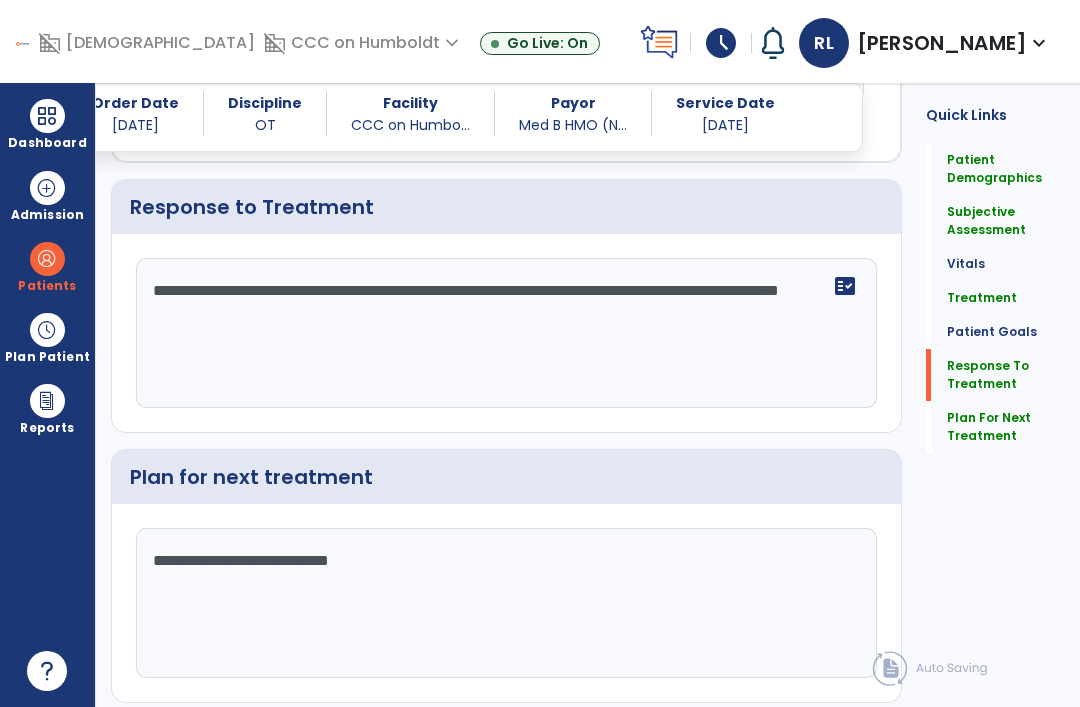 scroll, scrollTop: 2962, scrollLeft: 0, axis: vertical 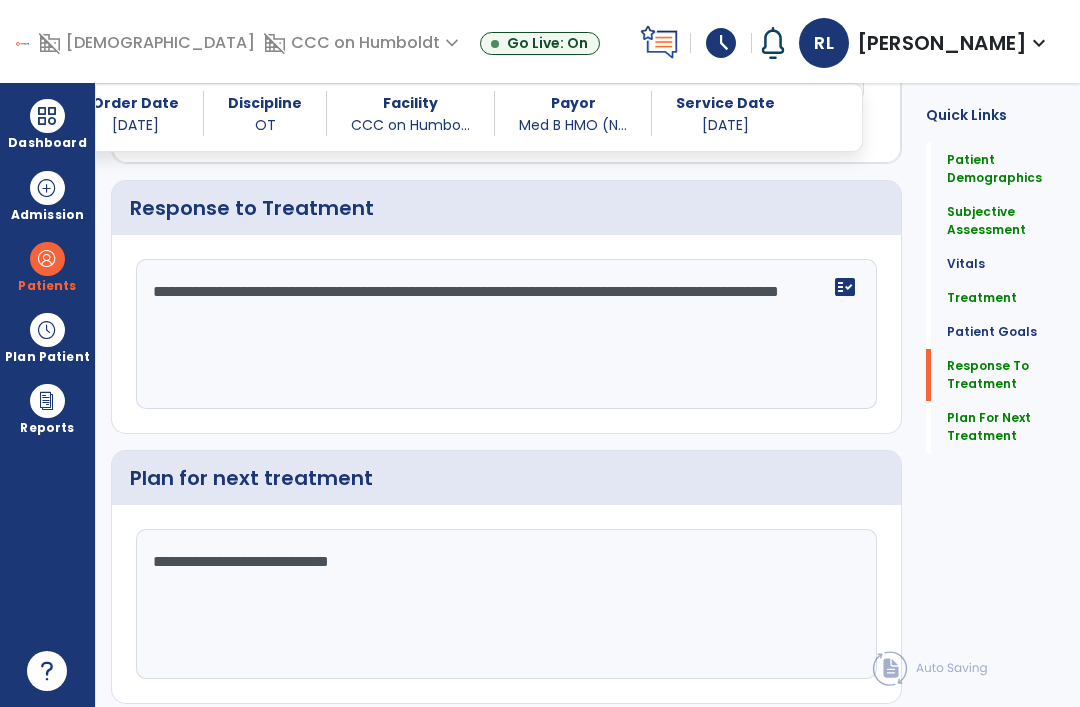 click on "Sign Doc" 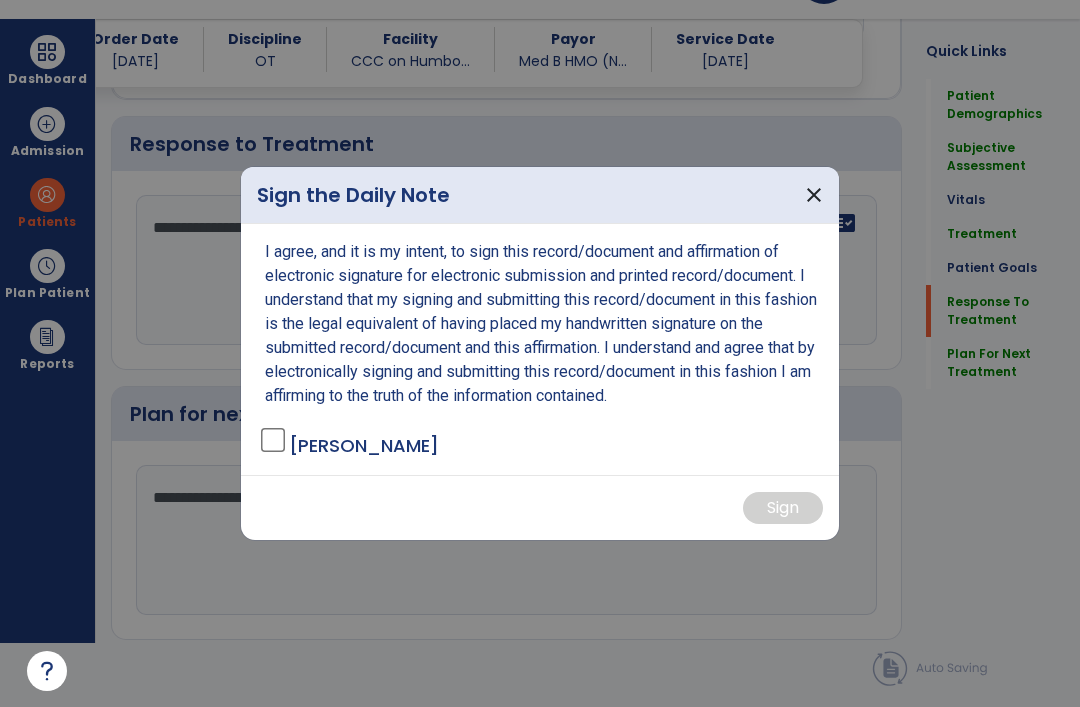 scroll, scrollTop: 0, scrollLeft: 0, axis: both 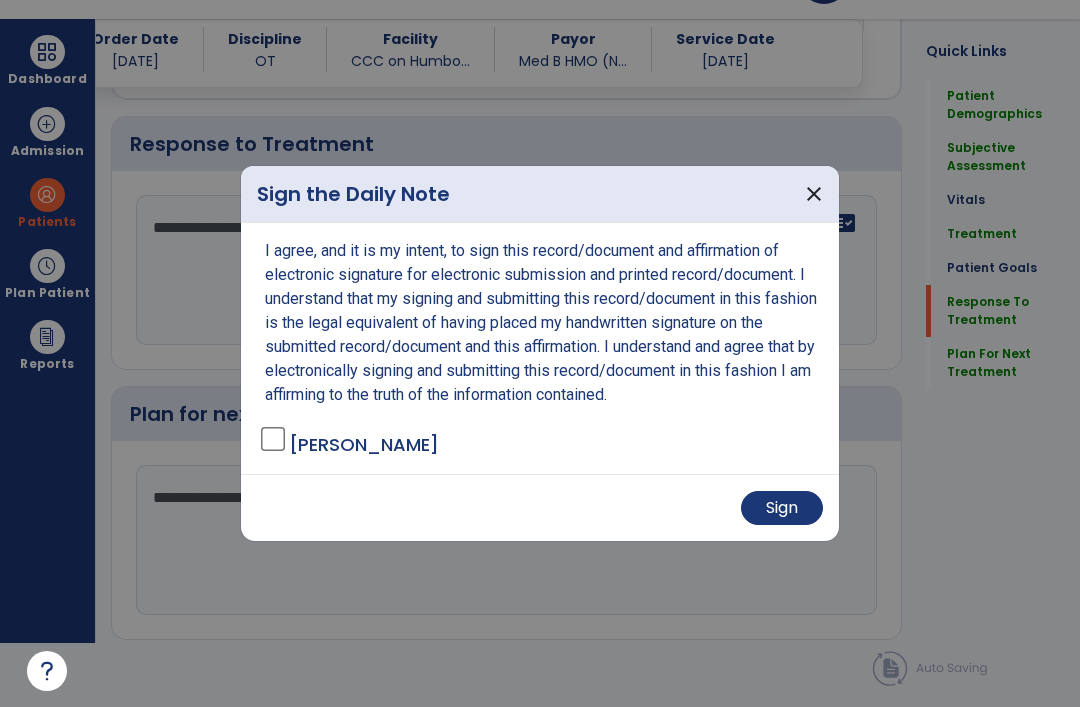 click on "Sign" at bounding box center [782, 508] 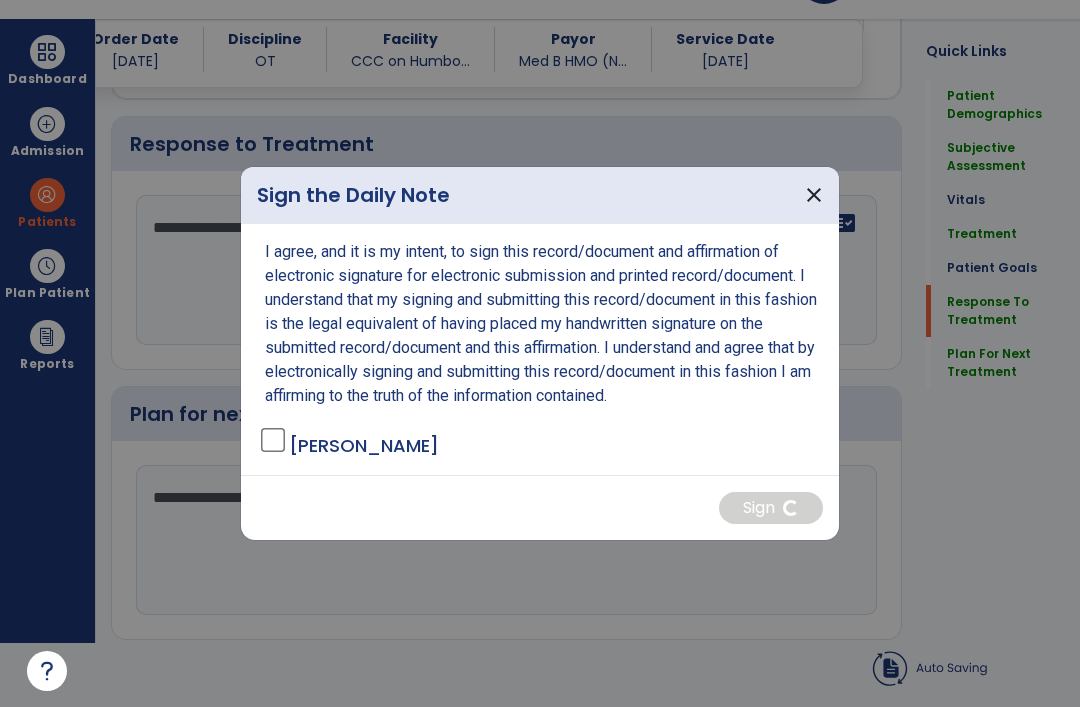 click on "I agree, and it is my intent, to sign this record/document and affirmation of electronic signature for electronic submission and printed record/document. I understand that my signing and submitting this record/document in this fashion is the legal equivalent of having placed my handwritten signature on the submitted record/document and this affirmation. I understand and agree that by electronically signing and submitting this record/document in this fashion I am affirming to the truth of the information contained." at bounding box center [542, 324] 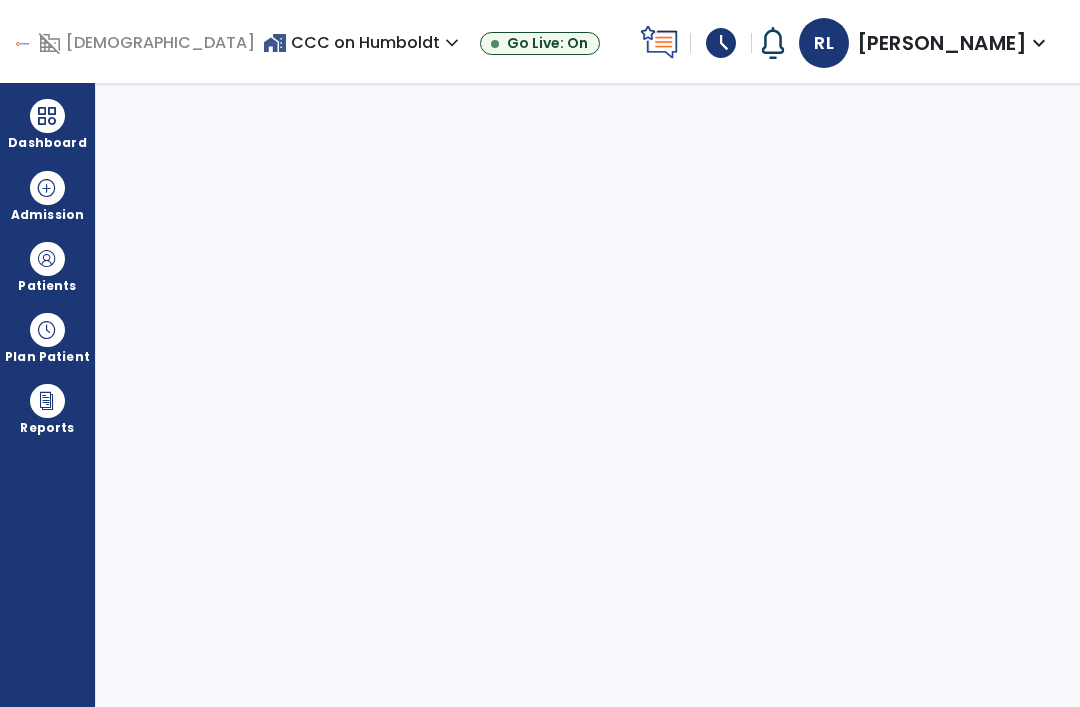 scroll, scrollTop: 0, scrollLeft: 0, axis: both 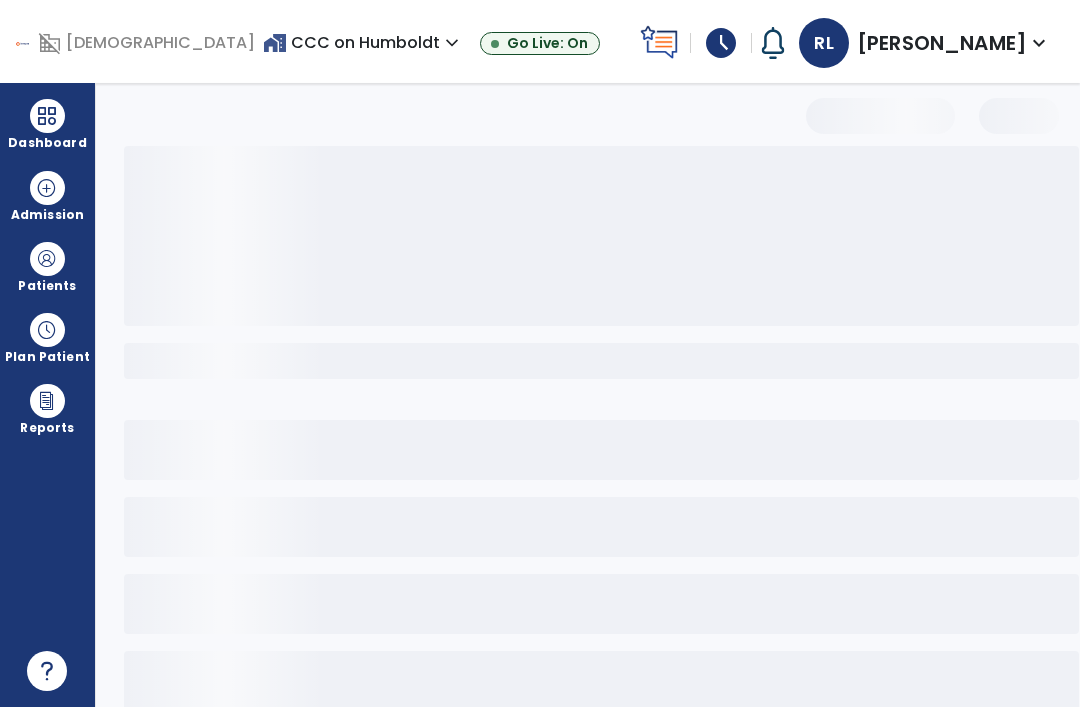 select on "*" 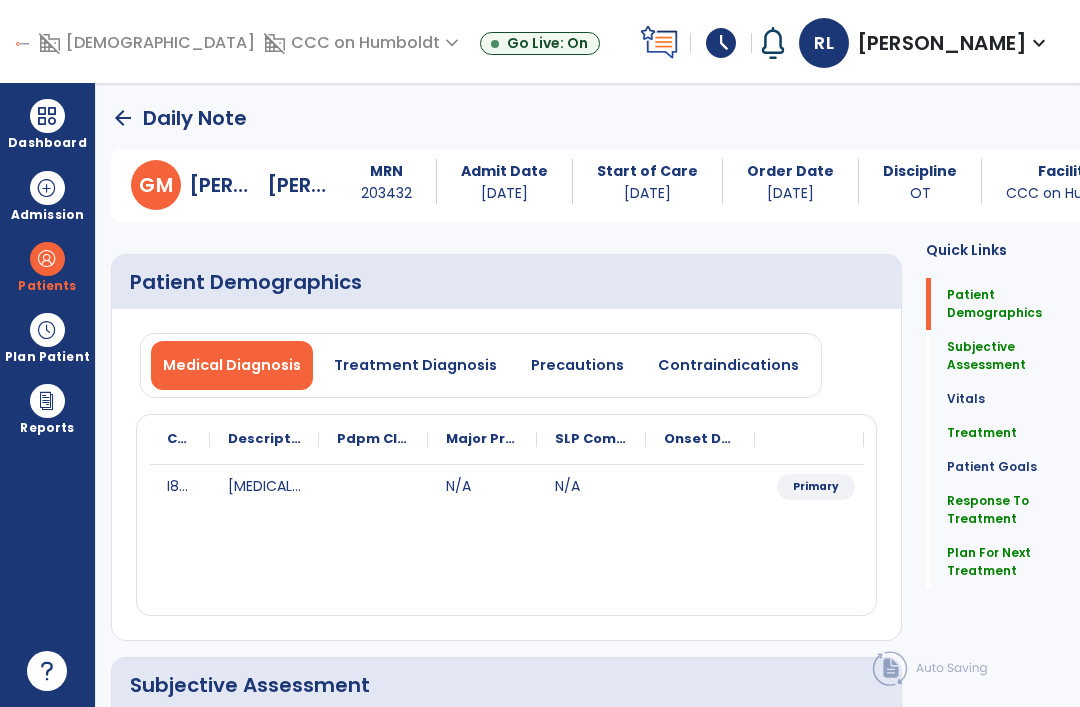 click on "Plan For Next Treatment" 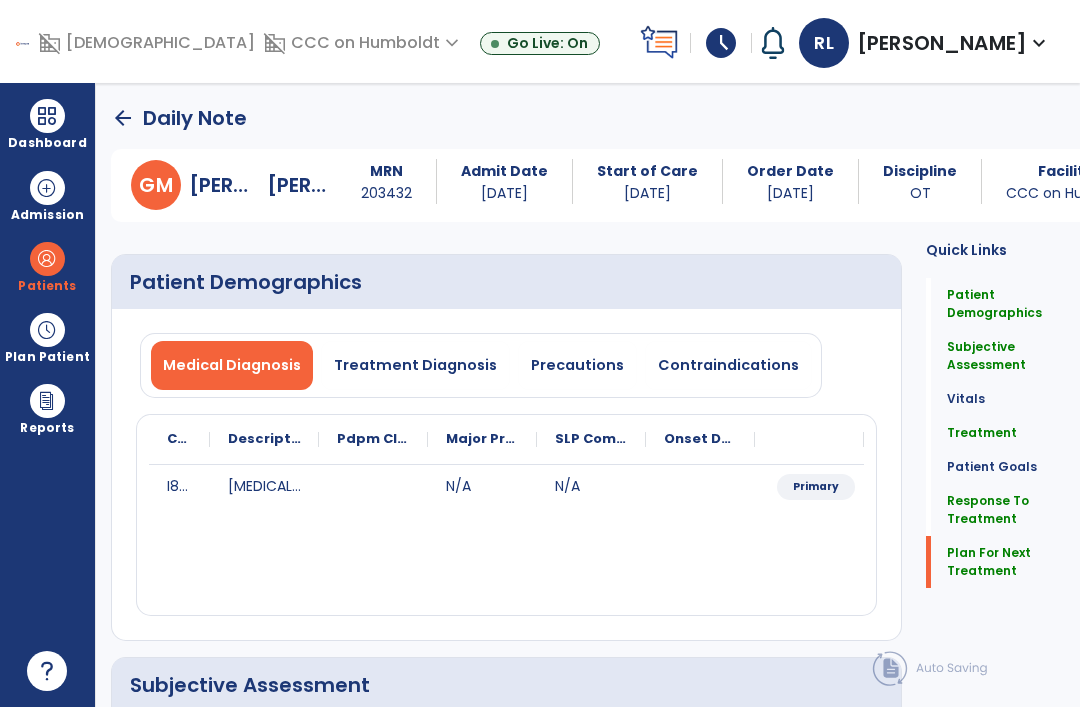 scroll, scrollTop: 1478, scrollLeft: 0, axis: vertical 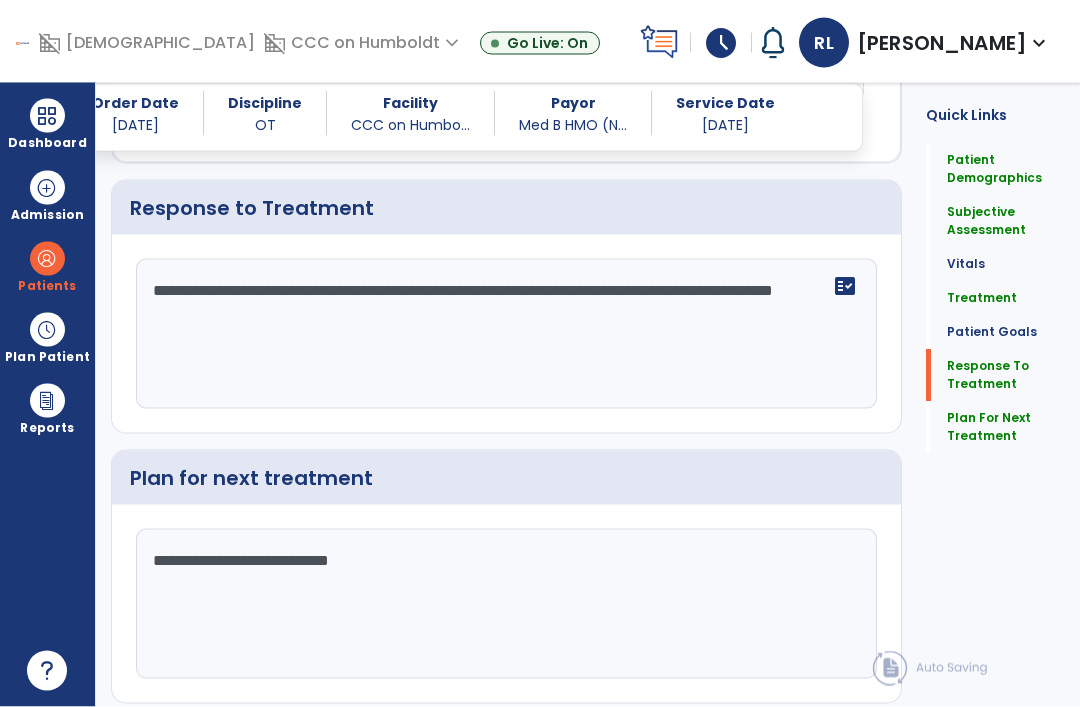 click on "Sign Doc" 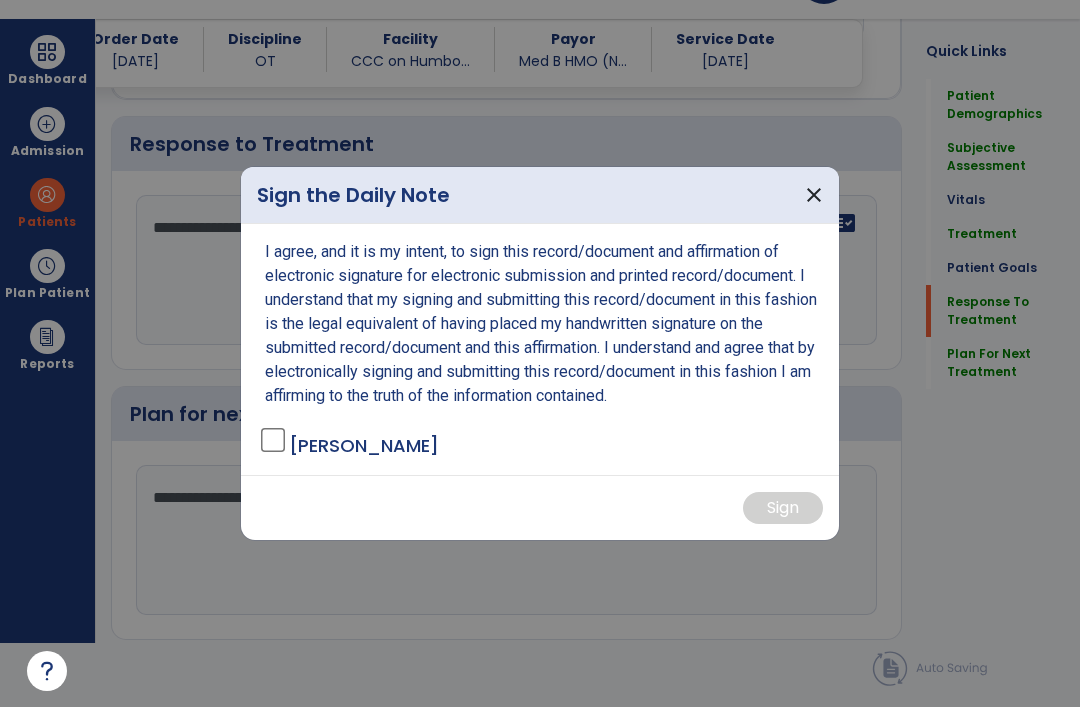 click on "[PERSON_NAME]" at bounding box center [364, 445] 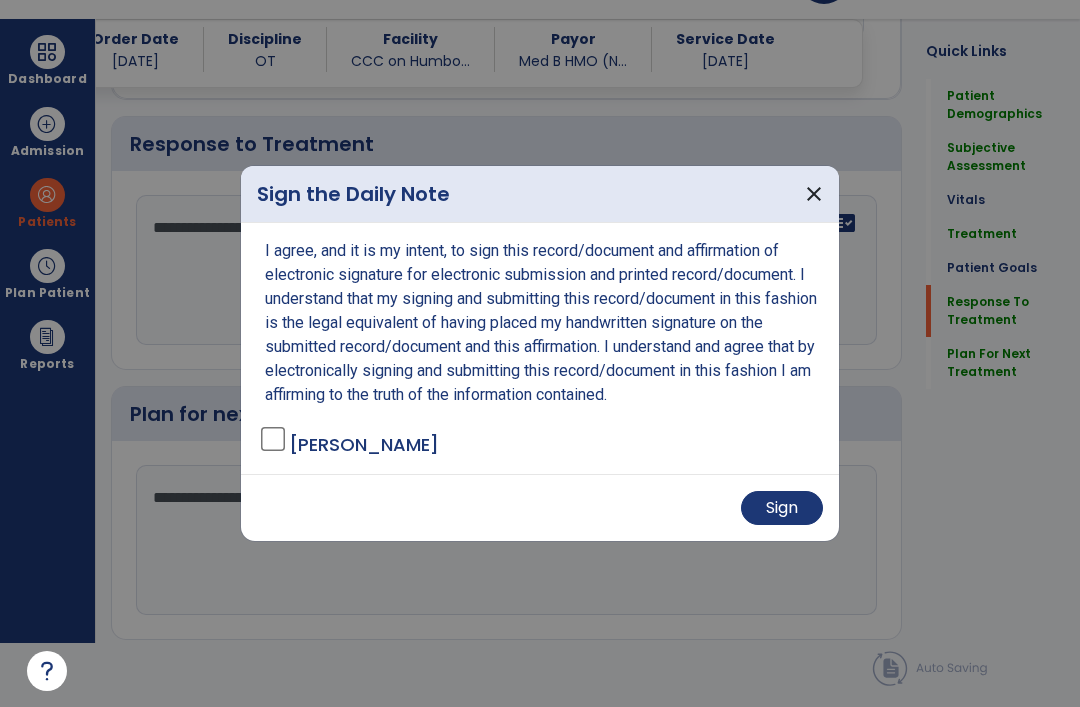 click on "Sign" at bounding box center (782, 508) 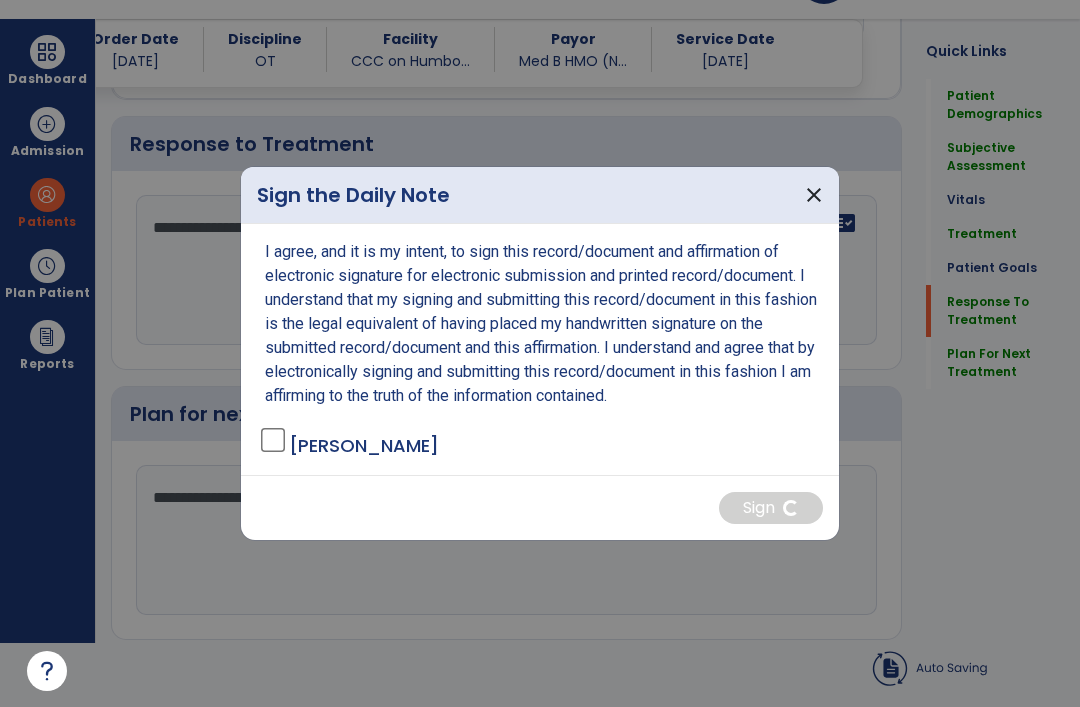 click on "close" at bounding box center [814, 195] 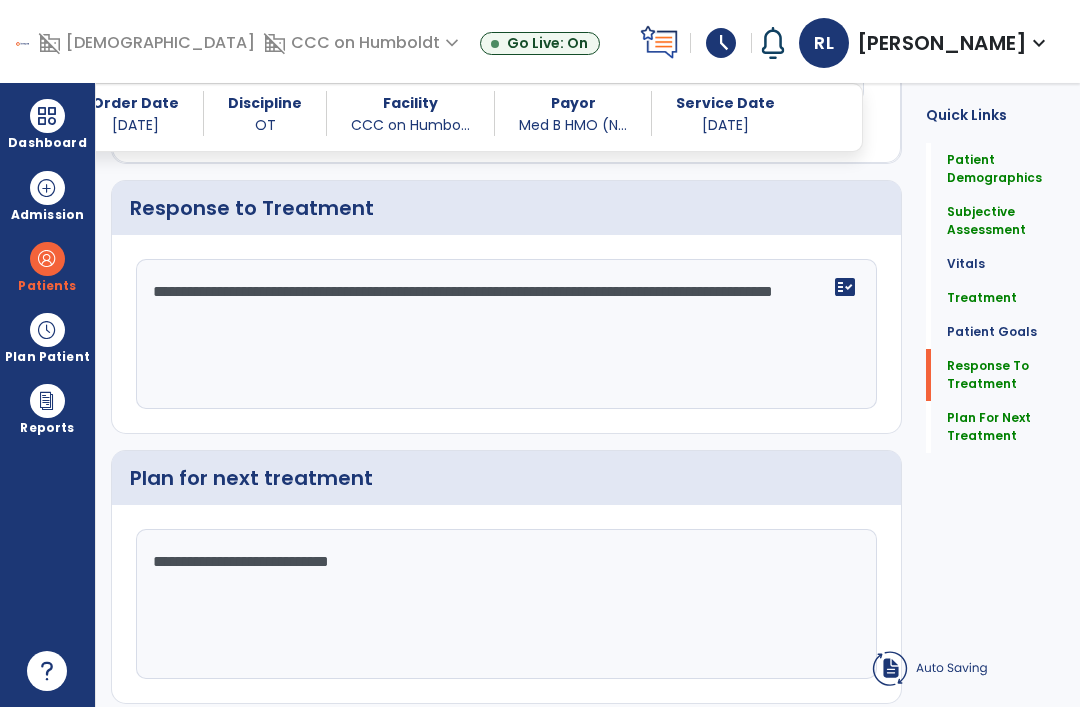 click at bounding box center [47, 116] 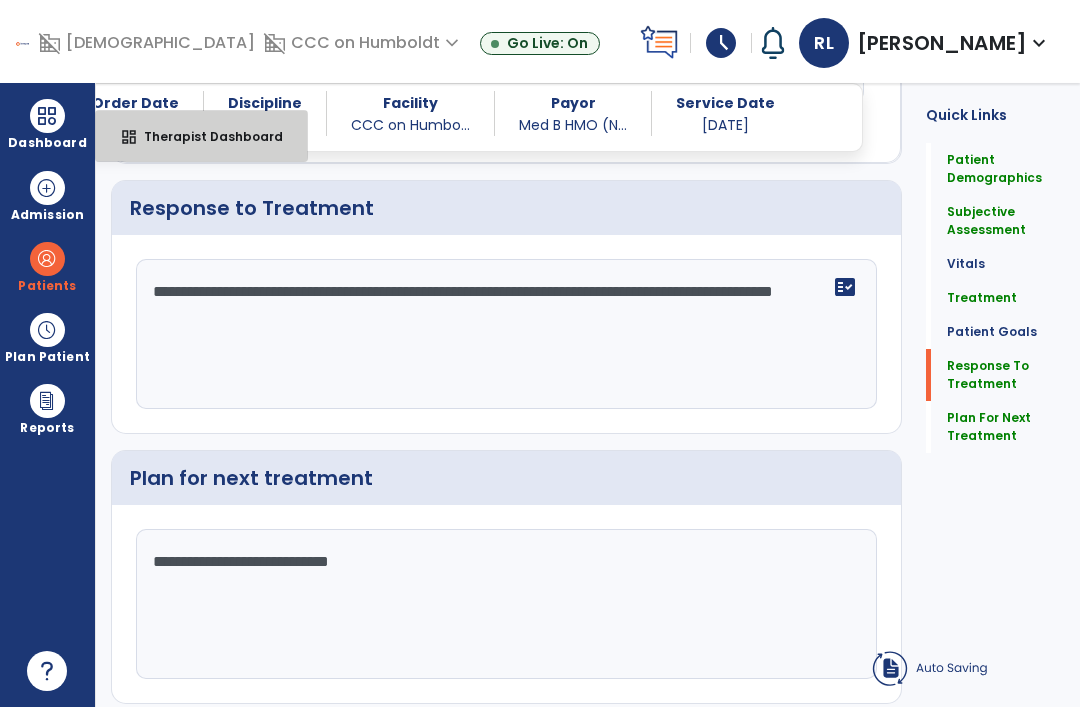click on "Therapist Dashboard" at bounding box center [205, 136] 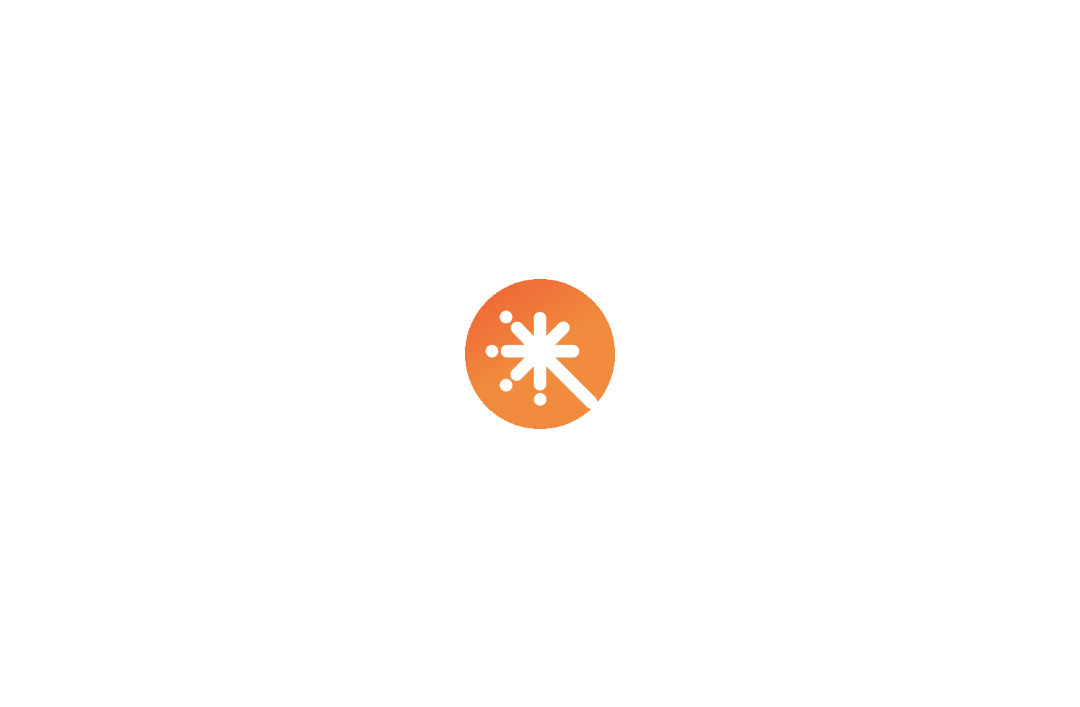 scroll, scrollTop: 0, scrollLeft: 0, axis: both 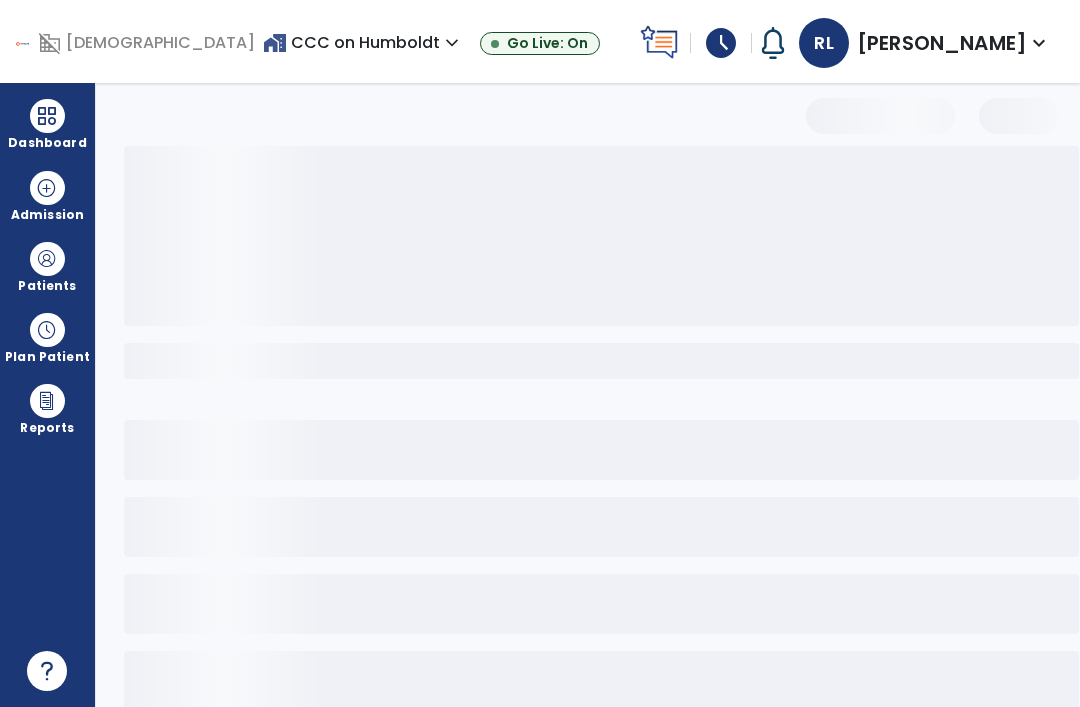 select on "*" 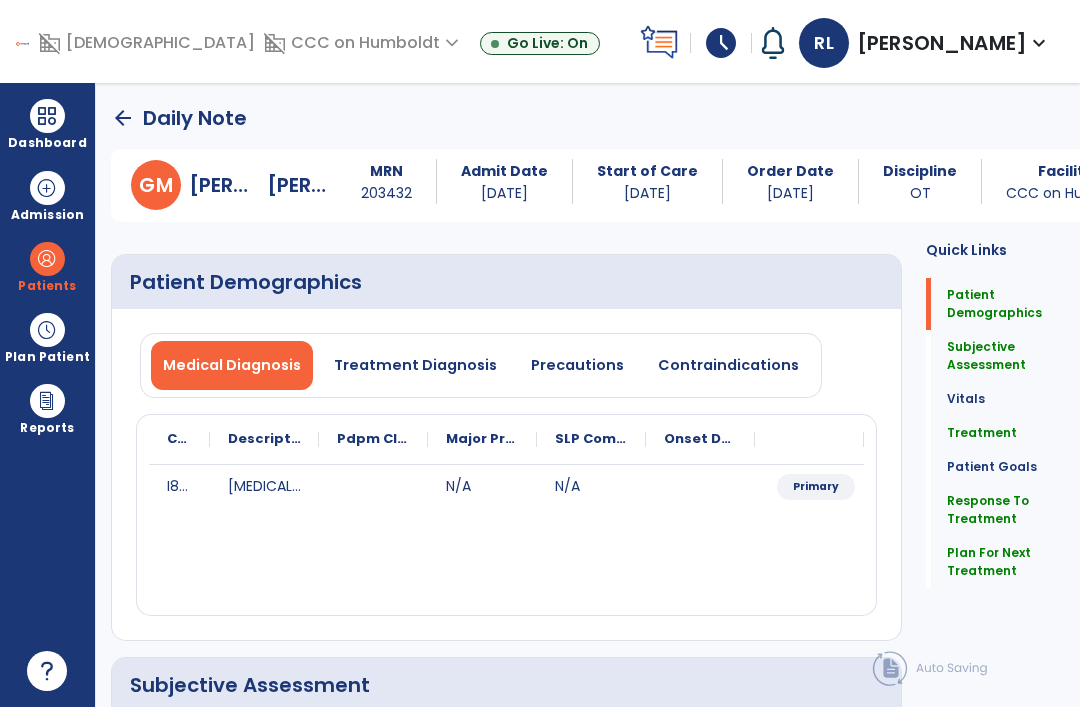 click on "Dashboard" at bounding box center (47, 143) 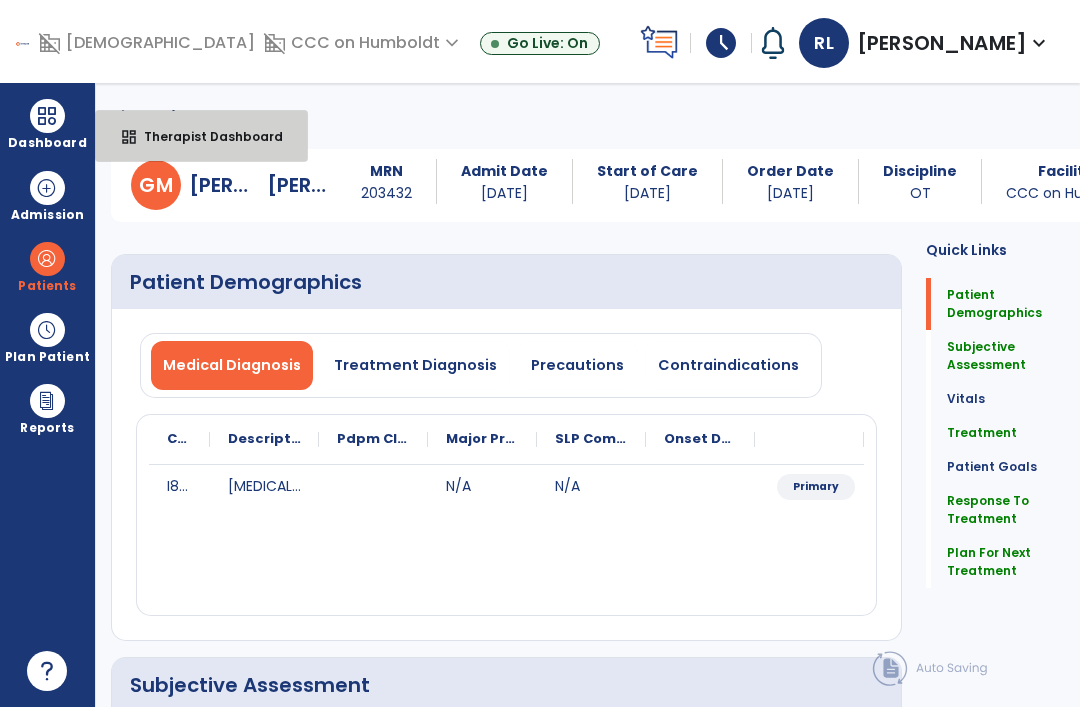 click on "dashboard  Therapist Dashboard" at bounding box center [201, 136] 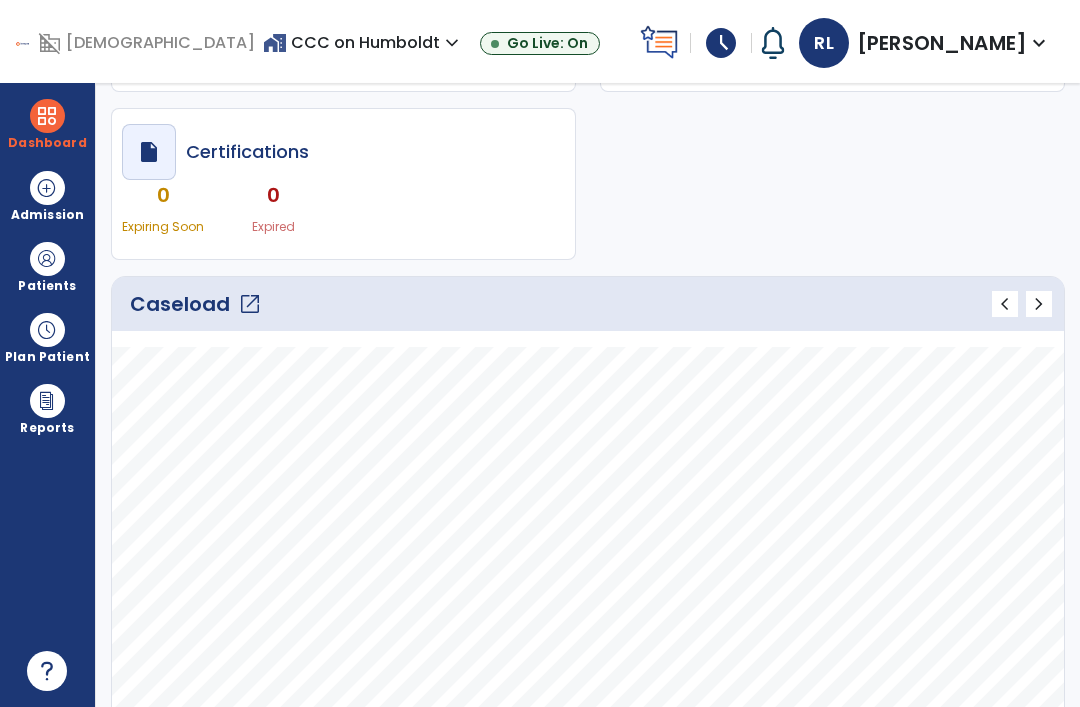 scroll, scrollTop: 149, scrollLeft: 0, axis: vertical 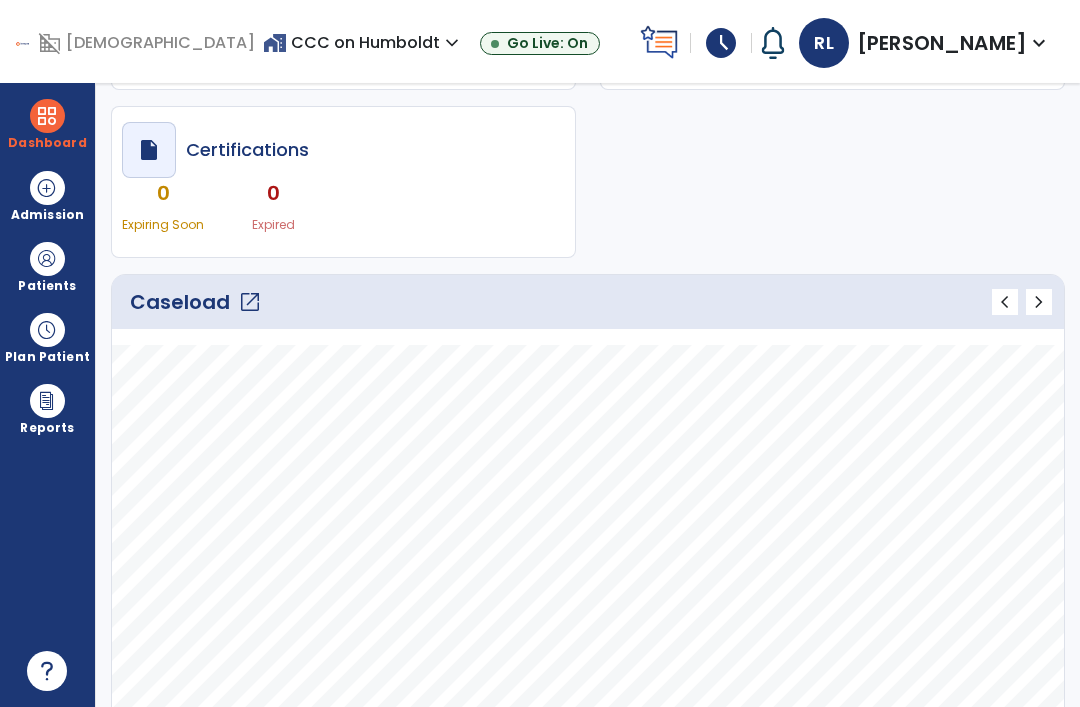 click on "open_in_new" 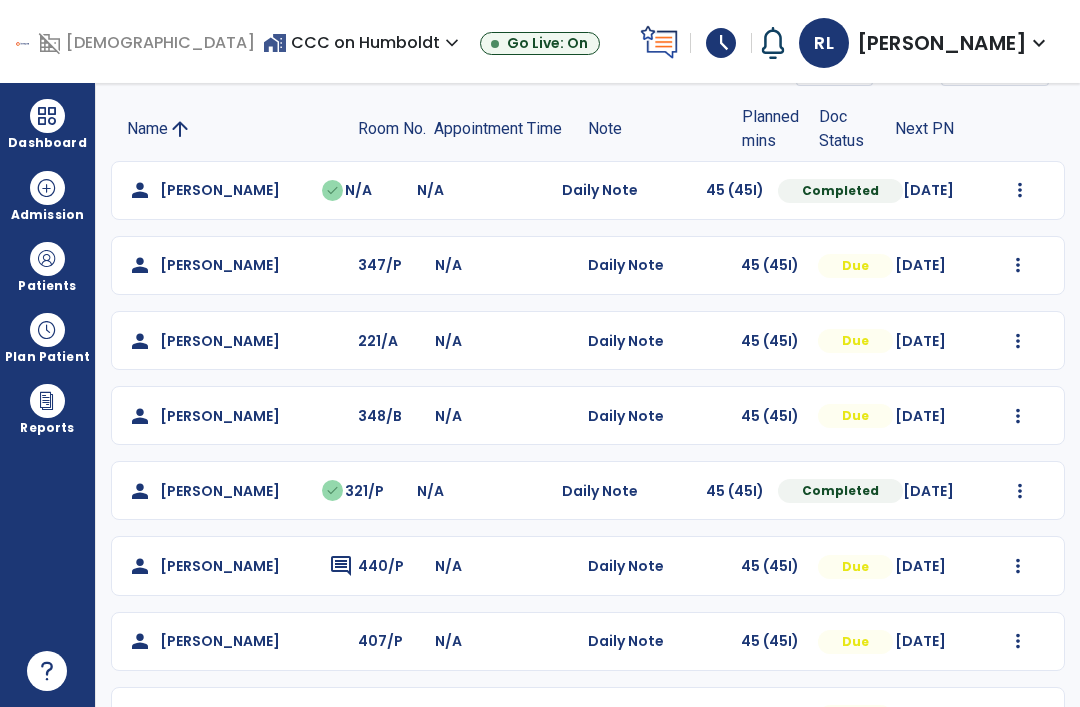 scroll, scrollTop: 121, scrollLeft: 0, axis: vertical 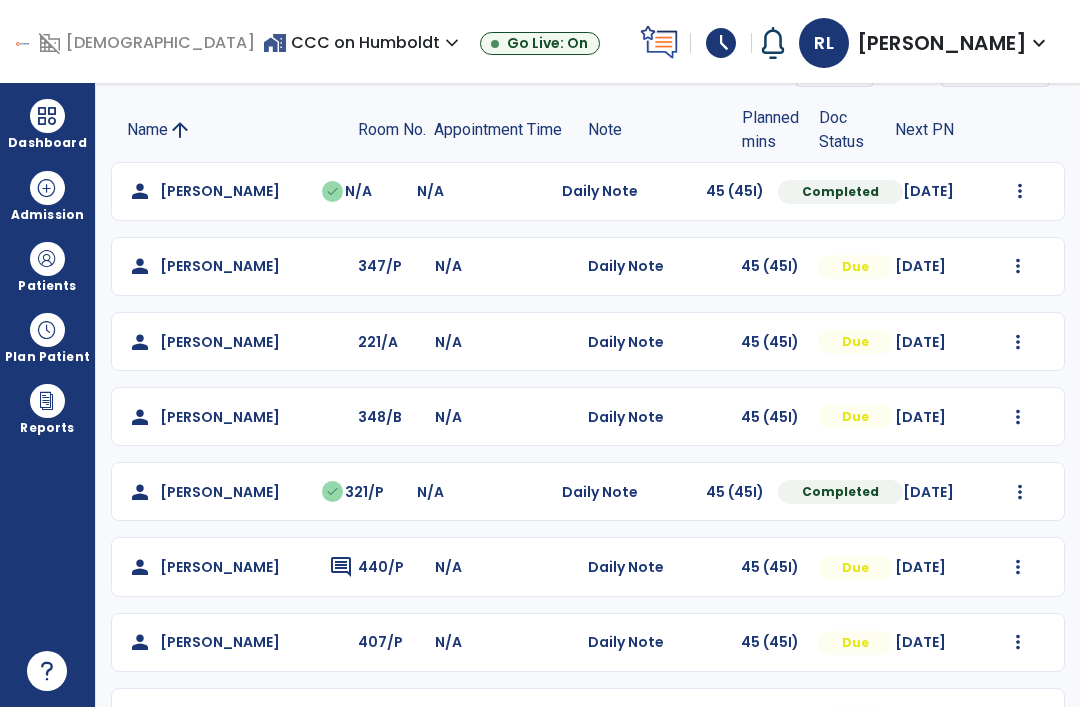 click on "Mark Visit As Complete   Reset Note   Open Document   G + C Mins" 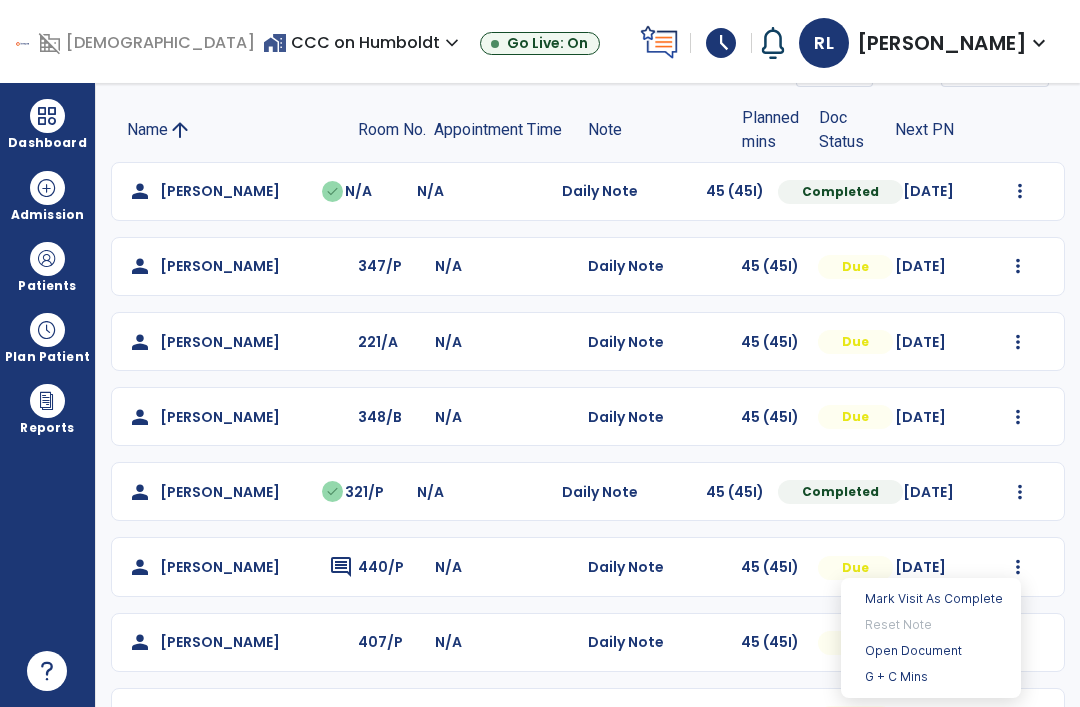 click on "Open Document" at bounding box center (931, 651) 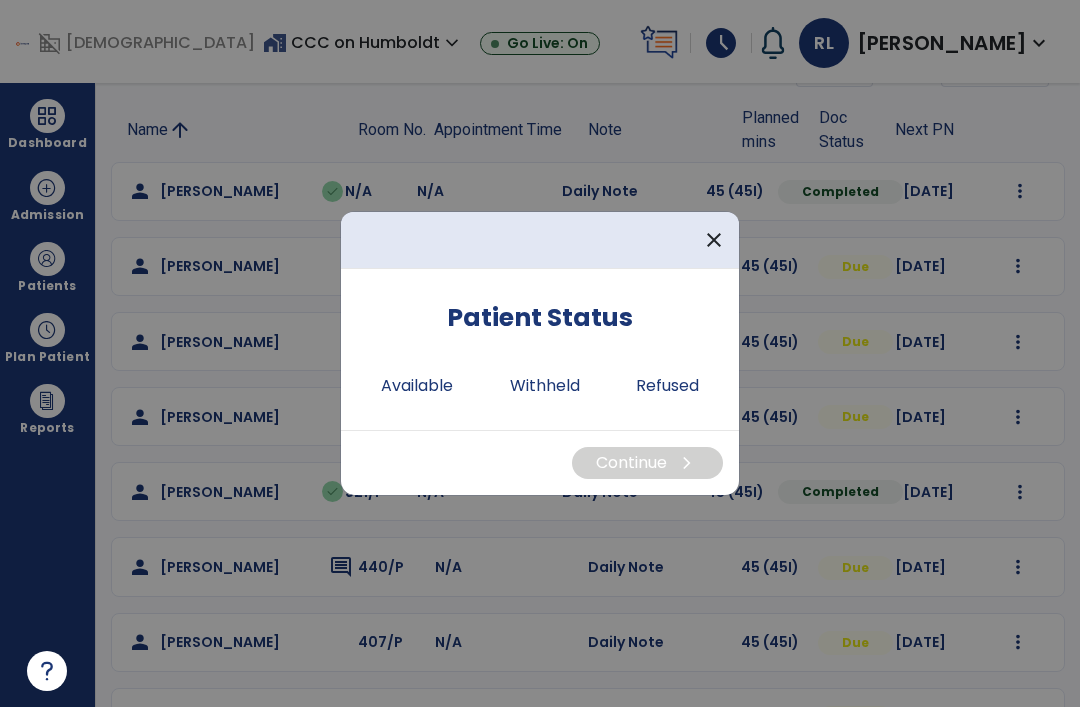 click on "Available" at bounding box center (417, 386) 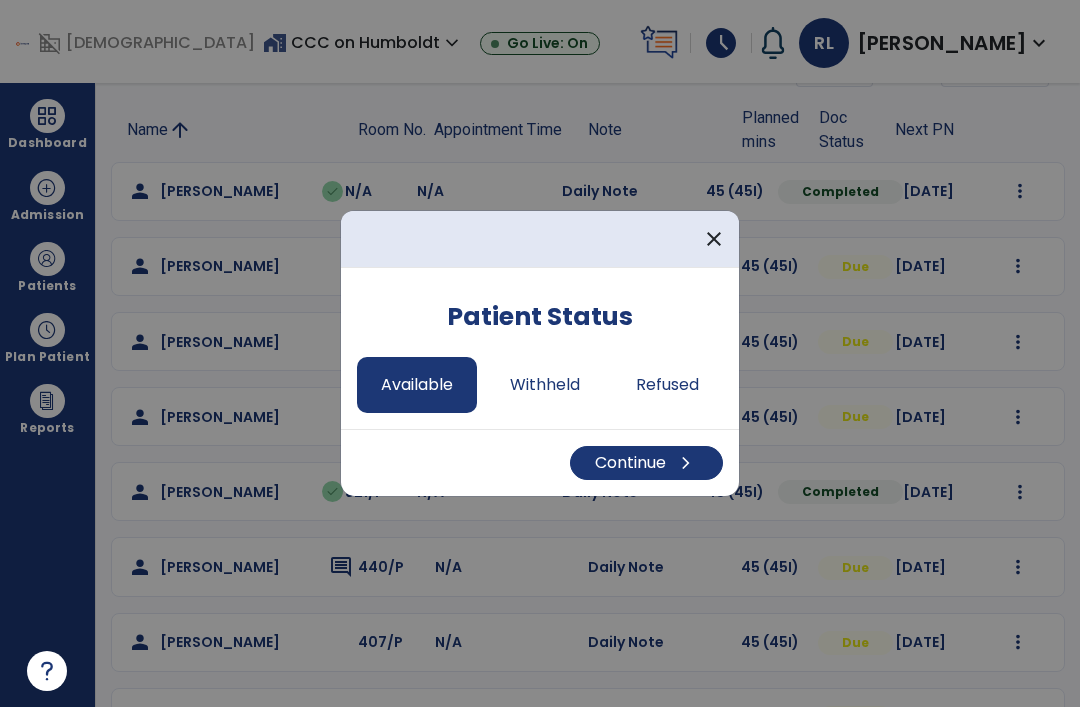 click on "Continue   chevron_right" at bounding box center [646, 463] 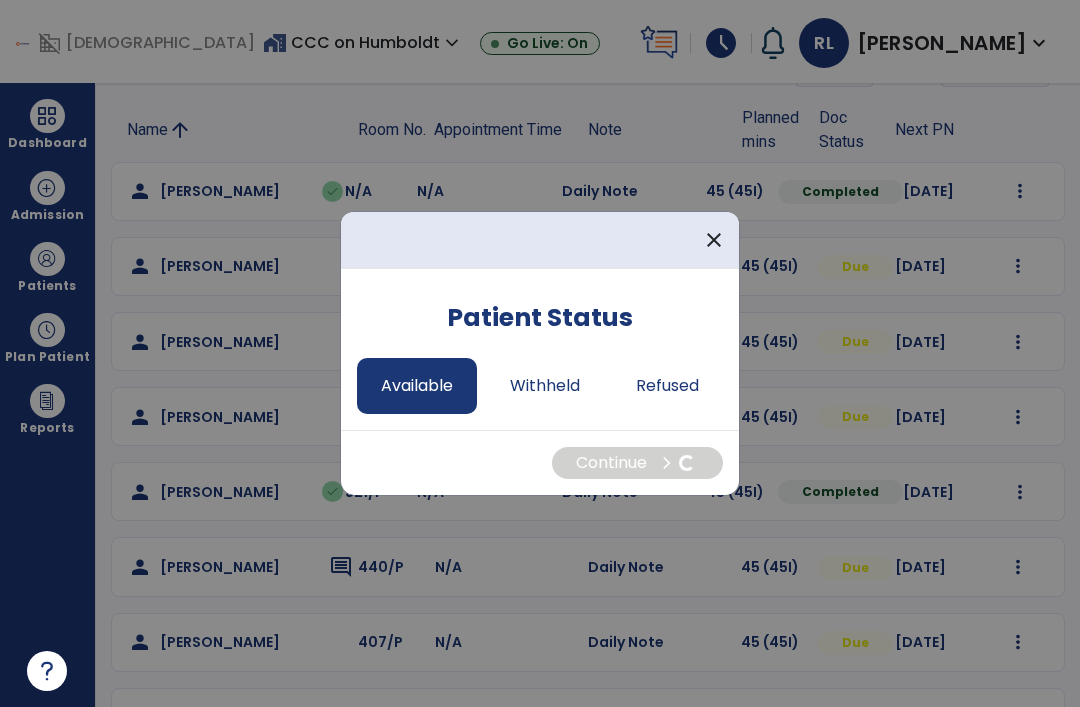 select on "*" 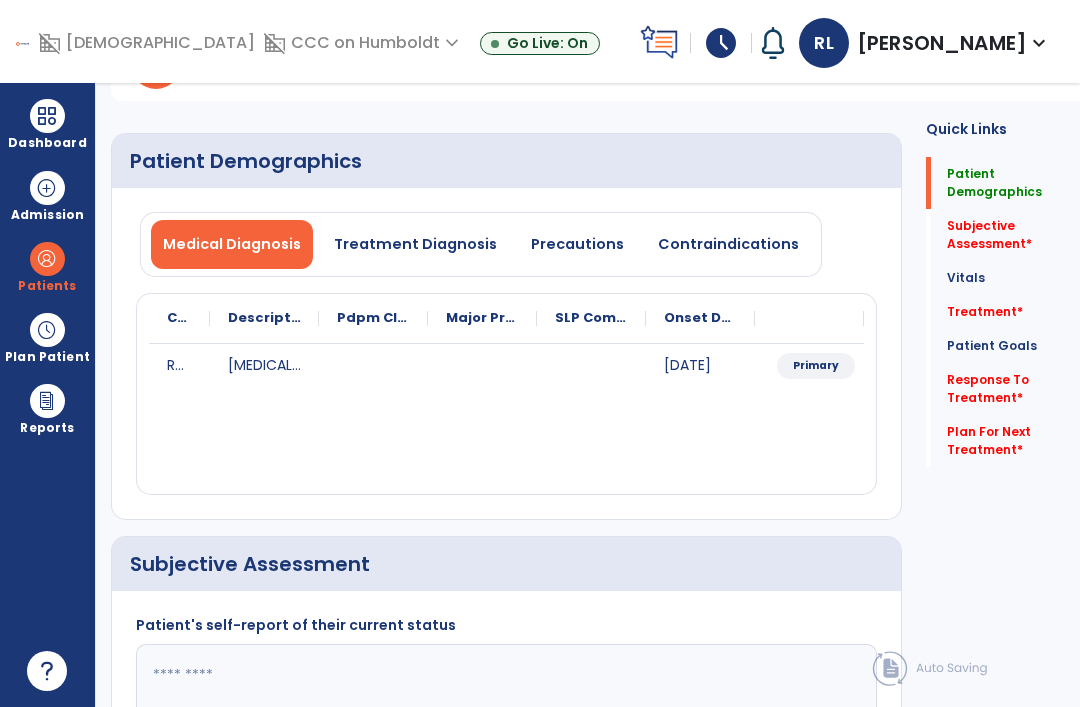 click on "Treatment   *" 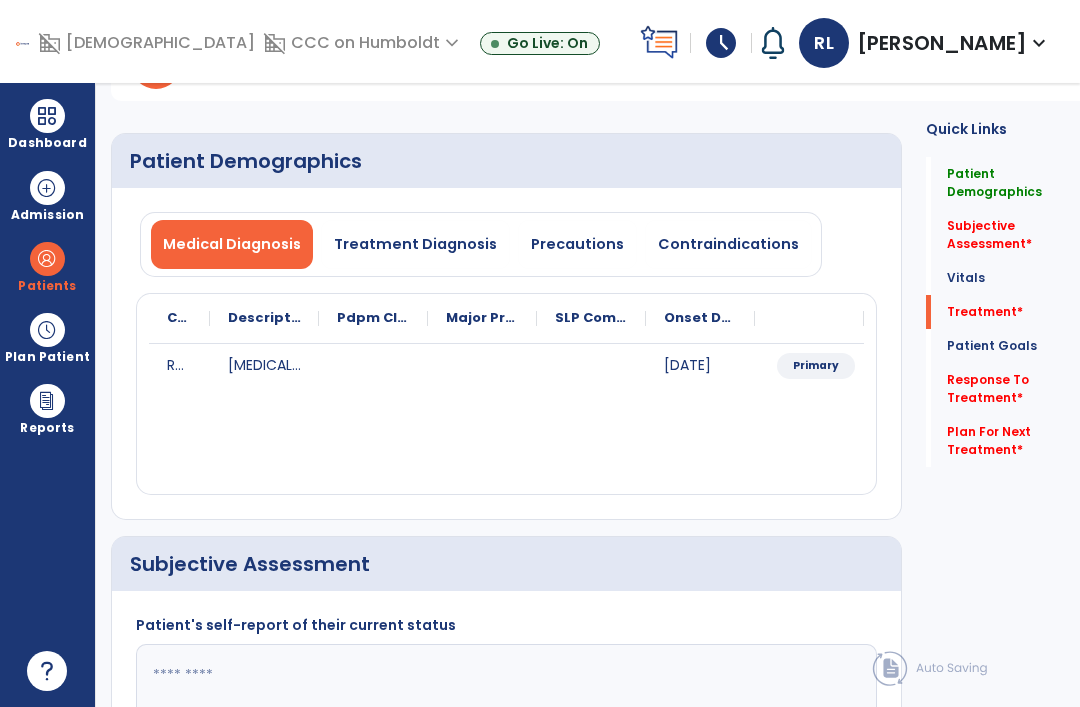 scroll, scrollTop: 453, scrollLeft: 0, axis: vertical 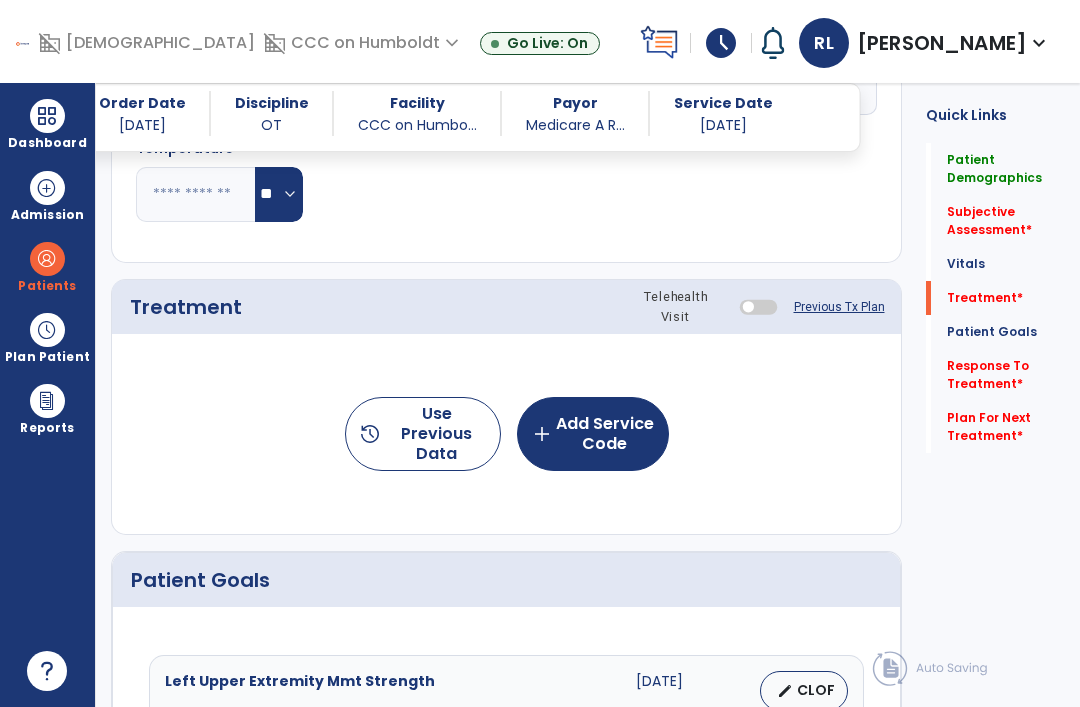 click on "add  Add Service Code" 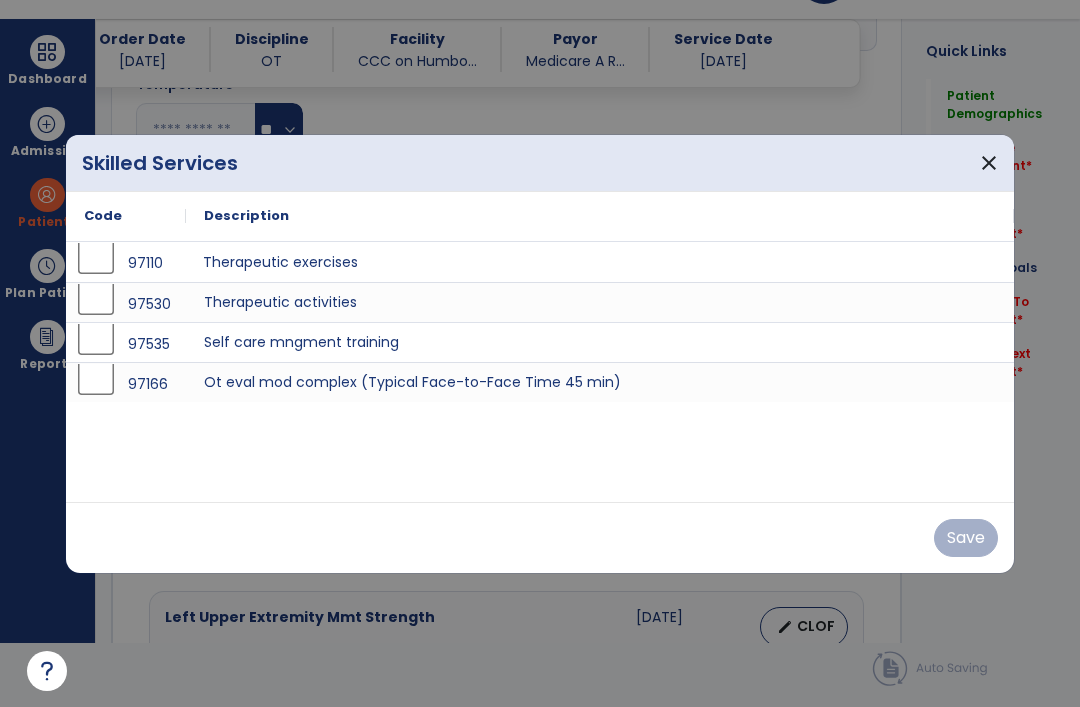 click on "Therapeutic exercises" at bounding box center [600, 262] 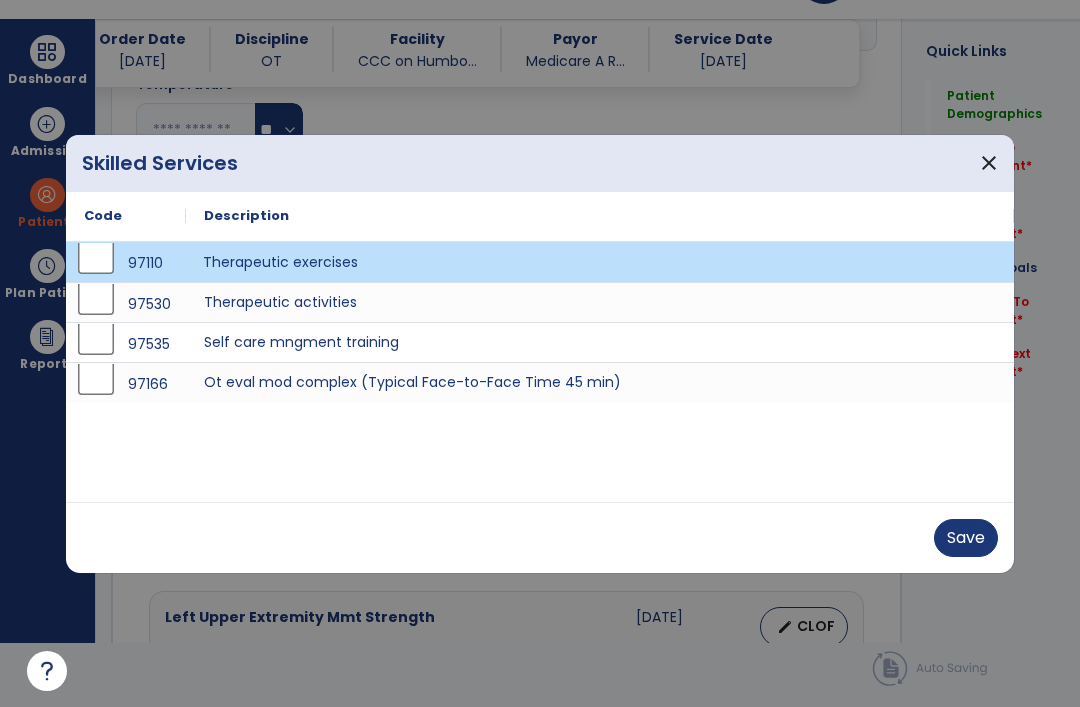click on "Save" at bounding box center (966, 538) 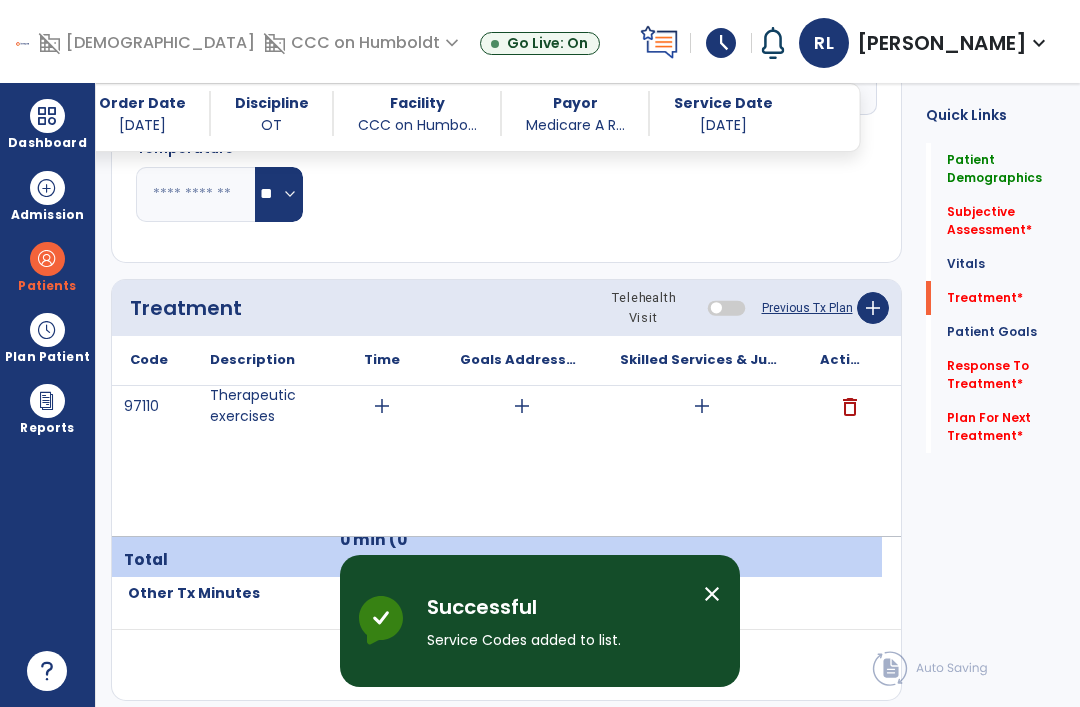 scroll, scrollTop: 64, scrollLeft: 0, axis: vertical 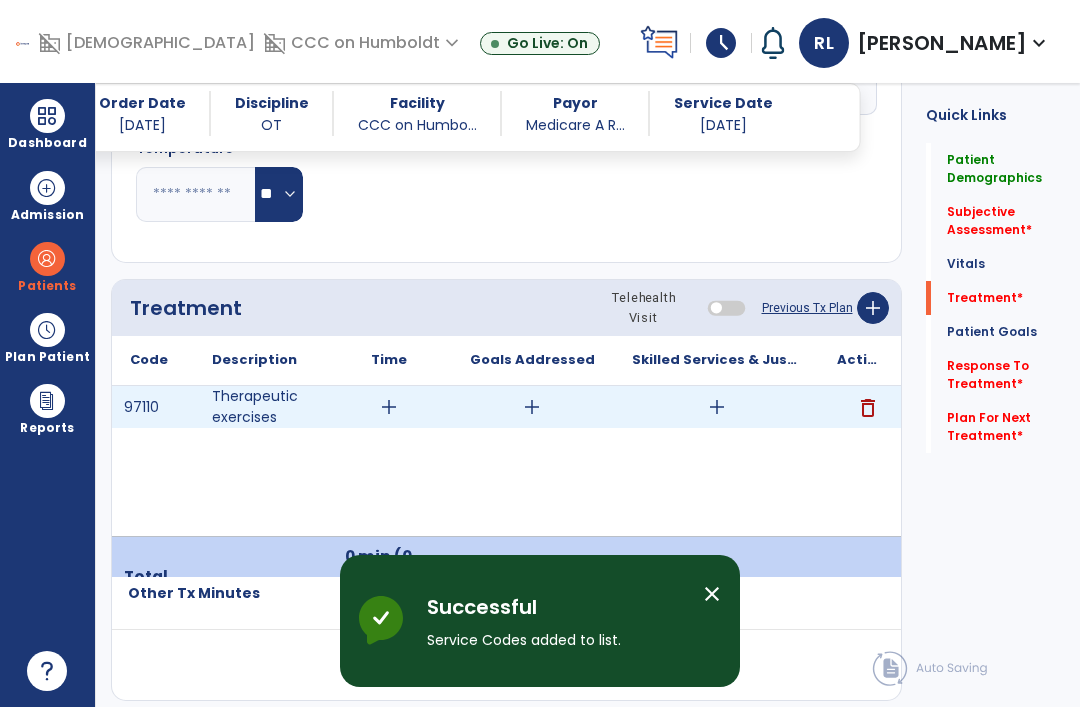 click on "add" at bounding box center [717, 407] 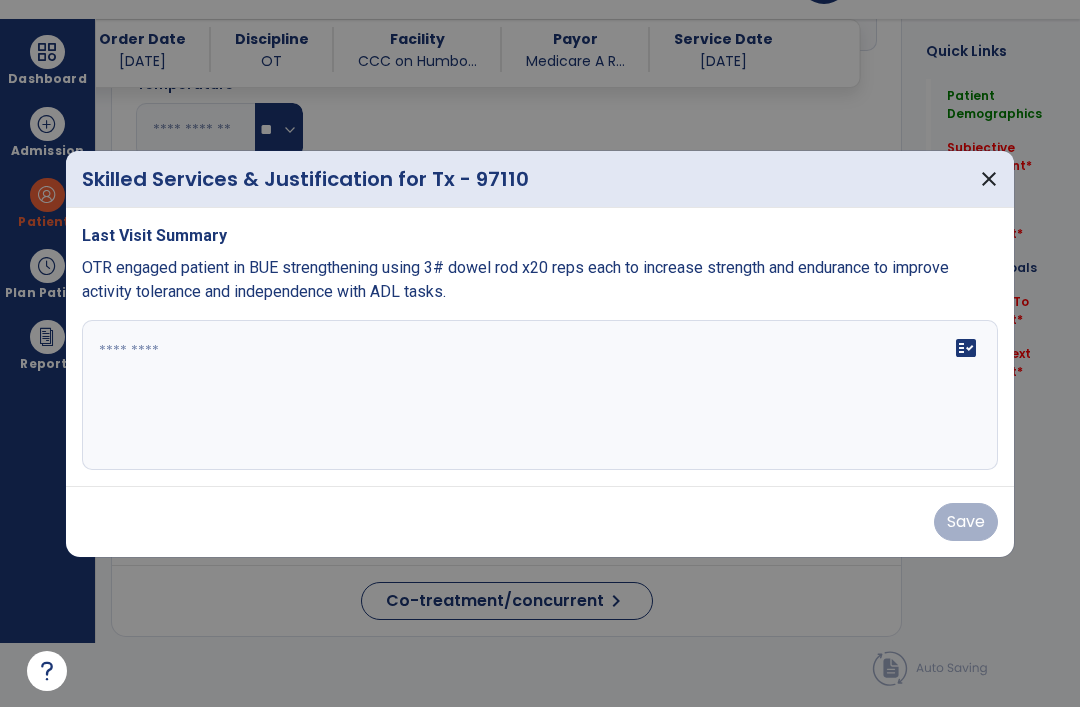 scroll, scrollTop: 0, scrollLeft: 0, axis: both 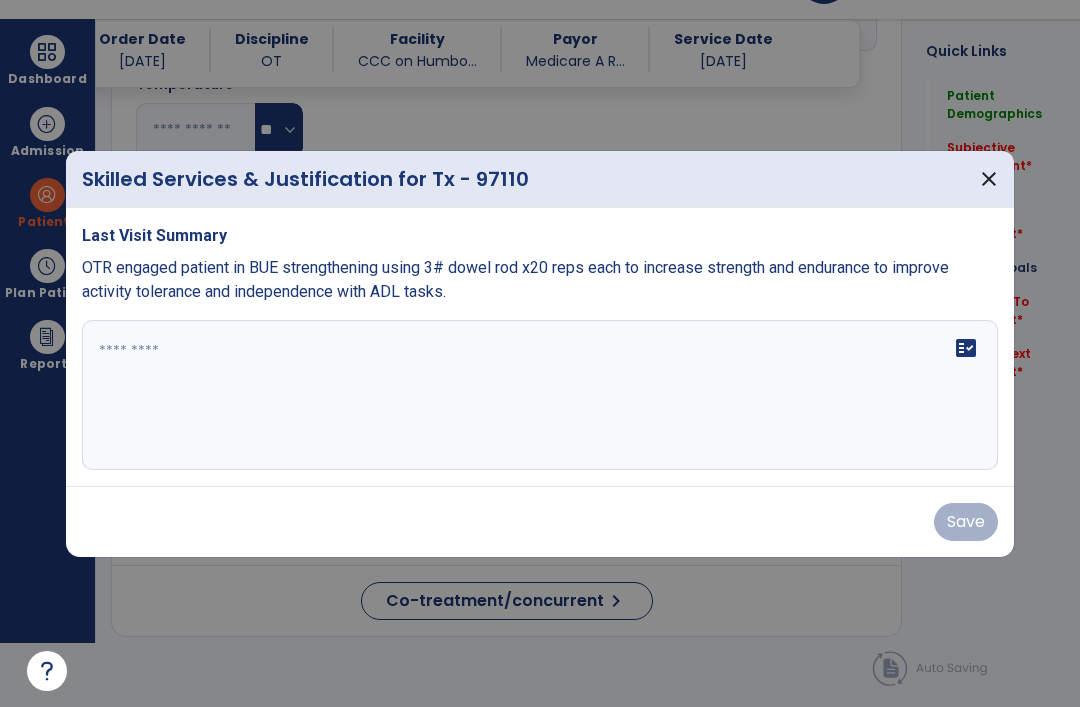 click on "fact_check" at bounding box center [540, 395] 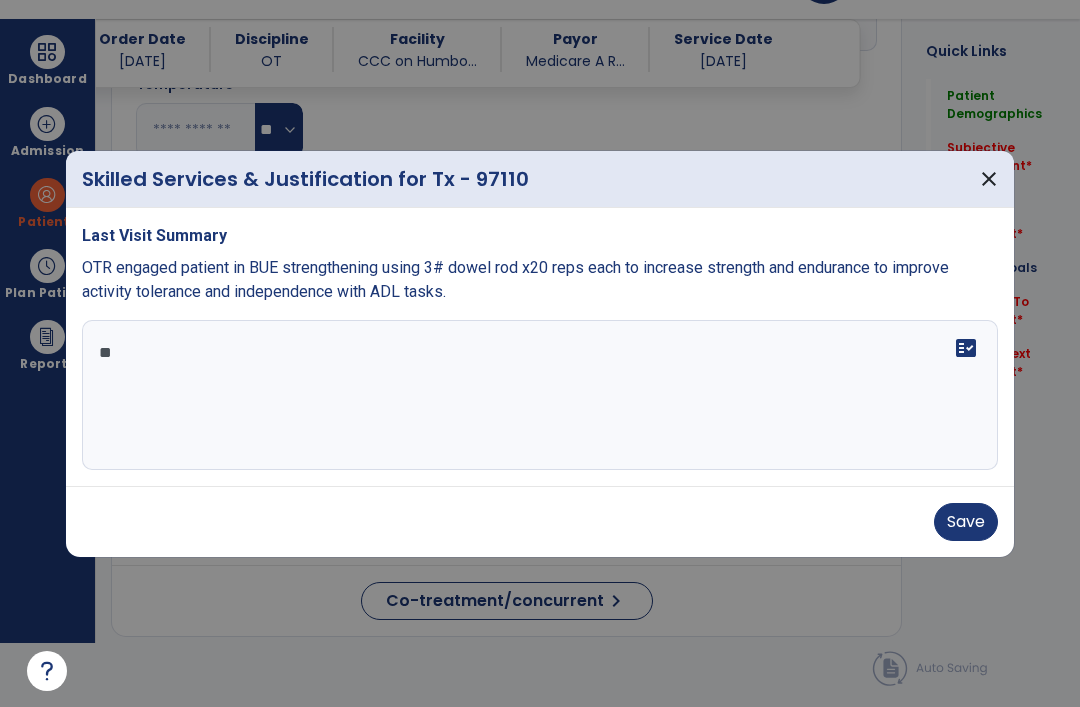 type on "***" 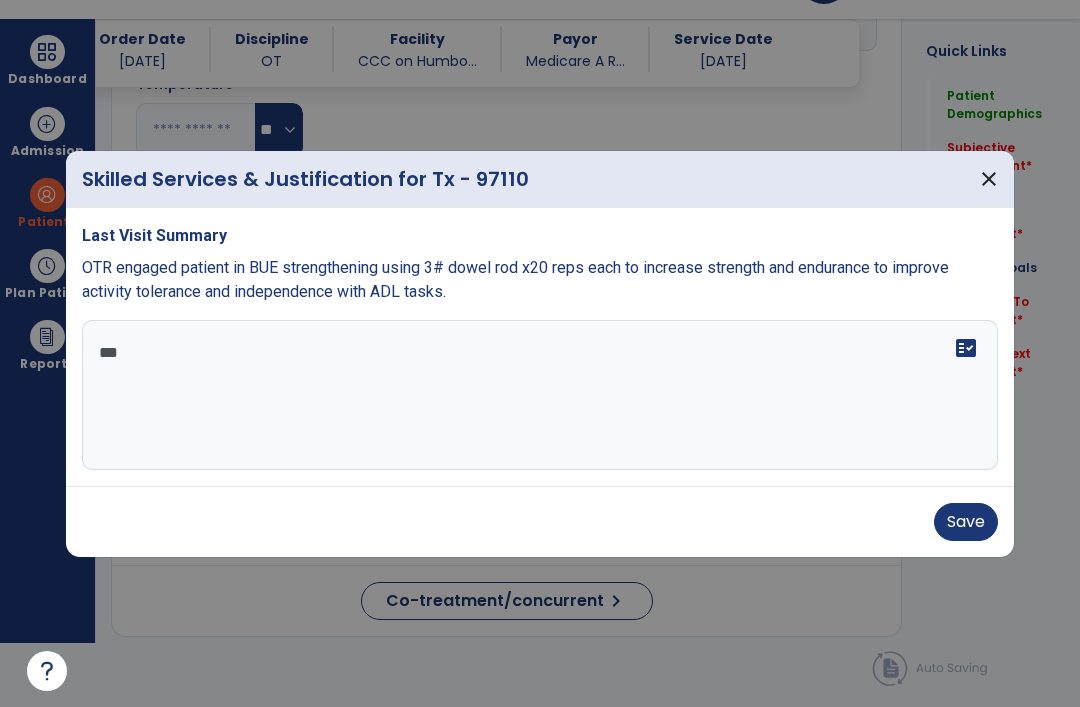click on "close" at bounding box center (989, 179) 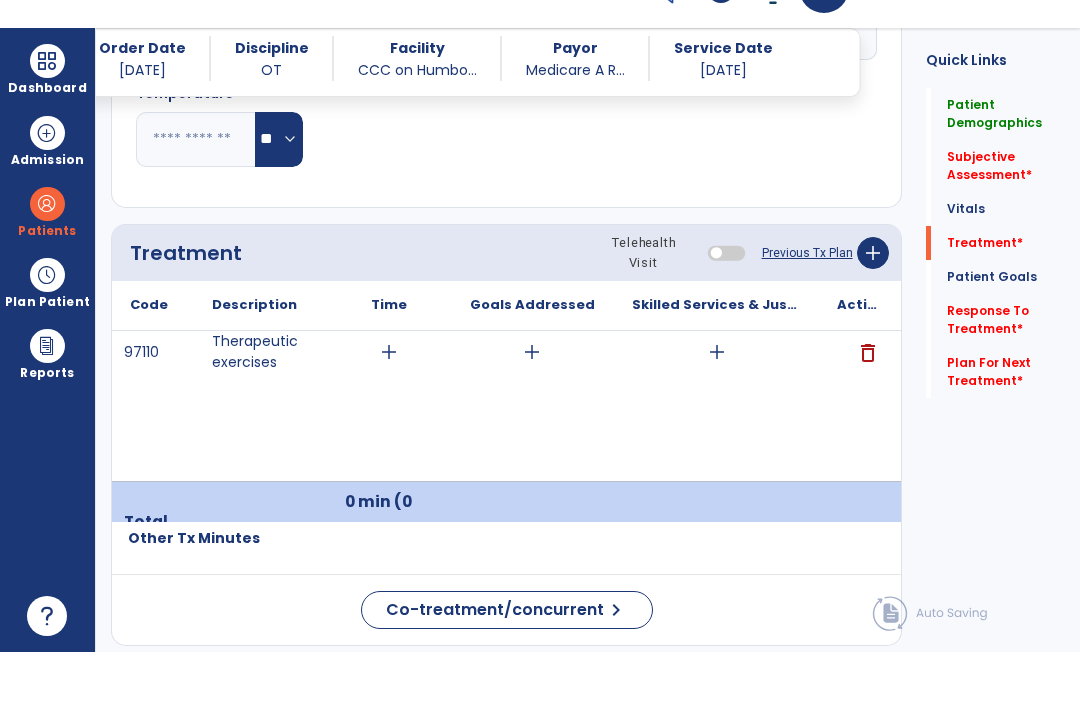 scroll, scrollTop: 64, scrollLeft: 0, axis: vertical 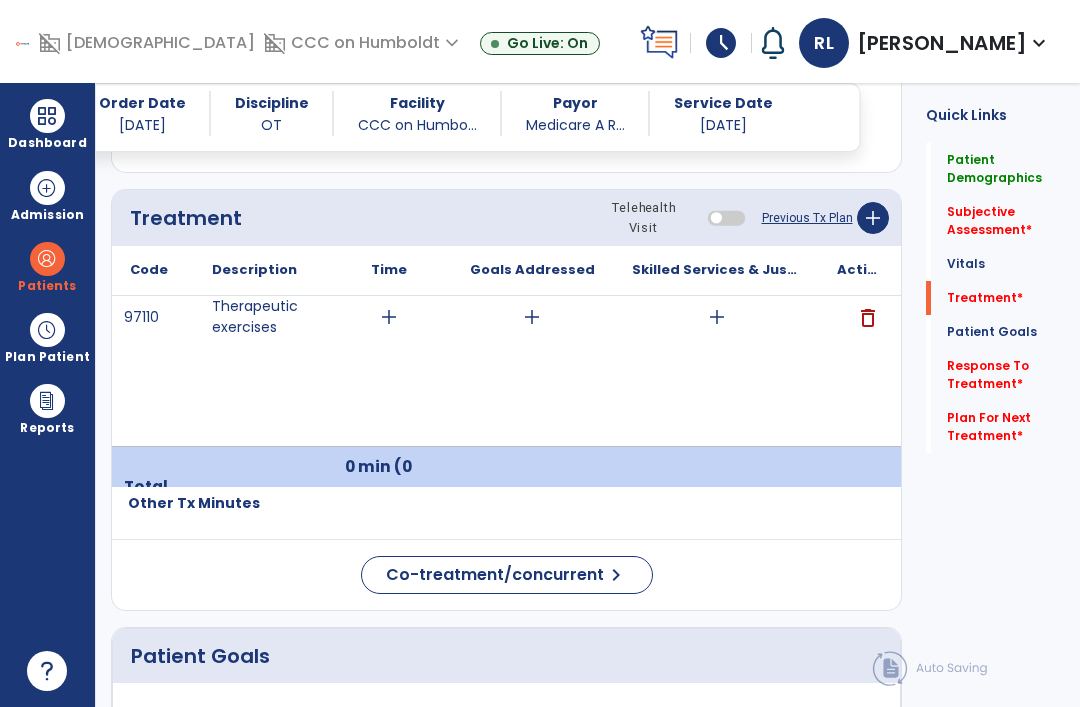 click on "add" at bounding box center (717, 317) 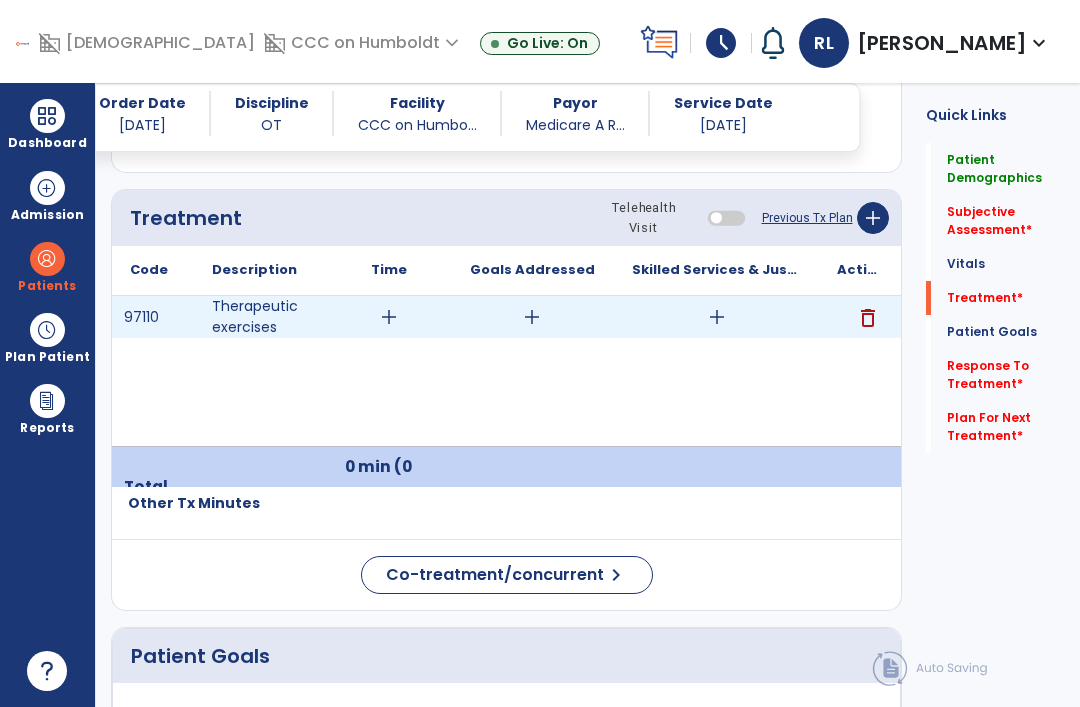 scroll, scrollTop: 0, scrollLeft: 0, axis: both 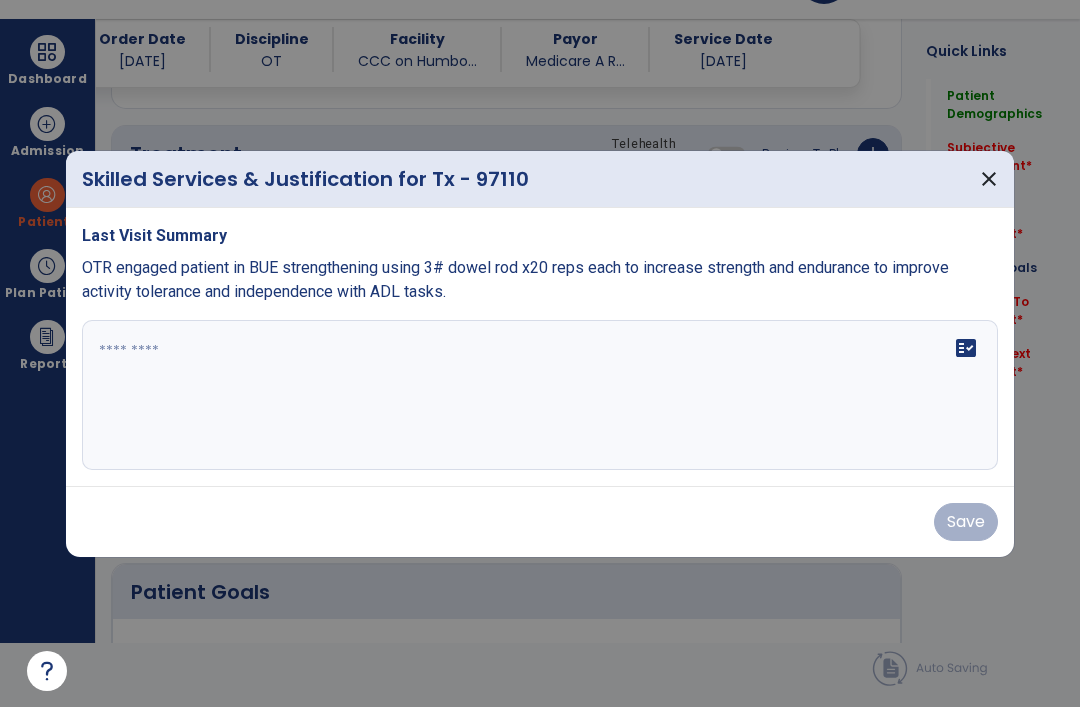 click on "fact_check" at bounding box center (540, 395) 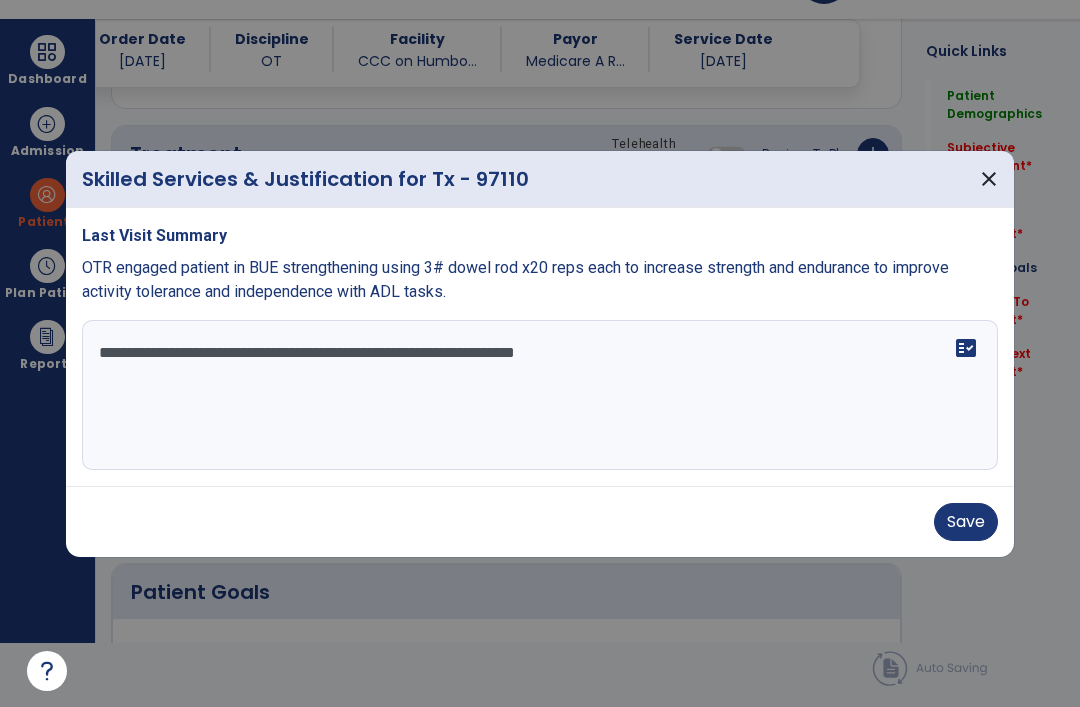 click on "**********" at bounding box center (540, 395) 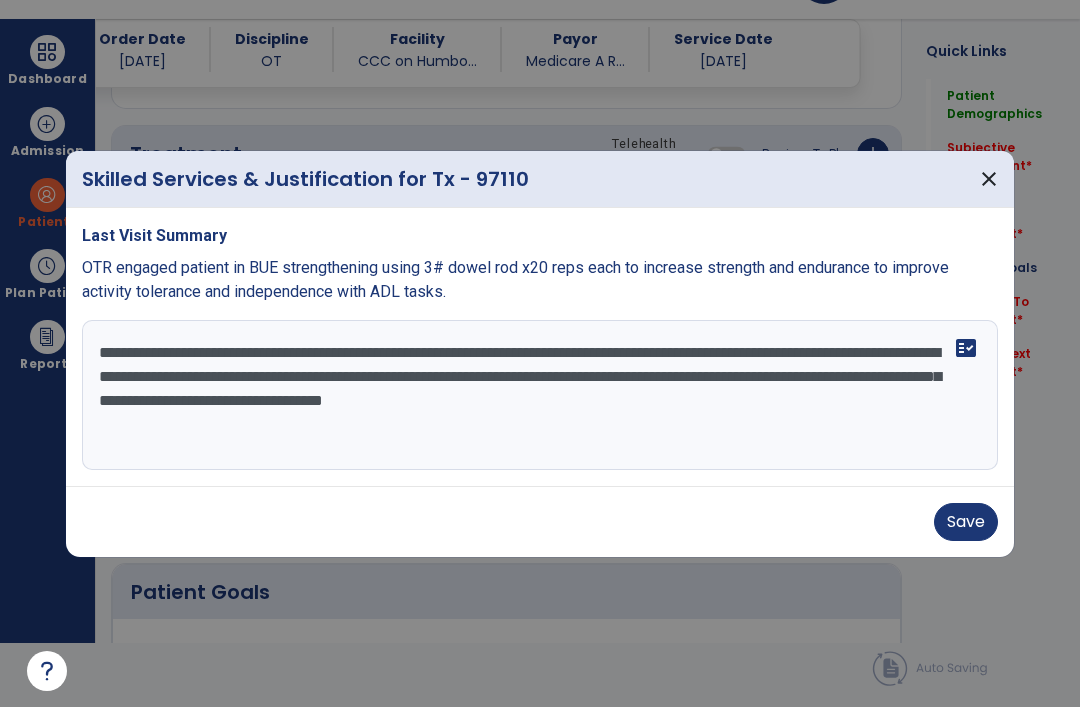 type on "**********" 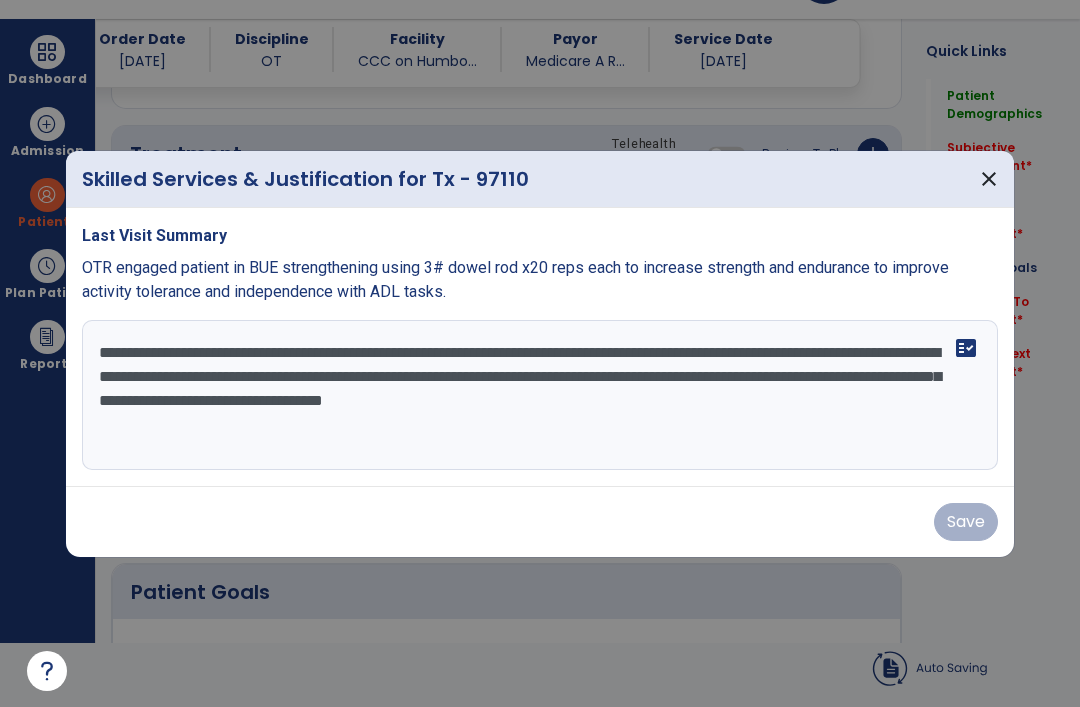 click on "close" at bounding box center [989, 179] 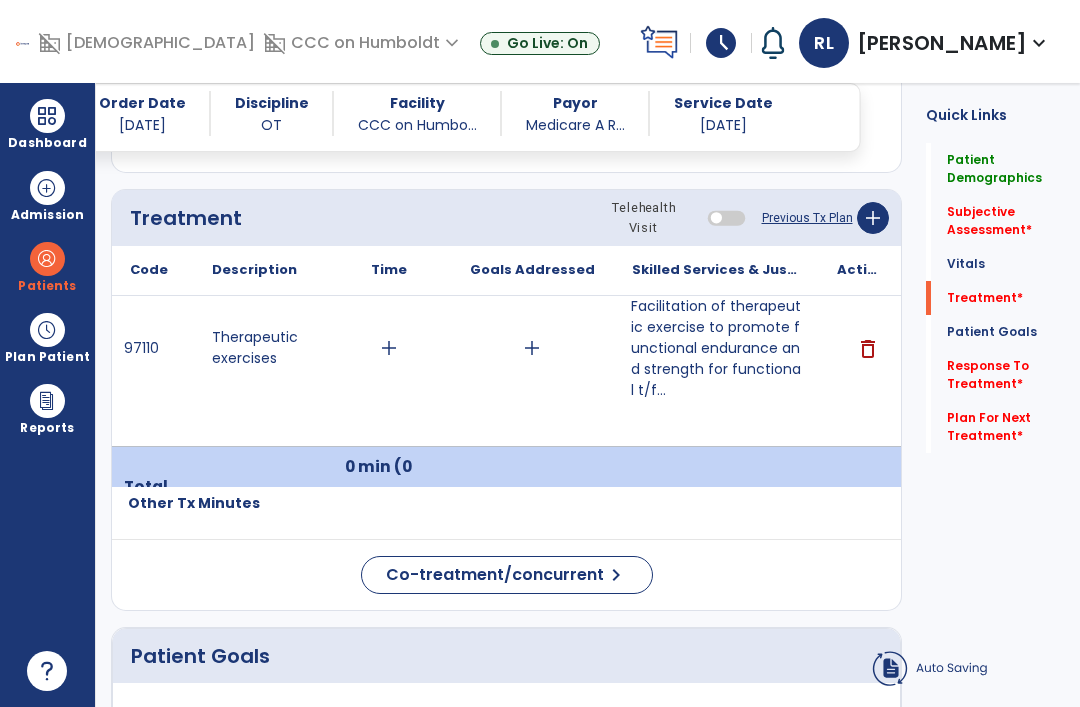 scroll, scrollTop: 64, scrollLeft: 0, axis: vertical 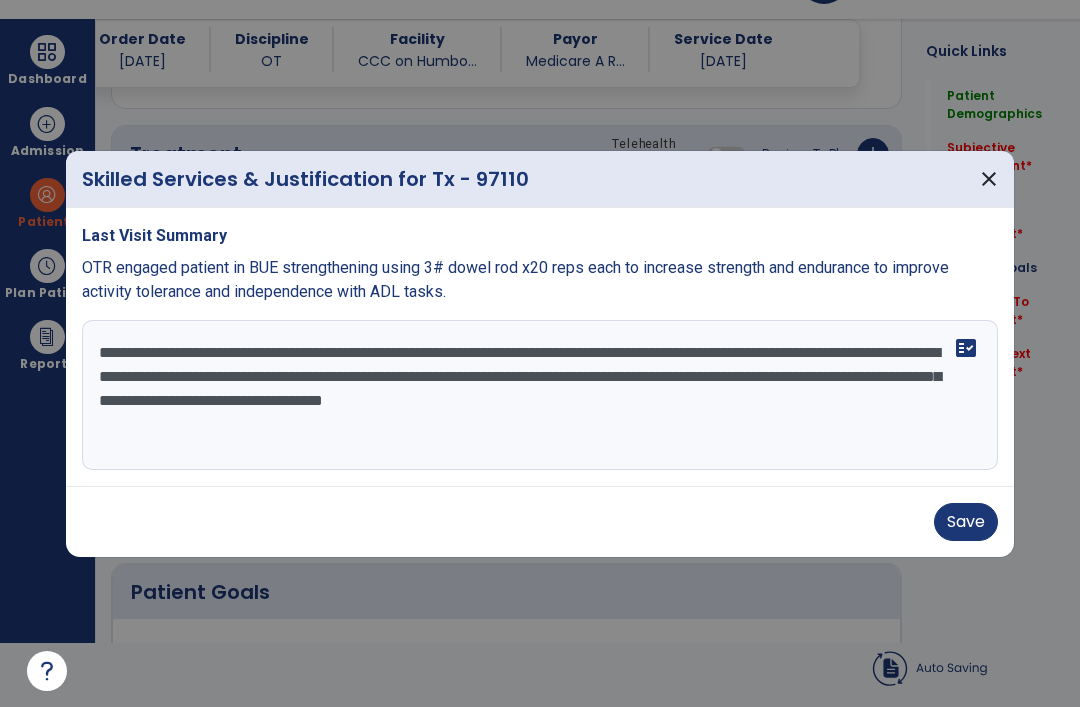 click on "Save" at bounding box center (966, 522) 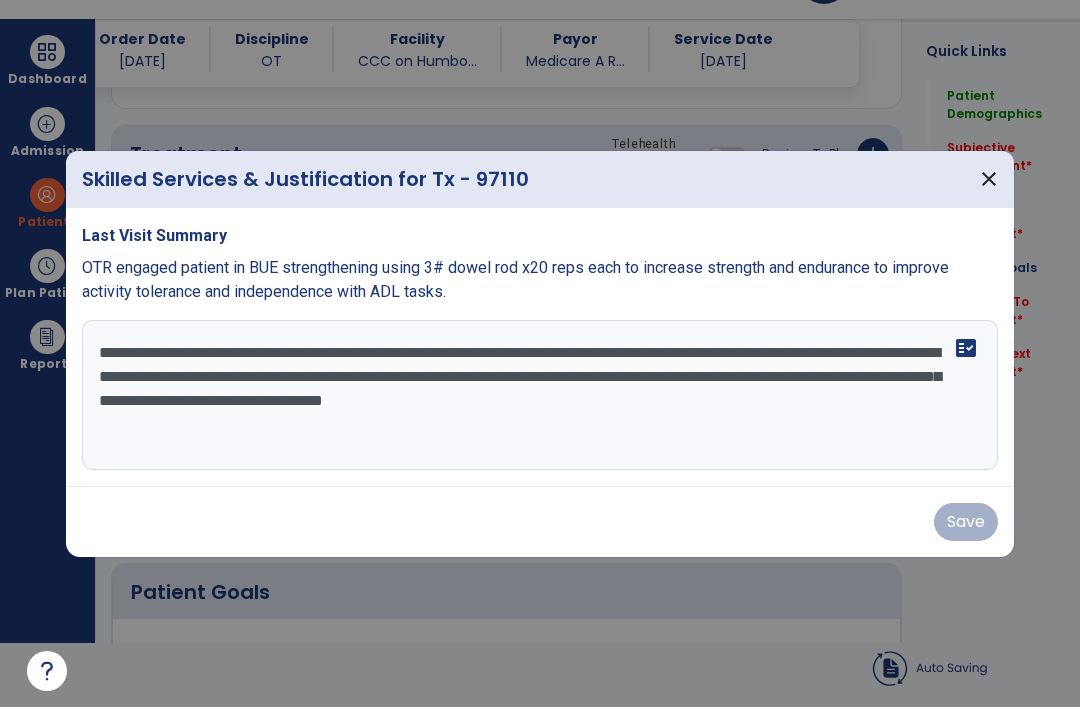 click on "close" at bounding box center (989, 179) 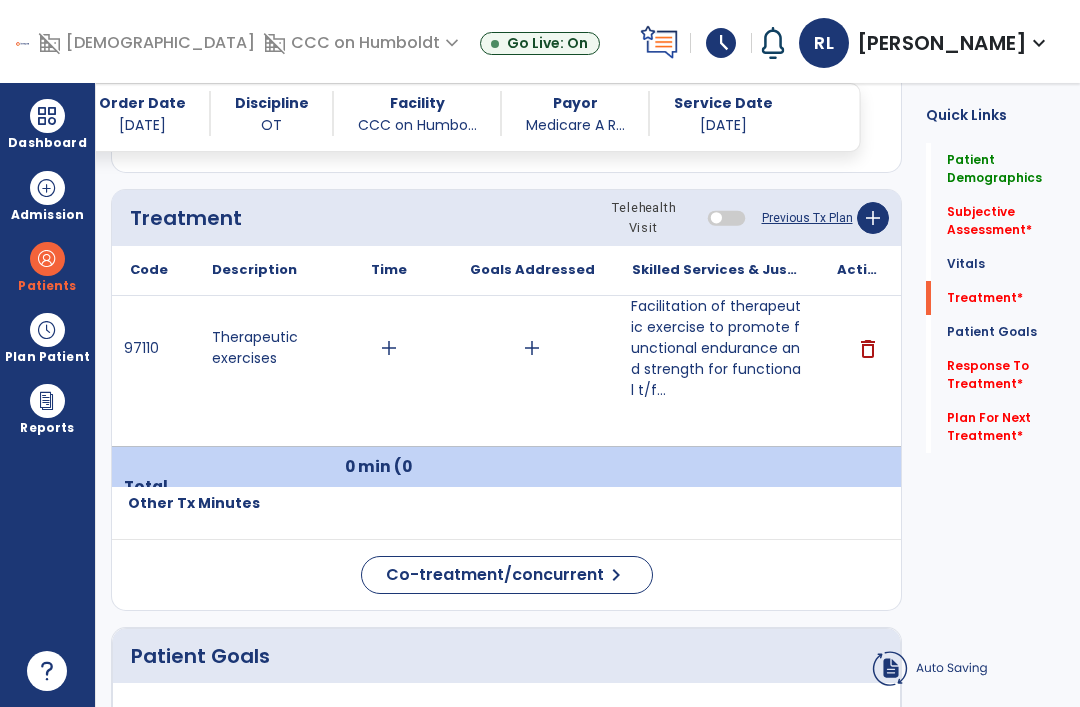 scroll, scrollTop: 64, scrollLeft: 0, axis: vertical 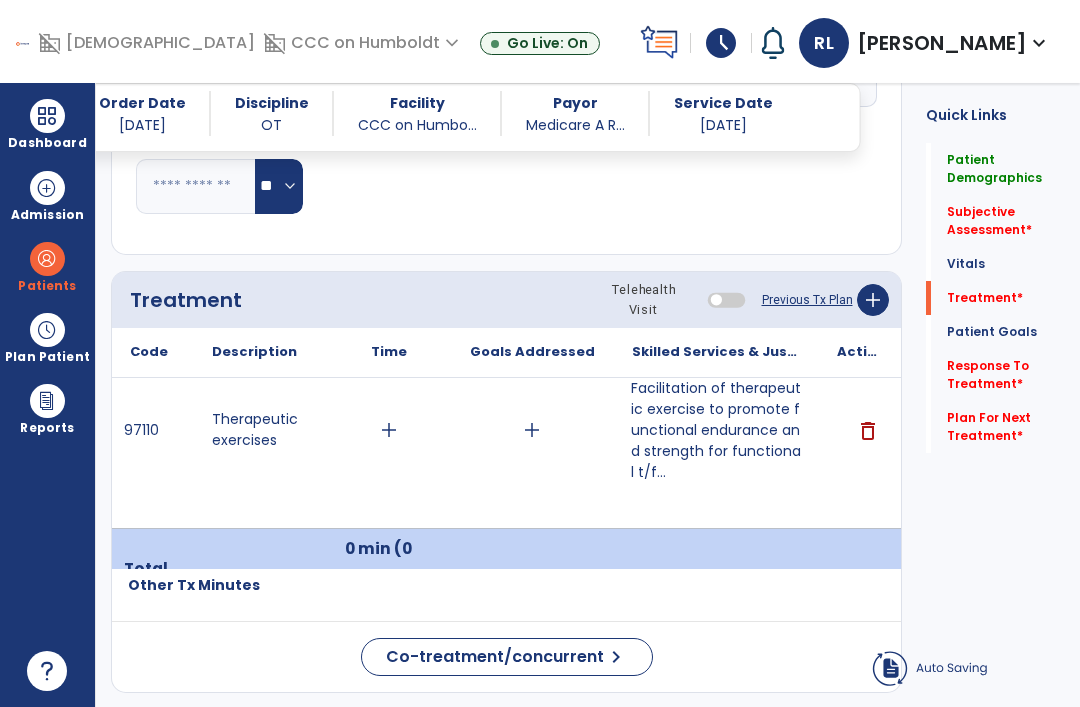 click on "Response To Treatment   *" 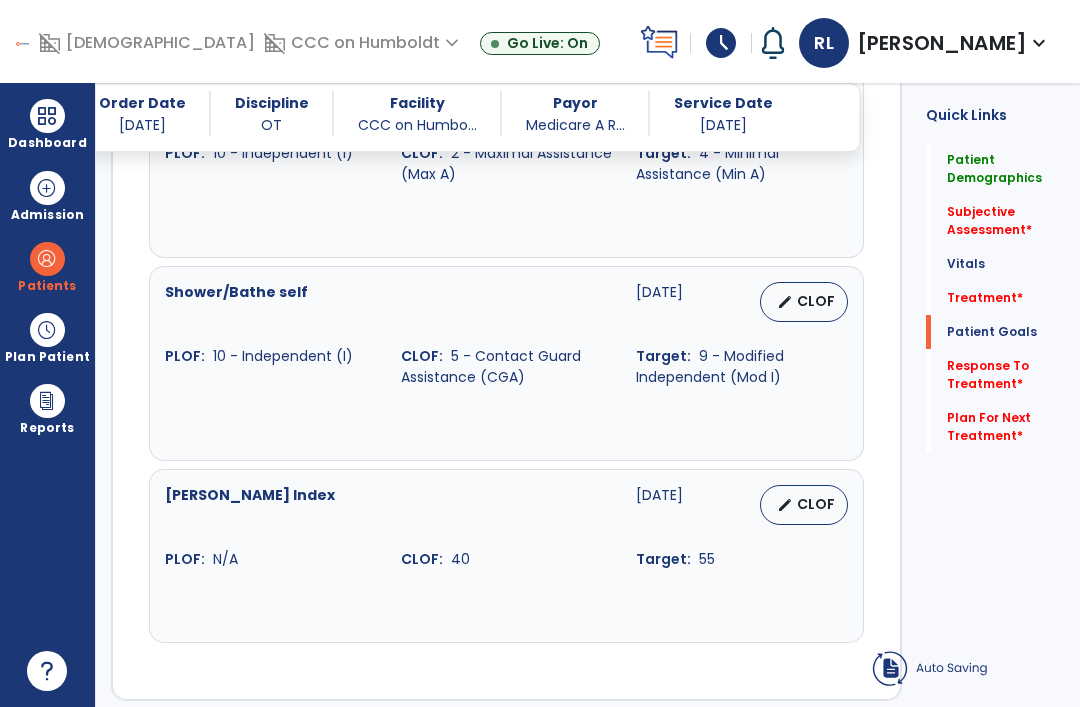 scroll, scrollTop: 2823, scrollLeft: 0, axis: vertical 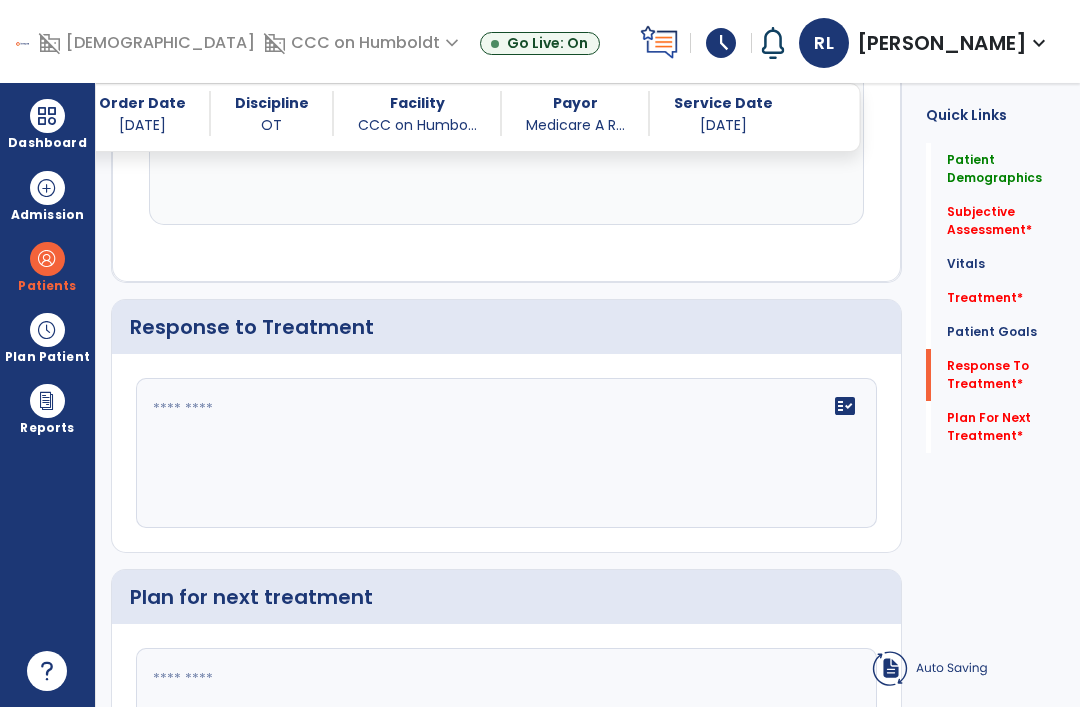 click on "fact_check" 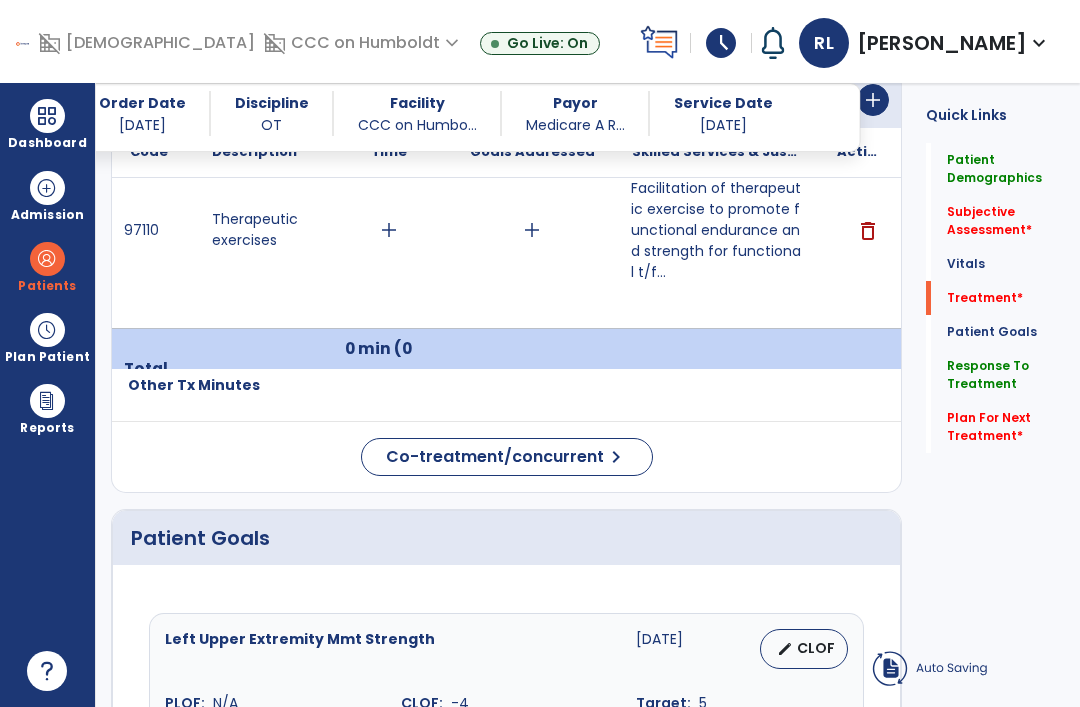 scroll, scrollTop: 1272, scrollLeft: 0, axis: vertical 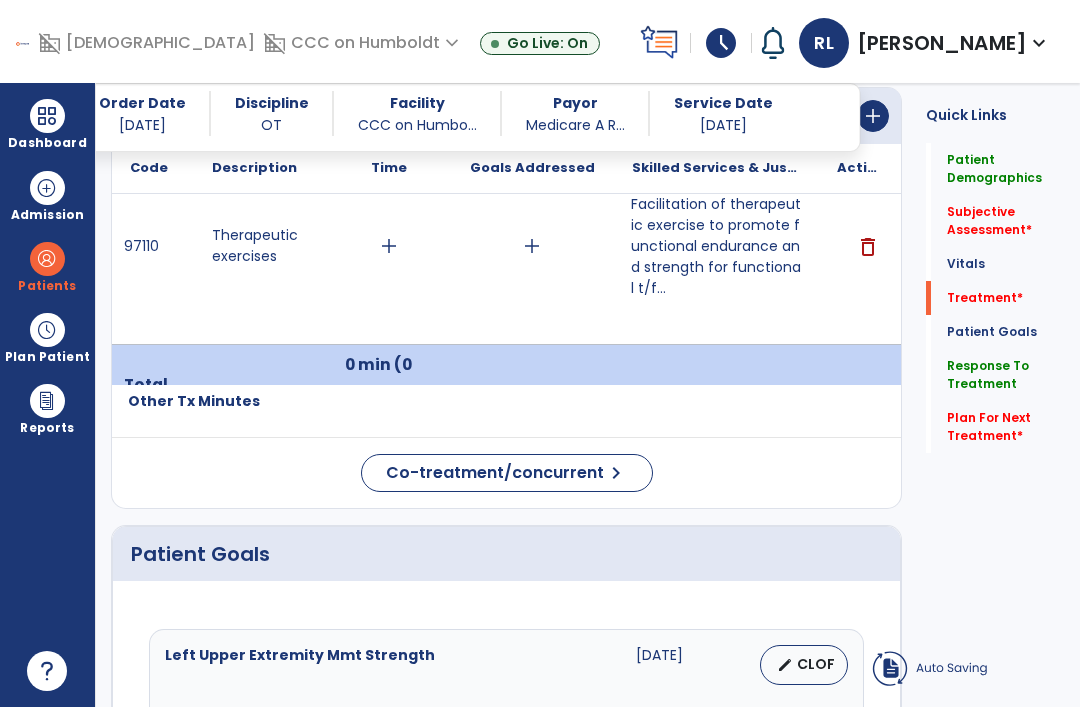 type on "**********" 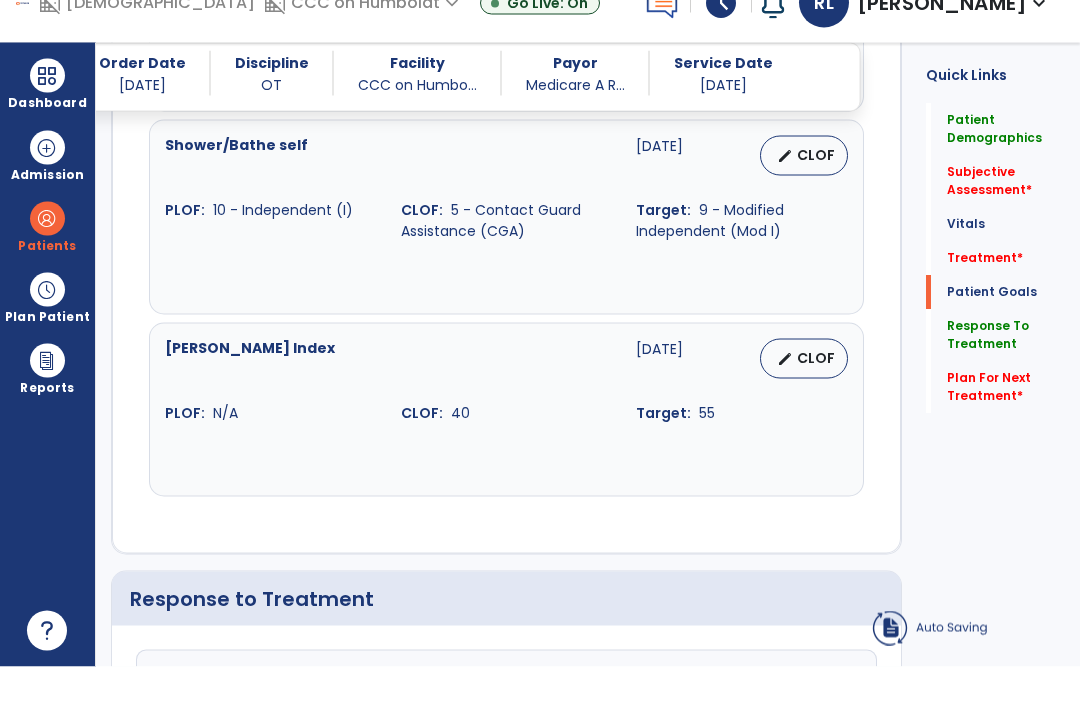 scroll, scrollTop: 2942, scrollLeft: 0, axis: vertical 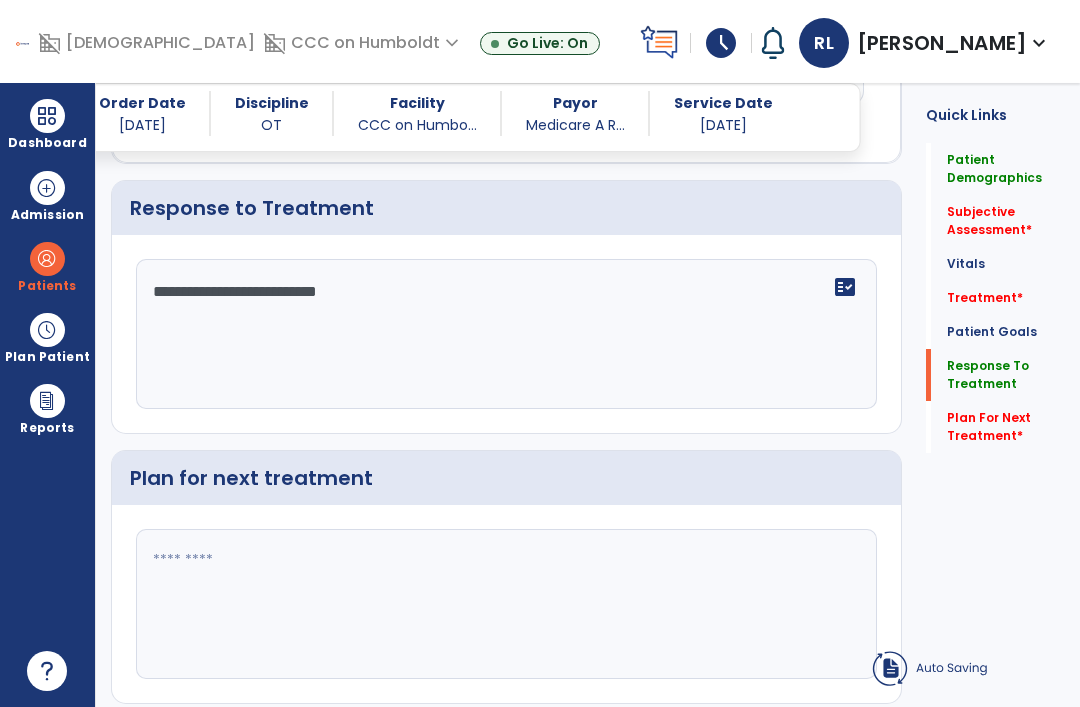 click on "**********" 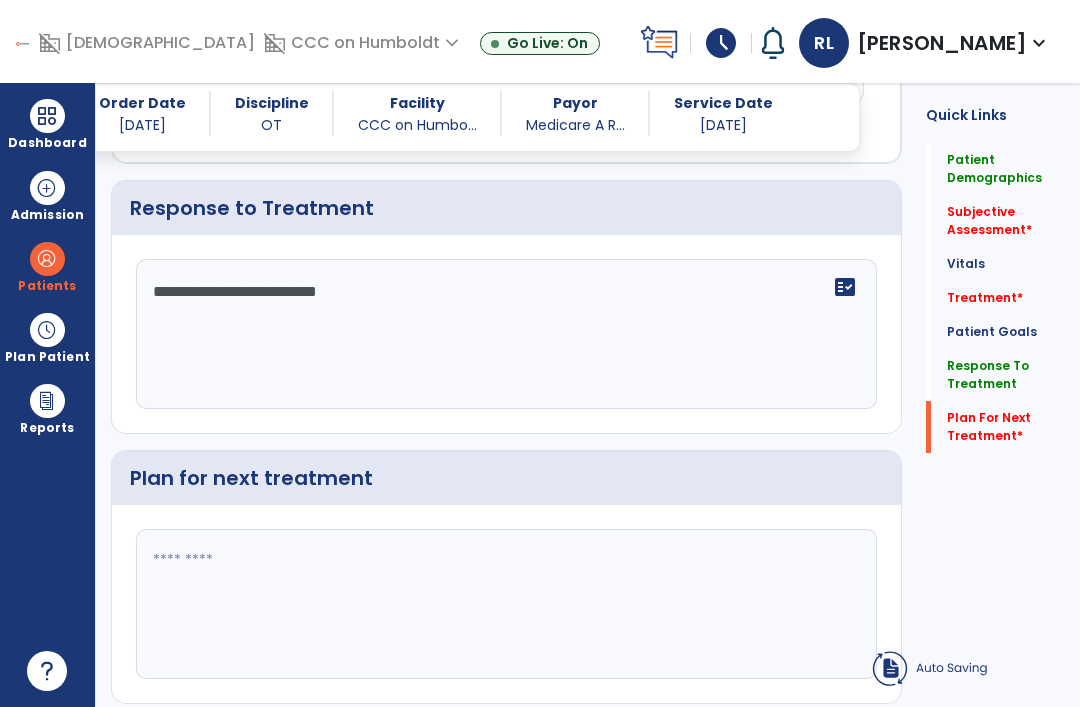 click 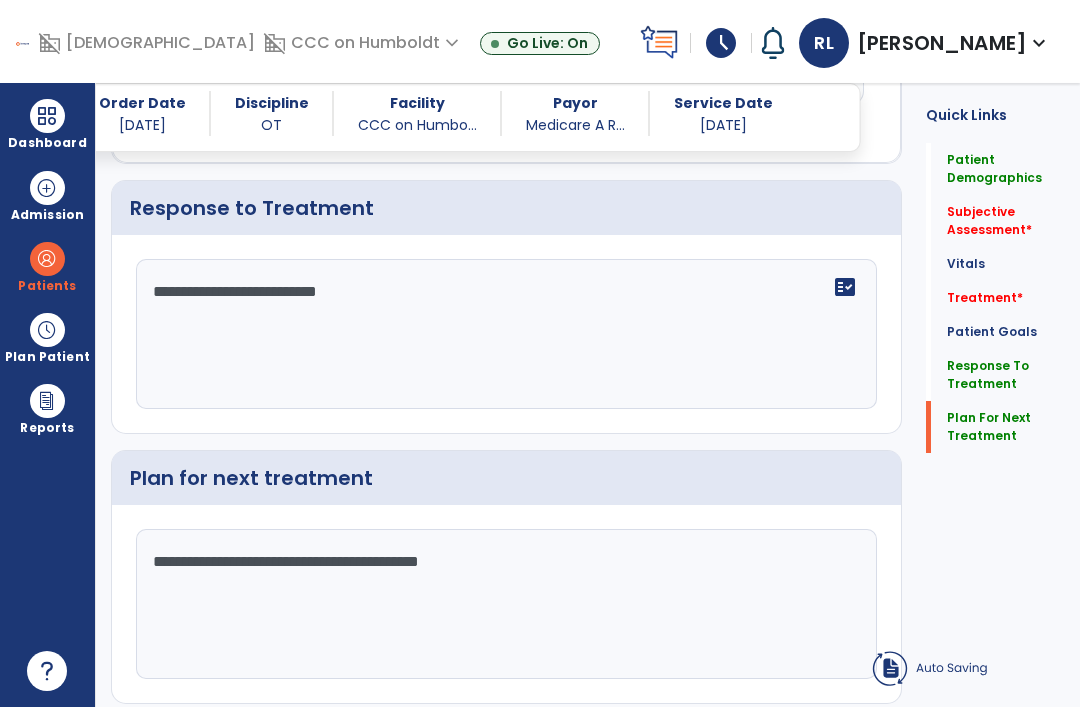 type on "**********" 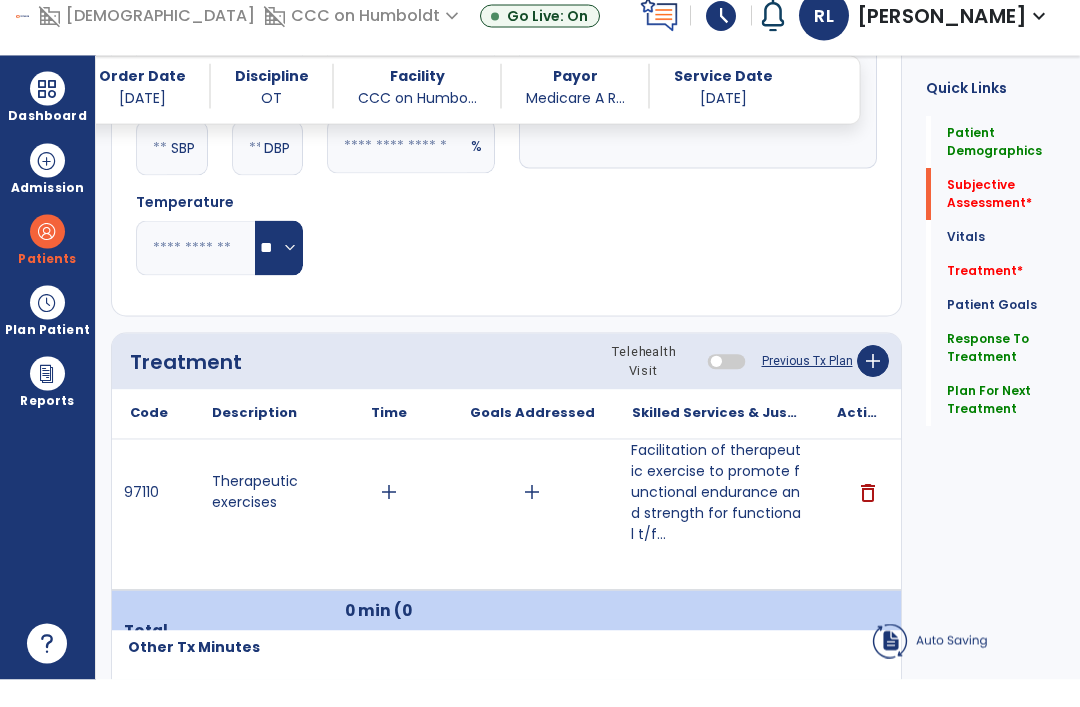scroll, scrollTop: 353, scrollLeft: 0, axis: vertical 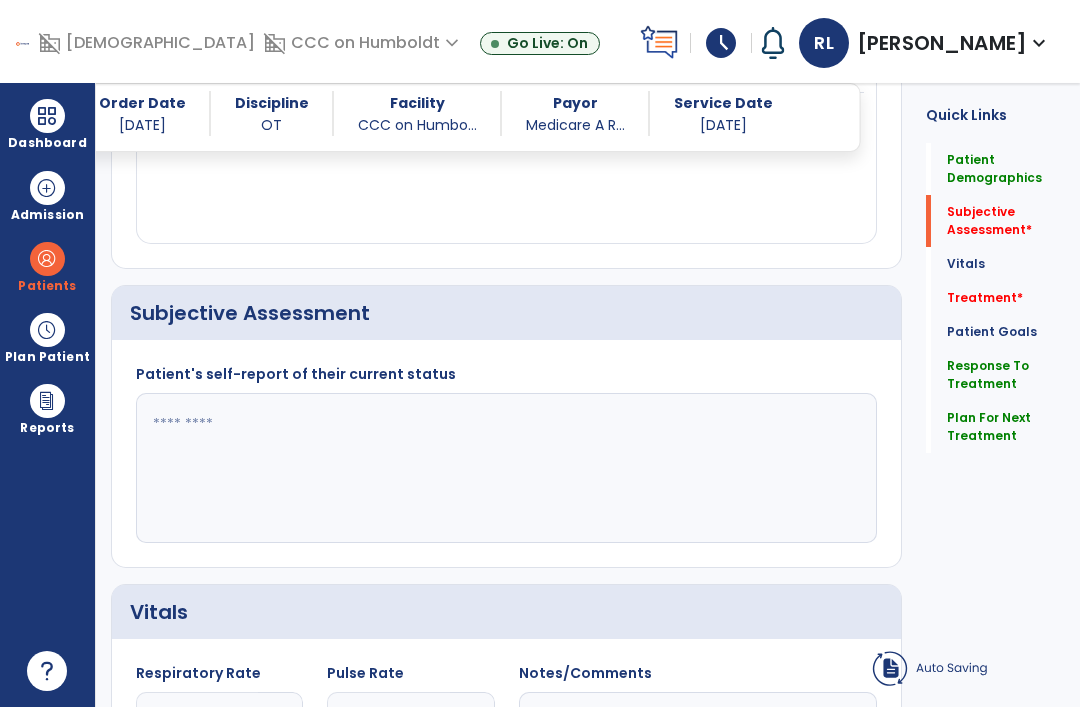 click 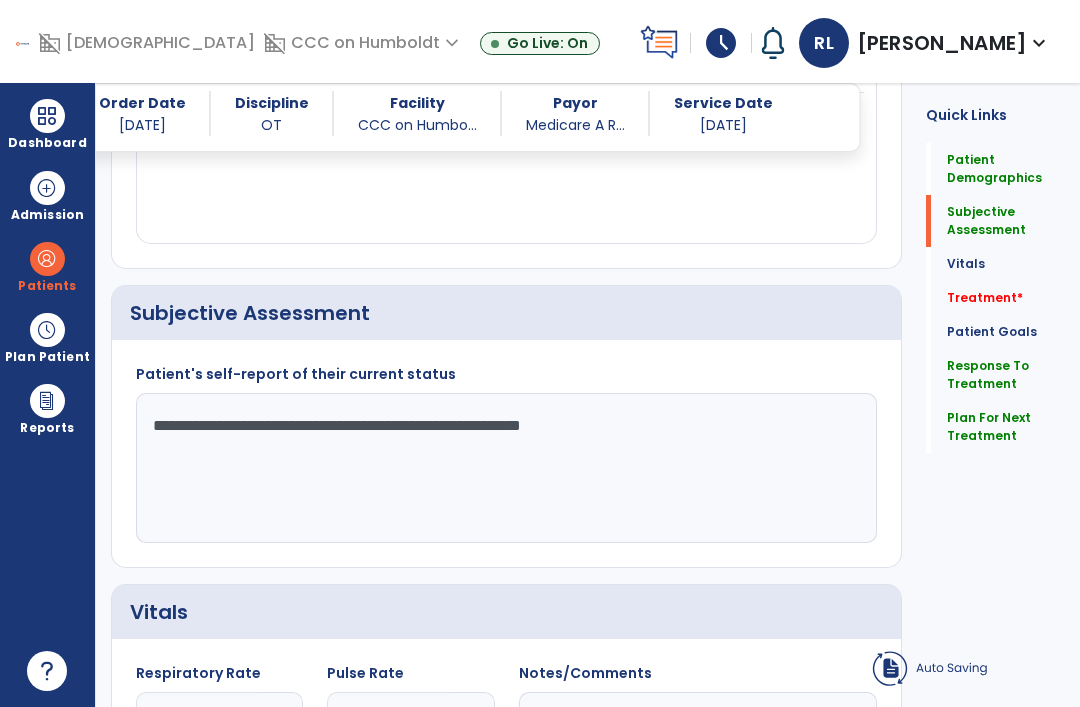 type on "**********" 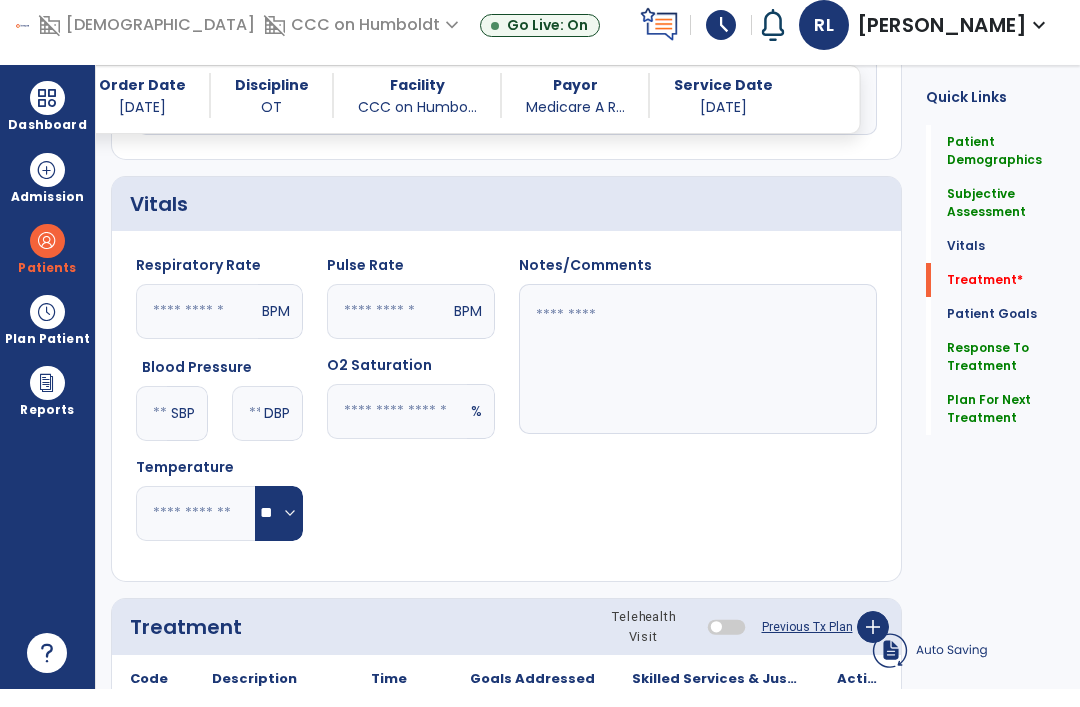 scroll, scrollTop: 1144, scrollLeft: 0, axis: vertical 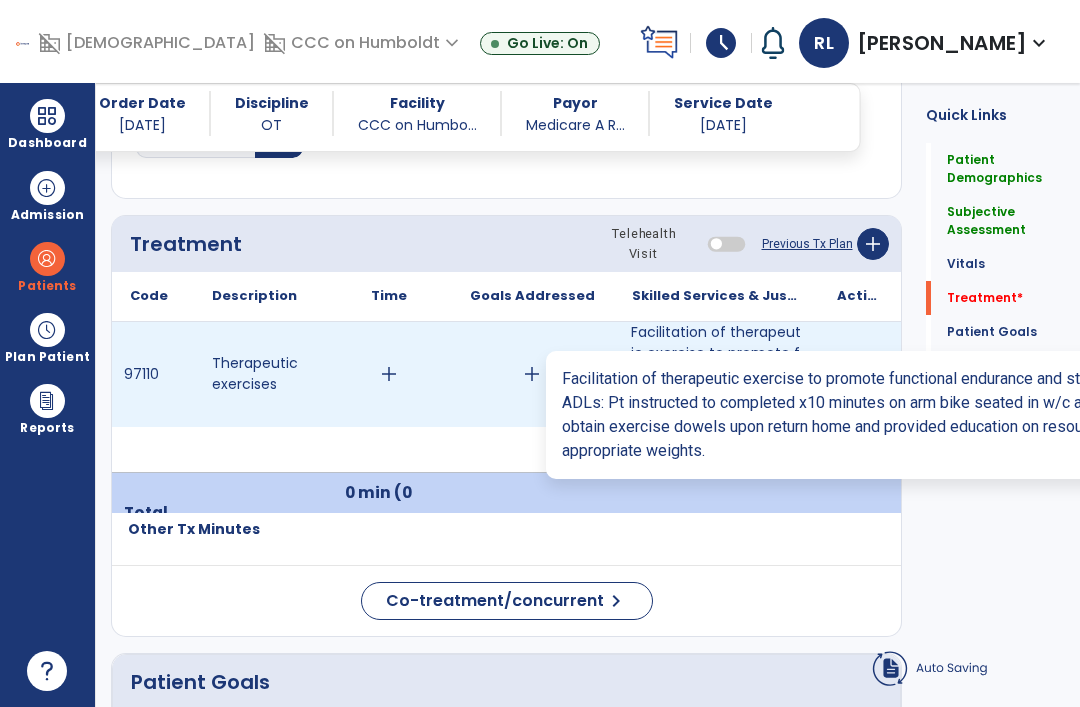 click on "Facilitation of therapeutic exercise to promote functional endurance and strength for functional t/f..." at bounding box center [716, 374] 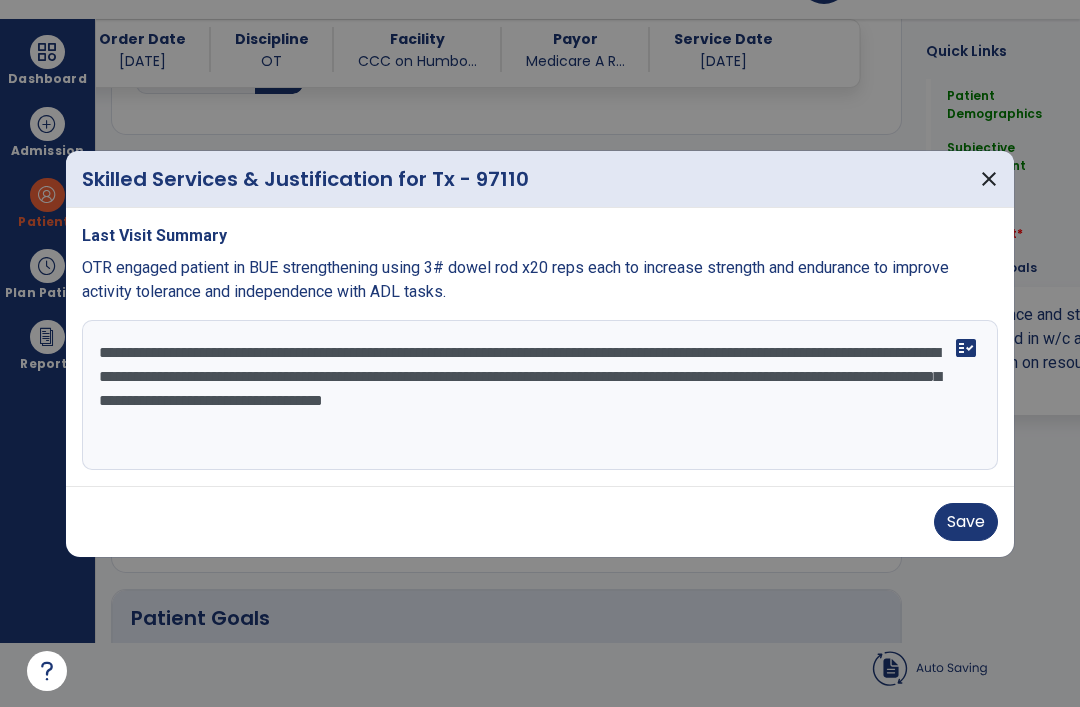 click on "**********" at bounding box center [540, 395] 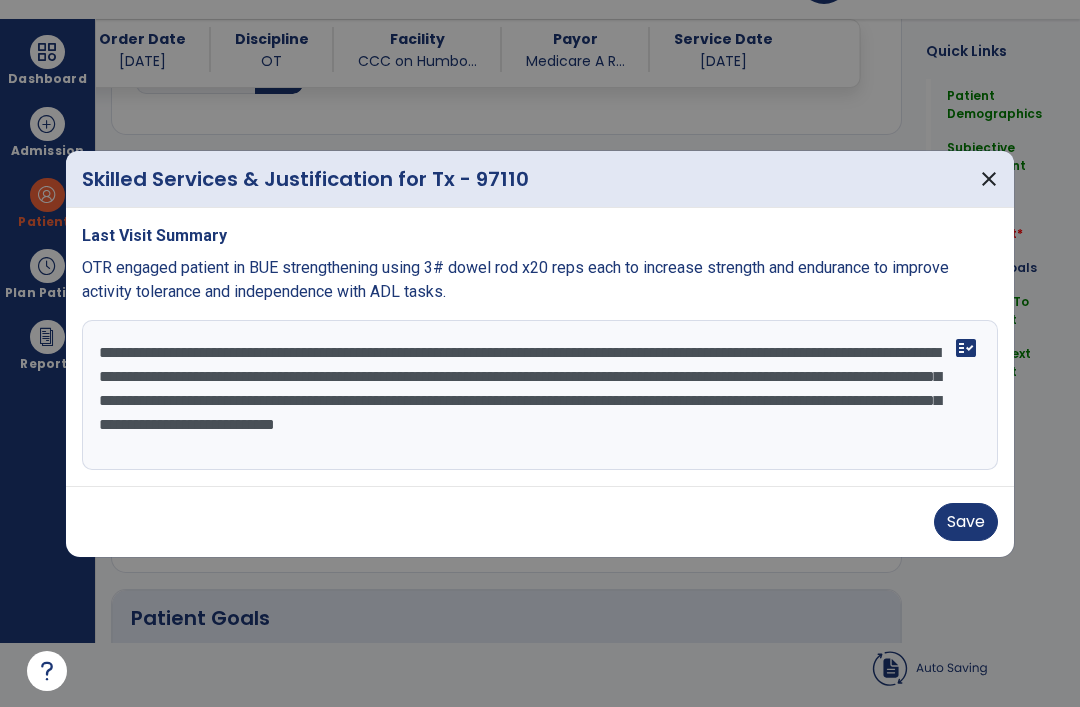 click on "**********" at bounding box center (540, 395) 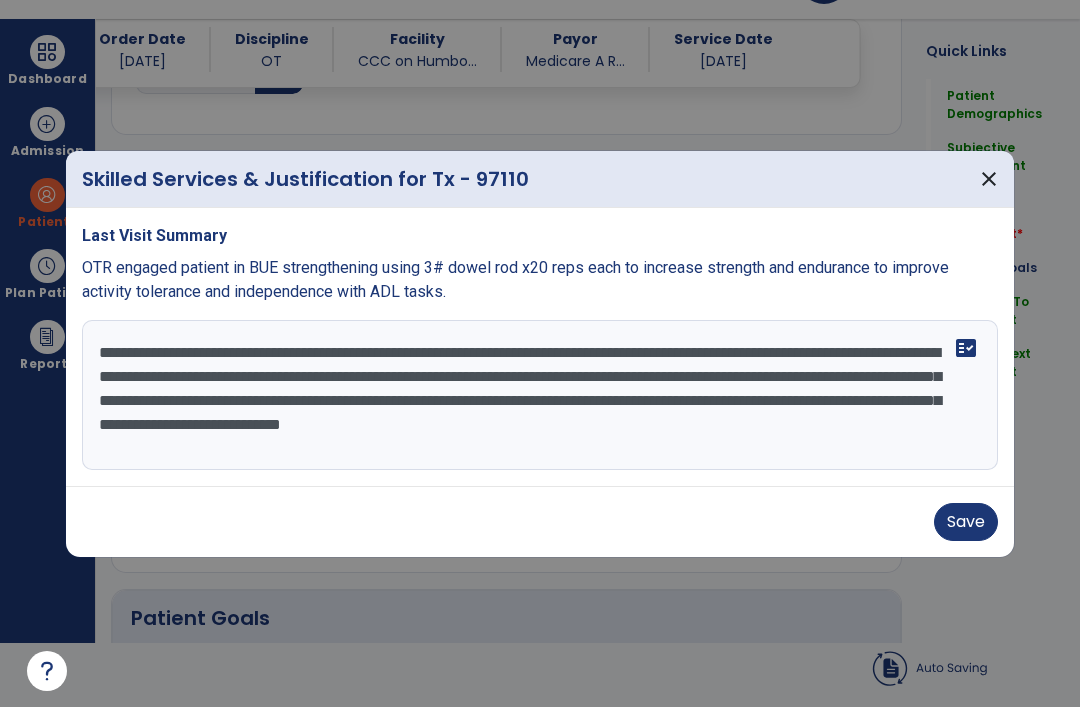 click on "**********" at bounding box center (540, 395) 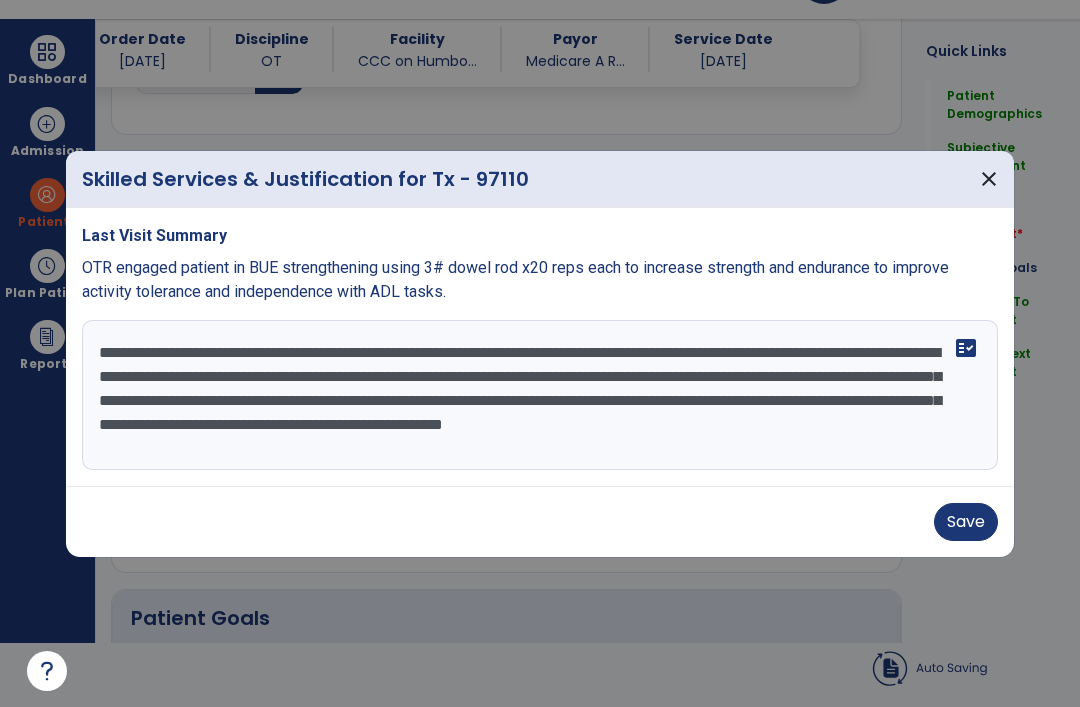 type on "**********" 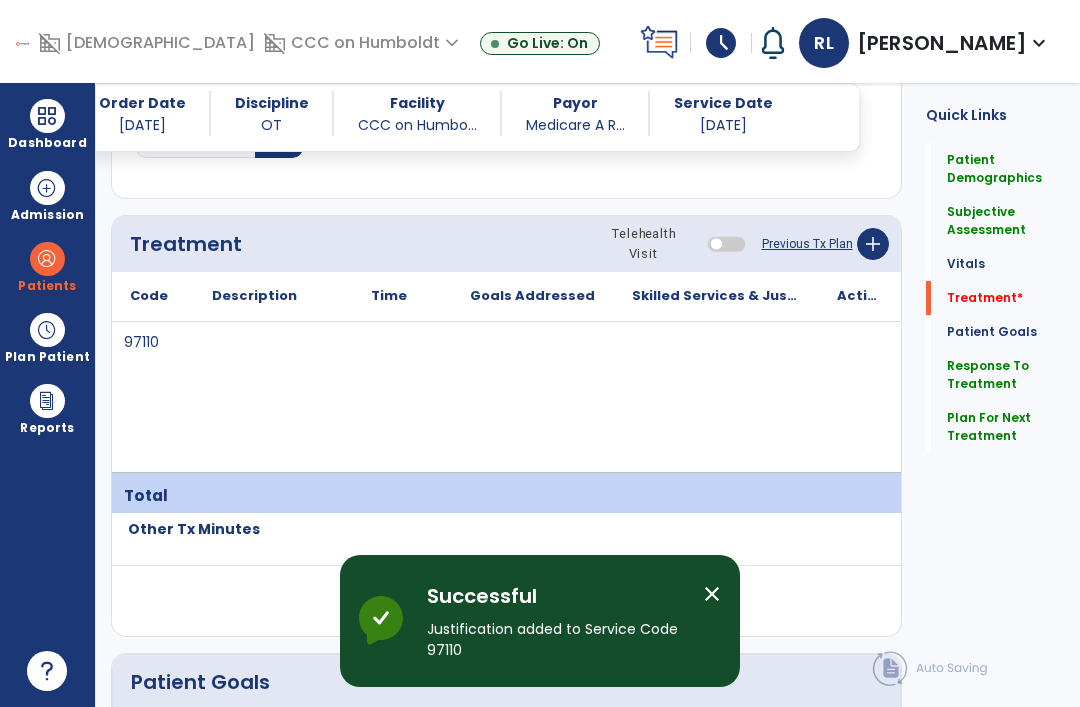 scroll, scrollTop: 64, scrollLeft: 0, axis: vertical 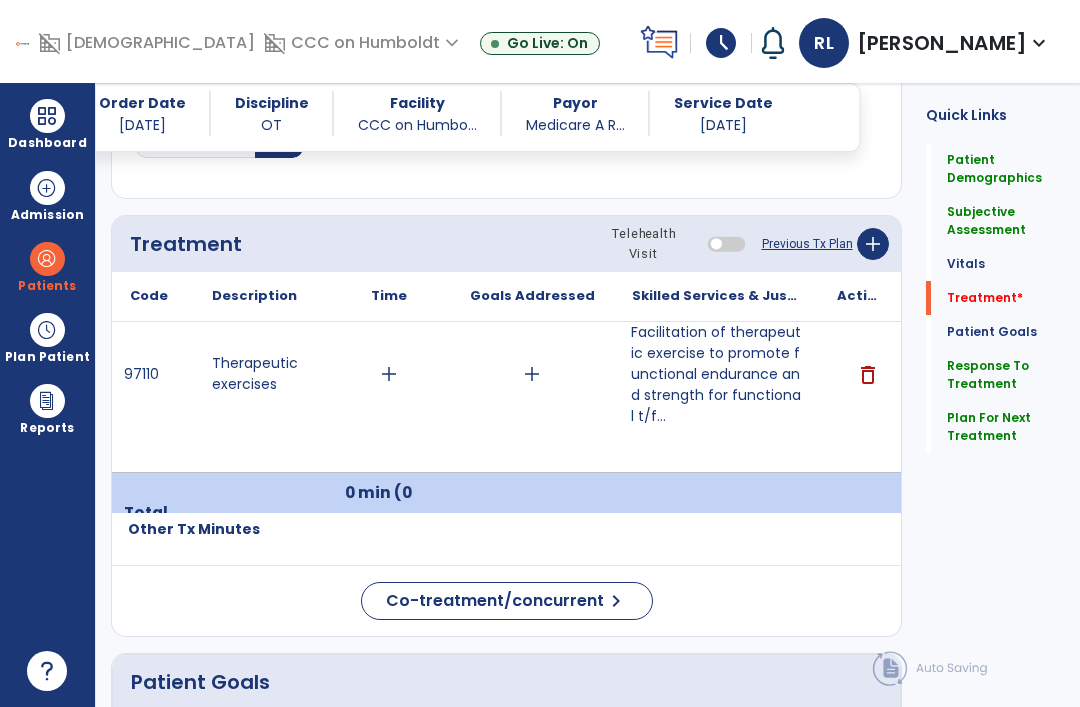 click on "Facilitation of therapeutic exercise to promote functional endurance and strength for functional t/f..." at bounding box center [716, 374] 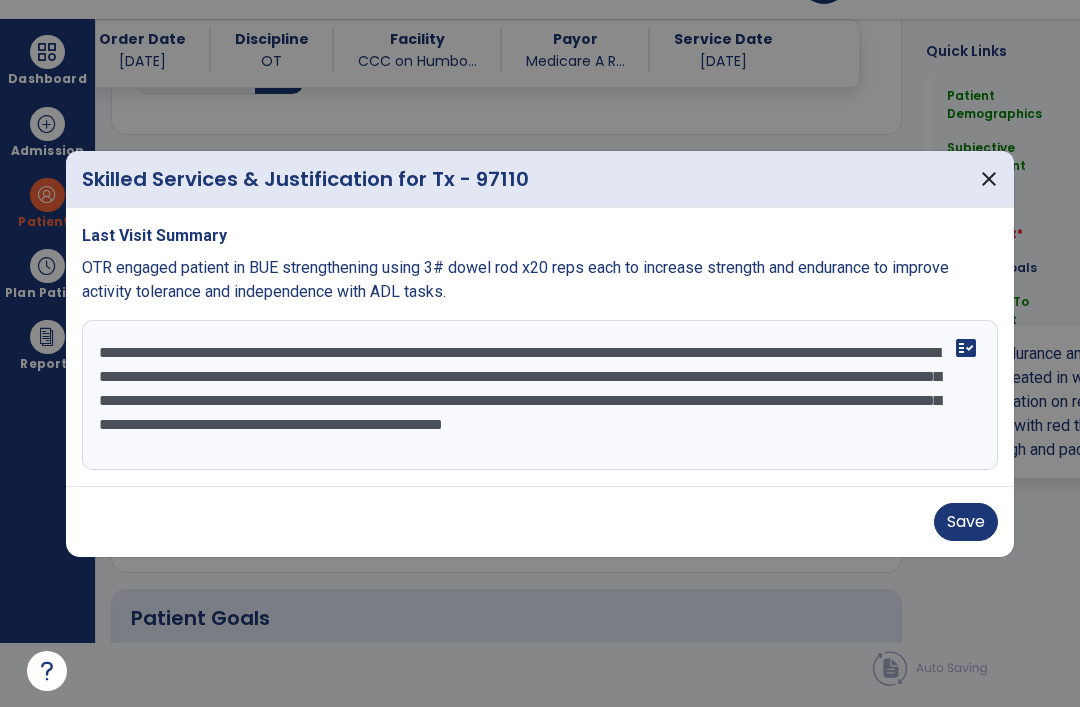 scroll, scrollTop: 0, scrollLeft: 0, axis: both 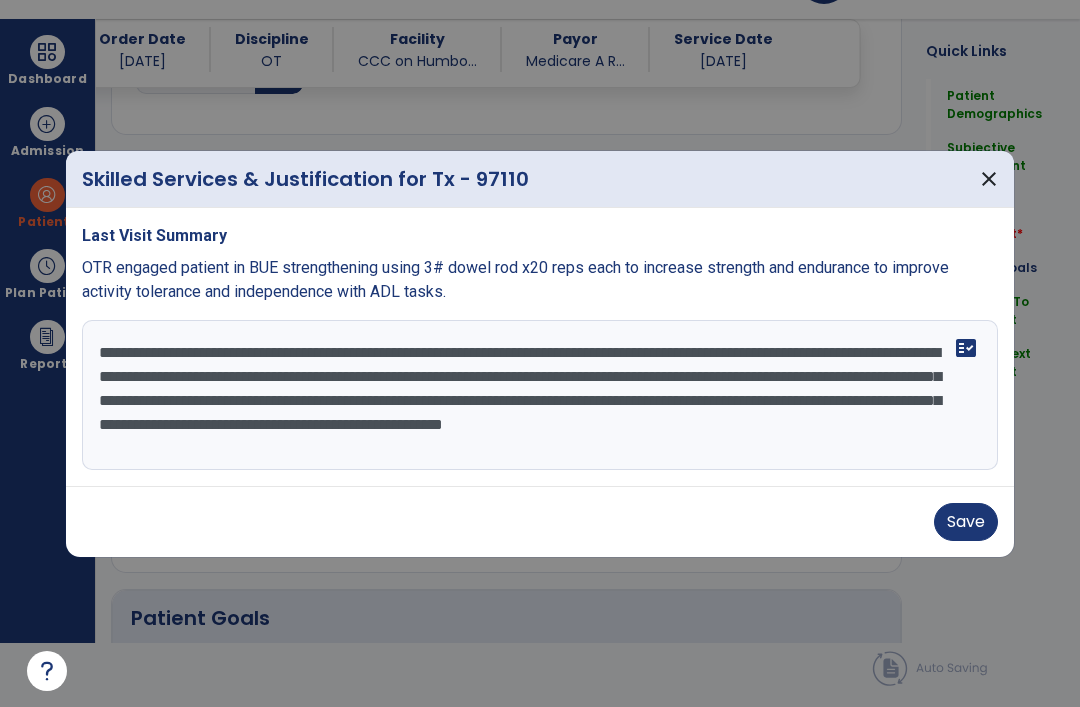 click on "**********" at bounding box center (540, 395) 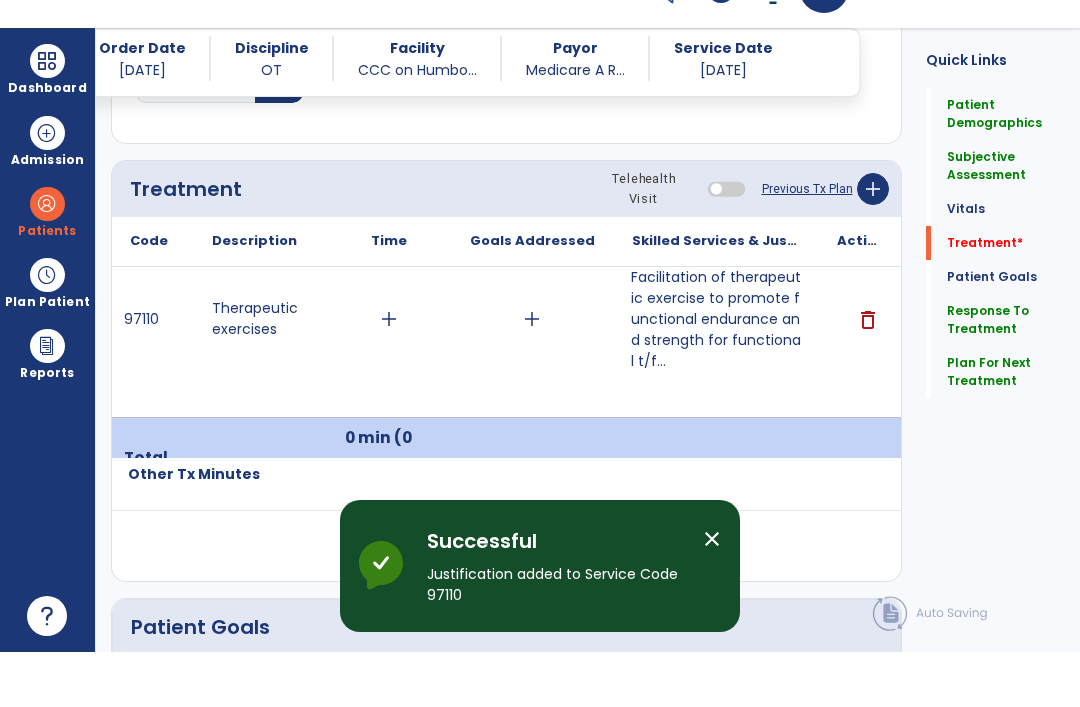 scroll, scrollTop: 64, scrollLeft: 0, axis: vertical 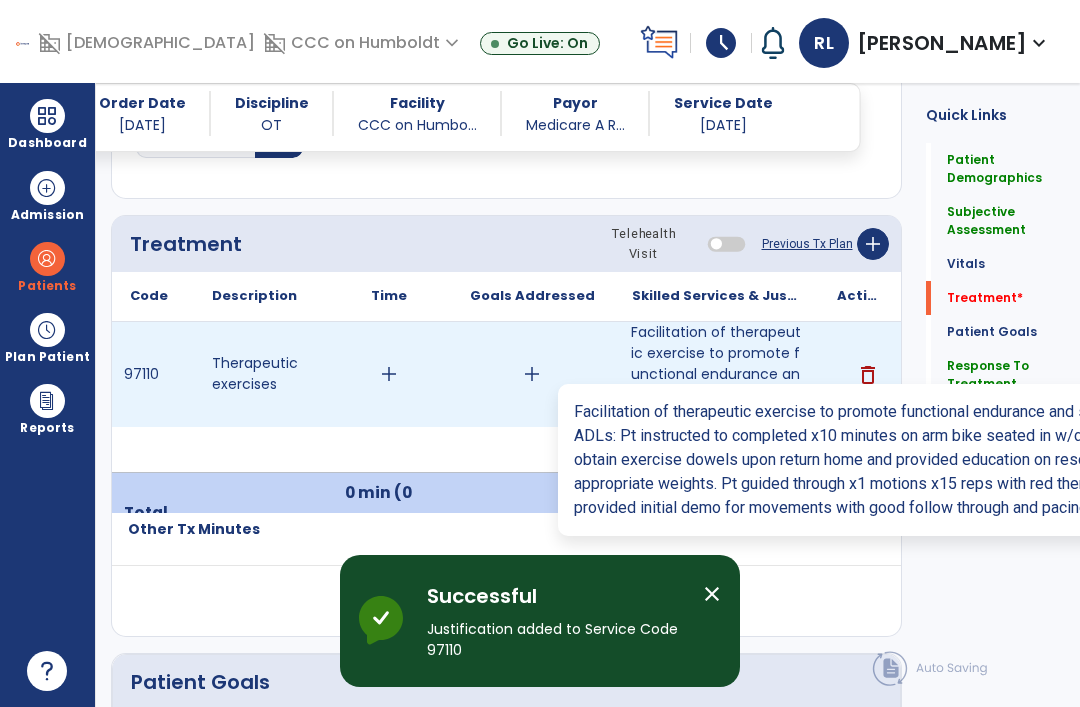 click on "Facilitation of therapeutic exercise to promote functional endurance and strength for functional t/f..." at bounding box center (716, 374) 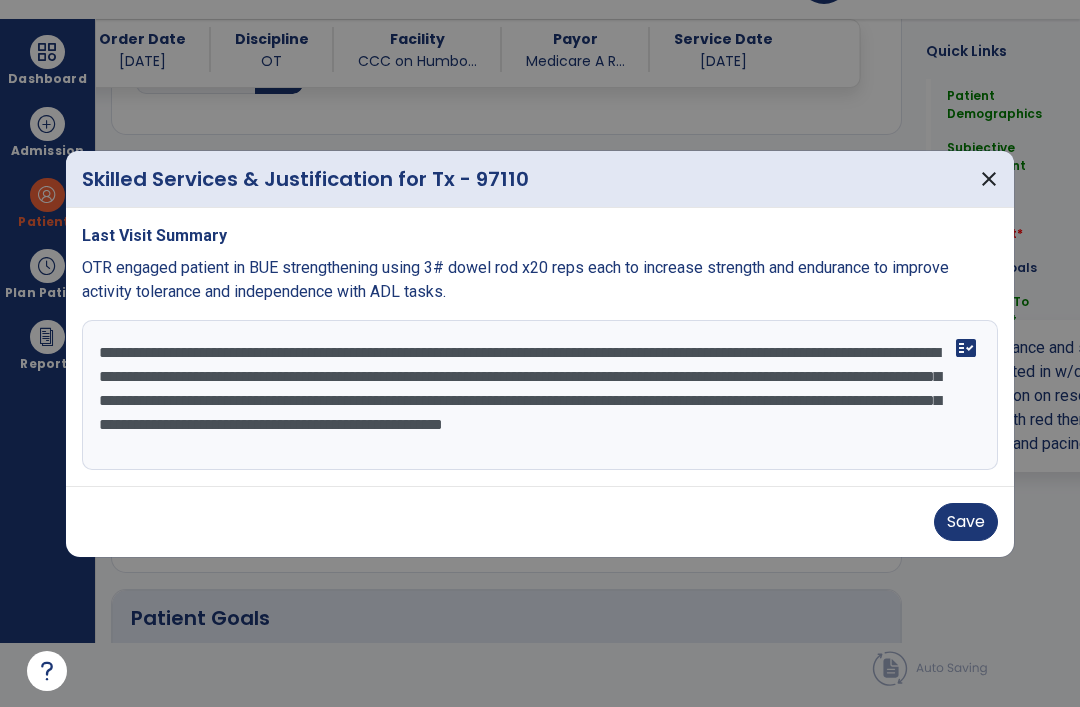 click on "**********" at bounding box center (540, 395) 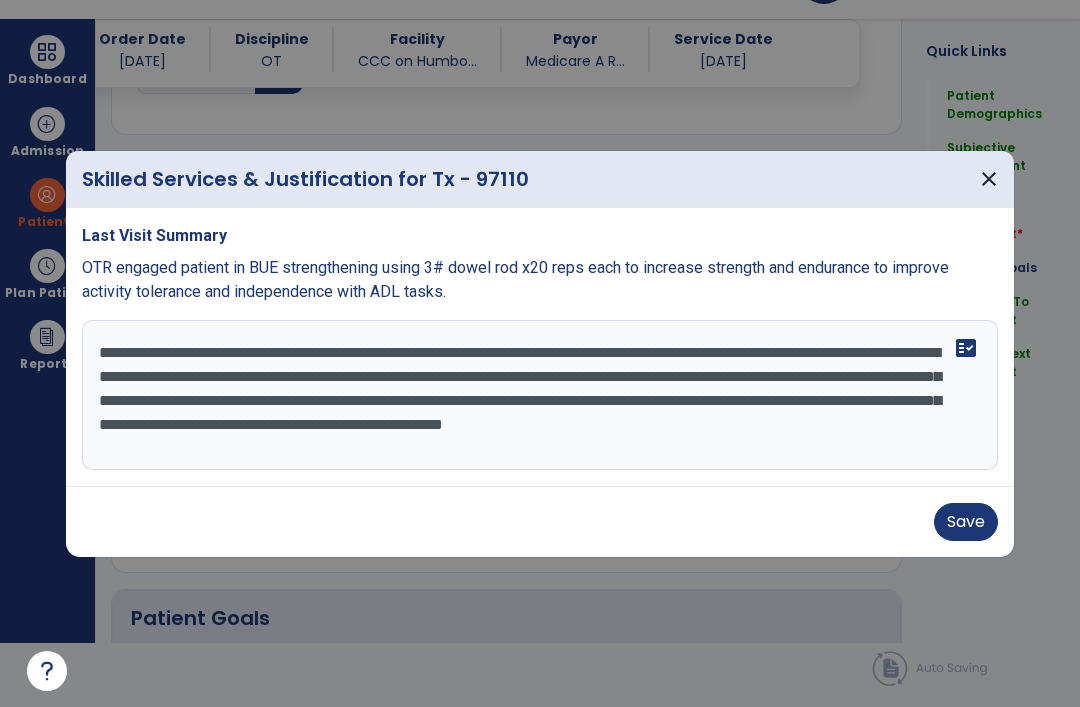 type on "**********" 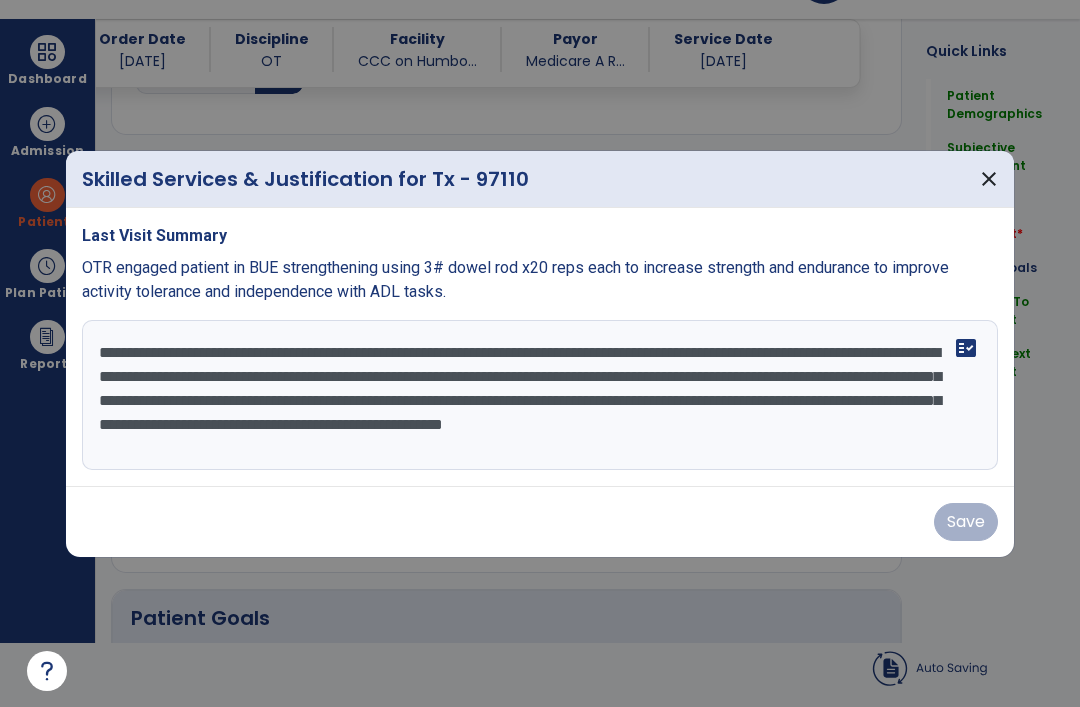 click on "close" at bounding box center (989, 179) 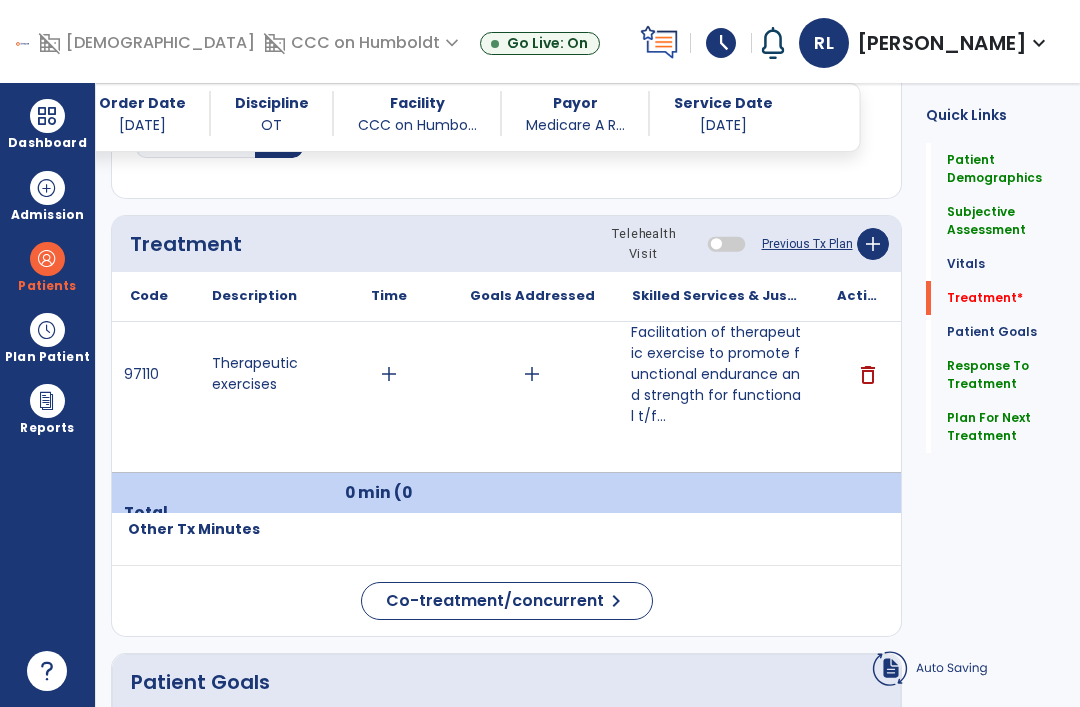 click on "Subjective Assessment" 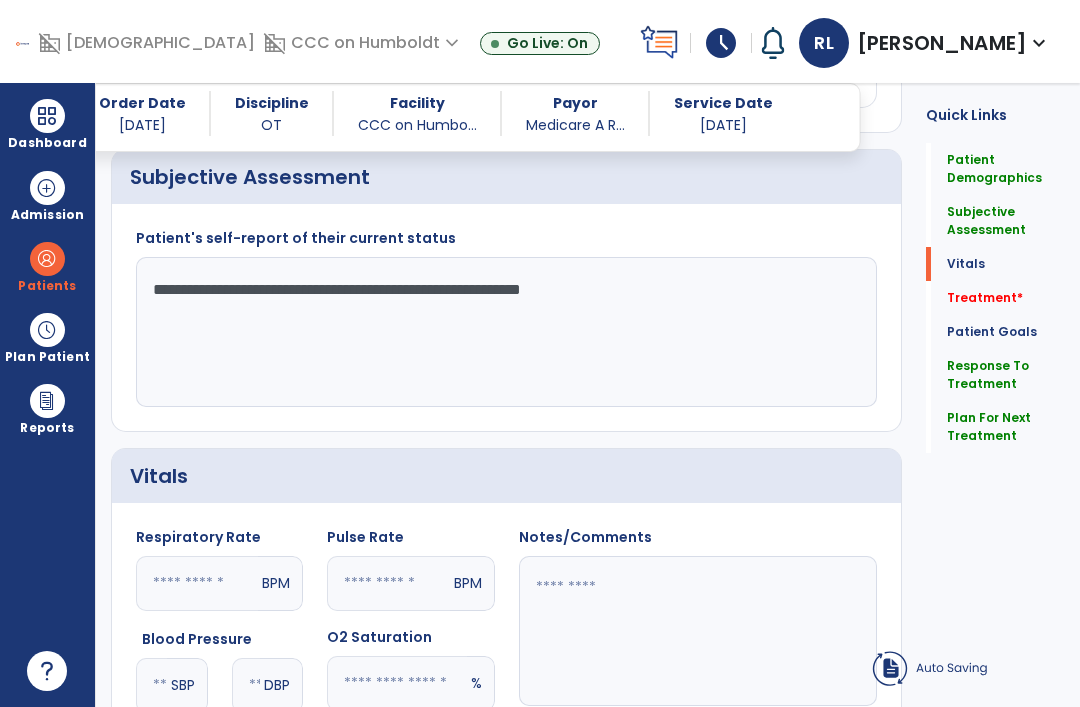 scroll, scrollTop: 353, scrollLeft: 0, axis: vertical 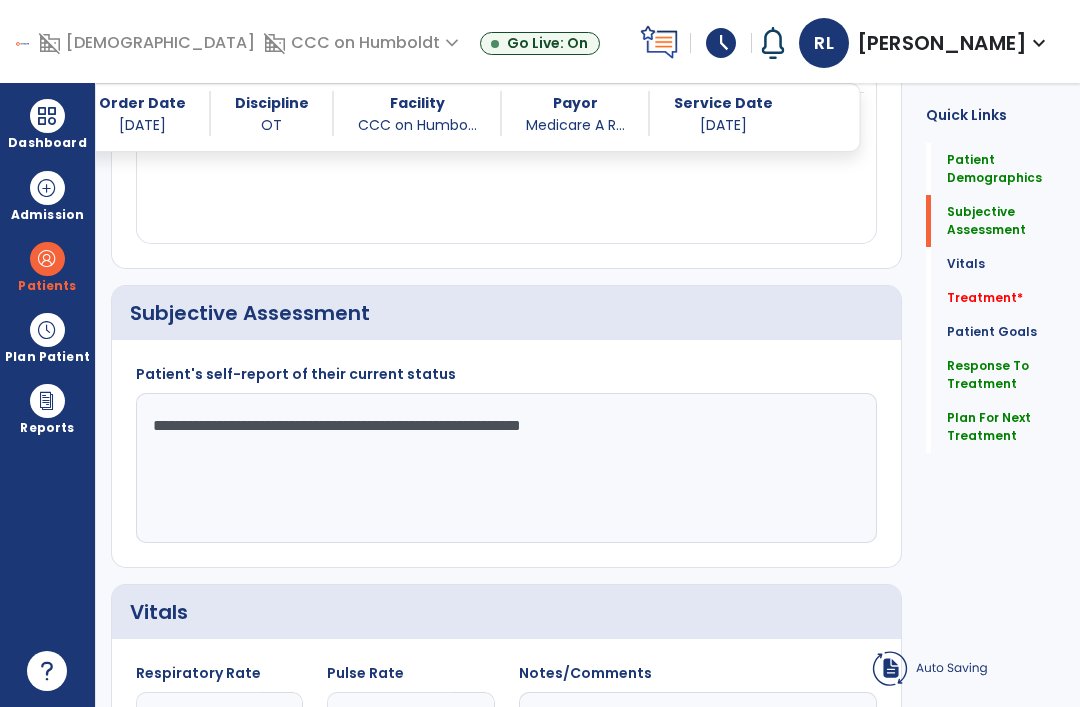 click on "**********" 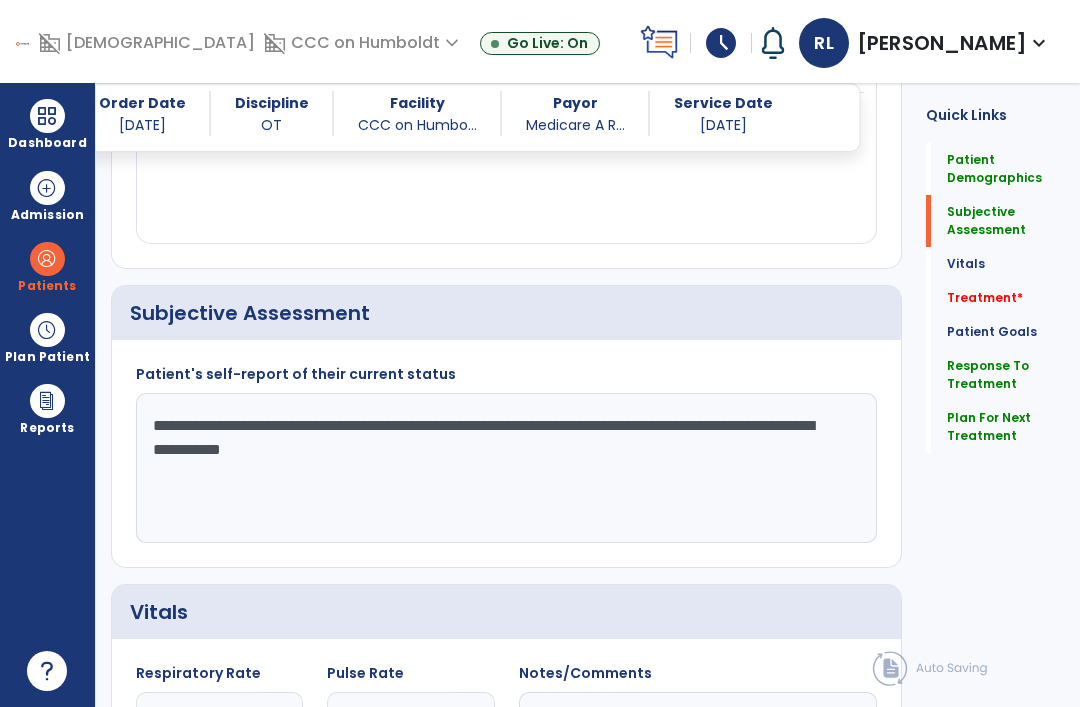 type on "**********" 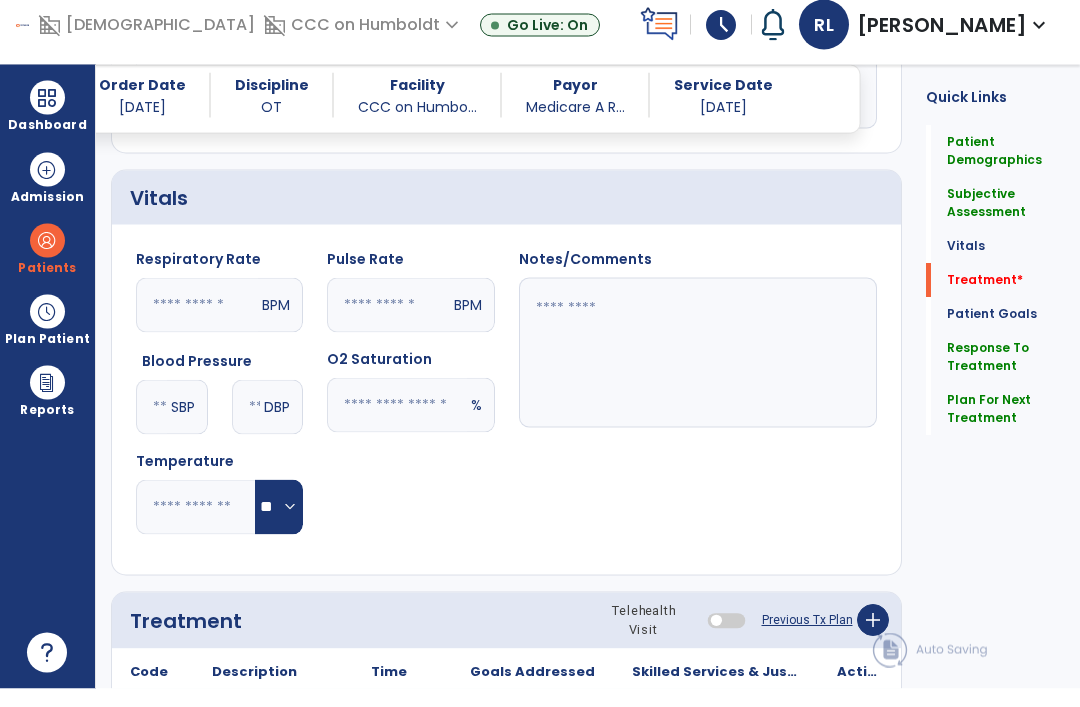 scroll, scrollTop: 1144, scrollLeft: 0, axis: vertical 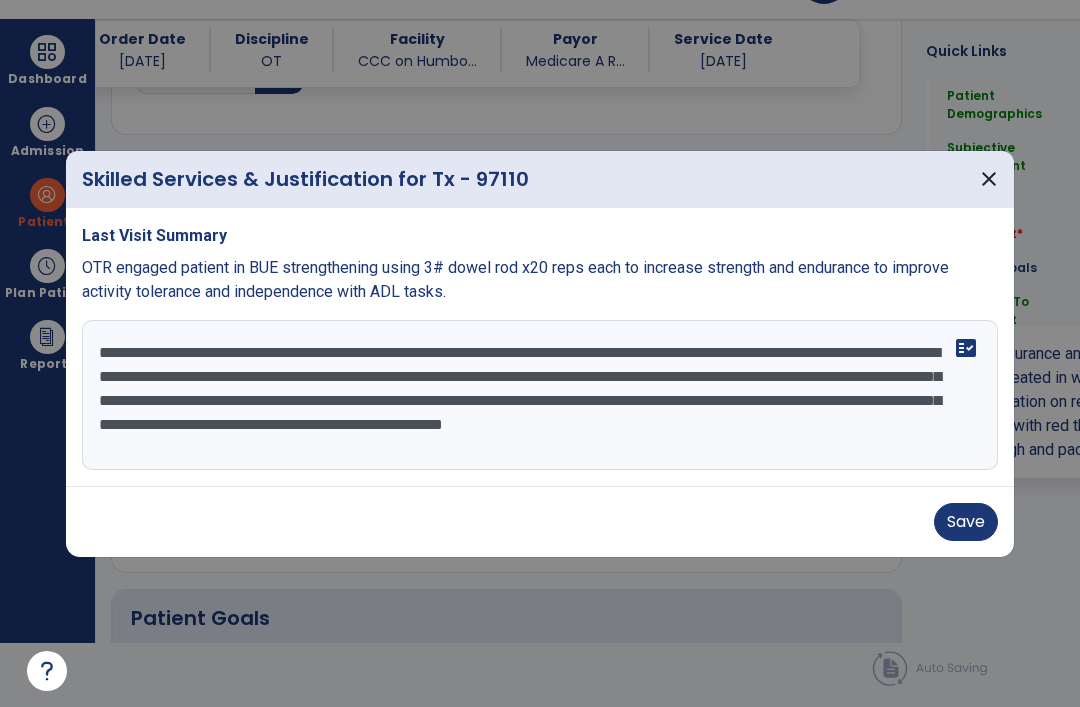 click on "**********" at bounding box center [540, 395] 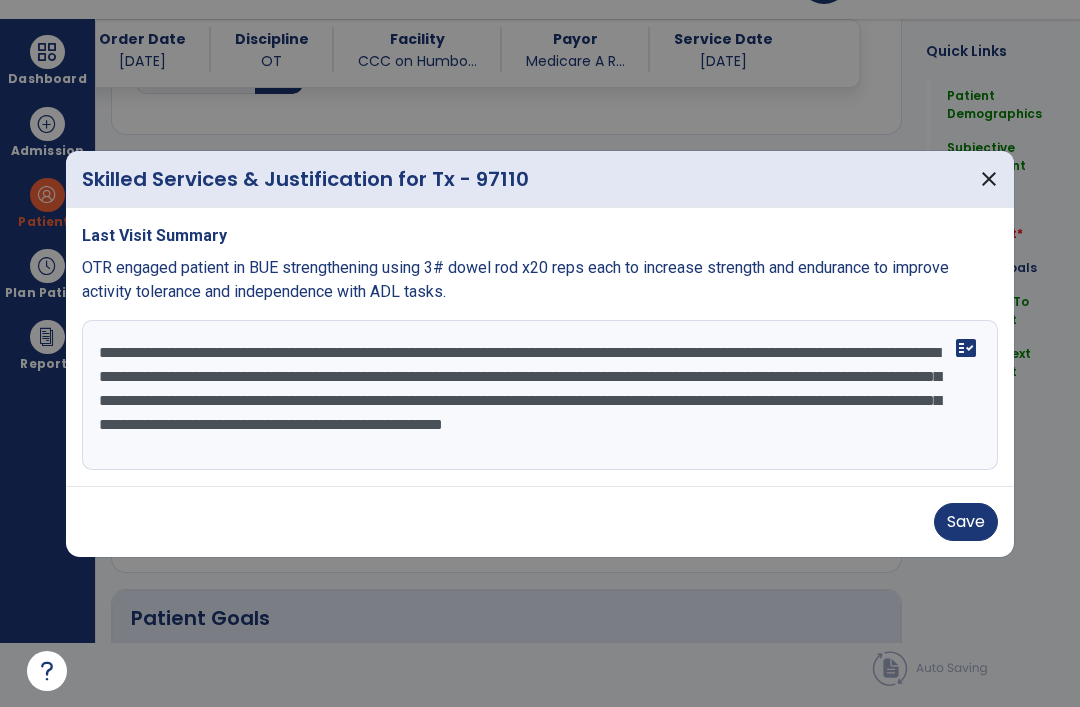 click on "Last Visit Summary OTR engaged patient in BUE strengthening using 3# dowel rod x20 reps each to increase strength and endurance to improve activity tolerance and independence with ADL tasks.  Facilitation of therapeutic exercise to promote functional endurance and strength for functional t/fs and ADLs: Pt instructed to completed x10 minutes on arm bike seated in w/c at table top. Pt requesting to obtain exercise dowels upon return home and provided education on resources to purchase appropriate weights. Pt guided through x4 motions x15 reps with red theraband seated in w/c, provided initial demo for movements with good follow through and pacing counting aloud.   fact_check" at bounding box center (540, 347) 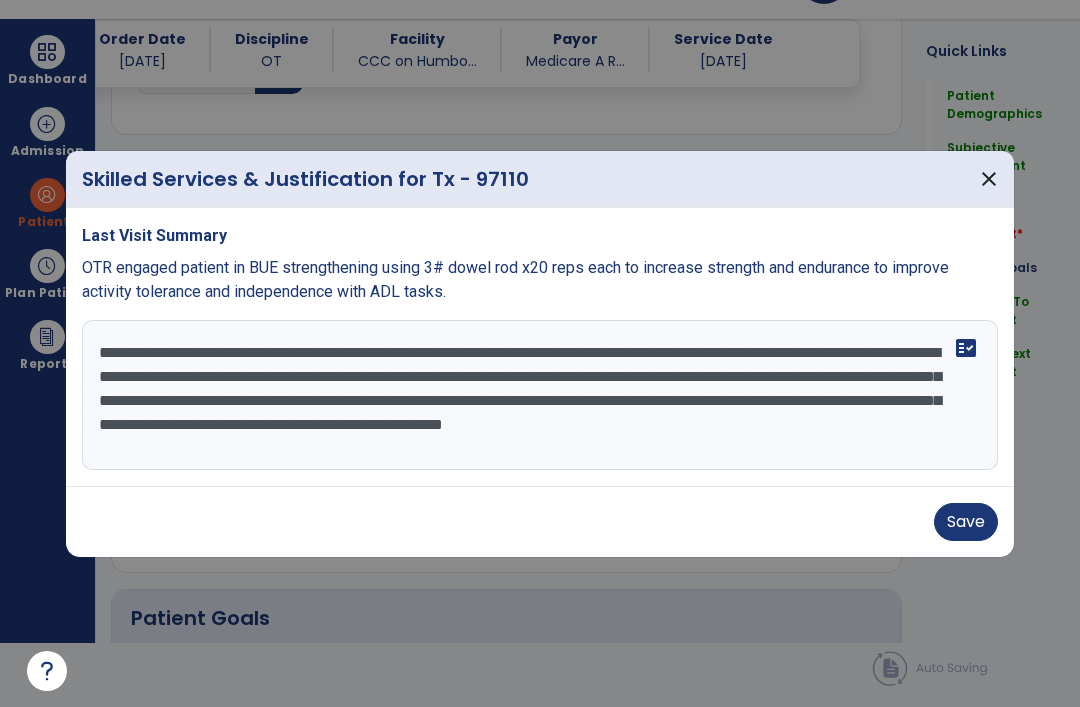 click on "**********" at bounding box center [540, 395] 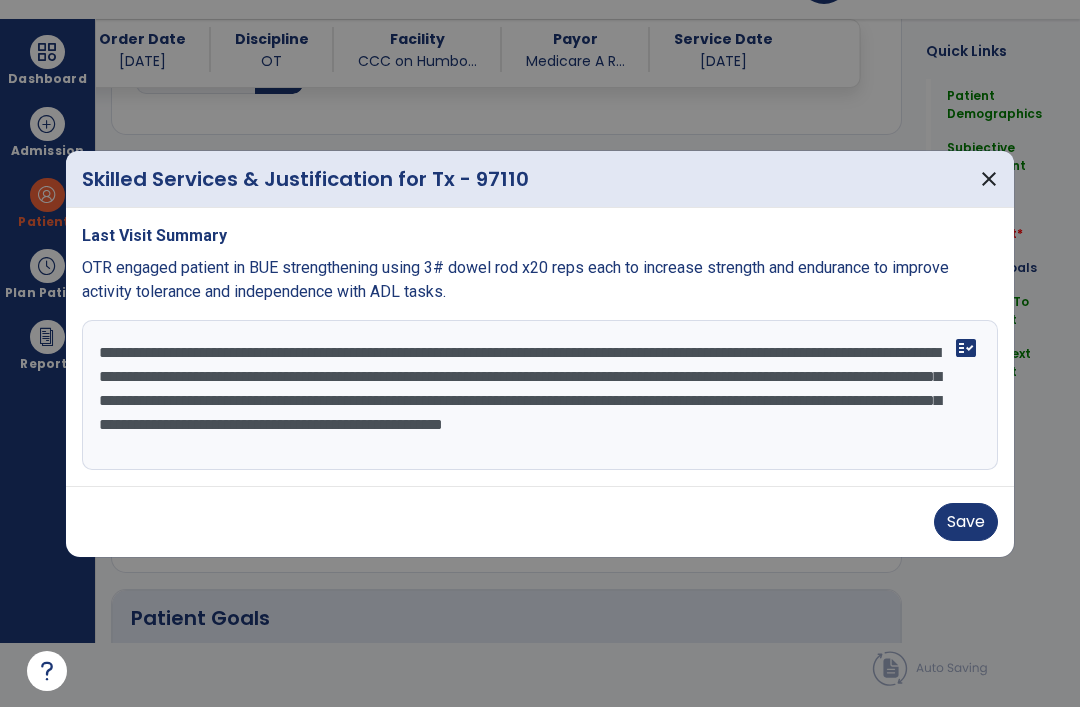 click on "**********" at bounding box center (540, 395) 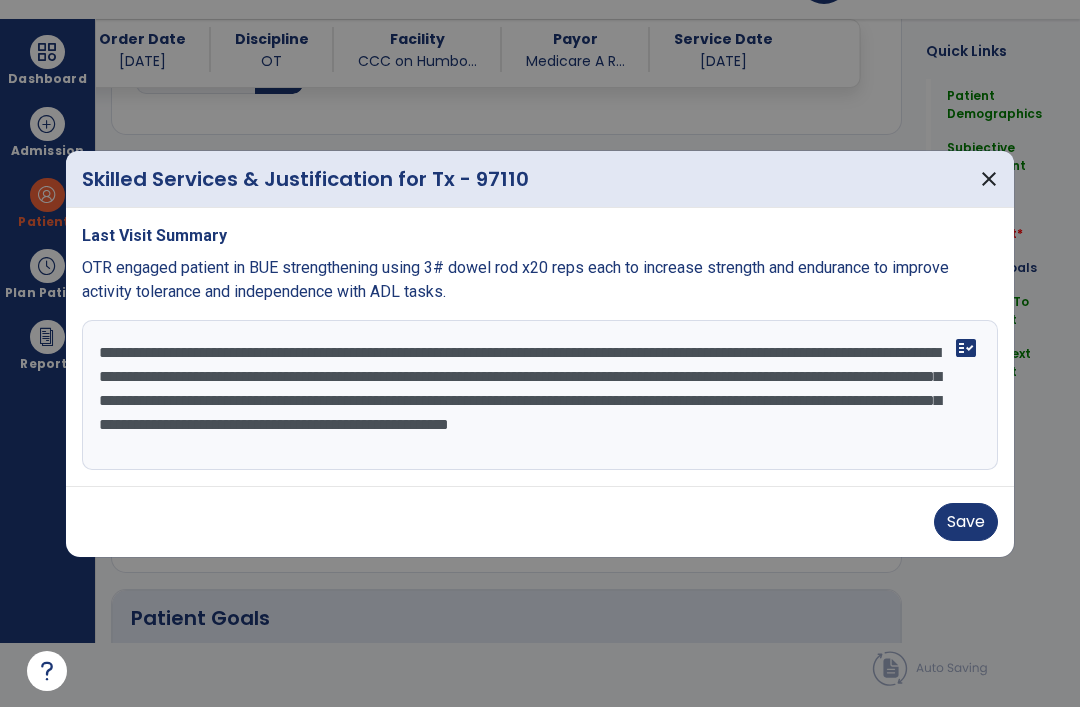 click on "**********" at bounding box center (540, 395) 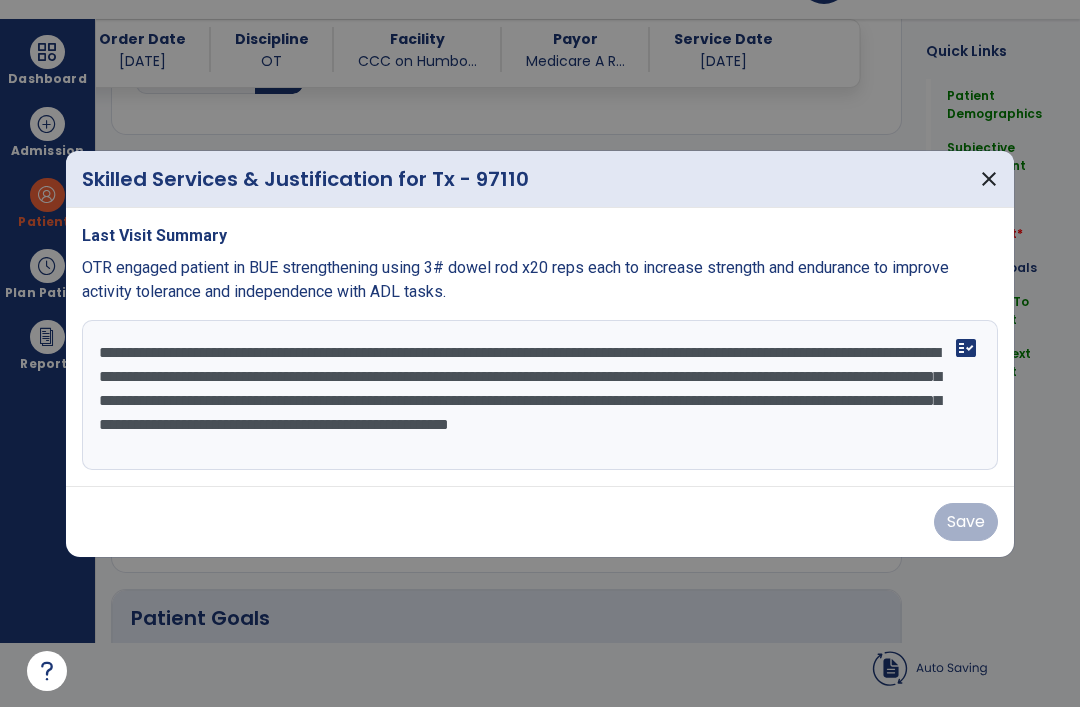 click on "close" at bounding box center [989, 179] 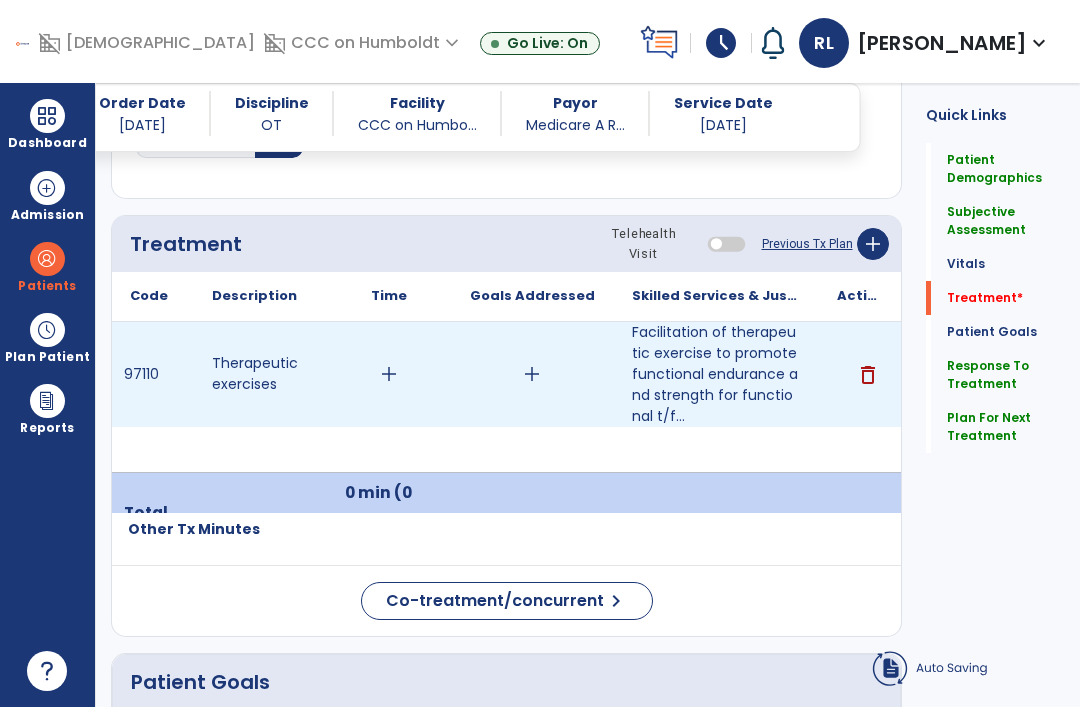 click on "add" at bounding box center [389, 374] 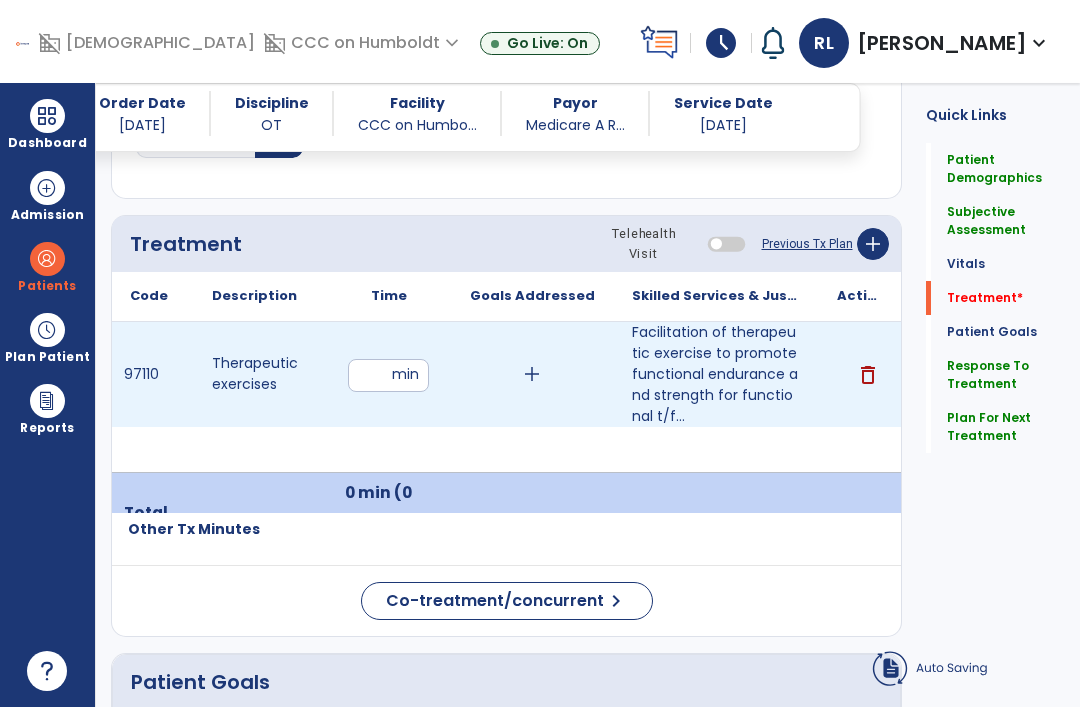 type on "**" 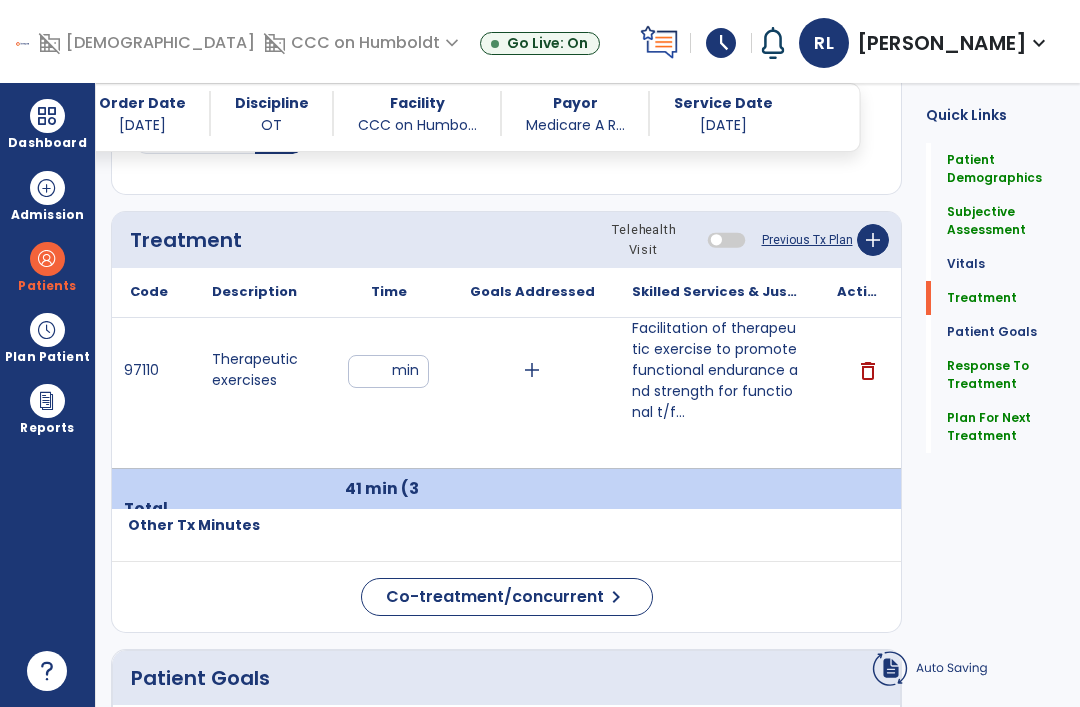 scroll, scrollTop: 1147, scrollLeft: 0, axis: vertical 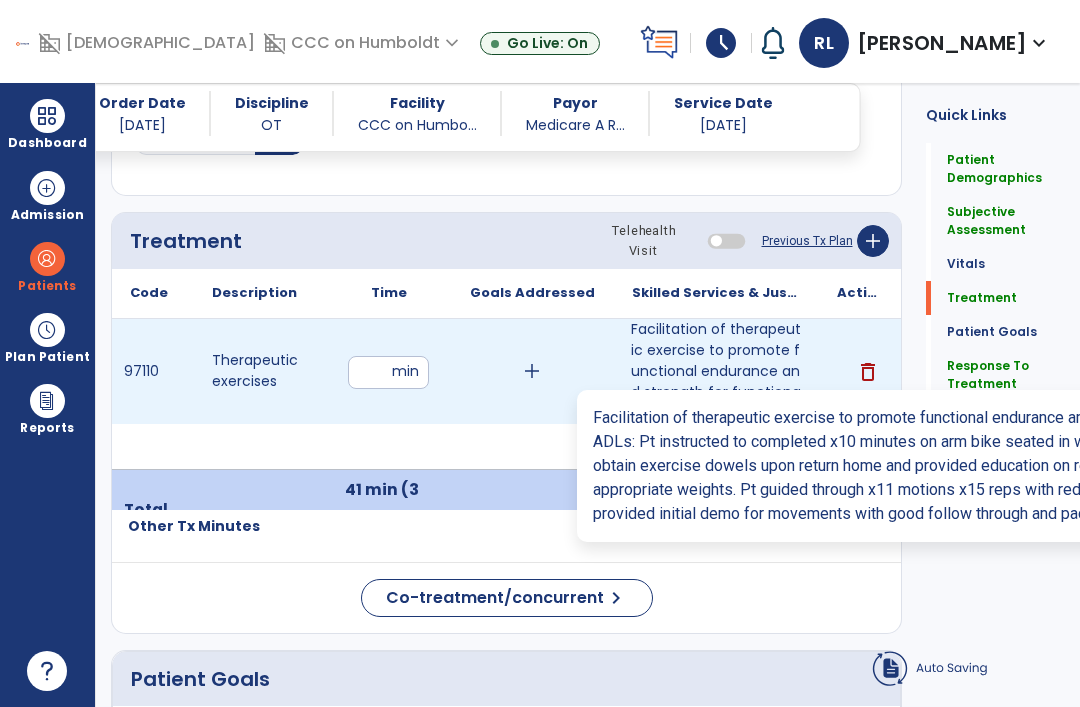 click on "Facilitation of therapeutic exercise to promote functional endurance and strength for functional t/f..." at bounding box center (716, 371) 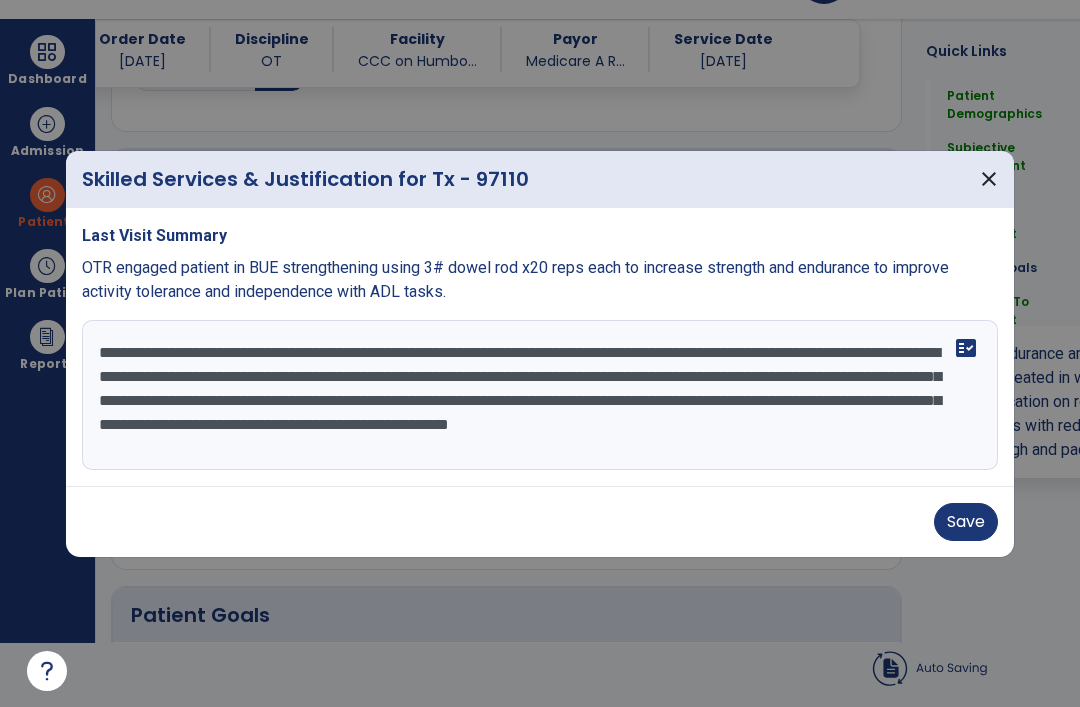 click on "**********" at bounding box center [540, 395] 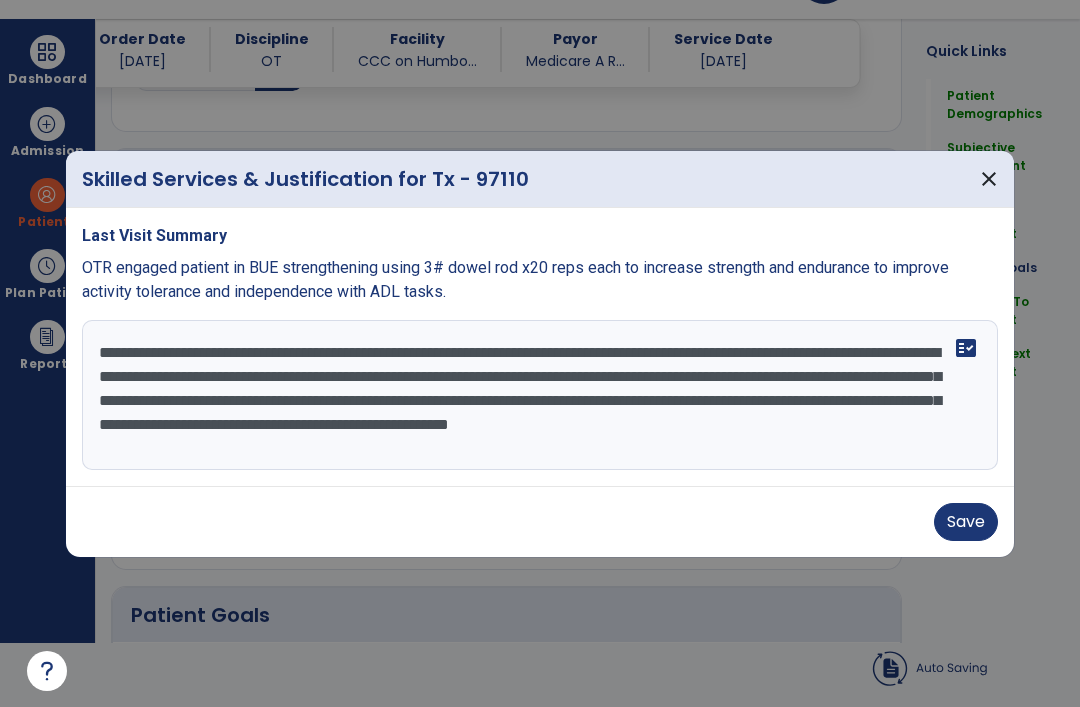 click on "Save" at bounding box center [966, 522] 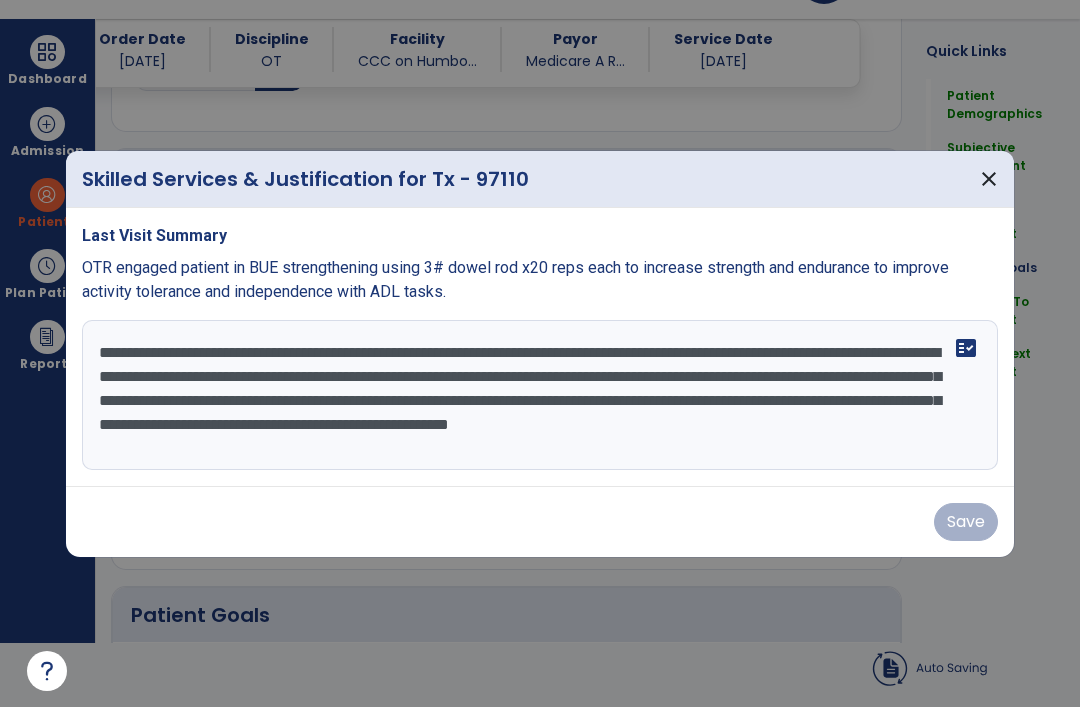 click on "close" at bounding box center (989, 179) 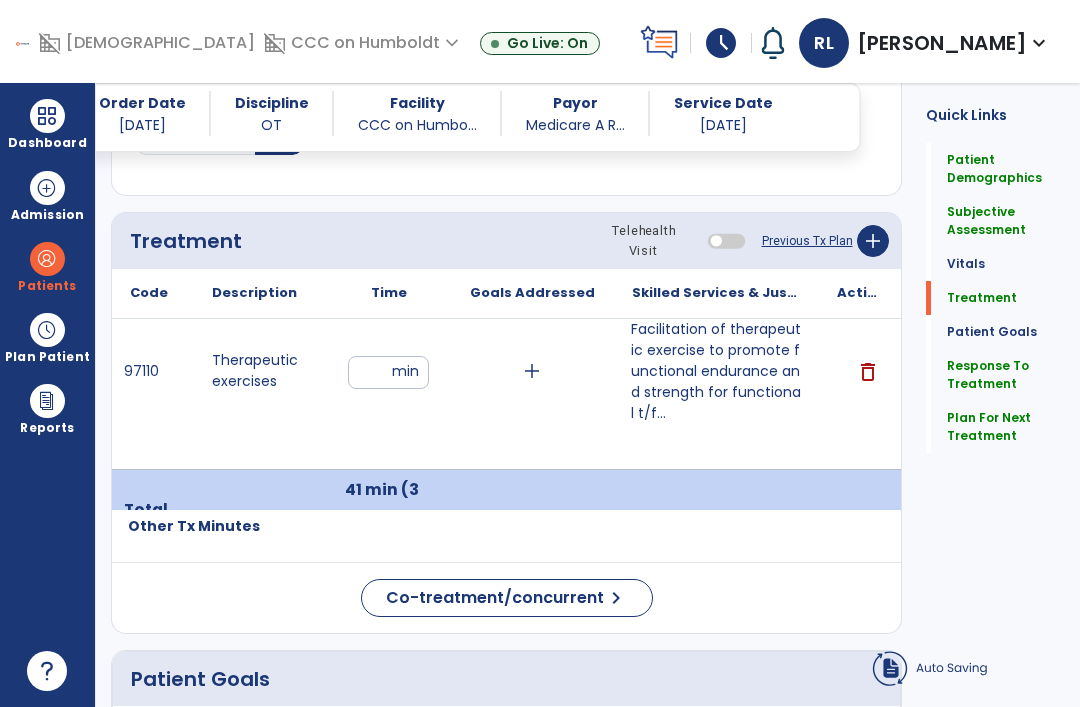 scroll, scrollTop: 64, scrollLeft: 0, axis: vertical 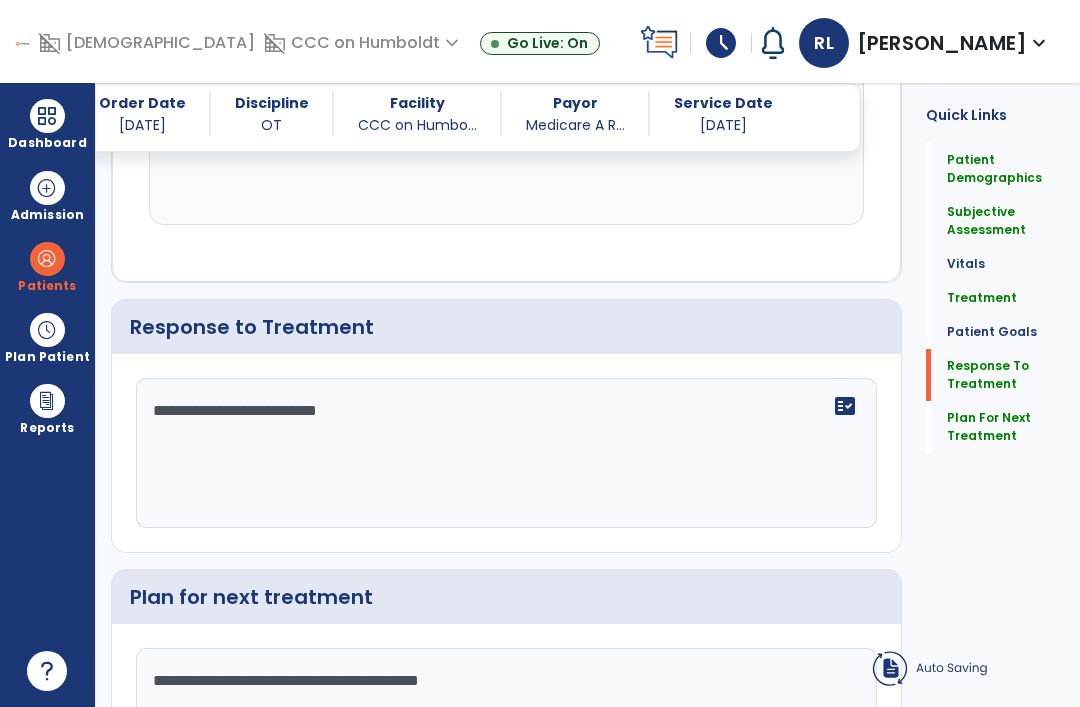 click on "**********" 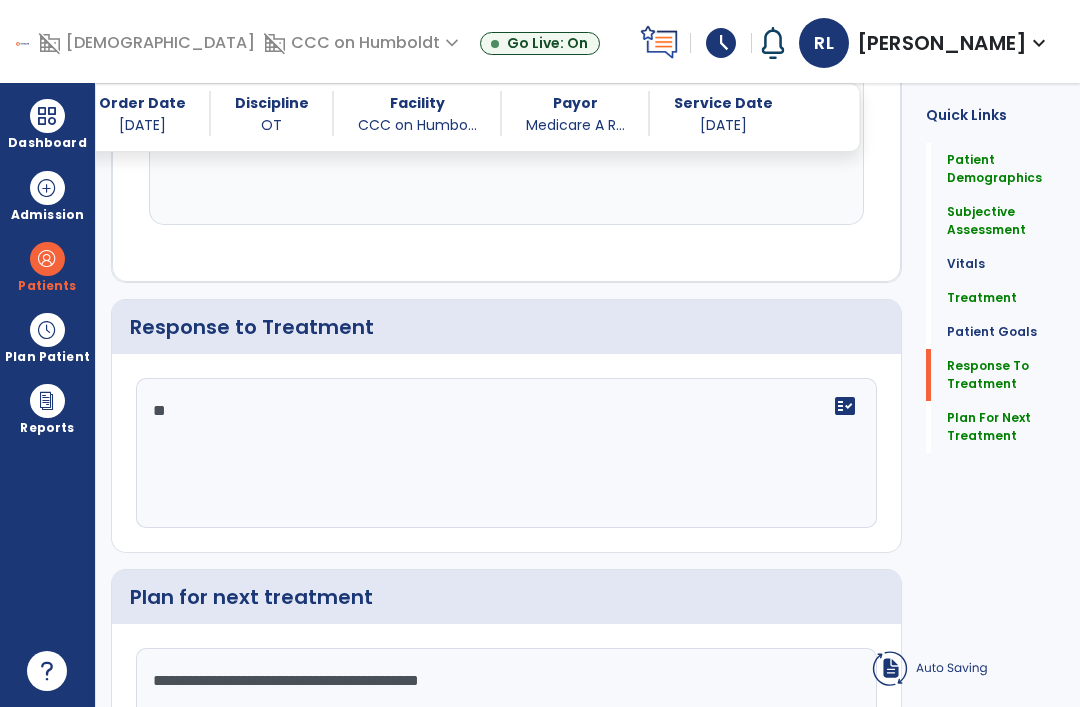 type on "*" 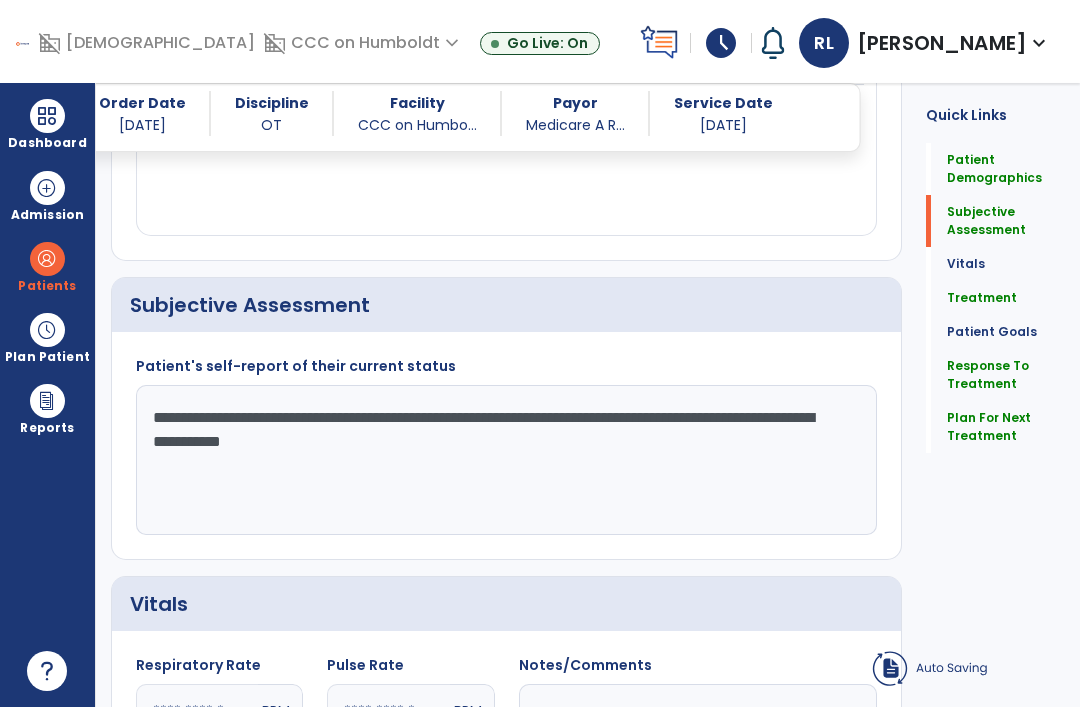 scroll, scrollTop: 361, scrollLeft: 0, axis: vertical 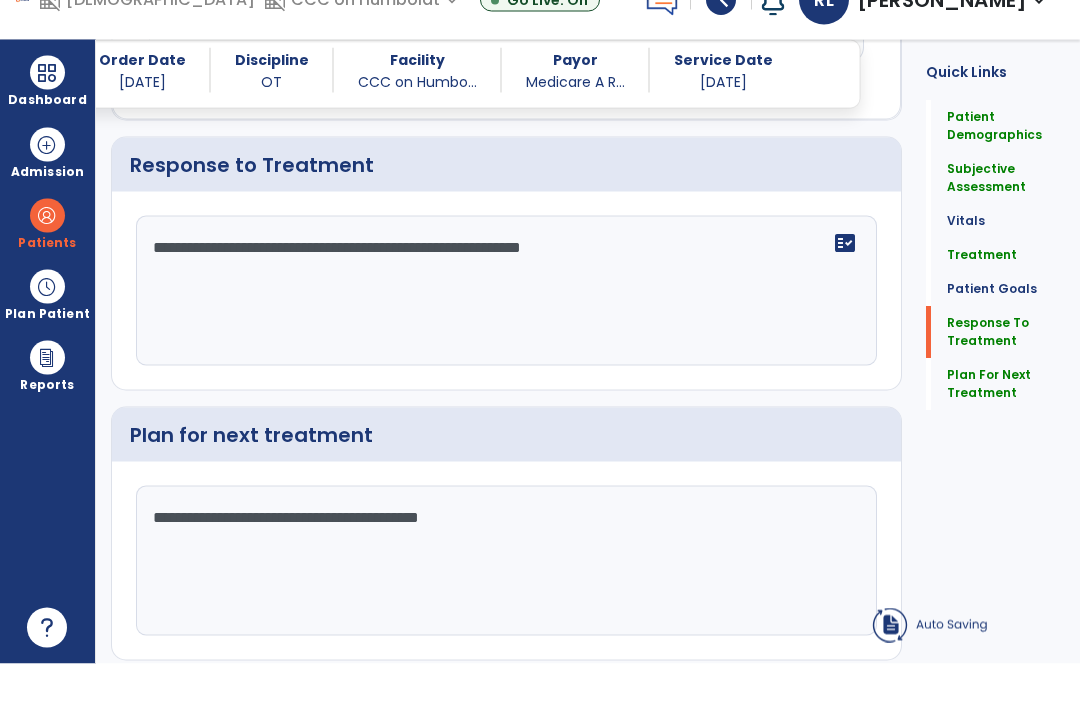 click on "**********" 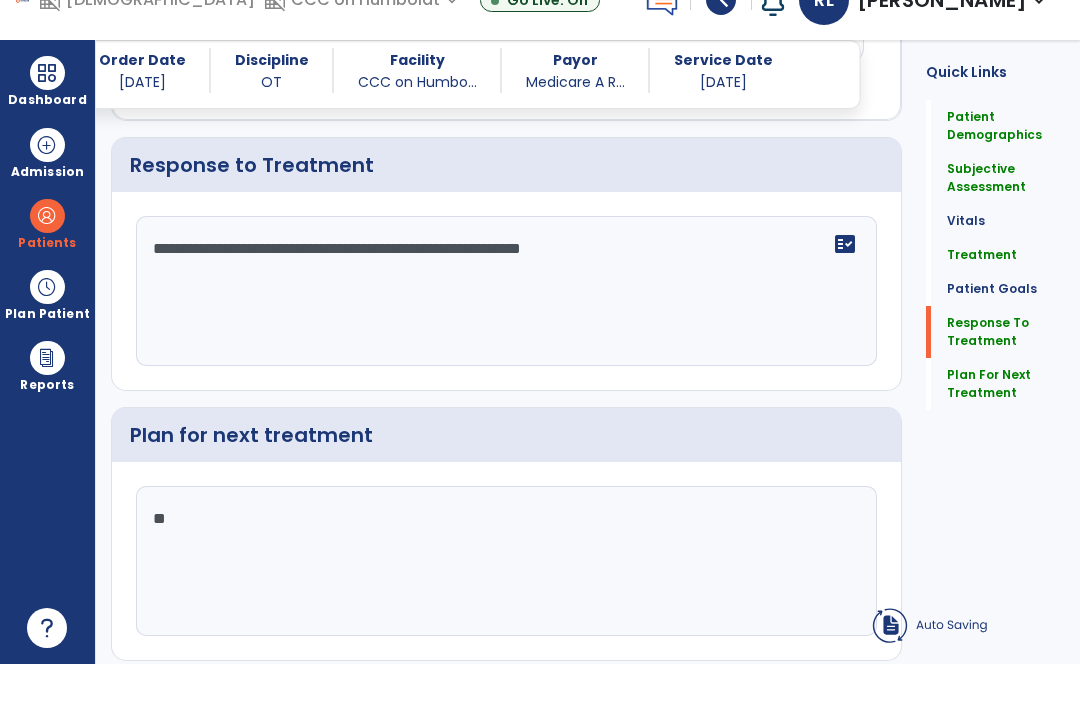 type on "*" 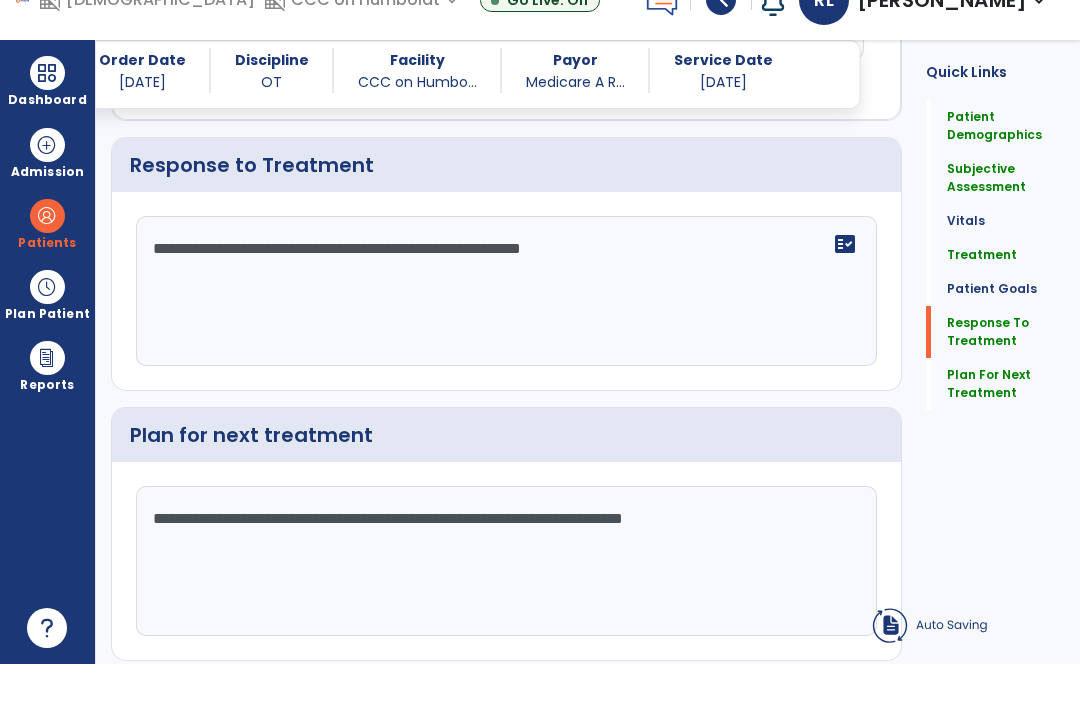 click on "**********" 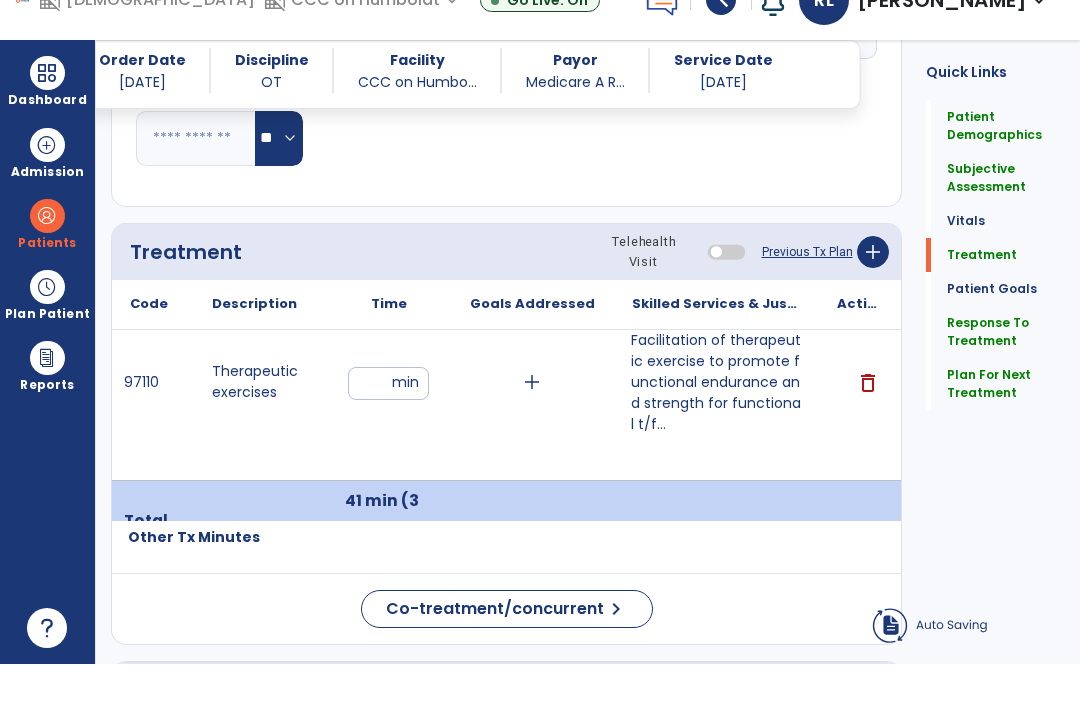 scroll, scrollTop: 1093, scrollLeft: 0, axis: vertical 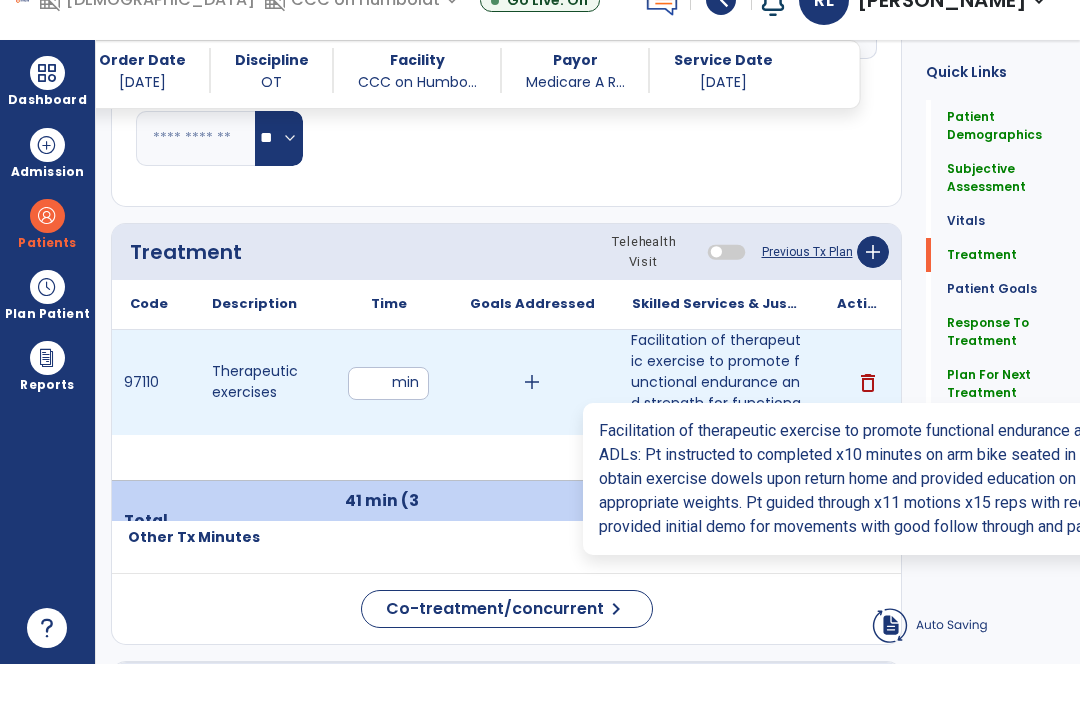 type on "**********" 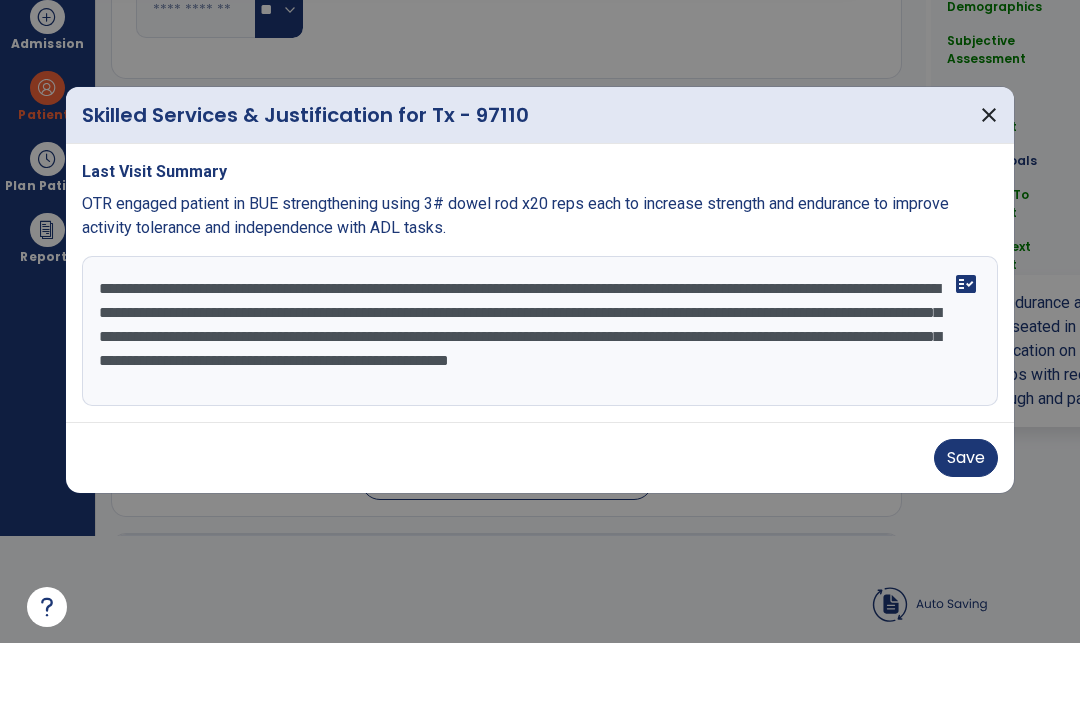 scroll, scrollTop: 0, scrollLeft: 0, axis: both 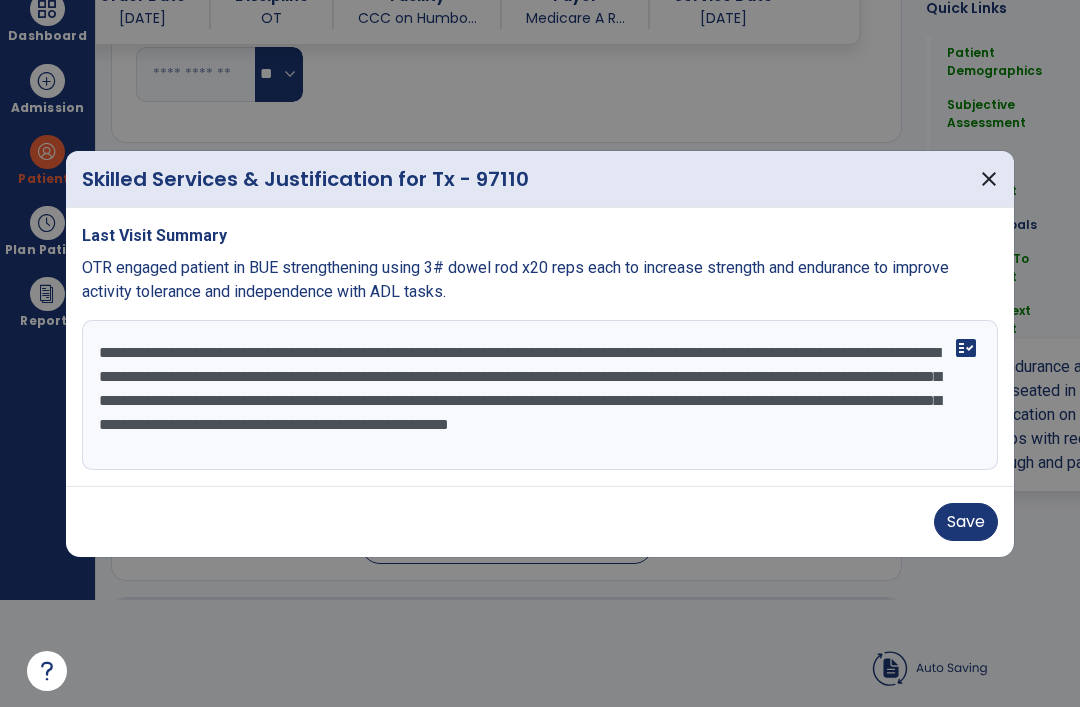 click on "**********" at bounding box center (540, 395) 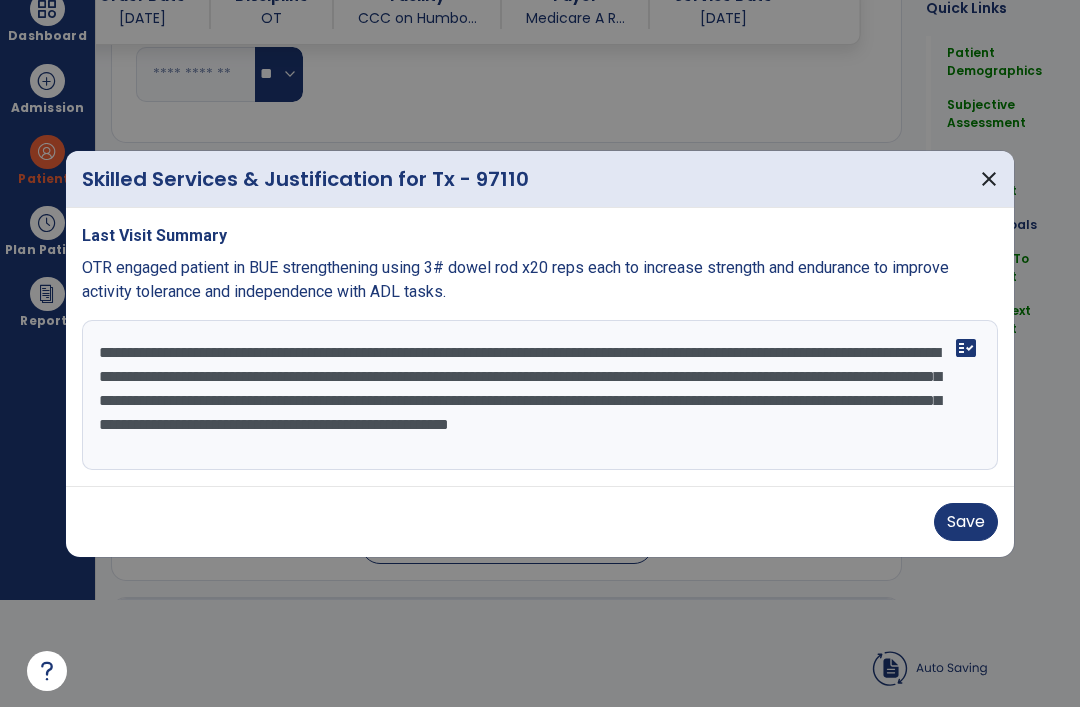 click on "Save" at bounding box center (966, 522) 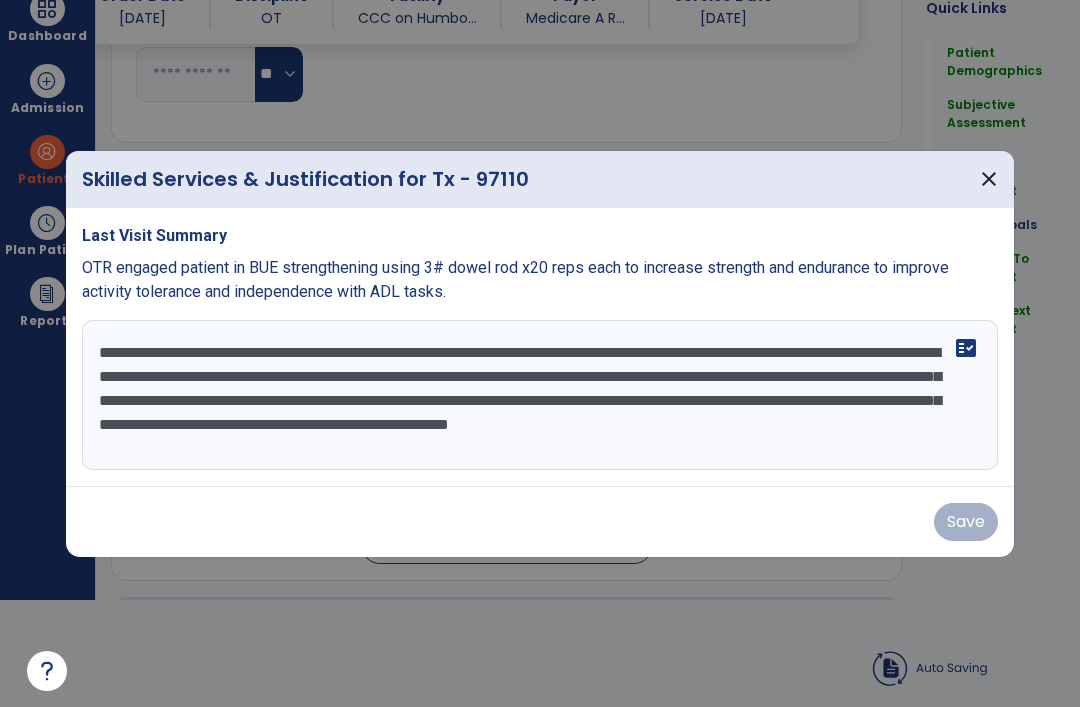 click on "close" at bounding box center [989, 179] 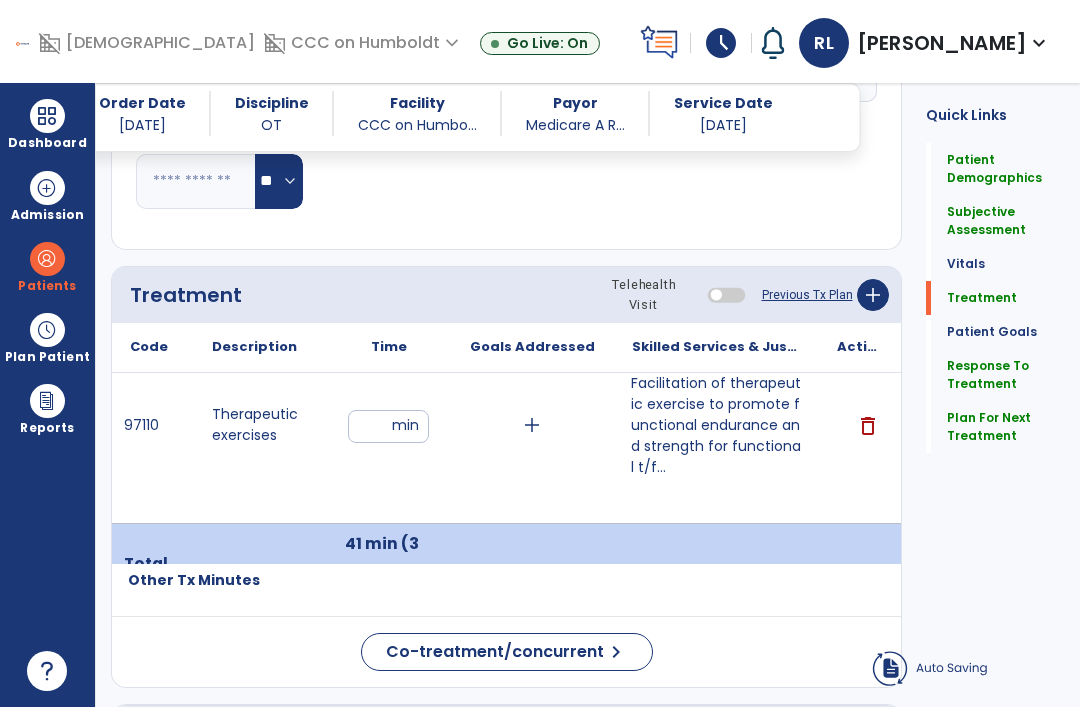 scroll, scrollTop: 64, scrollLeft: 0, axis: vertical 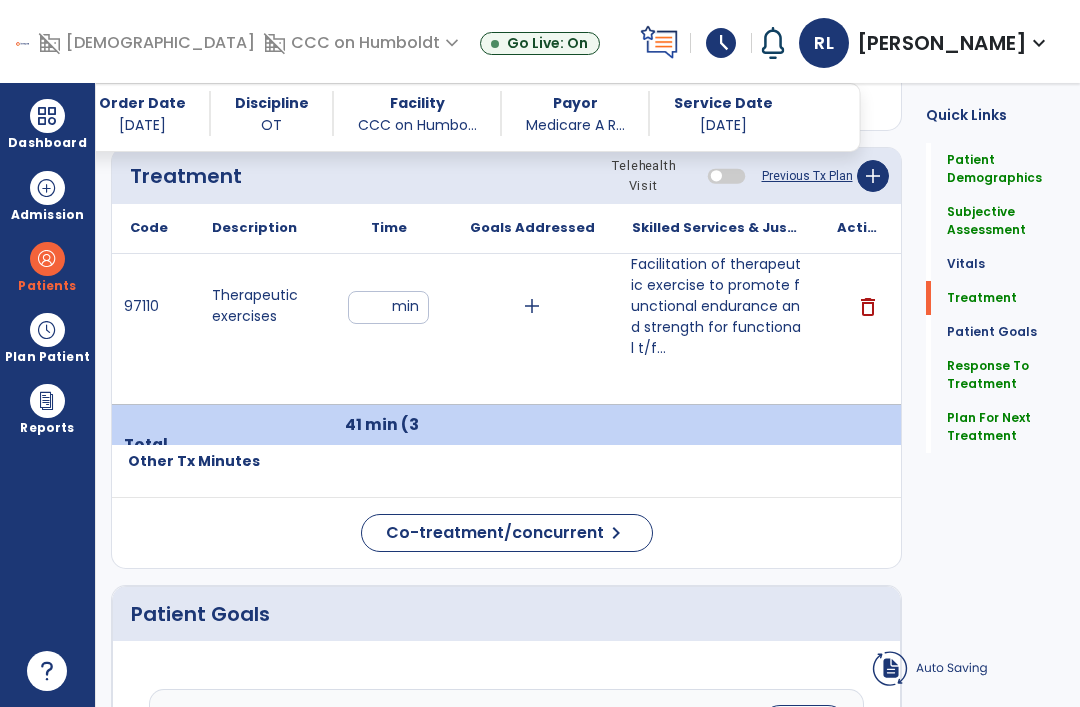 click on "**" at bounding box center [388, 307] 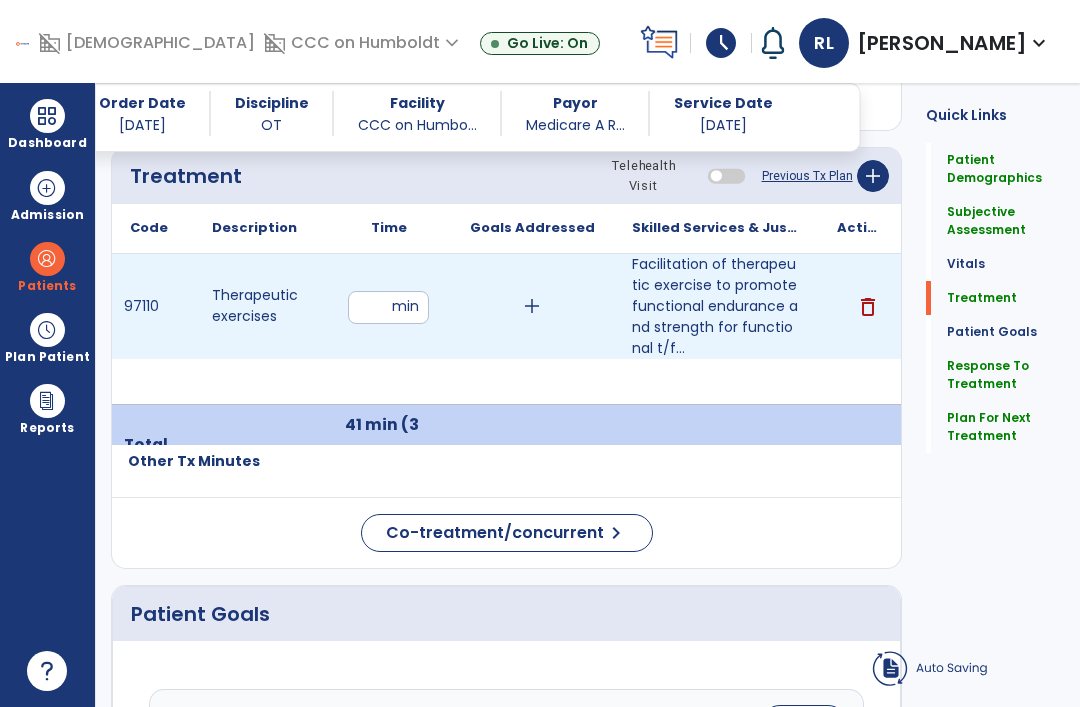 type on "**" 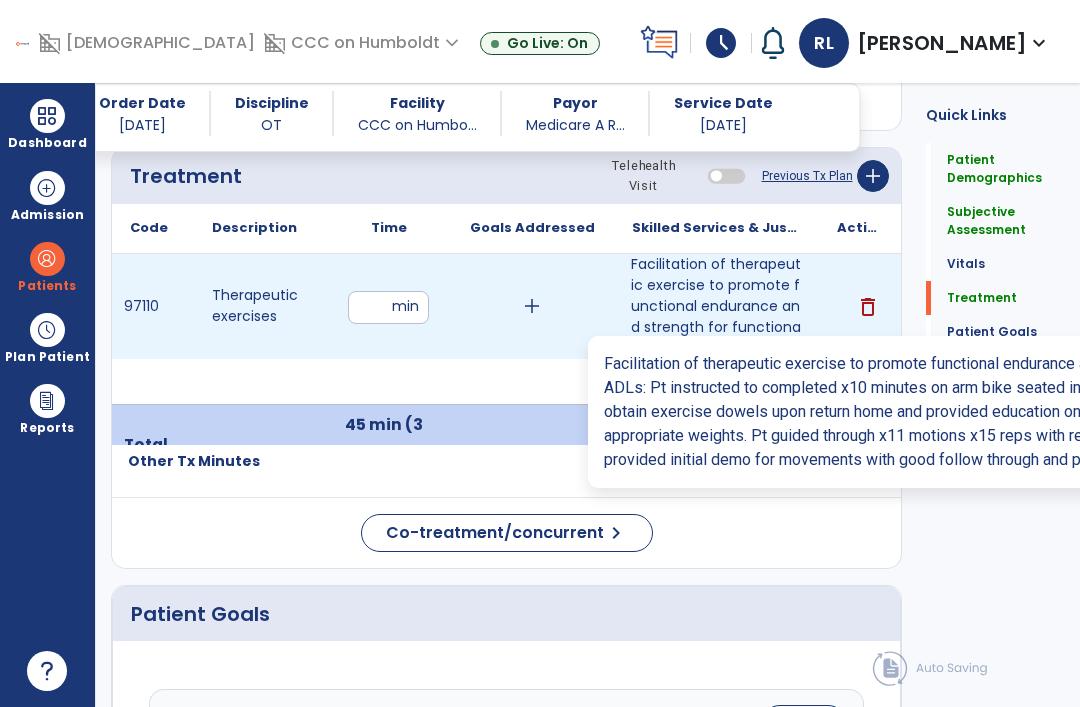 click on "Facilitation of therapeutic exercise to promote functional endurance and strength for functional t/f..." at bounding box center (716, 306) 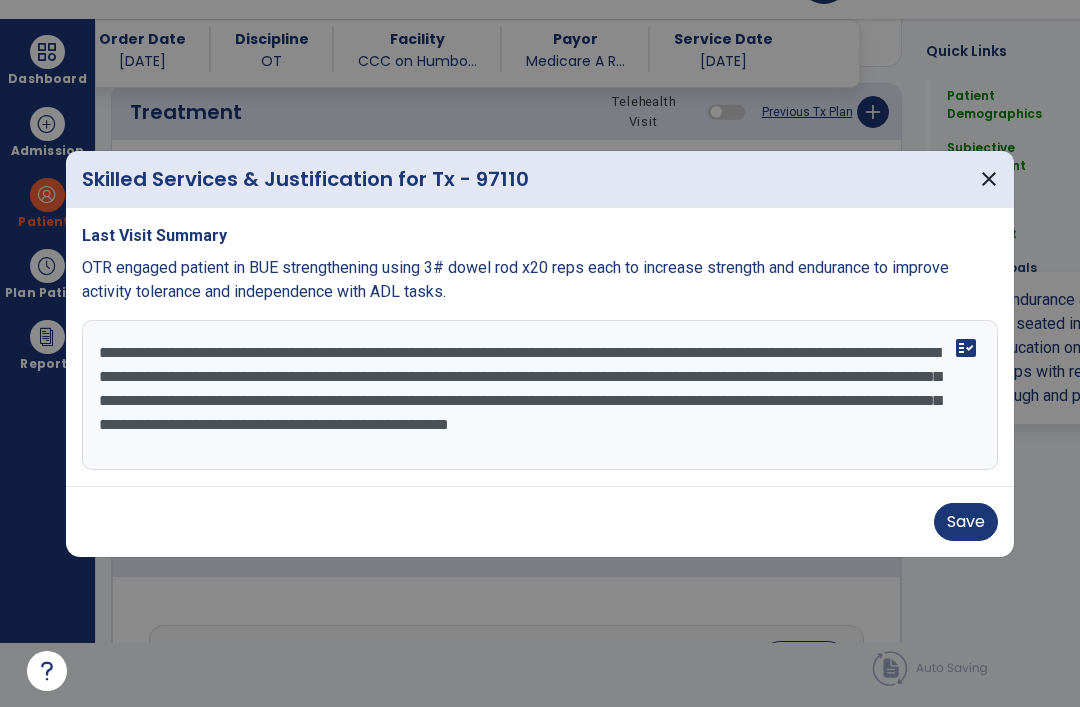 click on "**********" at bounding box center [540, 395] 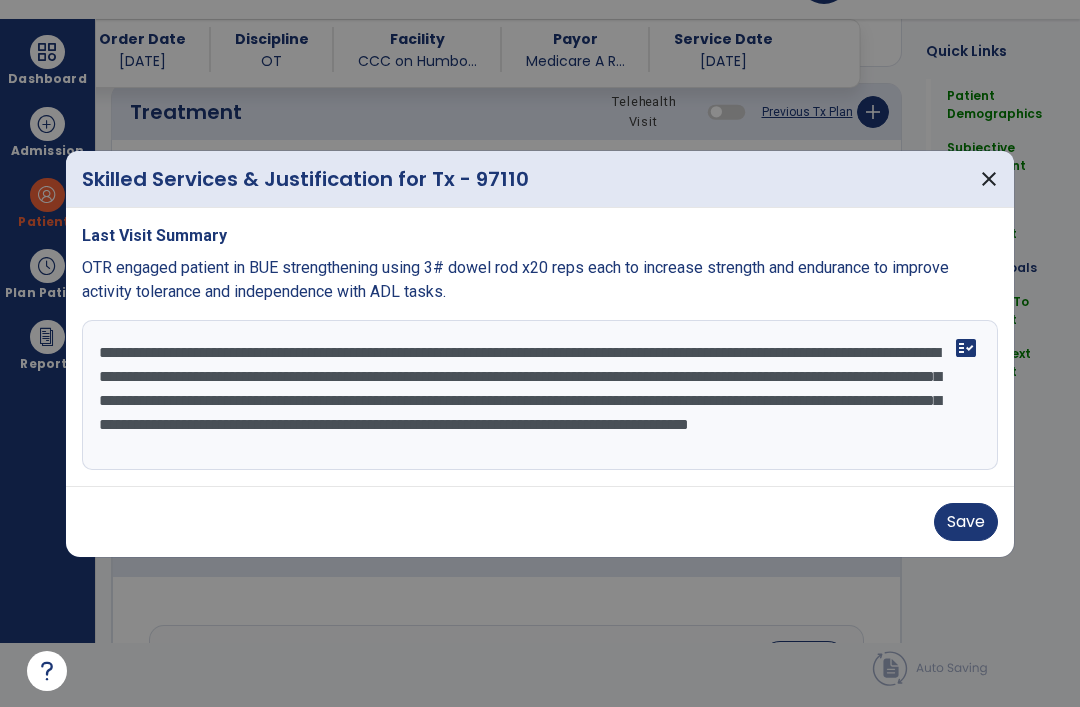 scroll, scrollTop: 16, scrollLeft: 0, axis: vertical 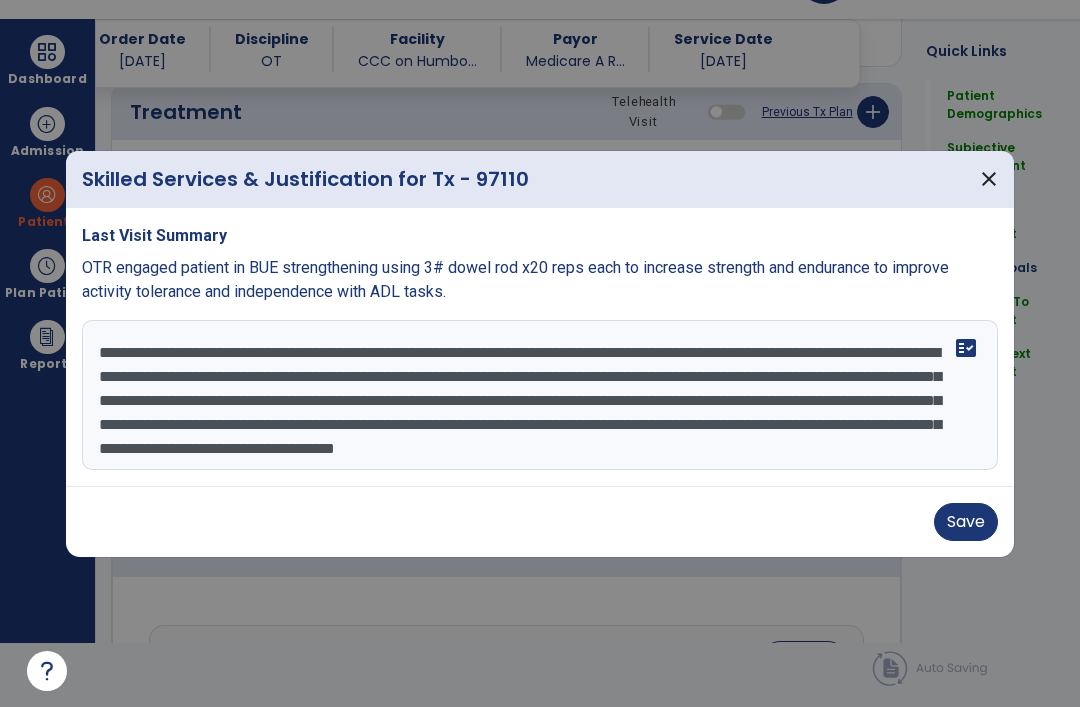click on "**********" at bounding box center [540, 395] 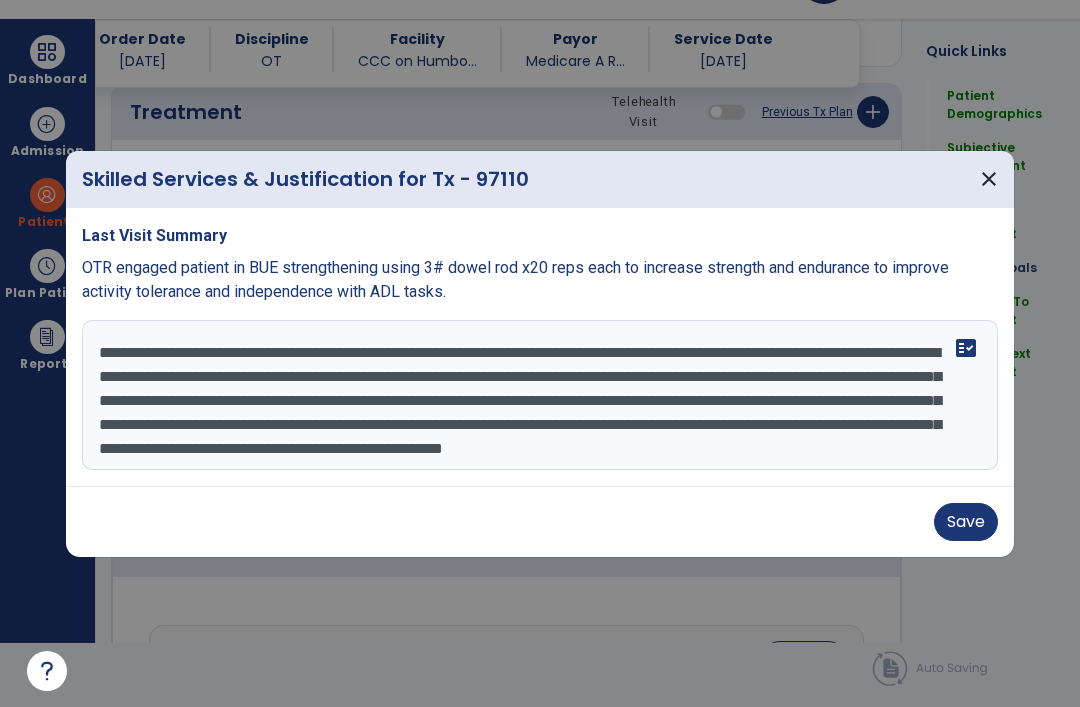 scroll, scrollTop: 40, scrollLeft: 0, axis: vertical 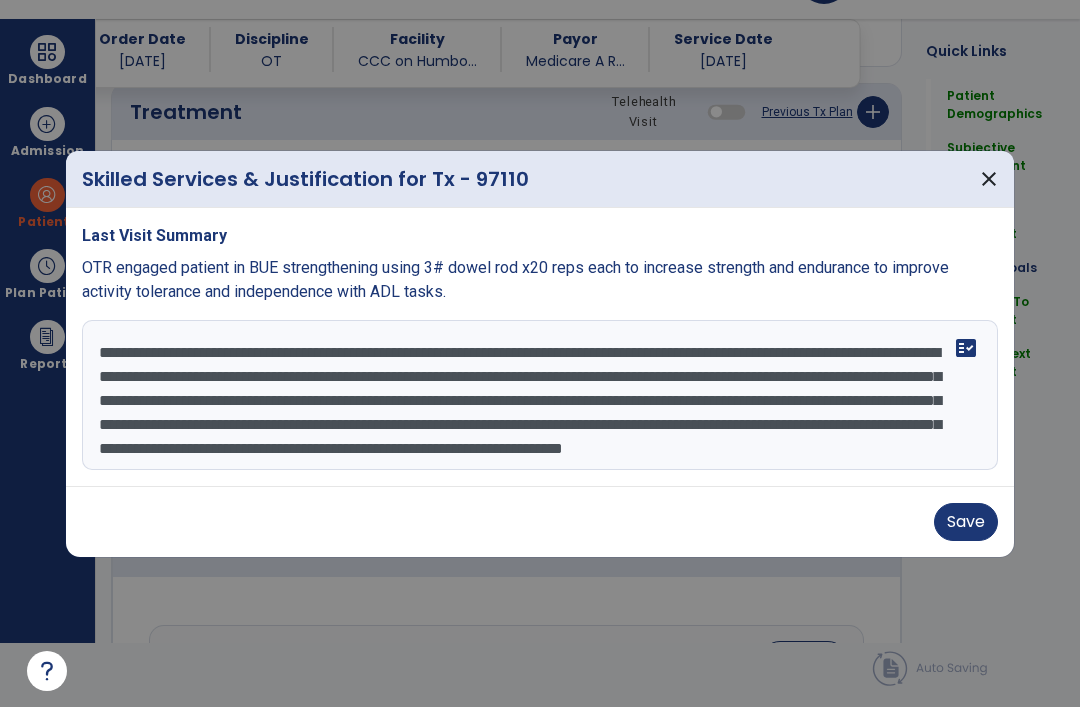 click on "**********" at bounding box center (540, 395) 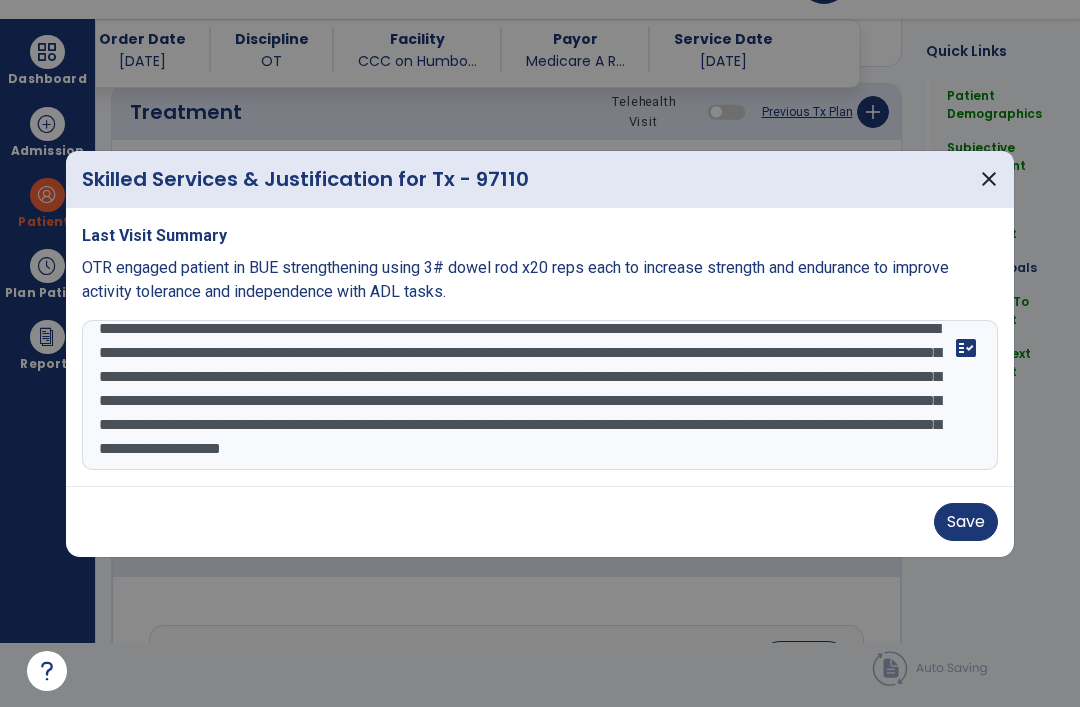 scroll, scrollTop: 64, scrollLeft: 0, axis: vertical 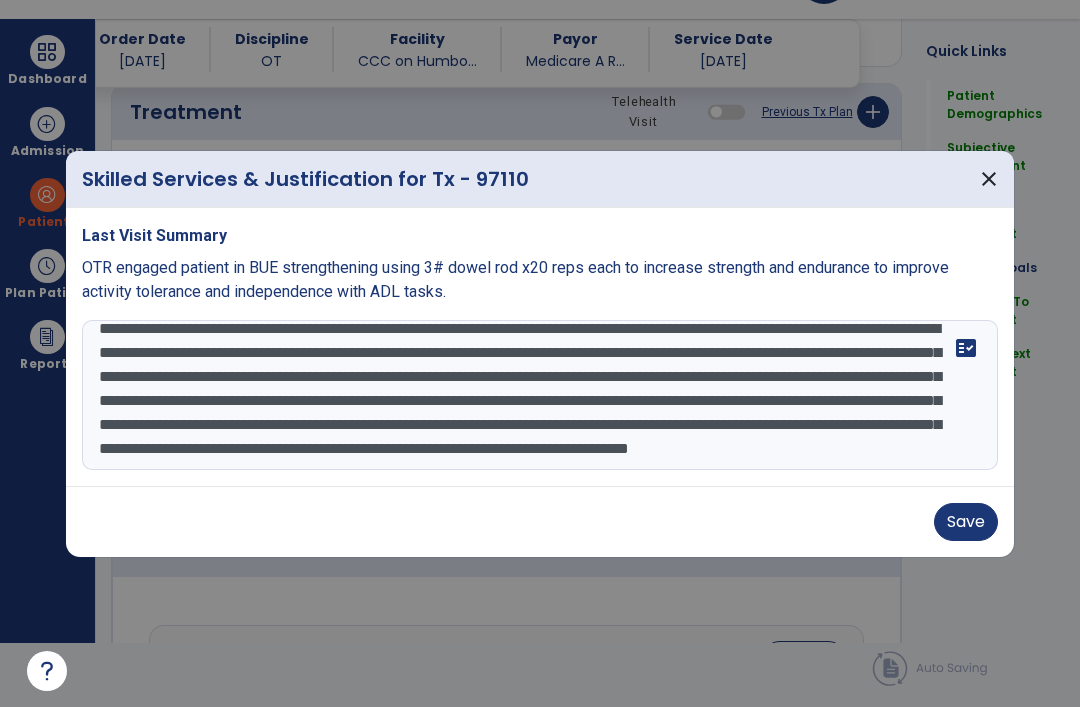 type on "**********" 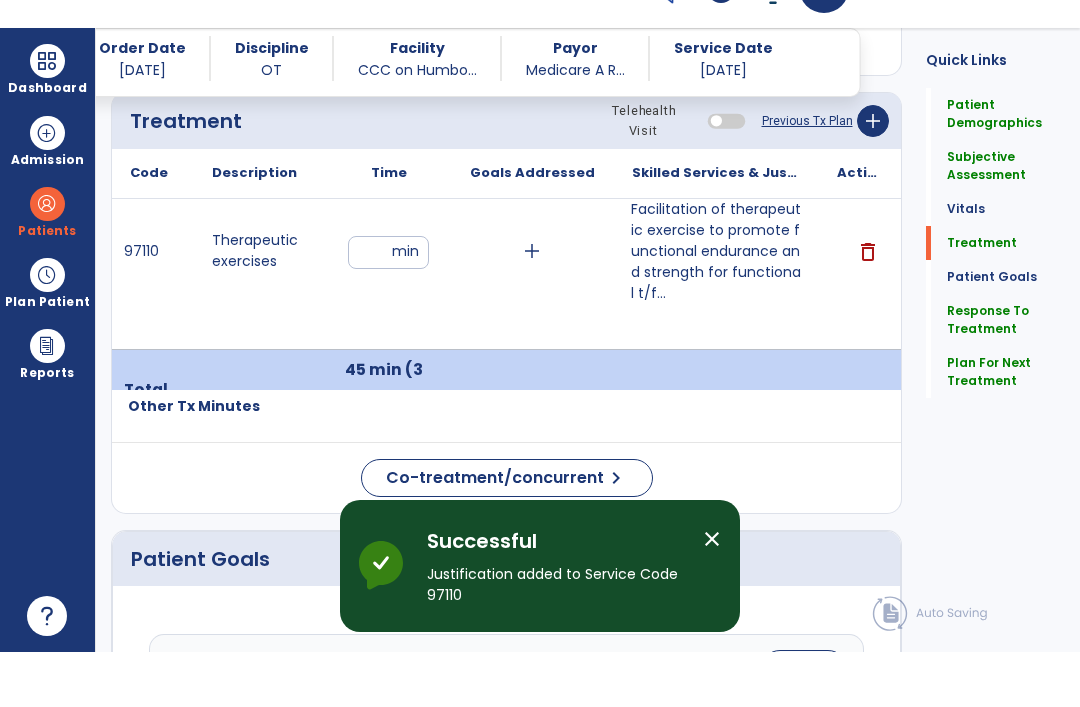 scroll, scrollTop: 64, scrollLeft: 0, axis: vertical 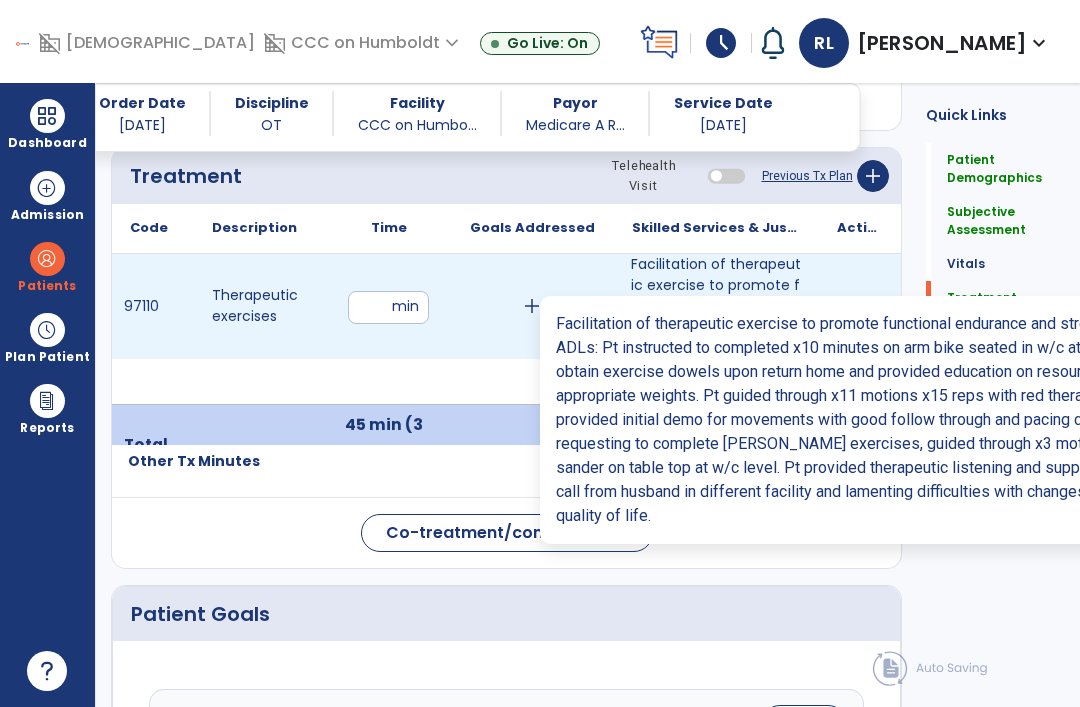 click on "Facilitation of therapeutic exercise to promote functional endurance and strength for functional t/f..." at bounding box center [716, 306] 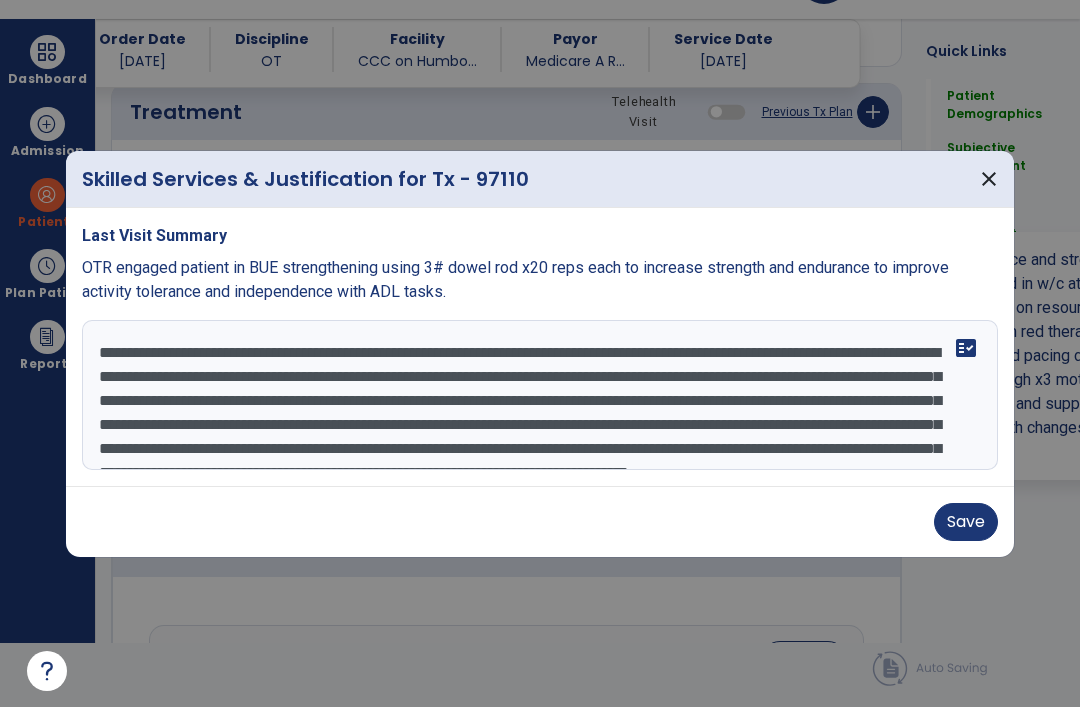 scroll, scrollTop: 65, scrollLeft: 0, axis: vertical 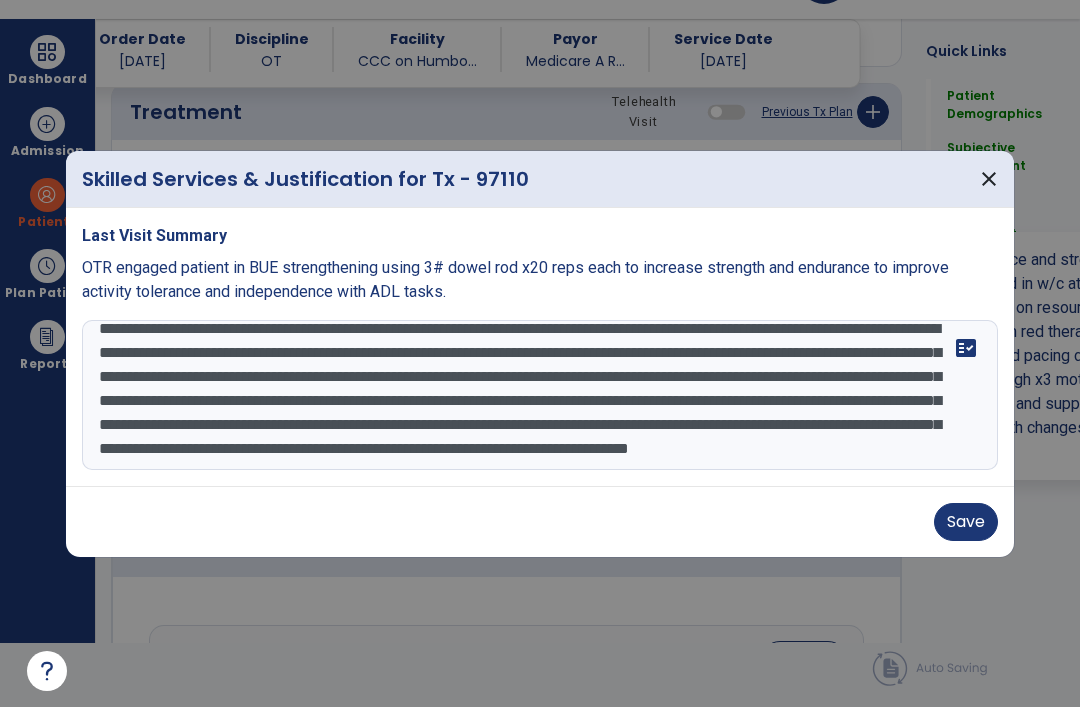 click on "**********" at bounding box center [540, 395] 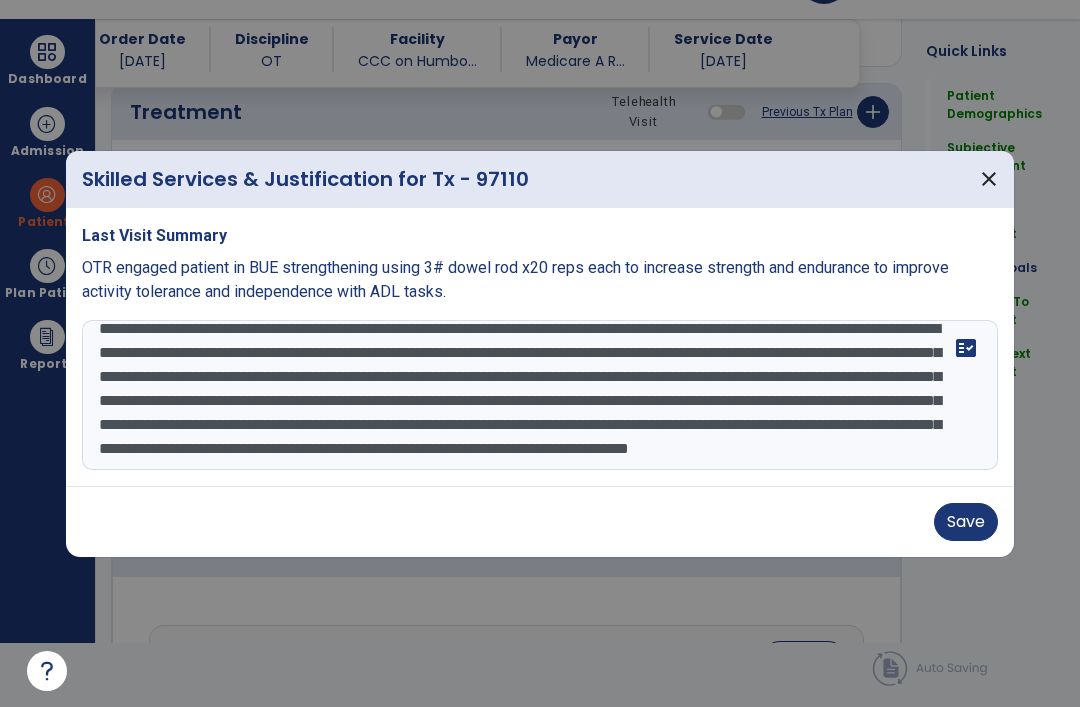 click on "**********" at bounding box center [540, 395] 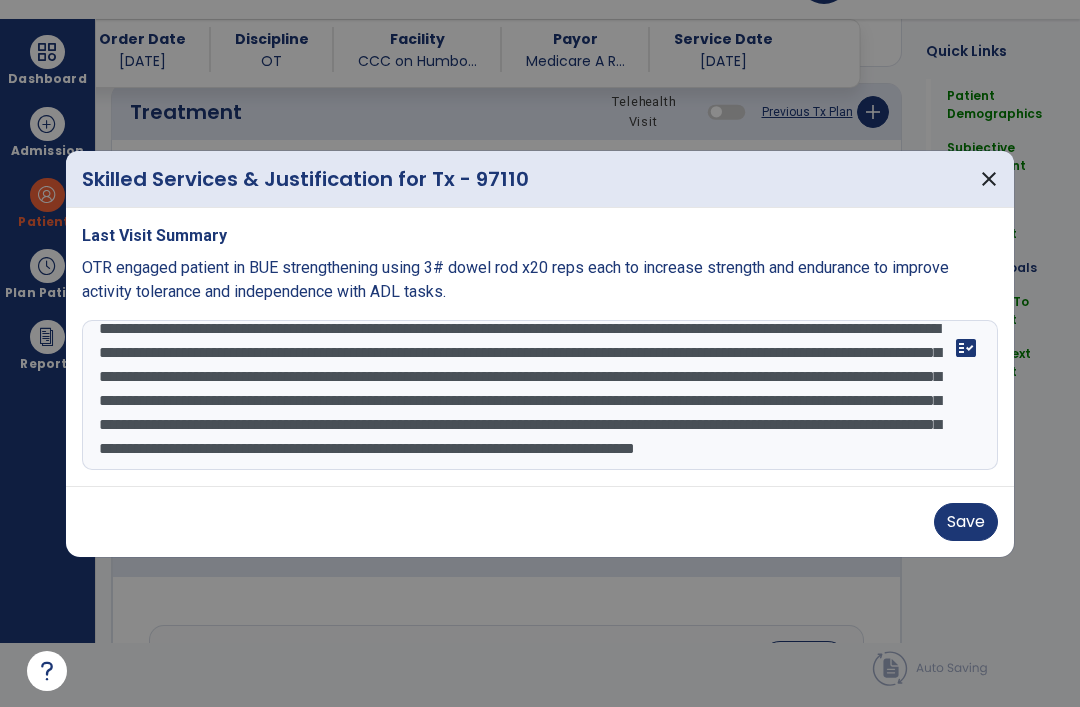 type on "**********" 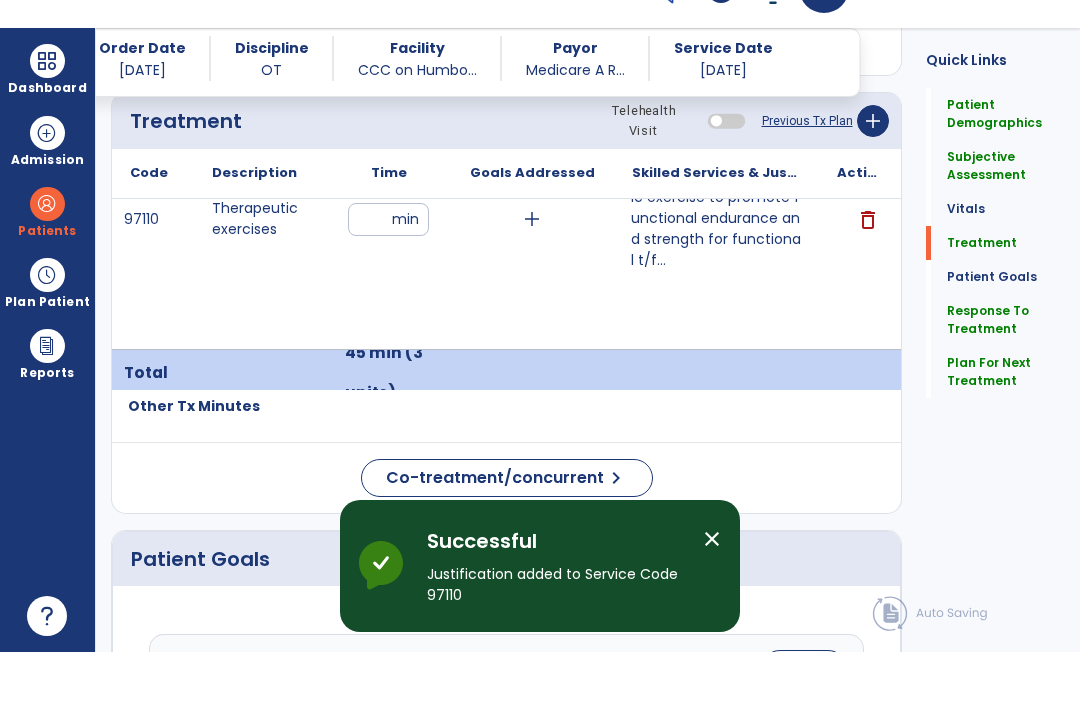 scroll, scrollTop: 64, scrollLeft: 0, axis: vertical 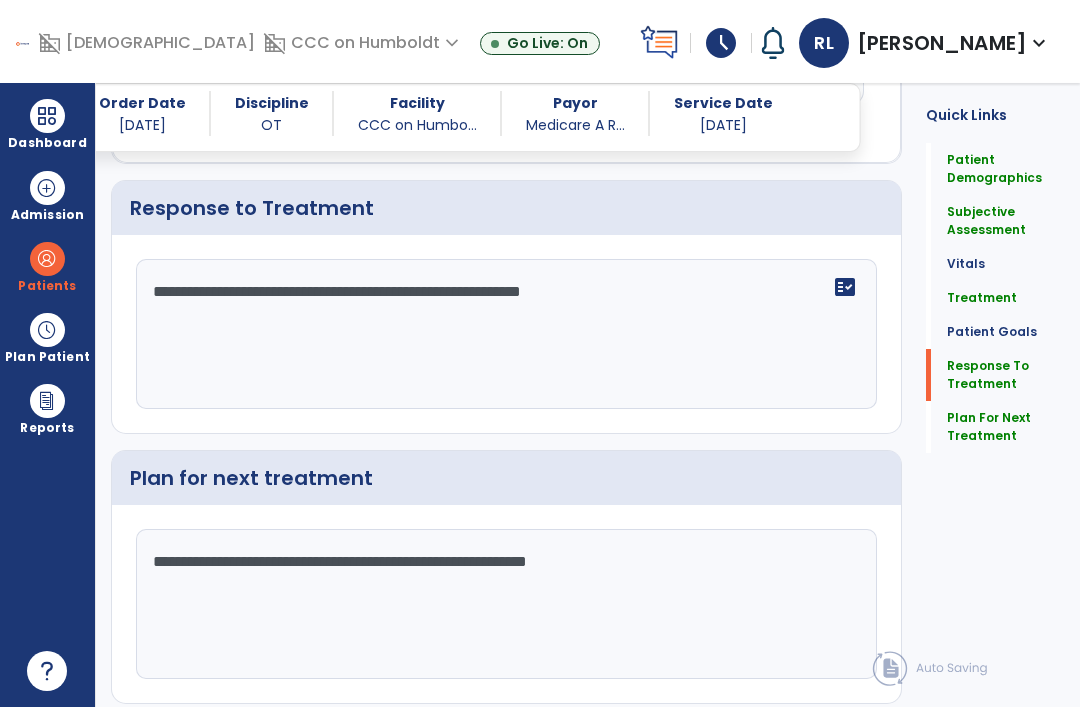 click on "Sign Doc  chevron_right" 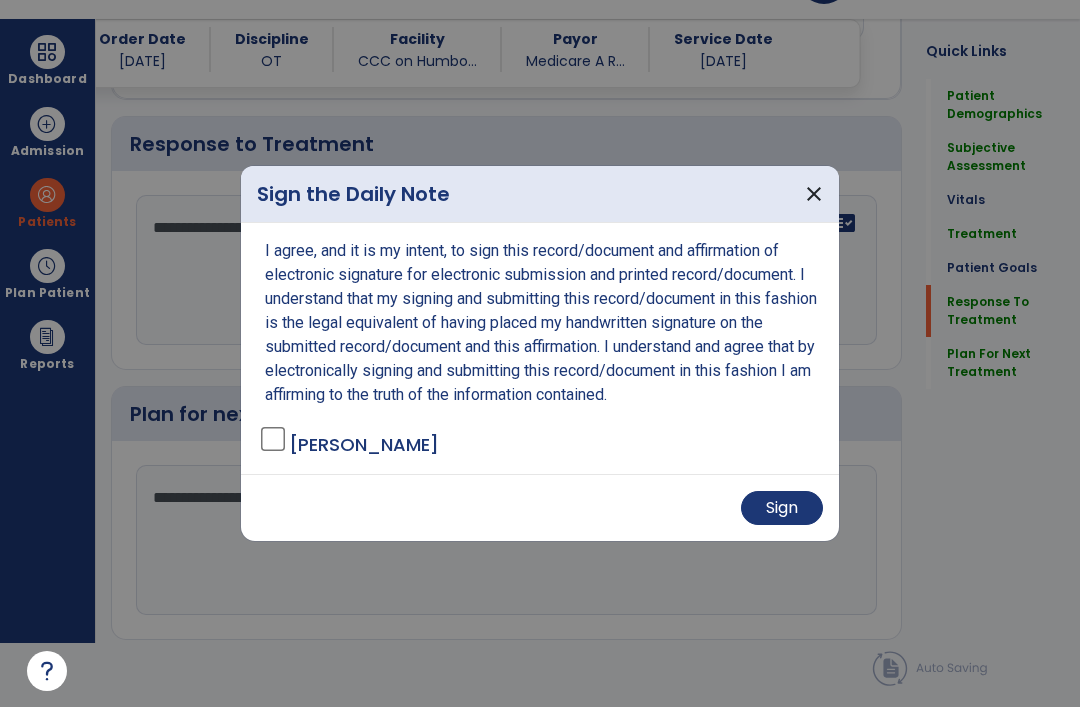 click on "Sign" at bounding box center (782, 508) 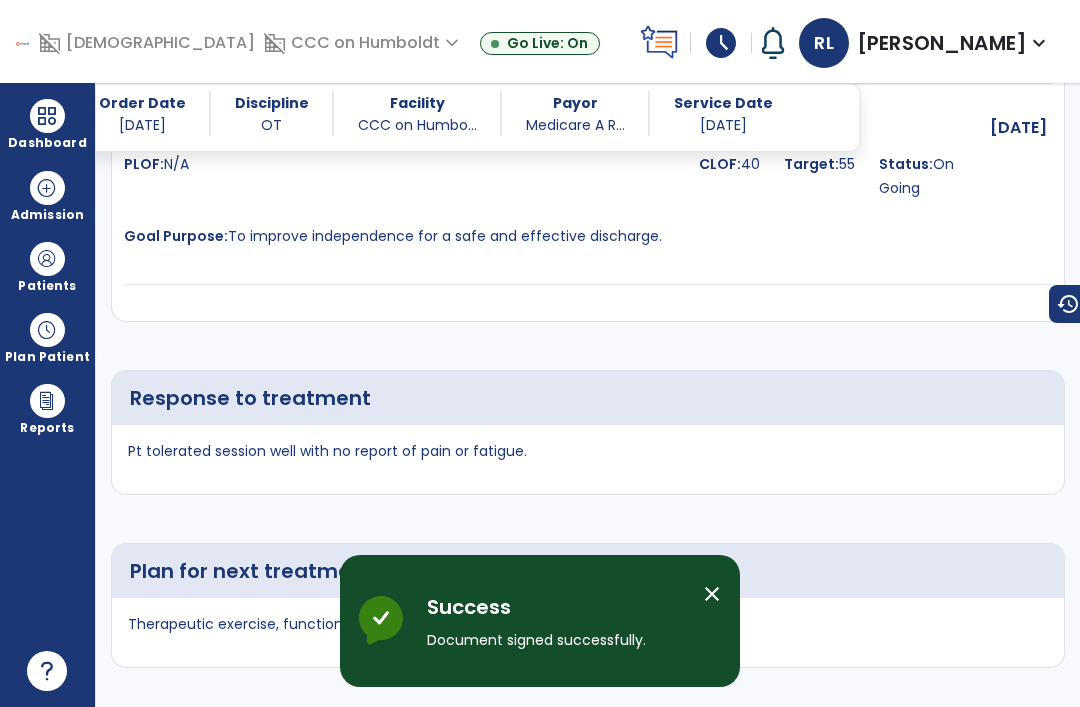 scroll, scrollTop: 64, scrollLeft: 0, axis: vertical 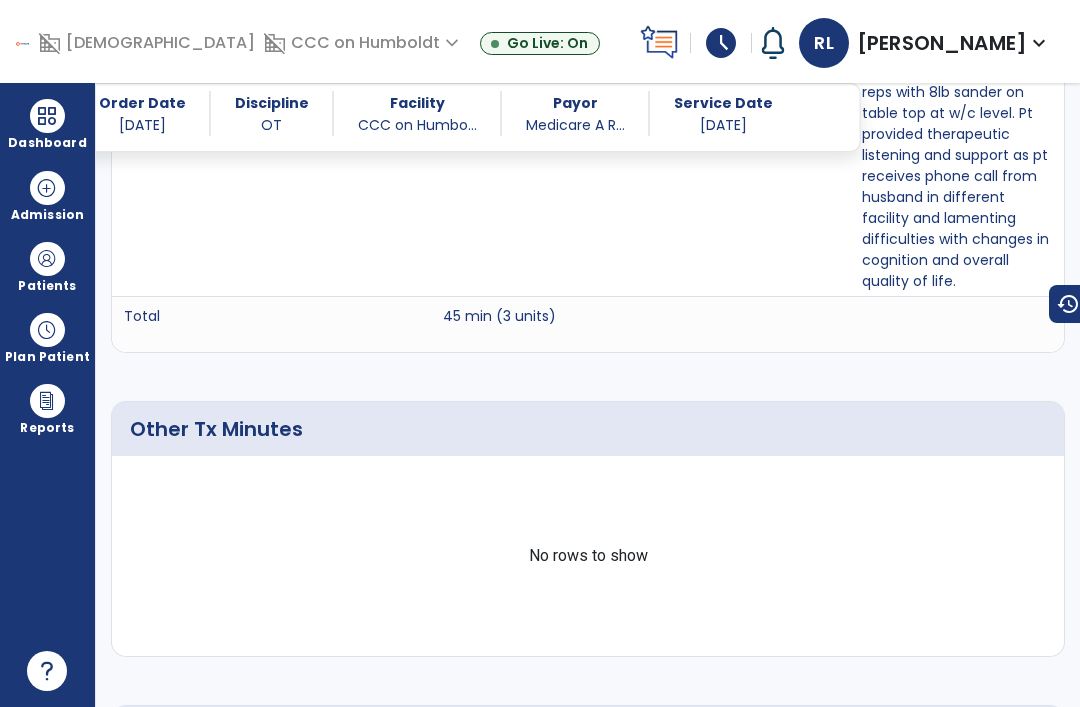 click on "No rows to show" at bounding box center (588, 556) 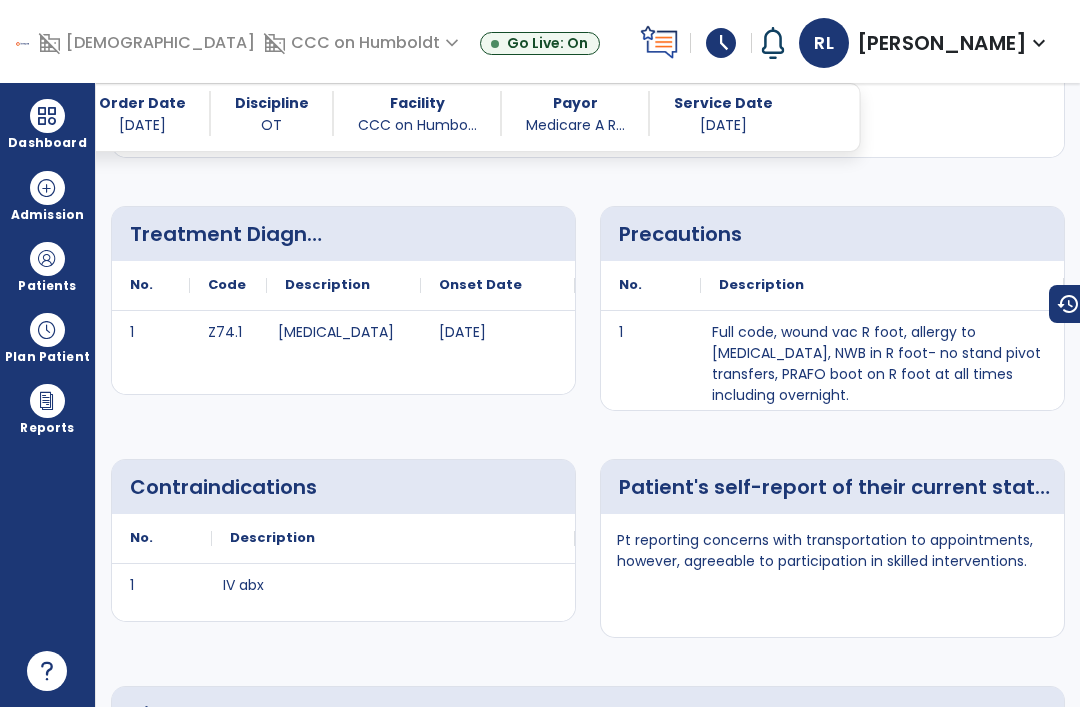 click at bounding box center (47, 116) 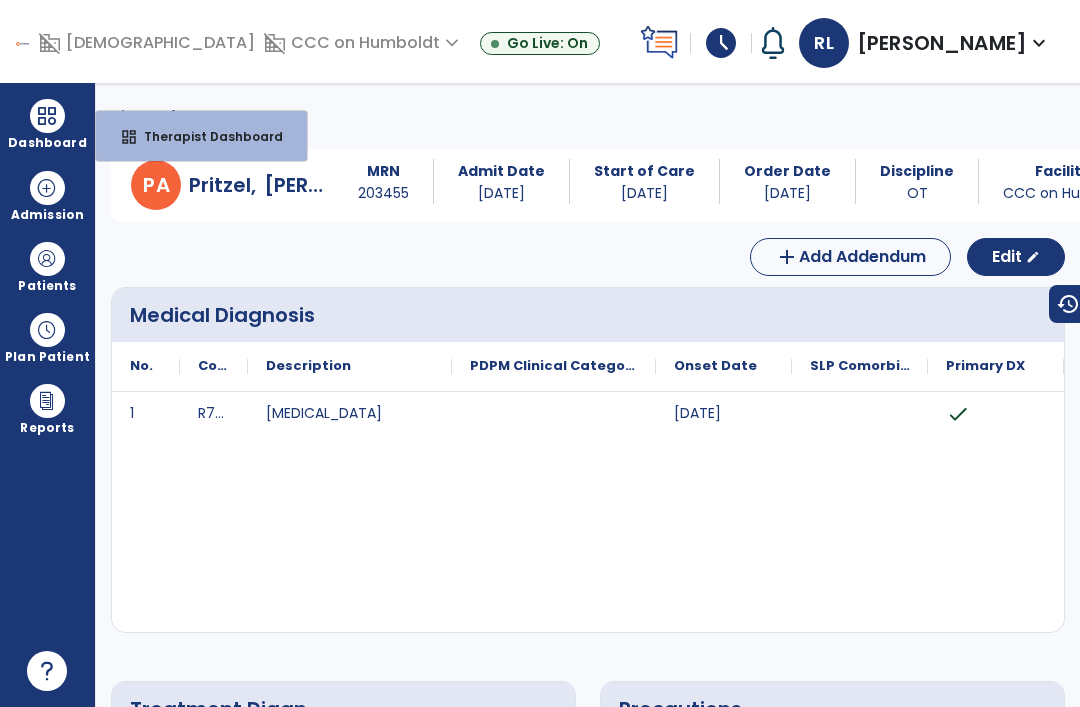 scroll, scrollTop: -30, scrollLeft: 0, axis: vertical 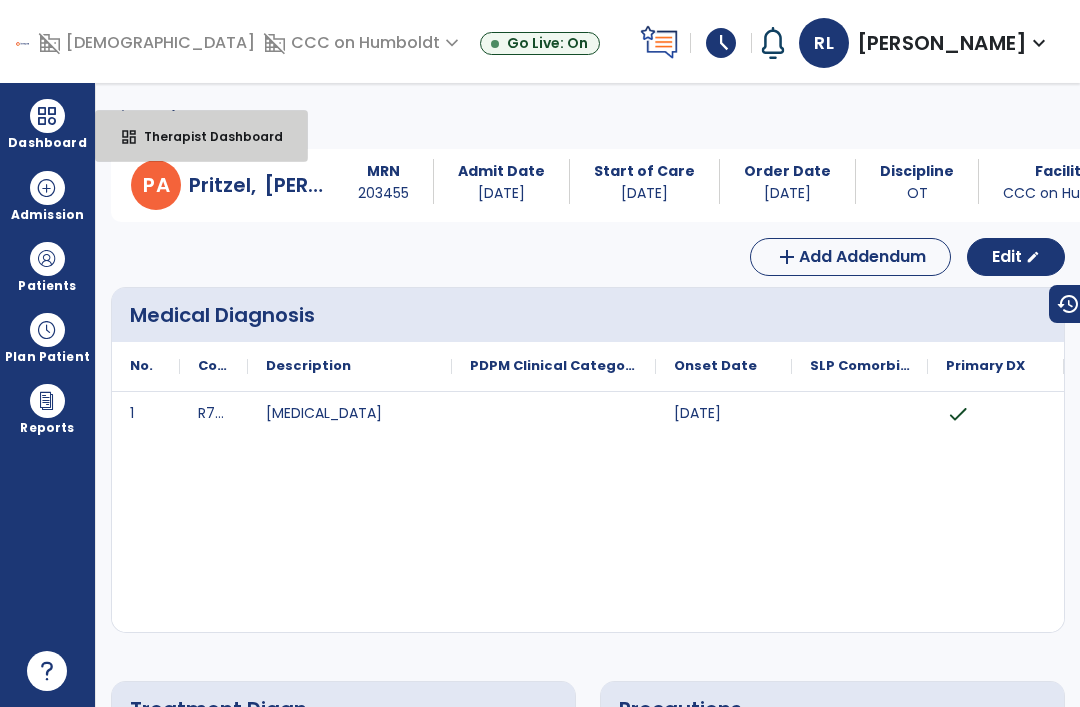 click on "Therapist Dashboard" at bounding box center [205, 136] 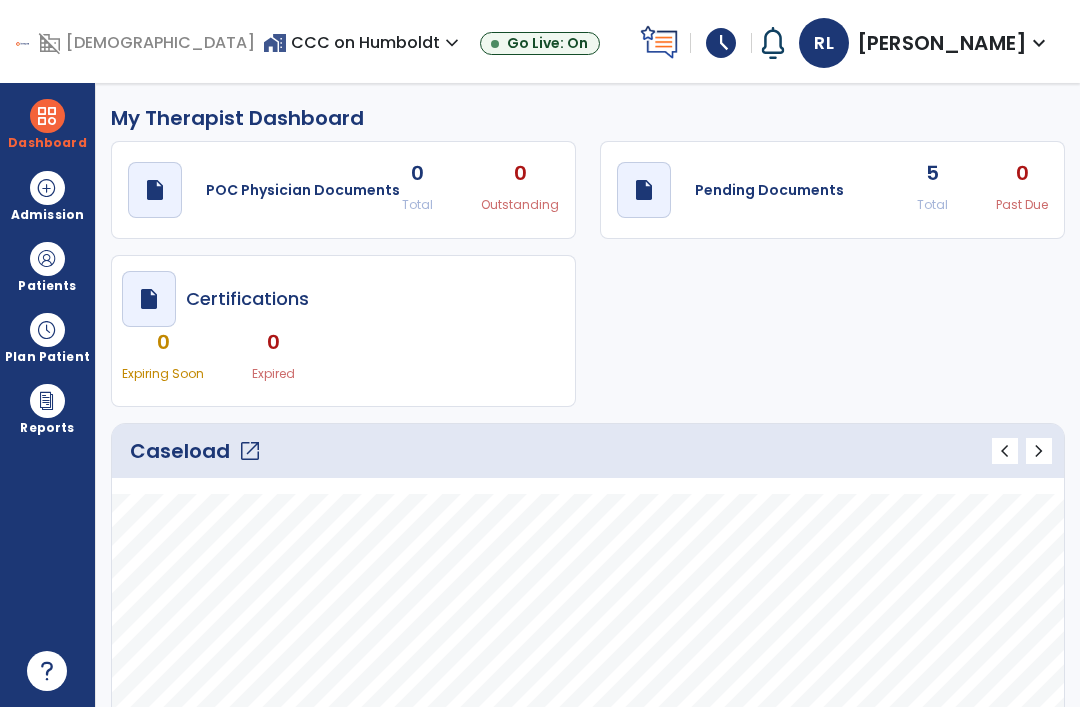 click on "open_in_new" 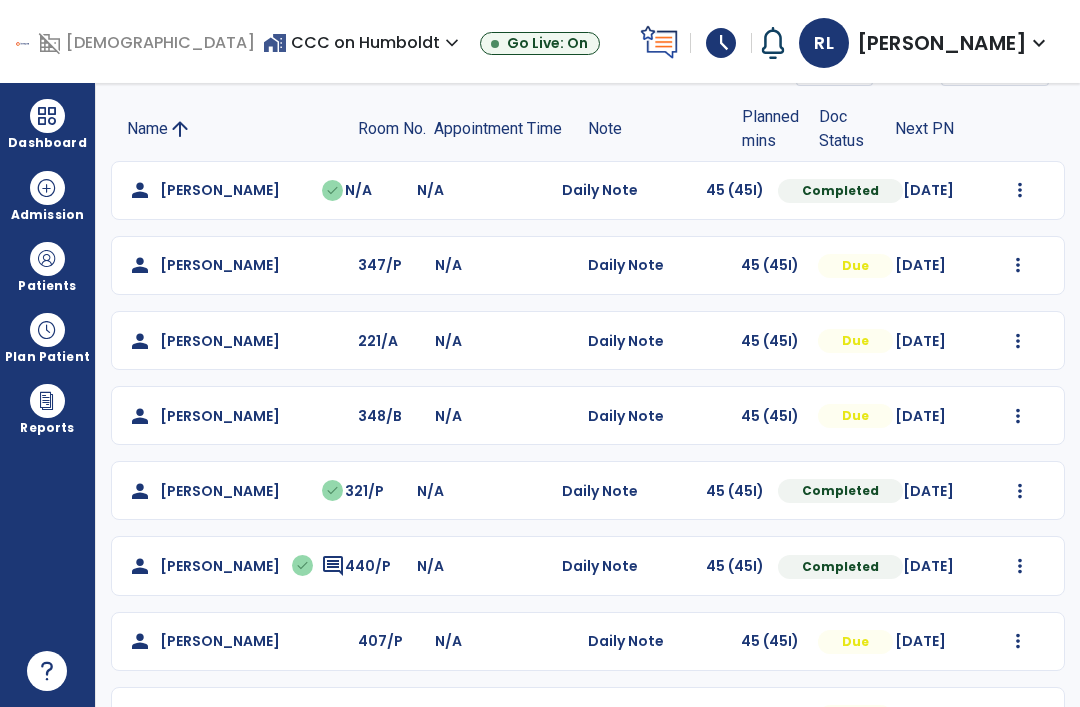 scroll, scrollTop: 121, scrollLeft: 0, axis: vertical 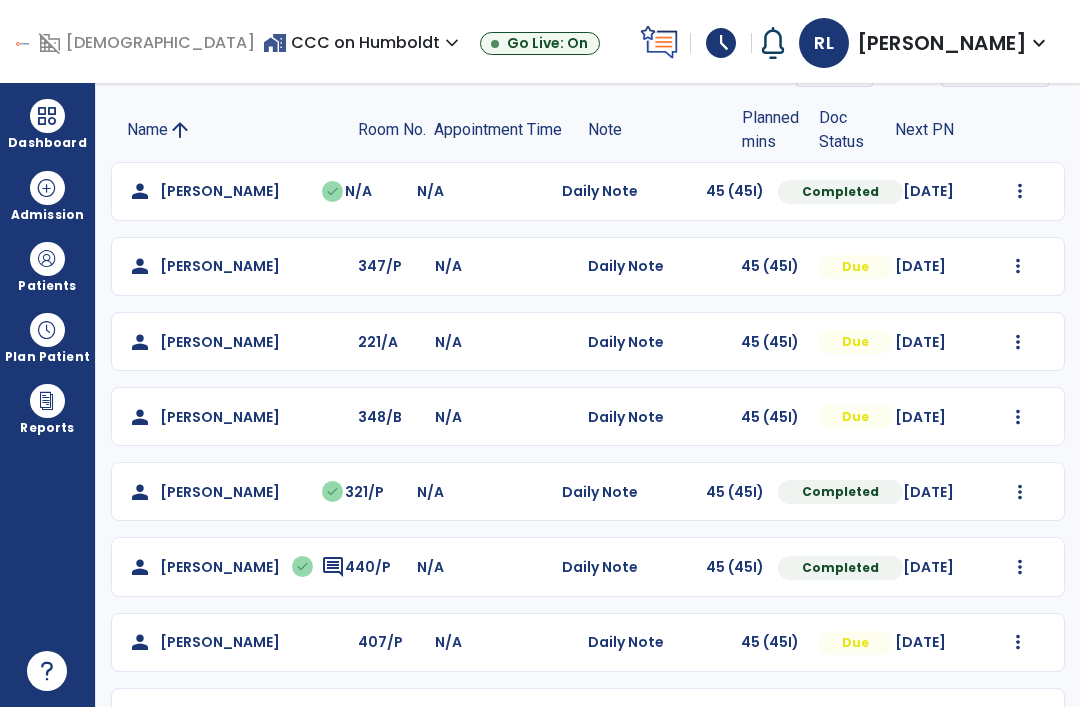 click at bounding box center [1020, 191] 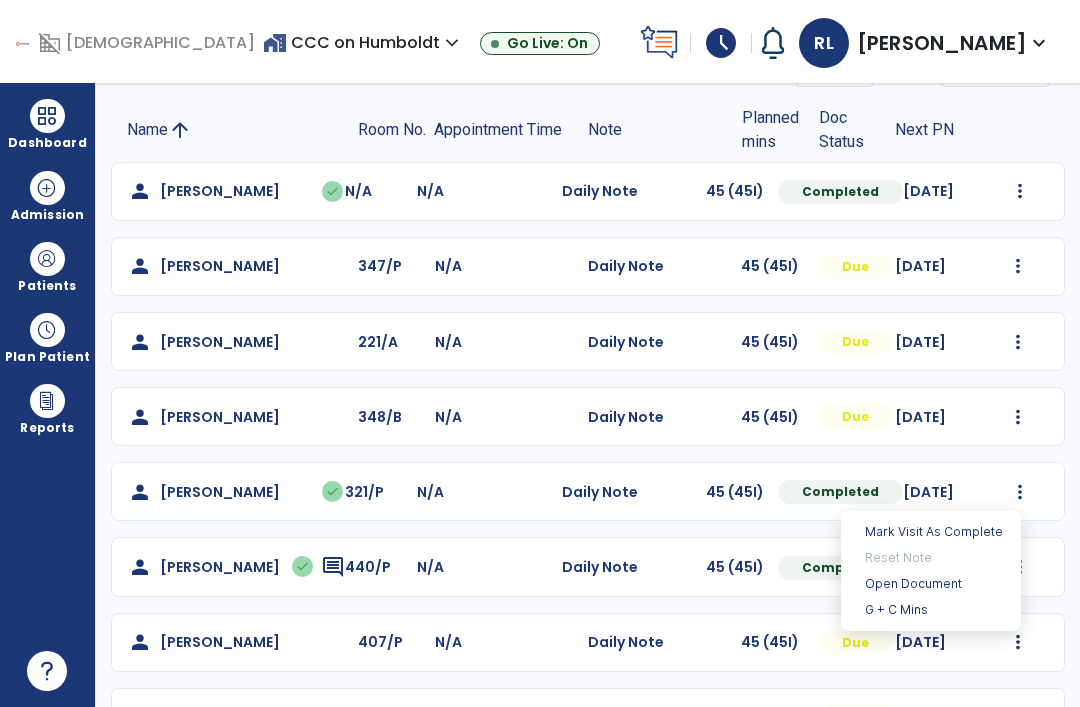 click on "Open Document" at bounding box center (931, 584) 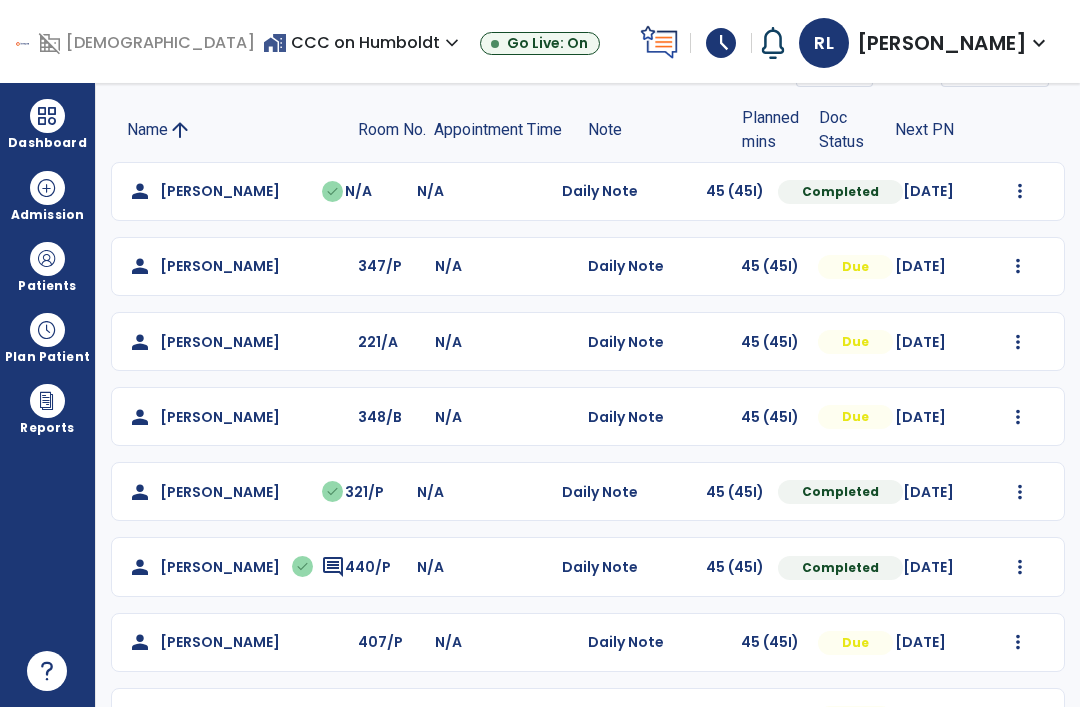 scroll, scrollTop: 0, scrollLeft: 0, axis: both 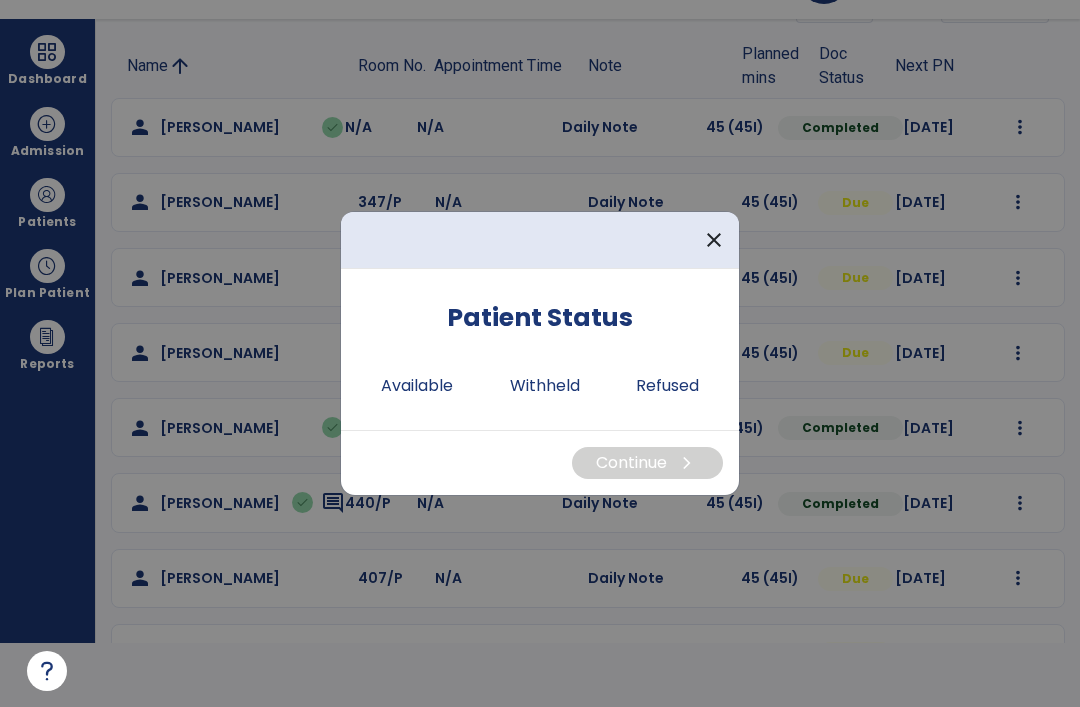 click on "Available" at bounding box center (417, 386) 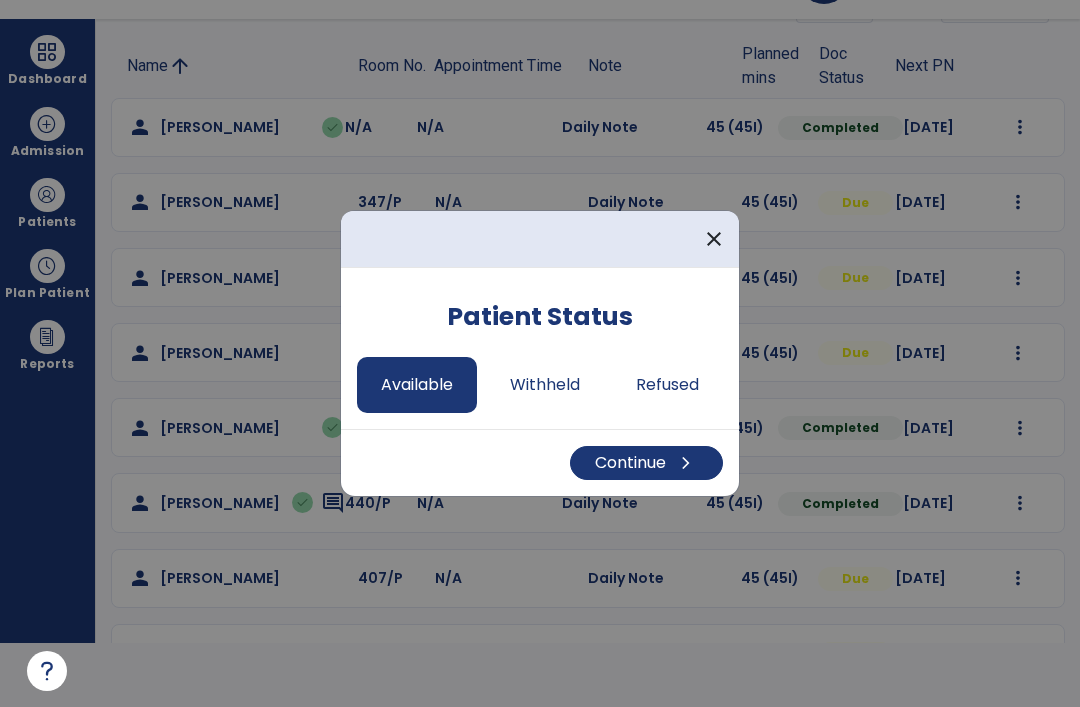 click on "Continue   chevron_right" at bounding box center [646, 463] 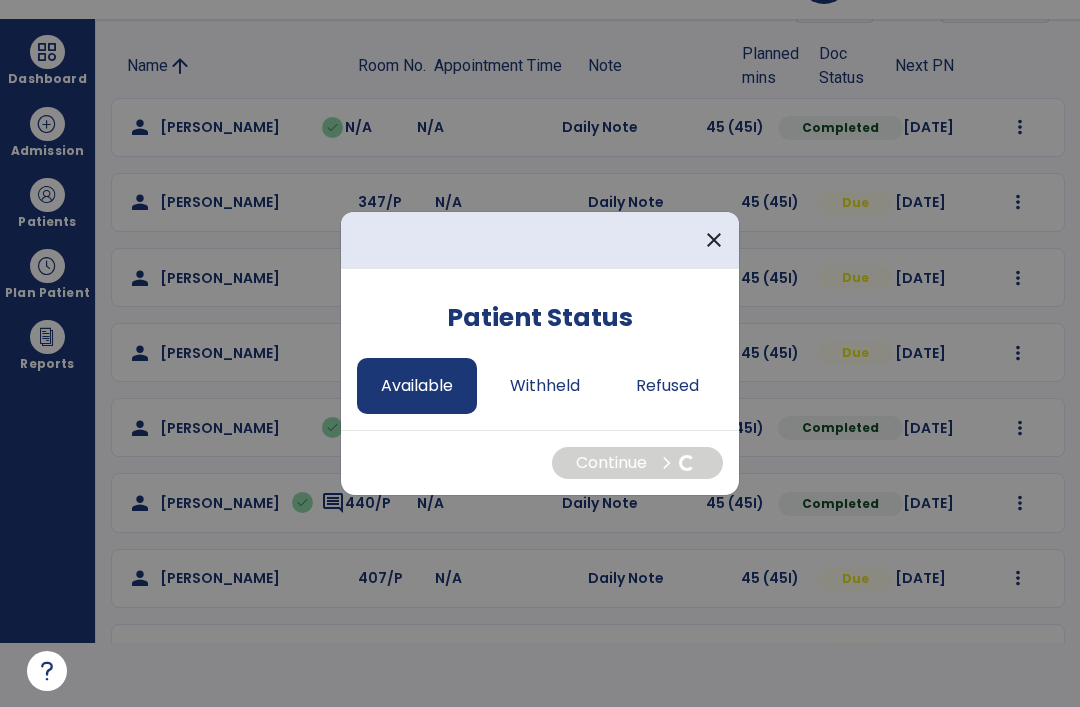 select on "*" 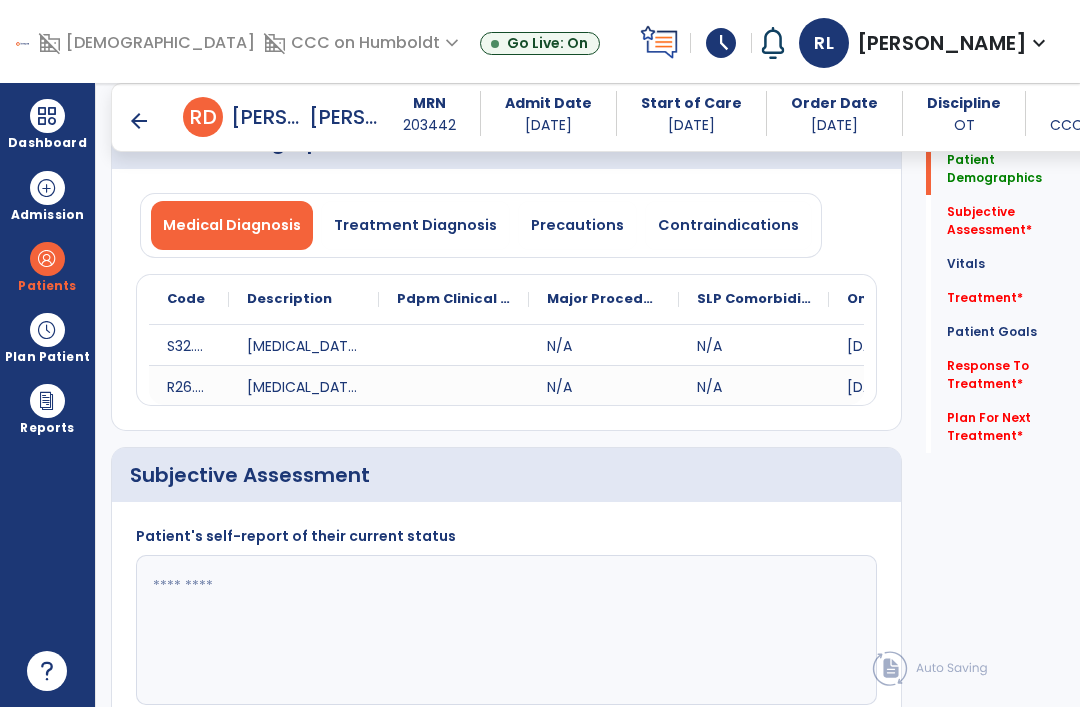 scroll, scrollTop: 64, scrollLeft: 0, axis: vertical 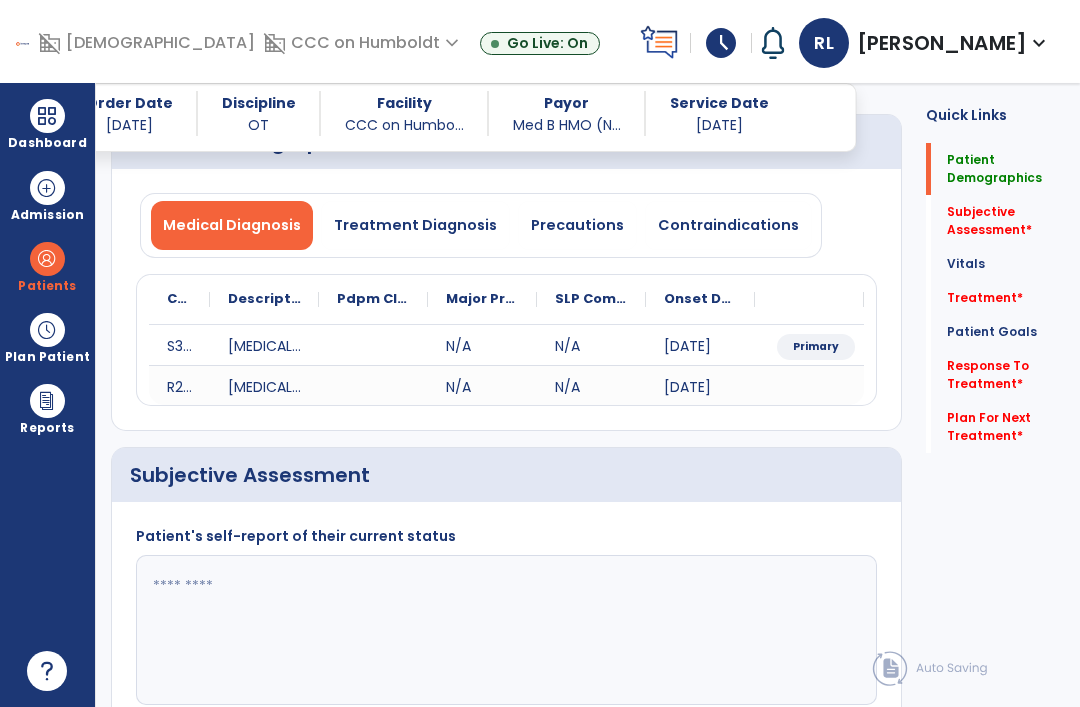 click 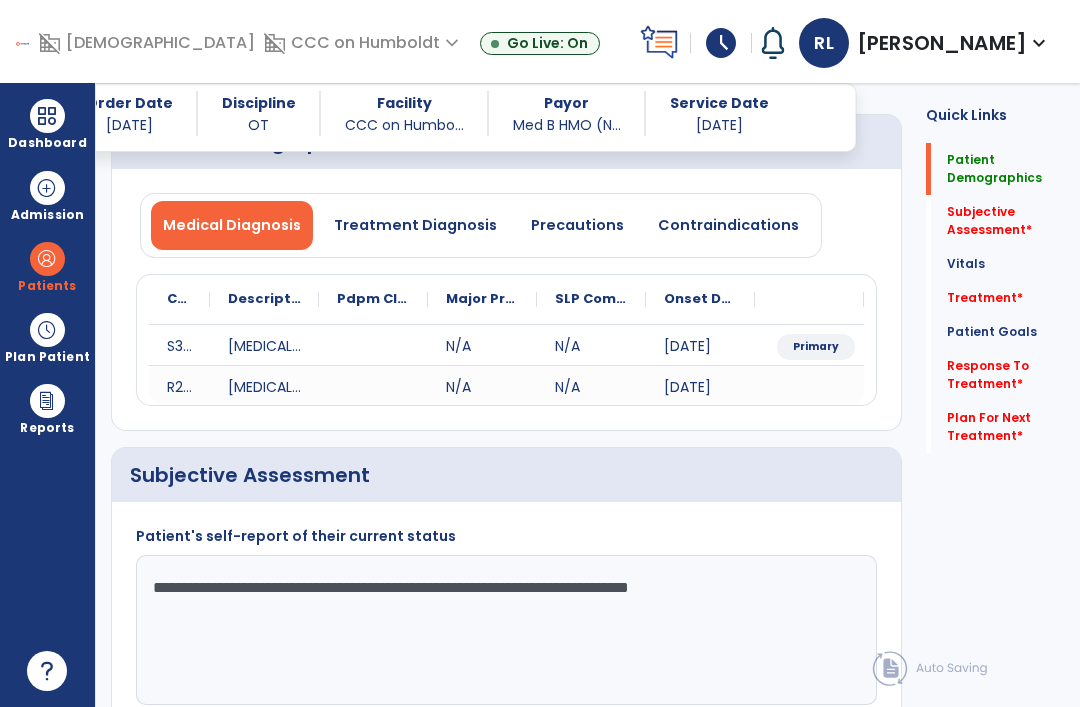 type on "**********" 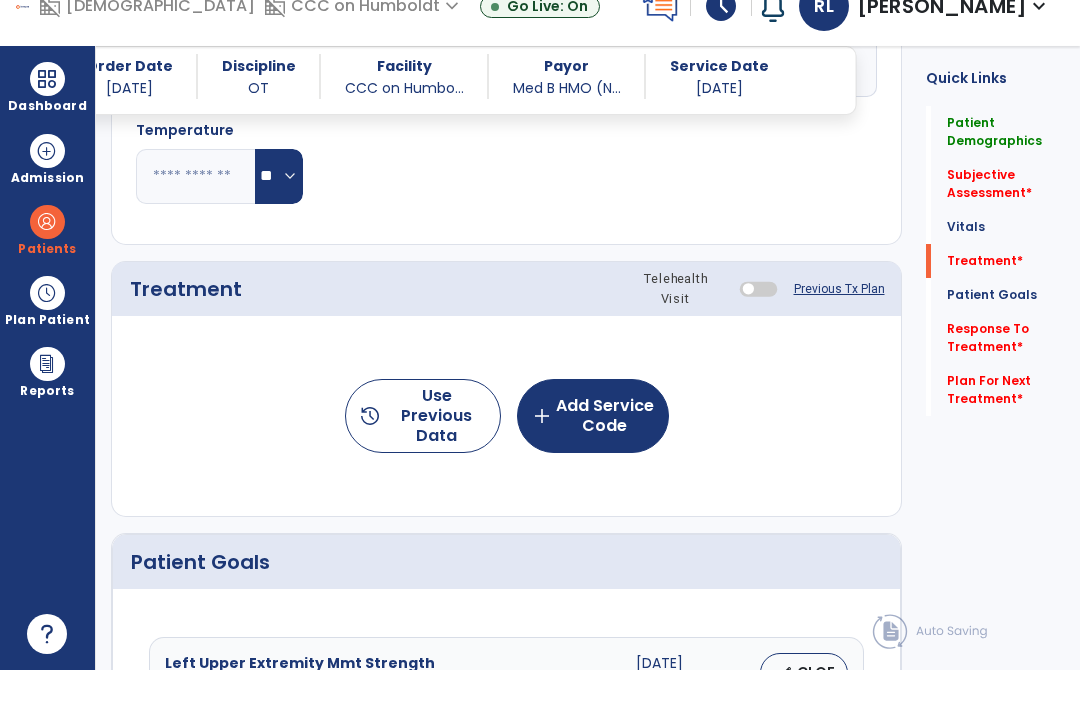 scroll, scrollTop: 991, scrollLeft: 0, axis: vertical 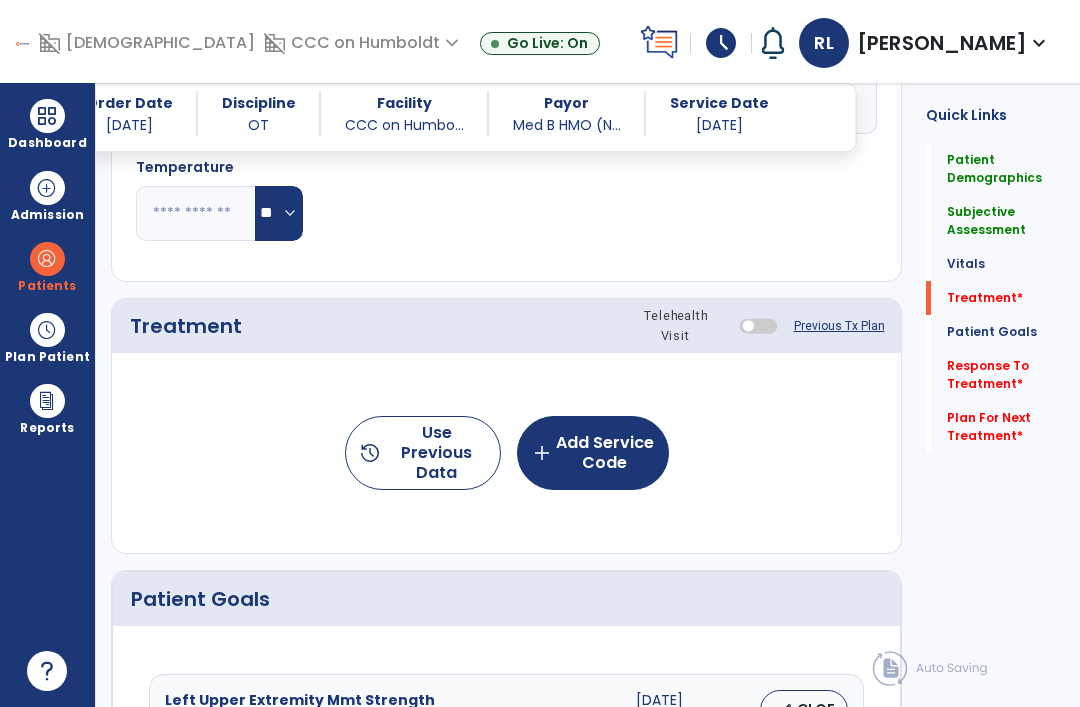 click on "add  Add Service Code" 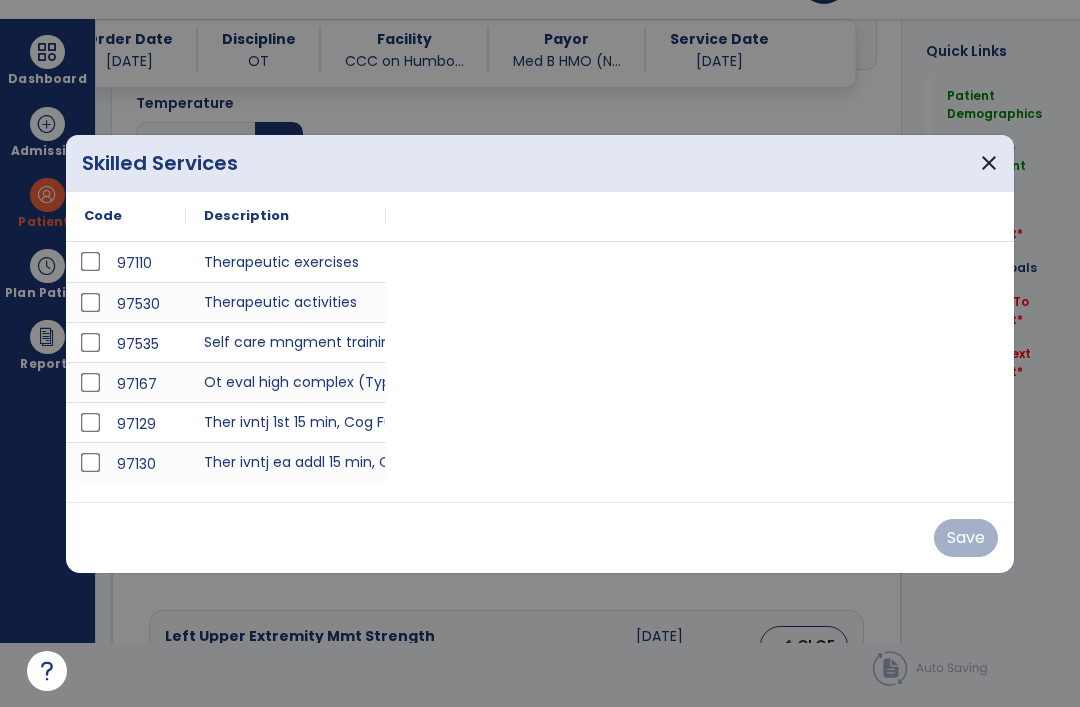 scroll, scrollTop: 0, scrollLeft: 0, axis: both 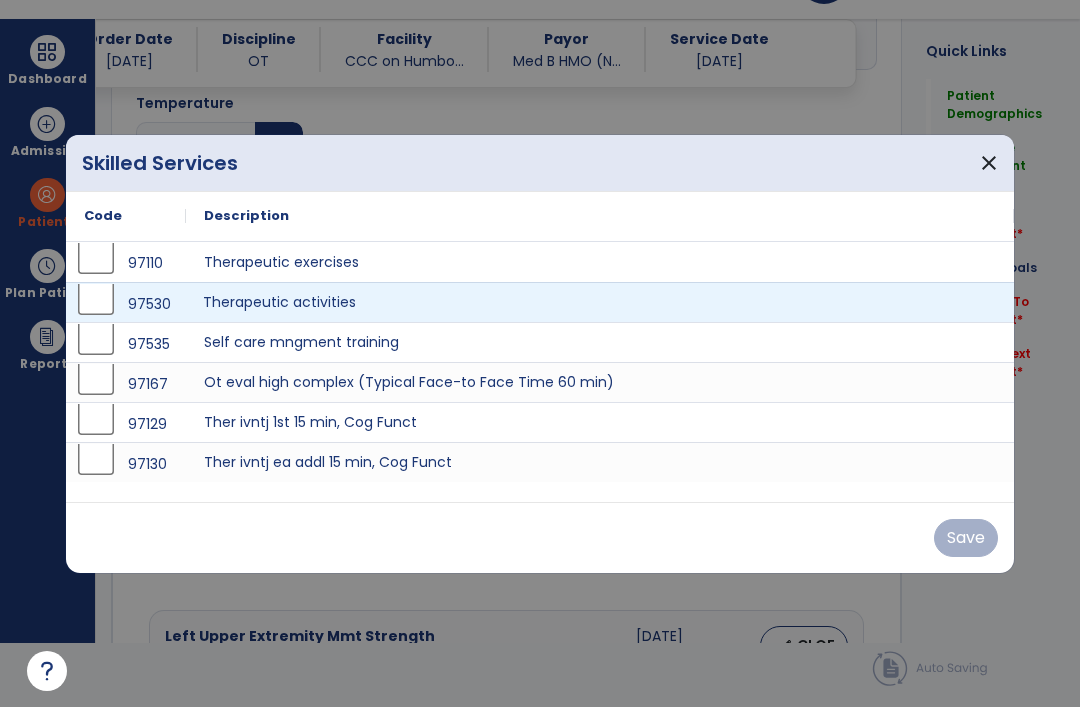 click on "Therapeutic activities" at bounding box center [600, 302] 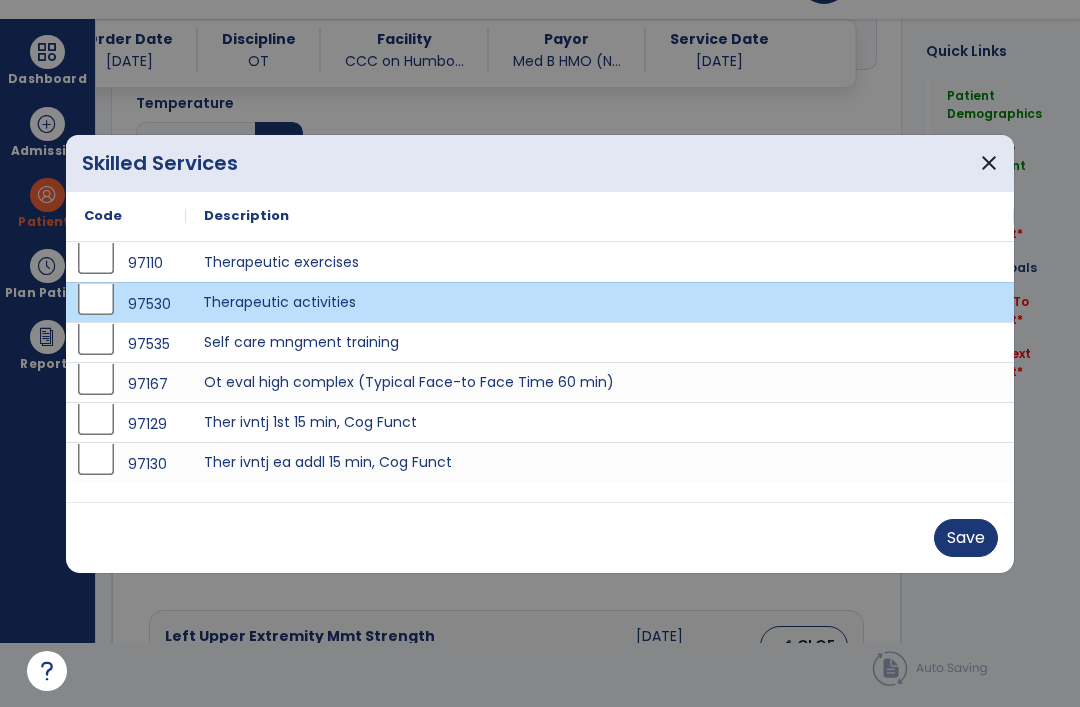 click on "Save" at bounding box center [966, 538] 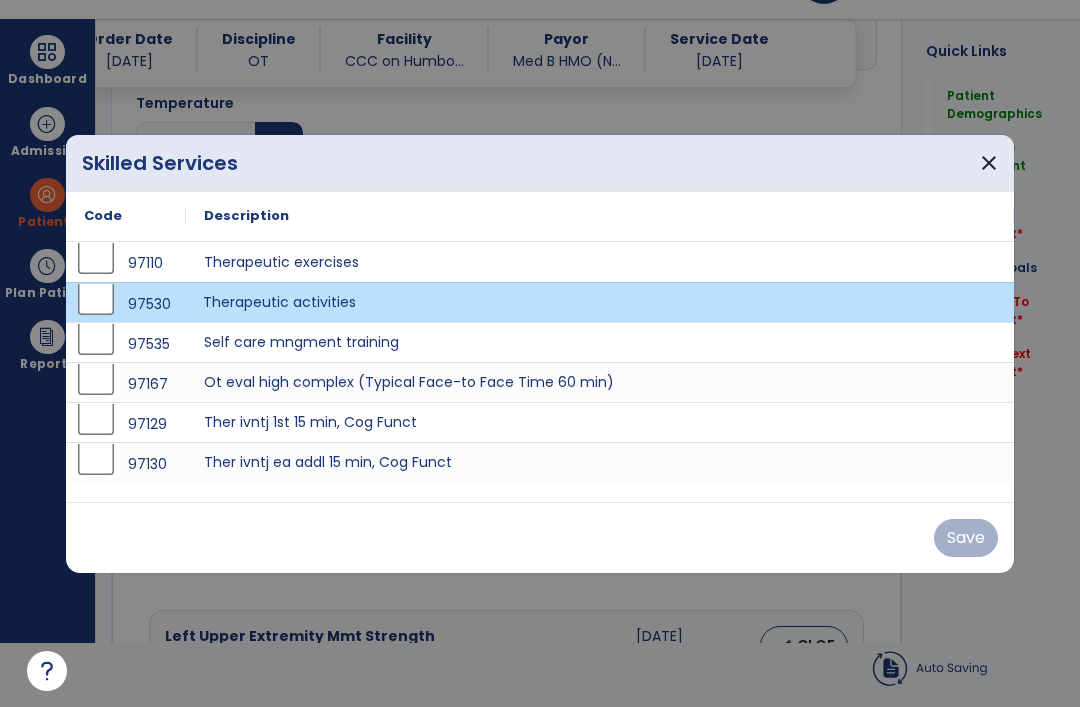 scroll, scrollTop: 64, scrollLeft: 0, axis: vertical 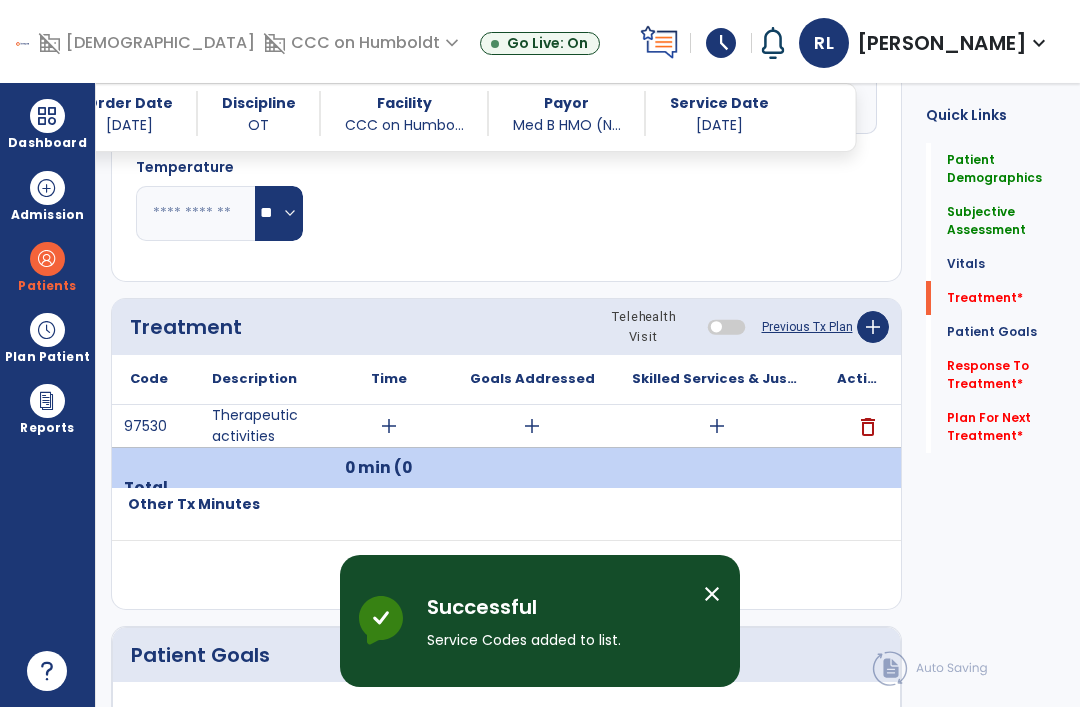 click on "add" at bounding box center (389, 426) 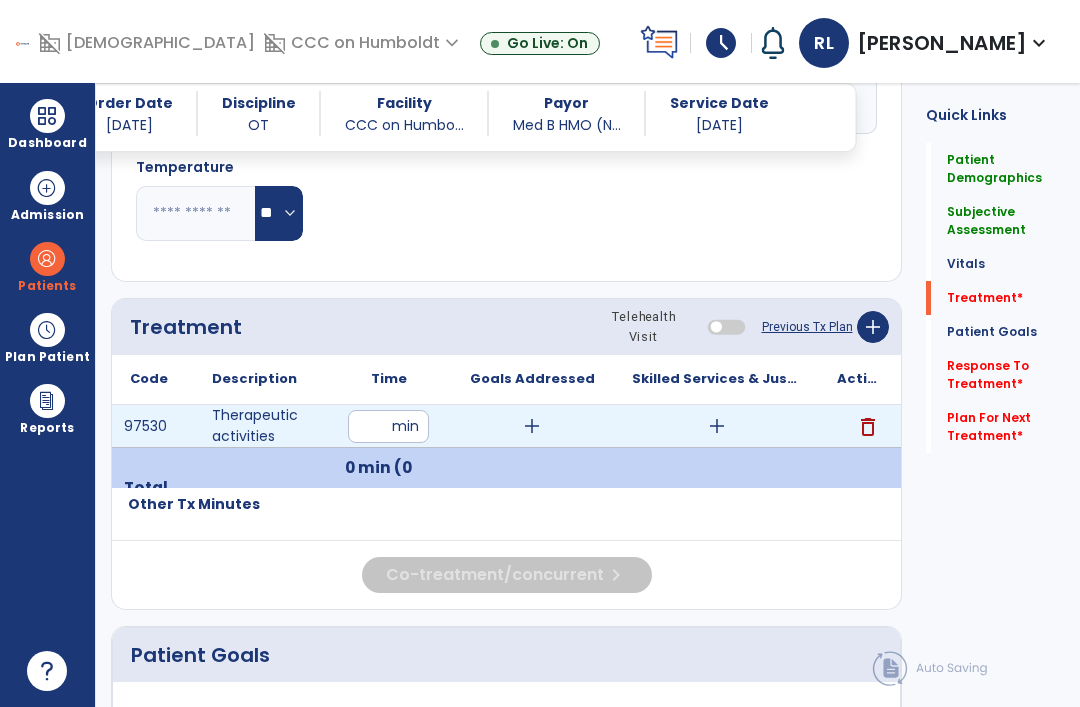 type on "**" 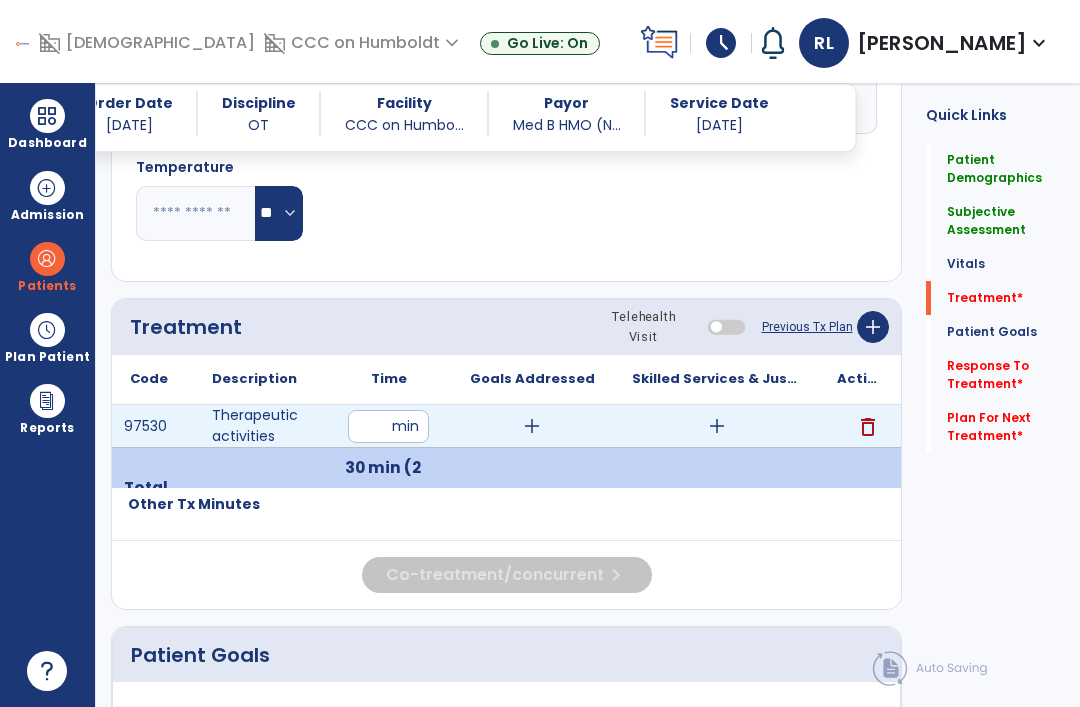 click on "add" at bounding box center [717, 426] 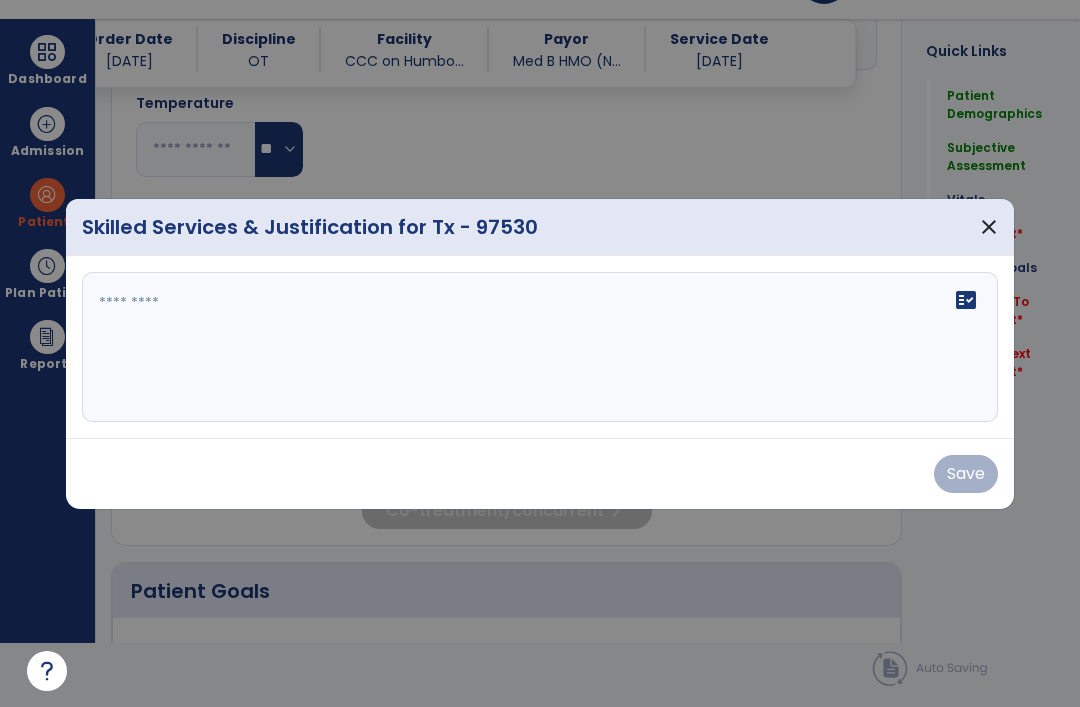 click on "fact_check" at bounding box center (540, 347) 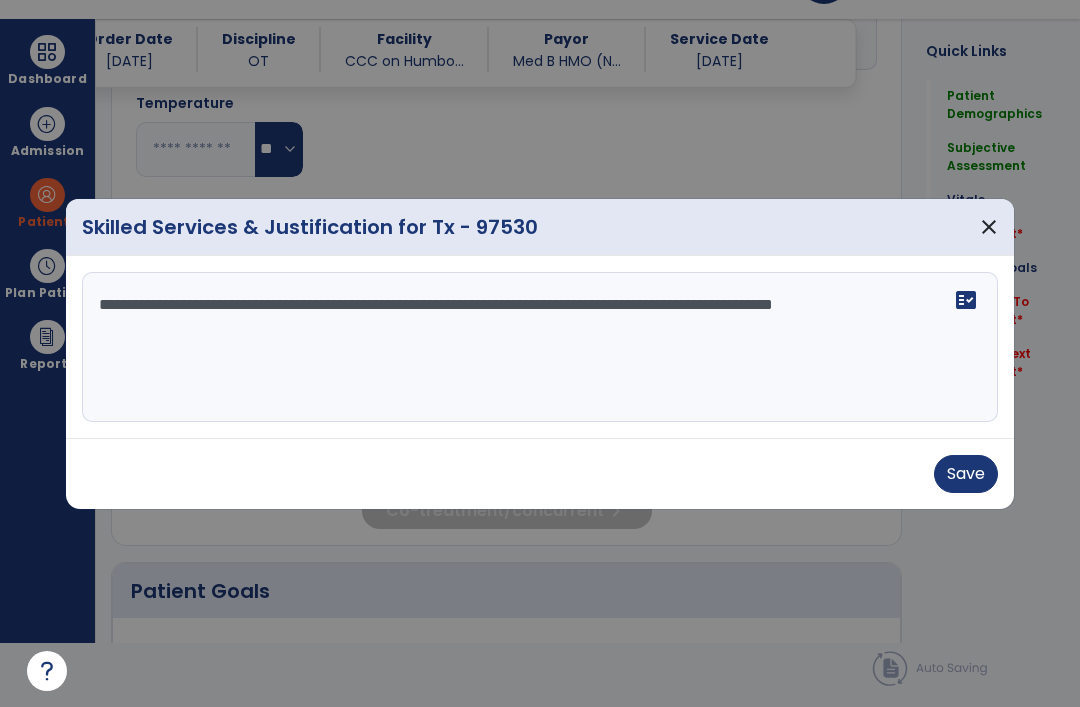 click on "**********" at bounding box center [540, 347] 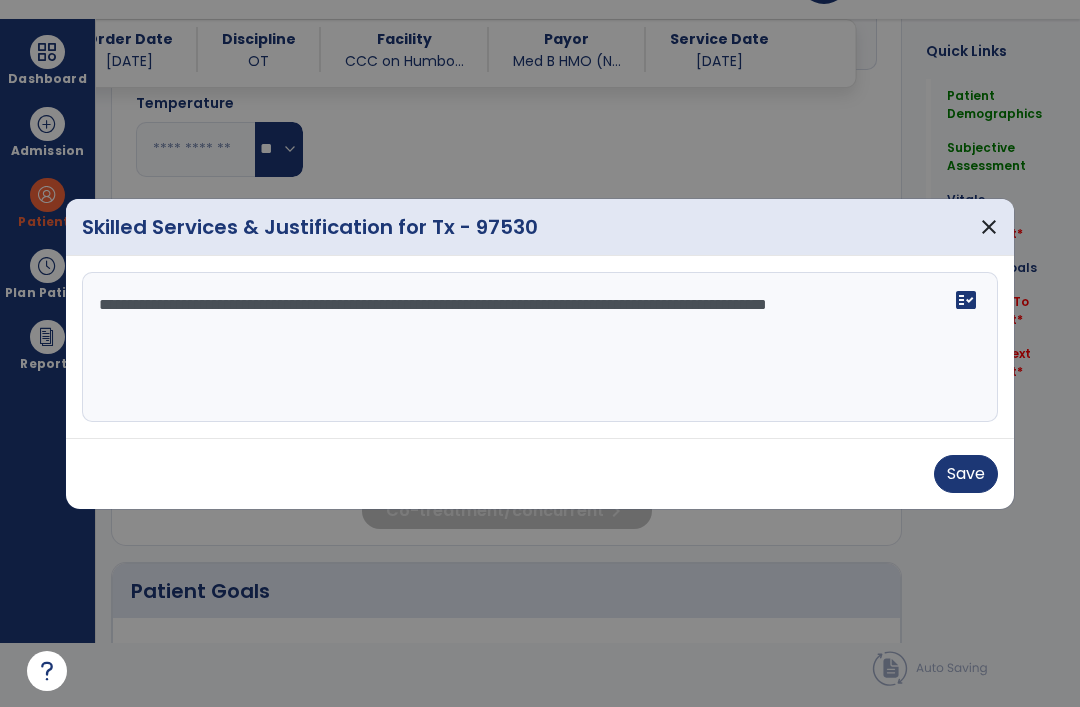 click on "**********" at bounding box center [540, 347] 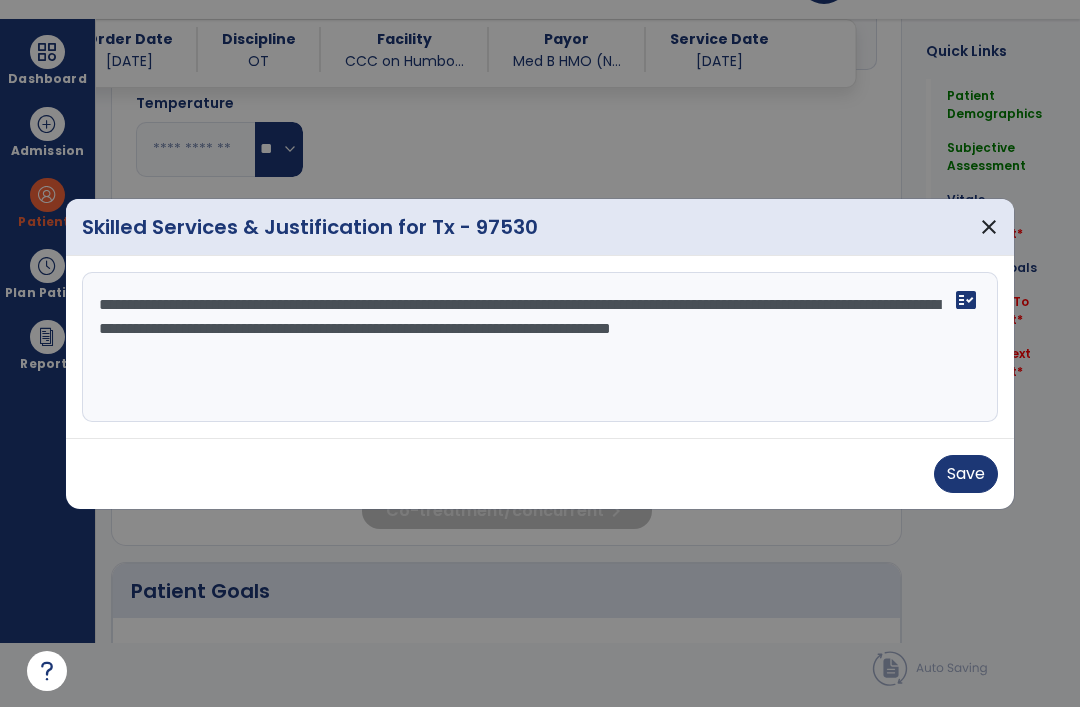 click on "**********" at bounding box center (540, 347) 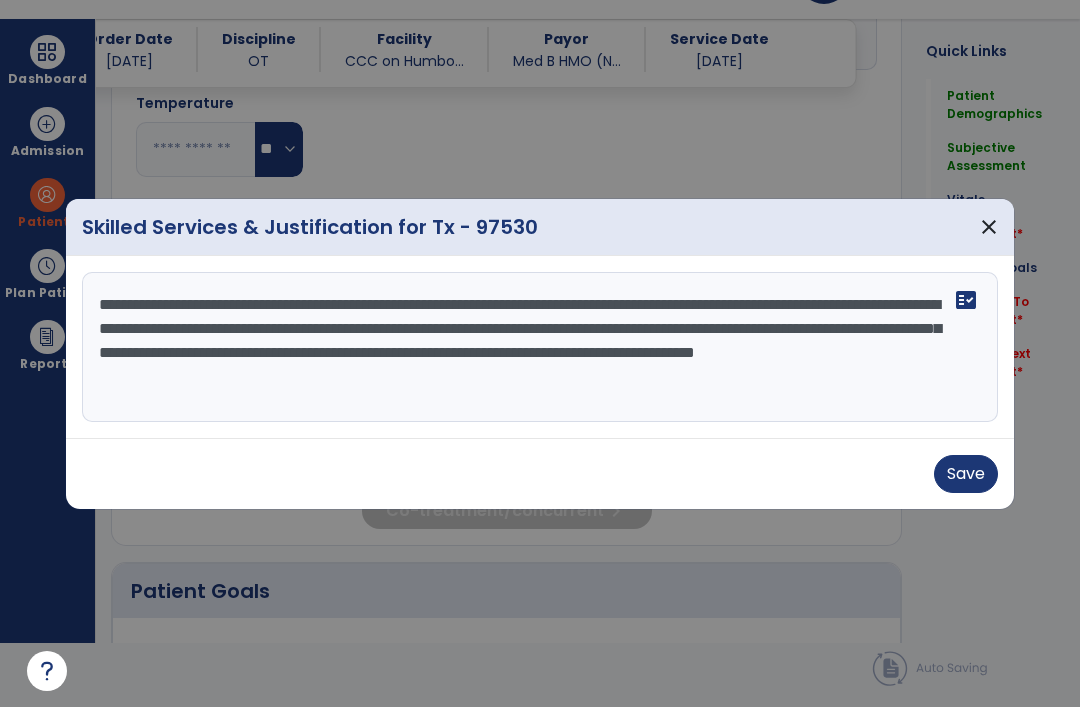 click on "**********" at bounding box center [540, 347] 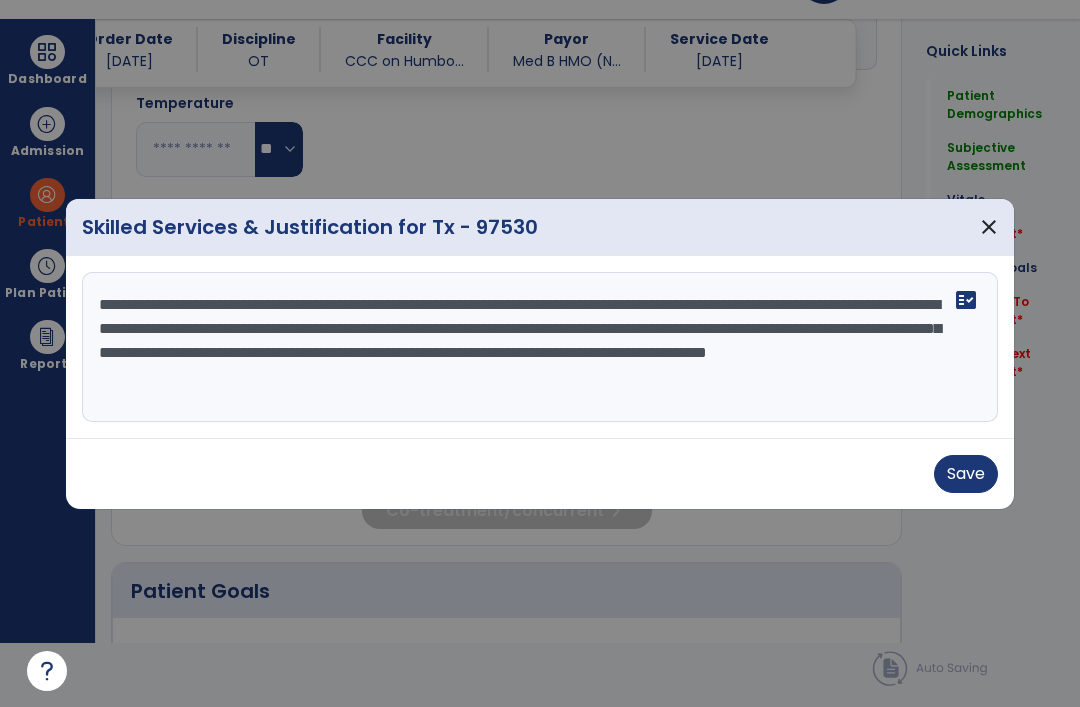 click on "**********" at bounding box center (540, 347) 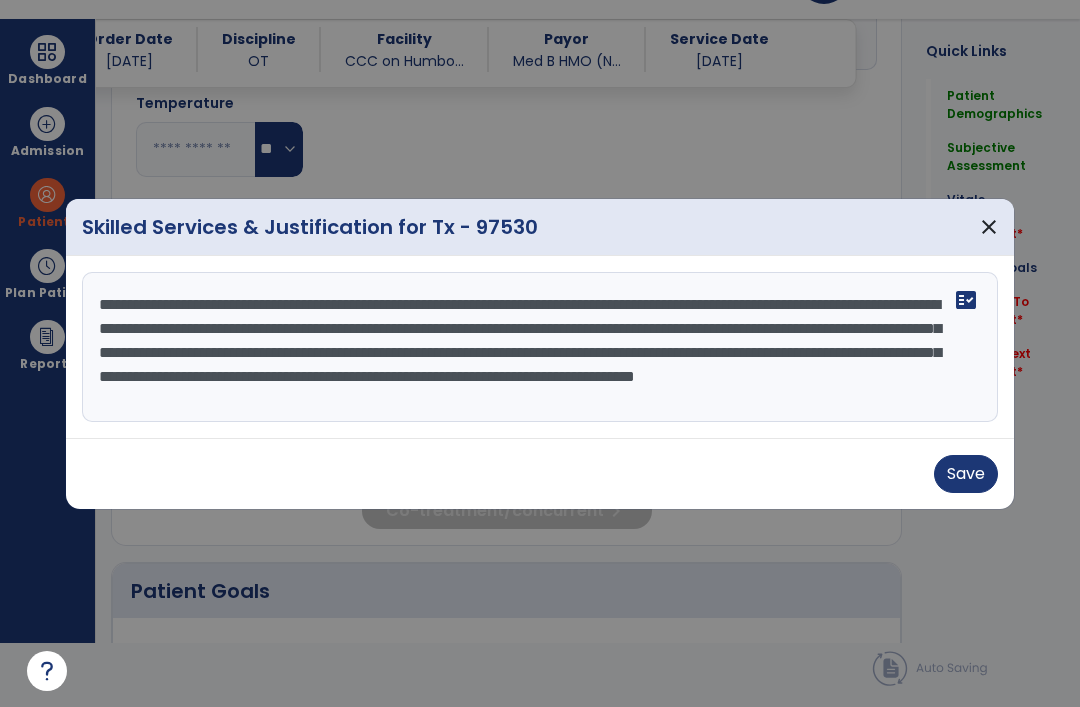 scroll, scrollTop: 16, scrollLeft: 0, axis: vertical 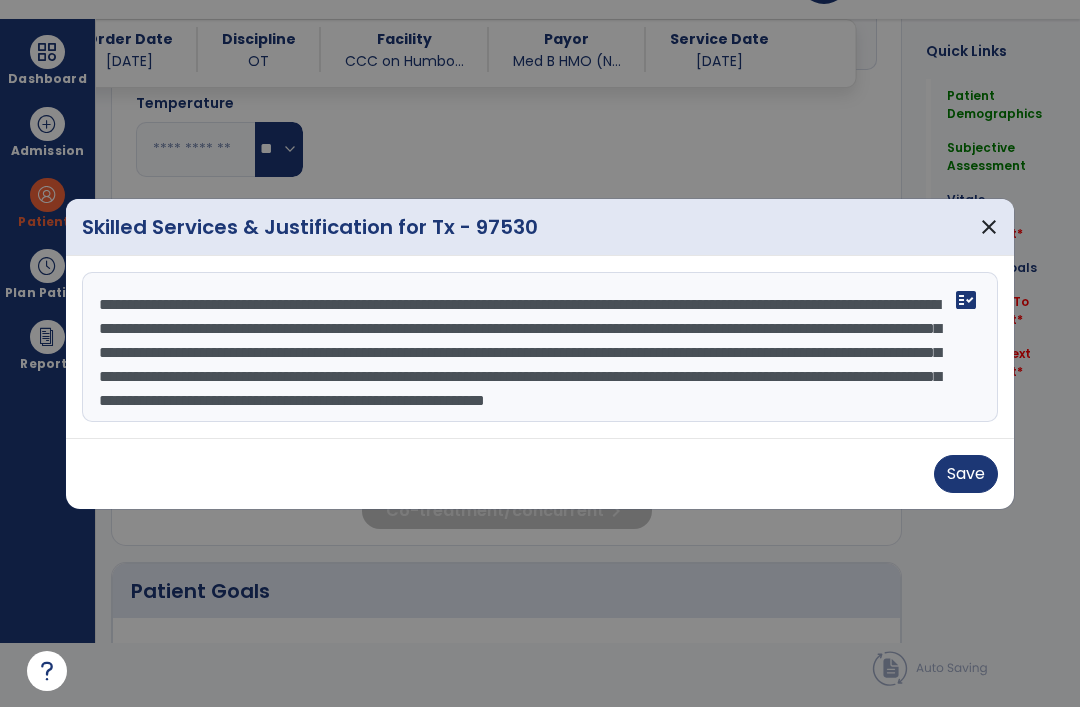 type on "**********" 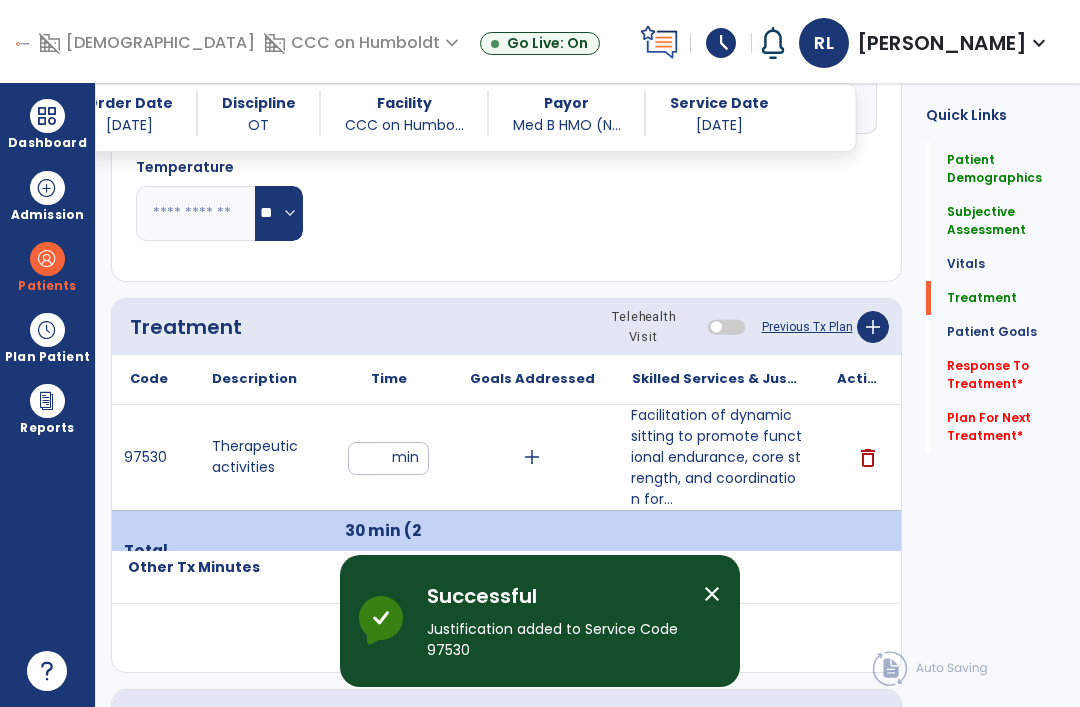 scroll, scrollTop: 64, scrollLeft: 0, axis: vertical 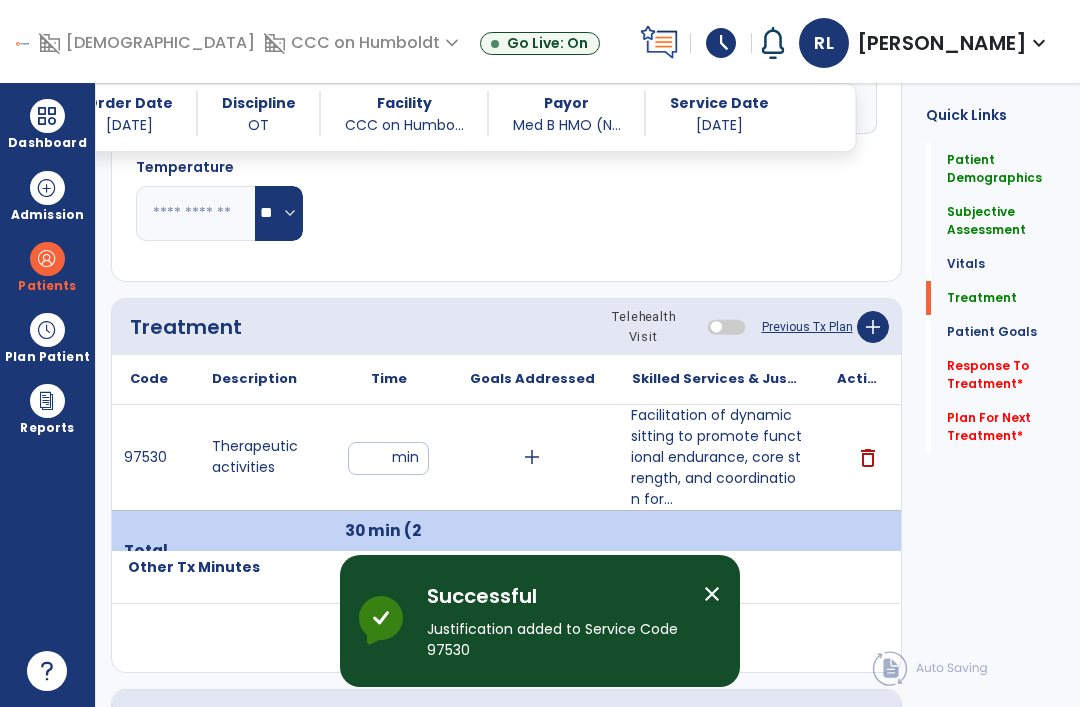 click on "Response To Treatment   *" 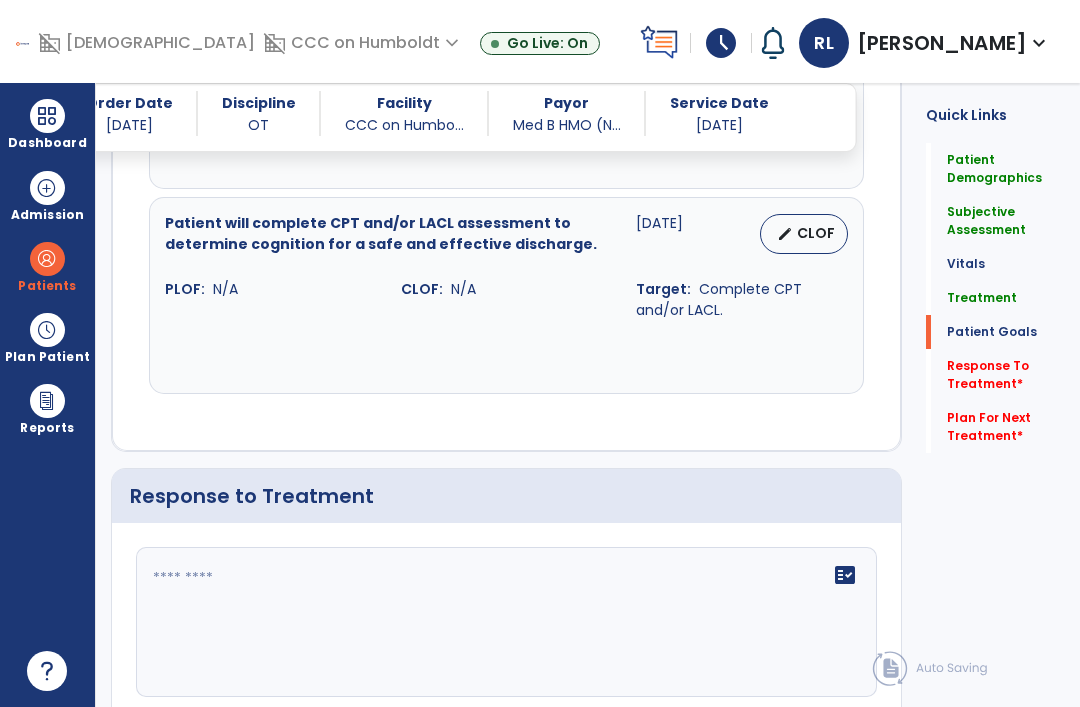 scroll, scrollTop: 3114, scrollLeft: 0, axis: vertical 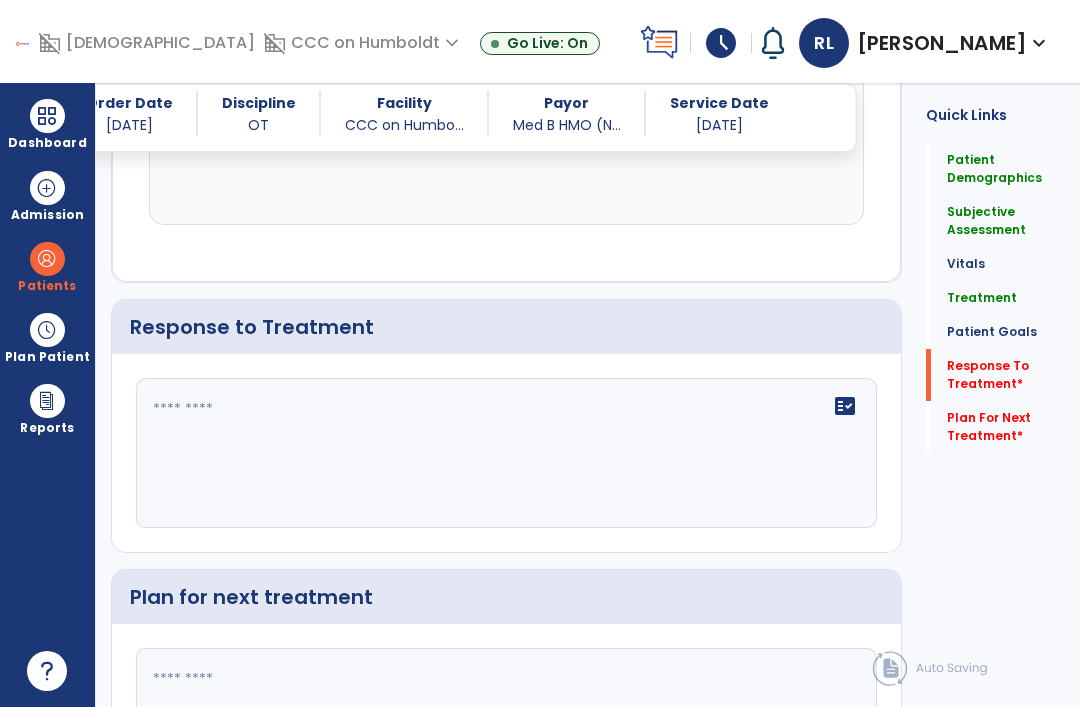 click on "fact_check" 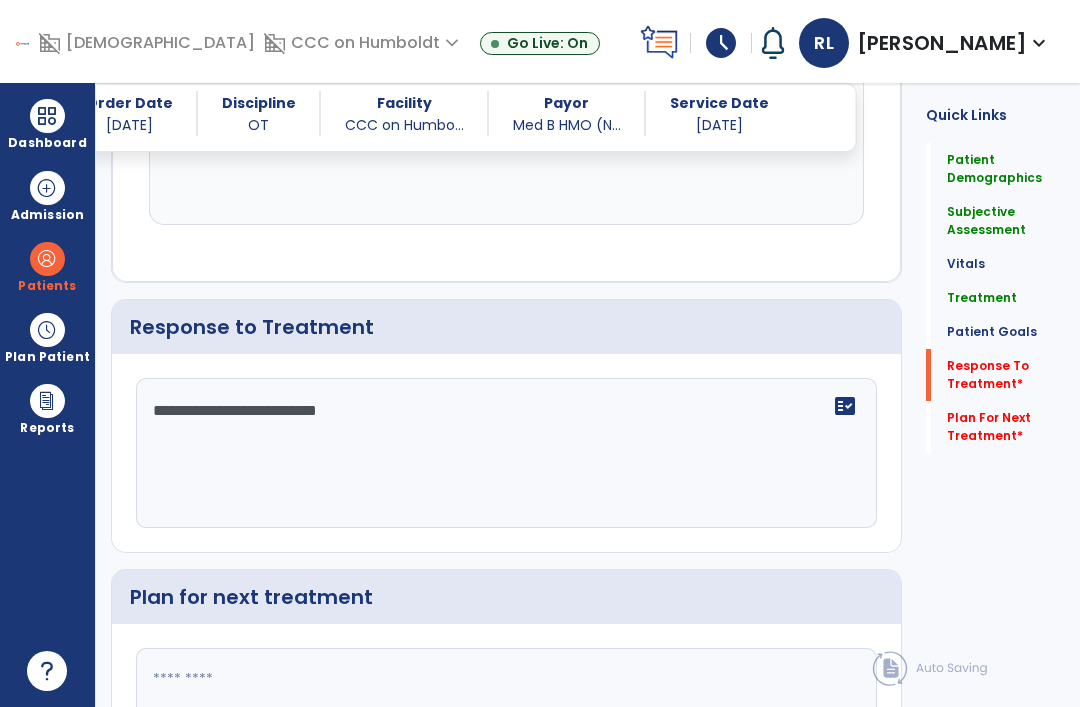 type on "**********" 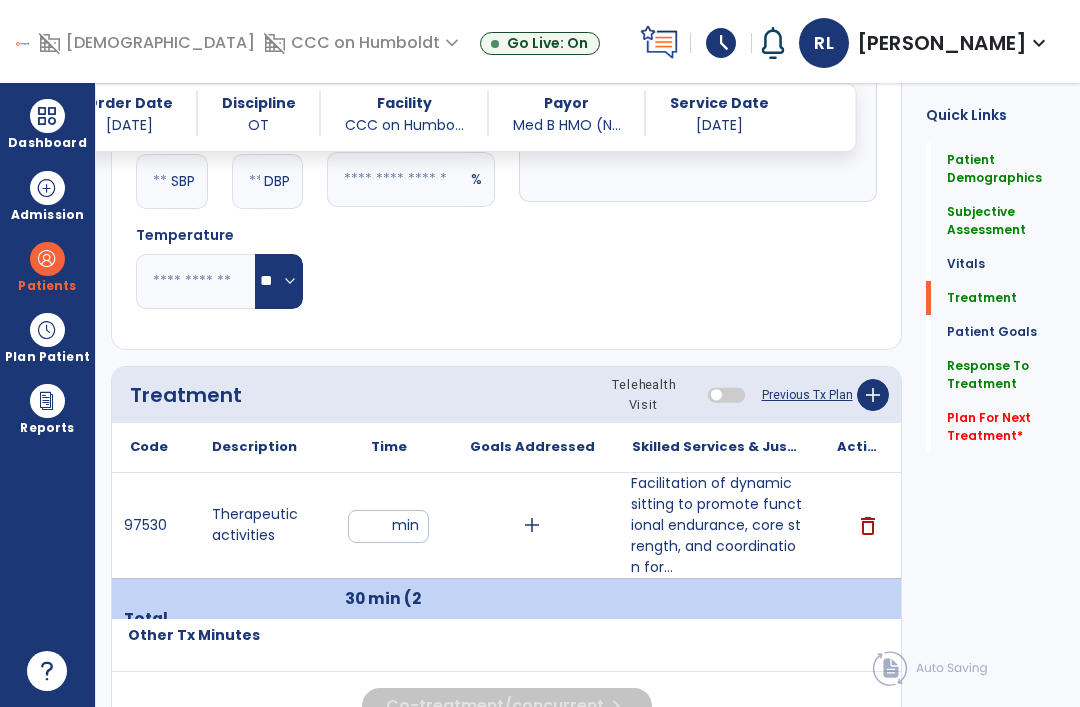 scroll, scrollTop: 915, scrollLeft: 0, axis: vertical 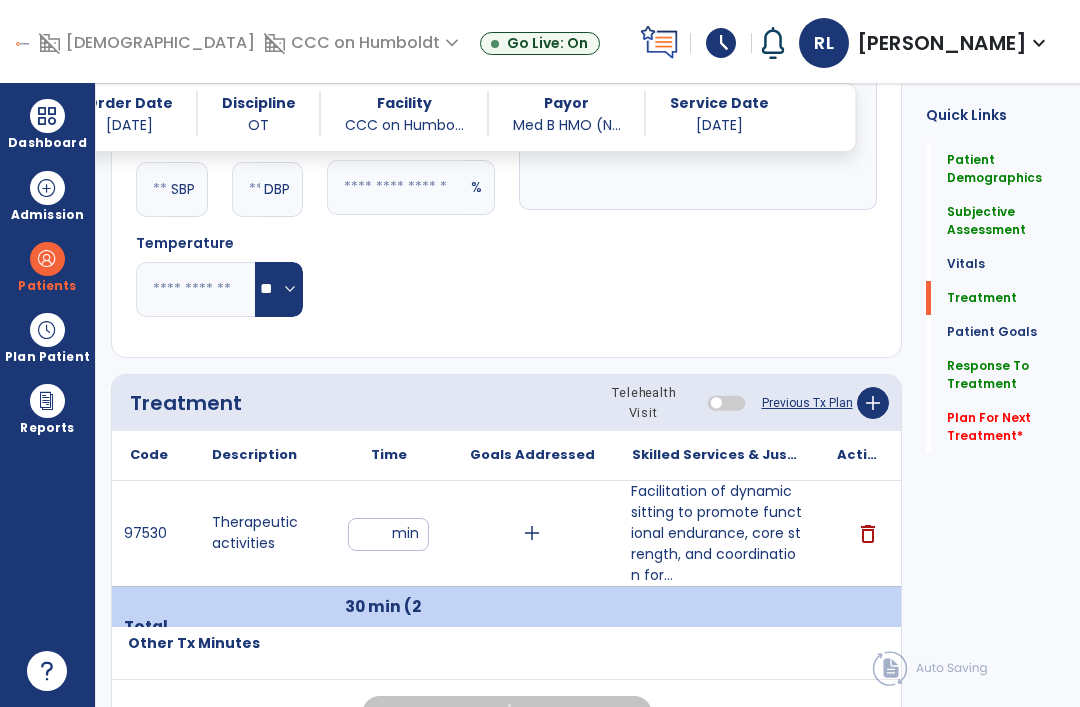 click on "**" at bounding box center (388, 534) 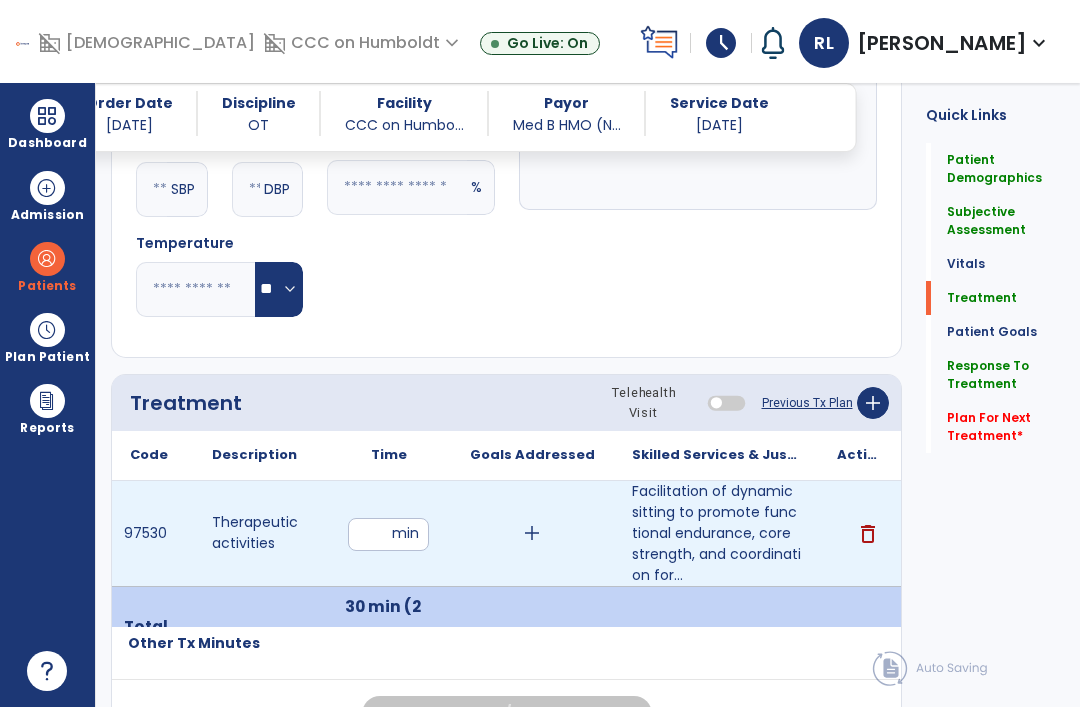 type on "*" 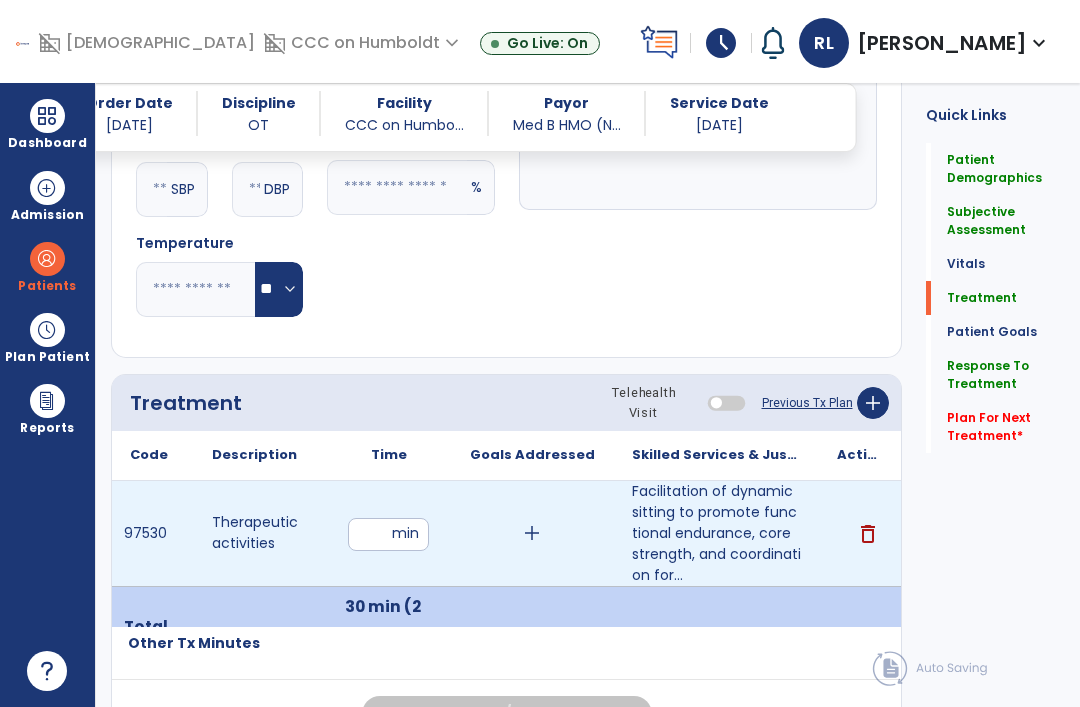 type on "**" 